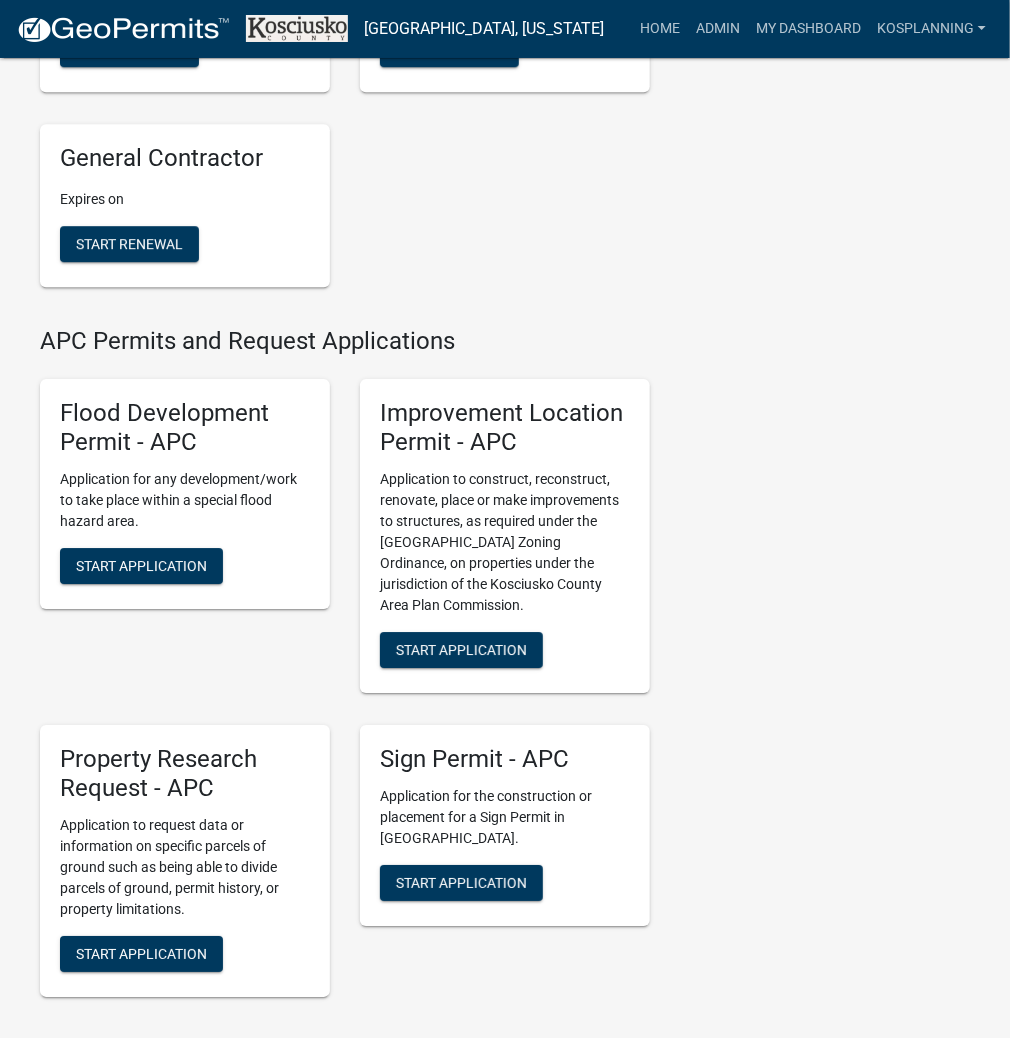 scroll, scrollTop: 2000, scrollLeft: 0, axis: vertical 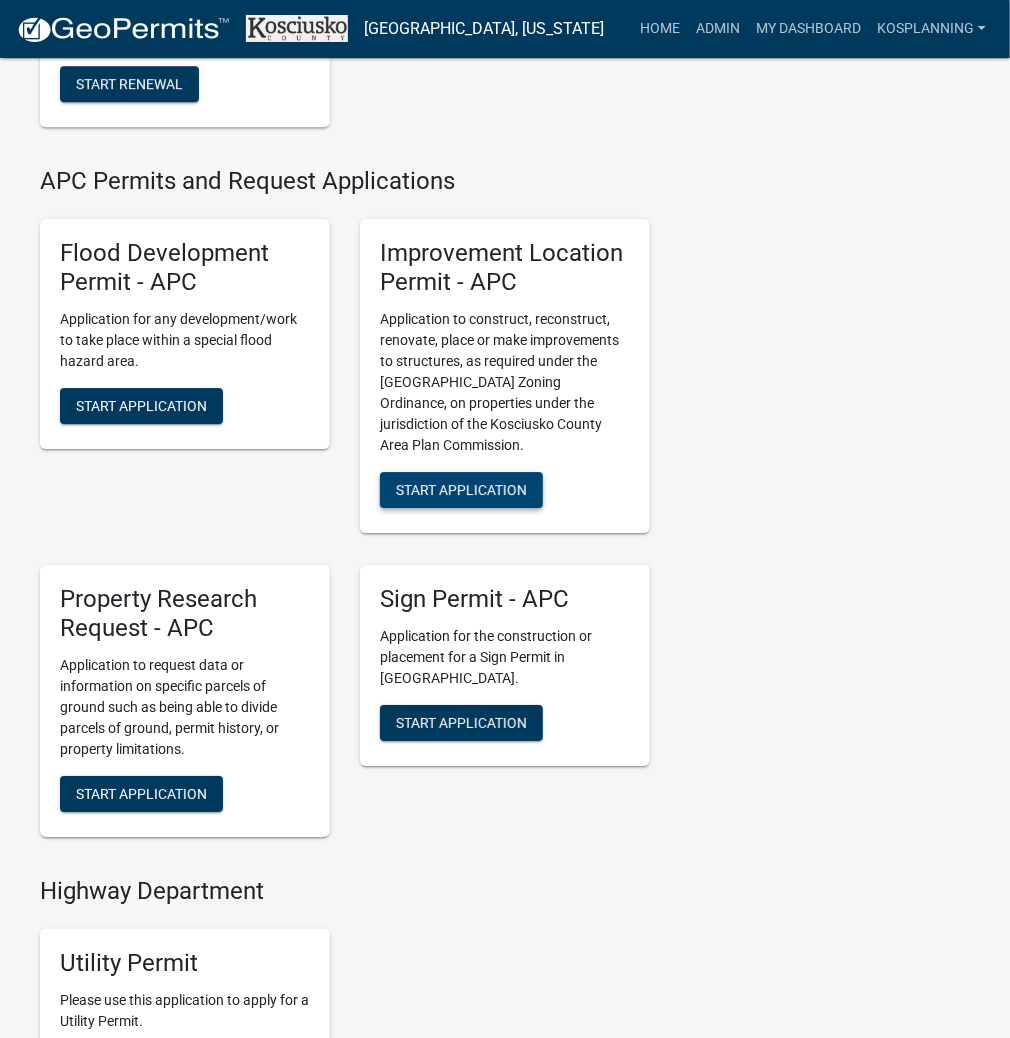 click on "Start Application" at bounding box center (461, 490) 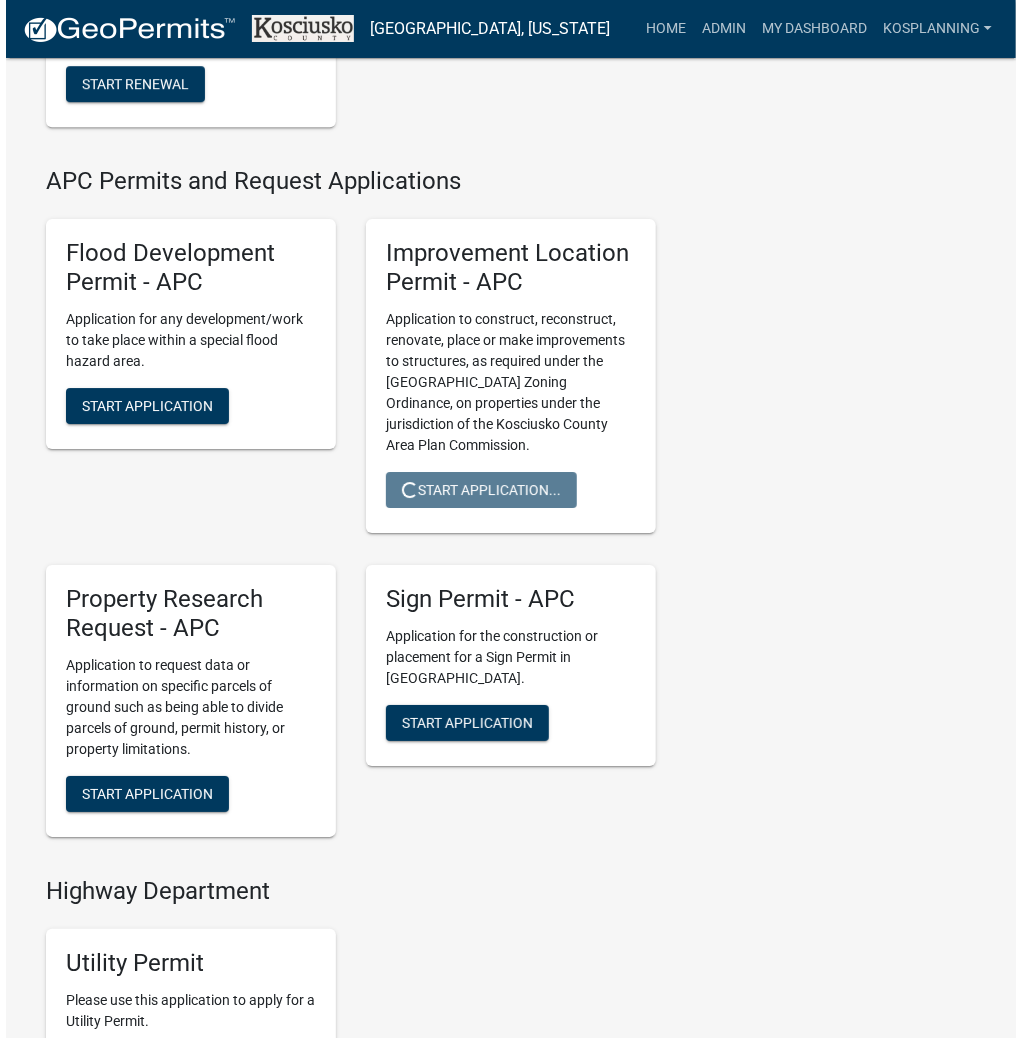 scroll, scrollTop: 0, scrollLeft: 0, axis: both 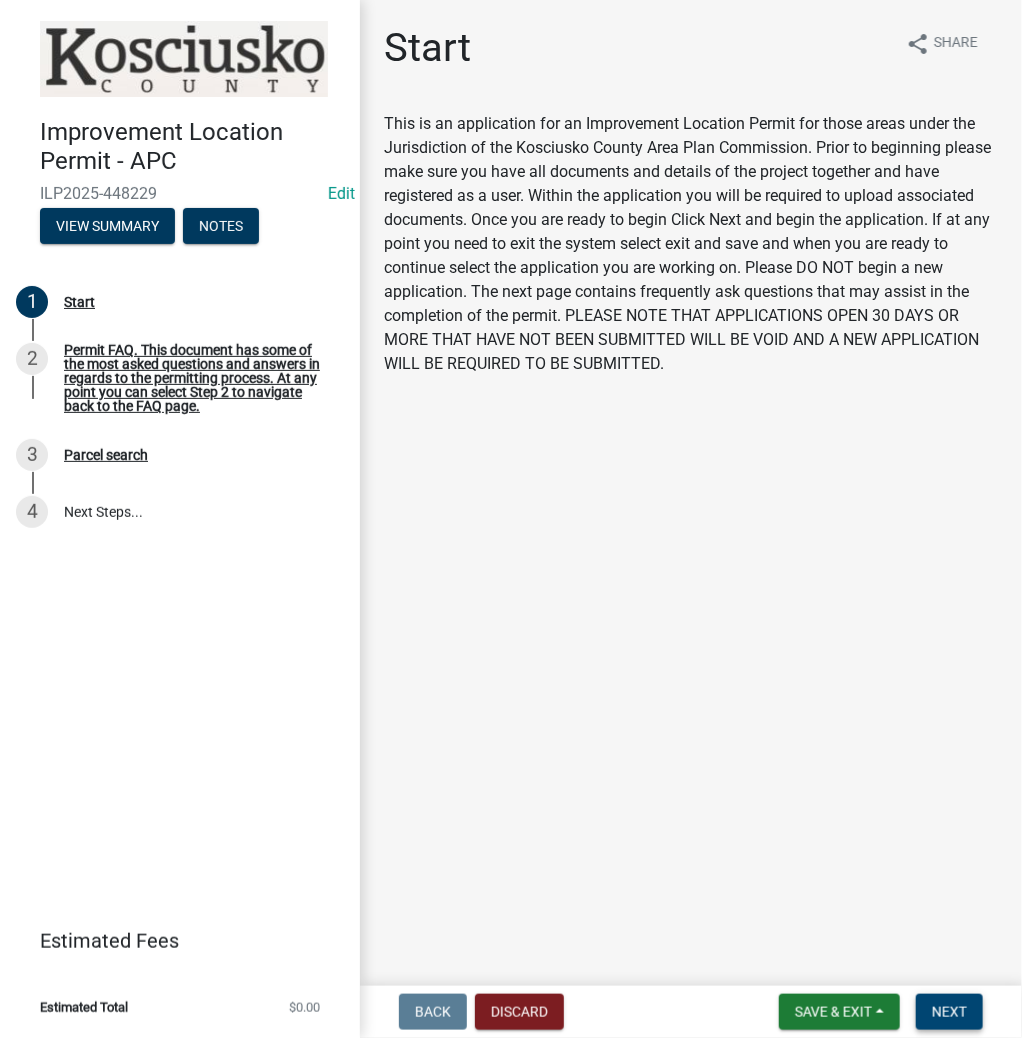 click on "Next" at bounding box center [949, 1012] 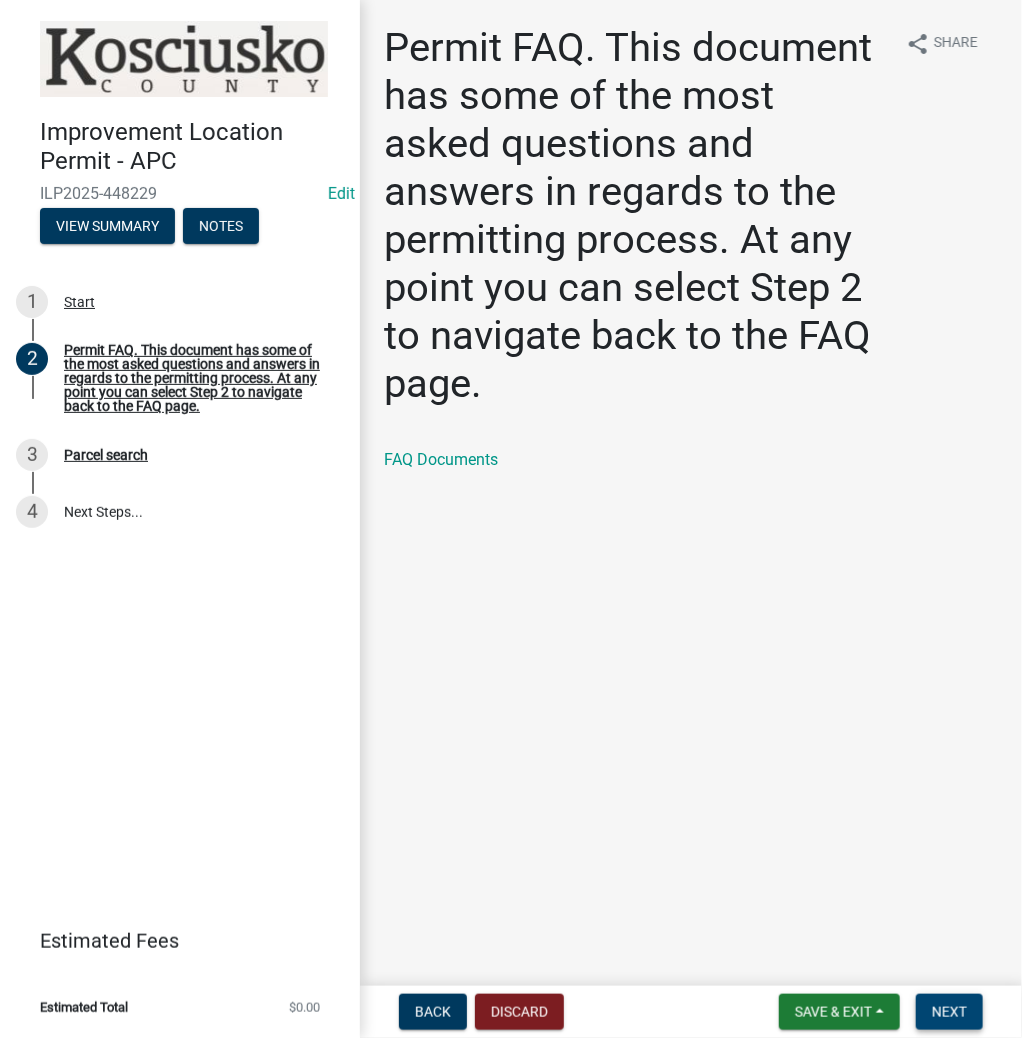 click on "Next" at bounding box center (949, 1012) 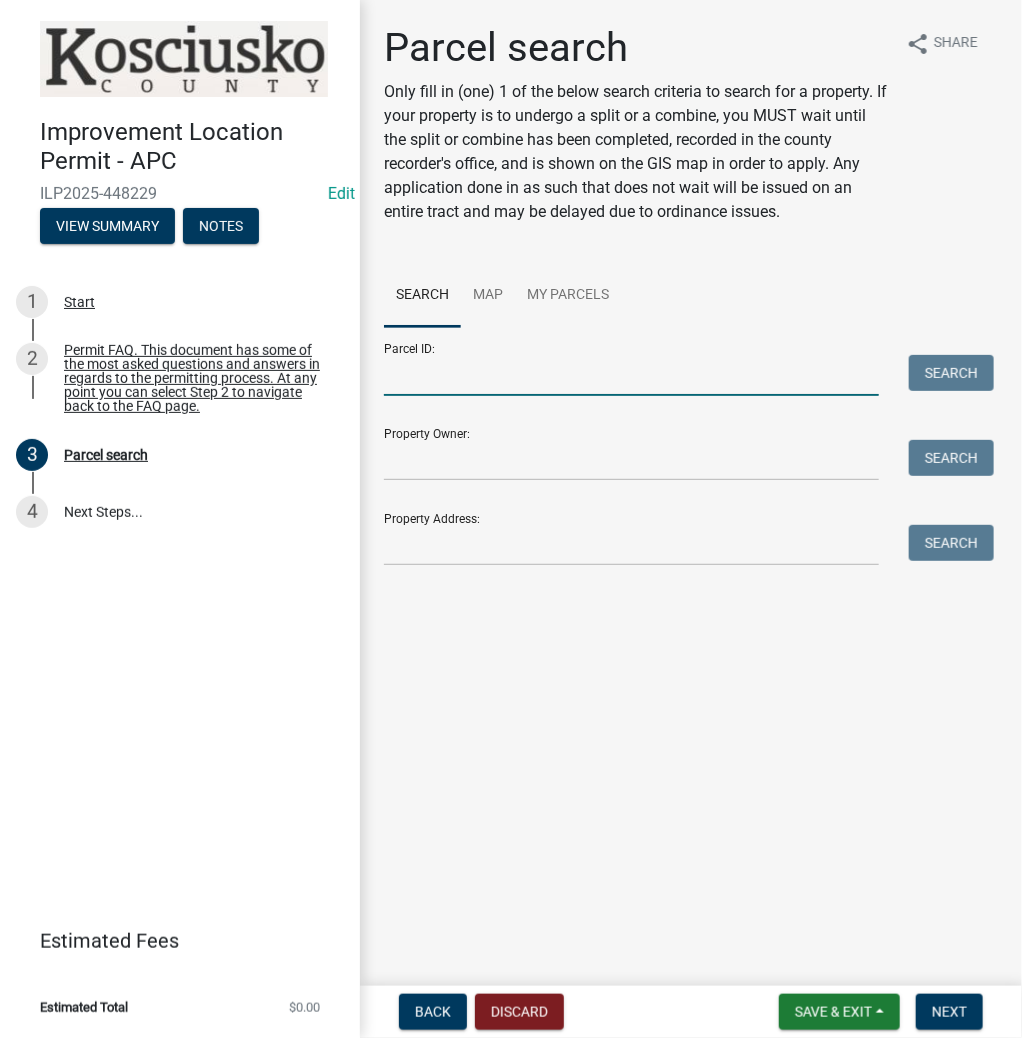 click on "Parcel ID:" at bounding box center [631, 375] 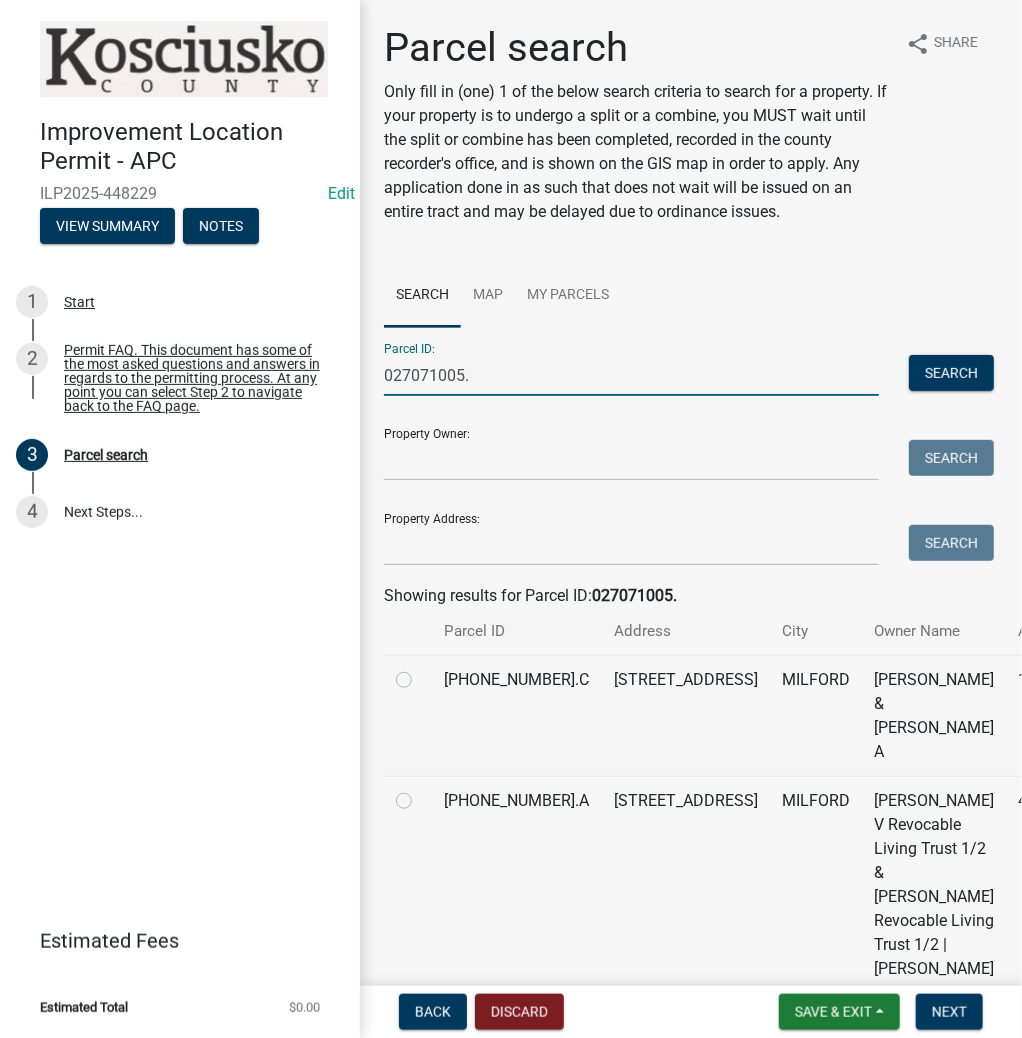 type on "027071005." 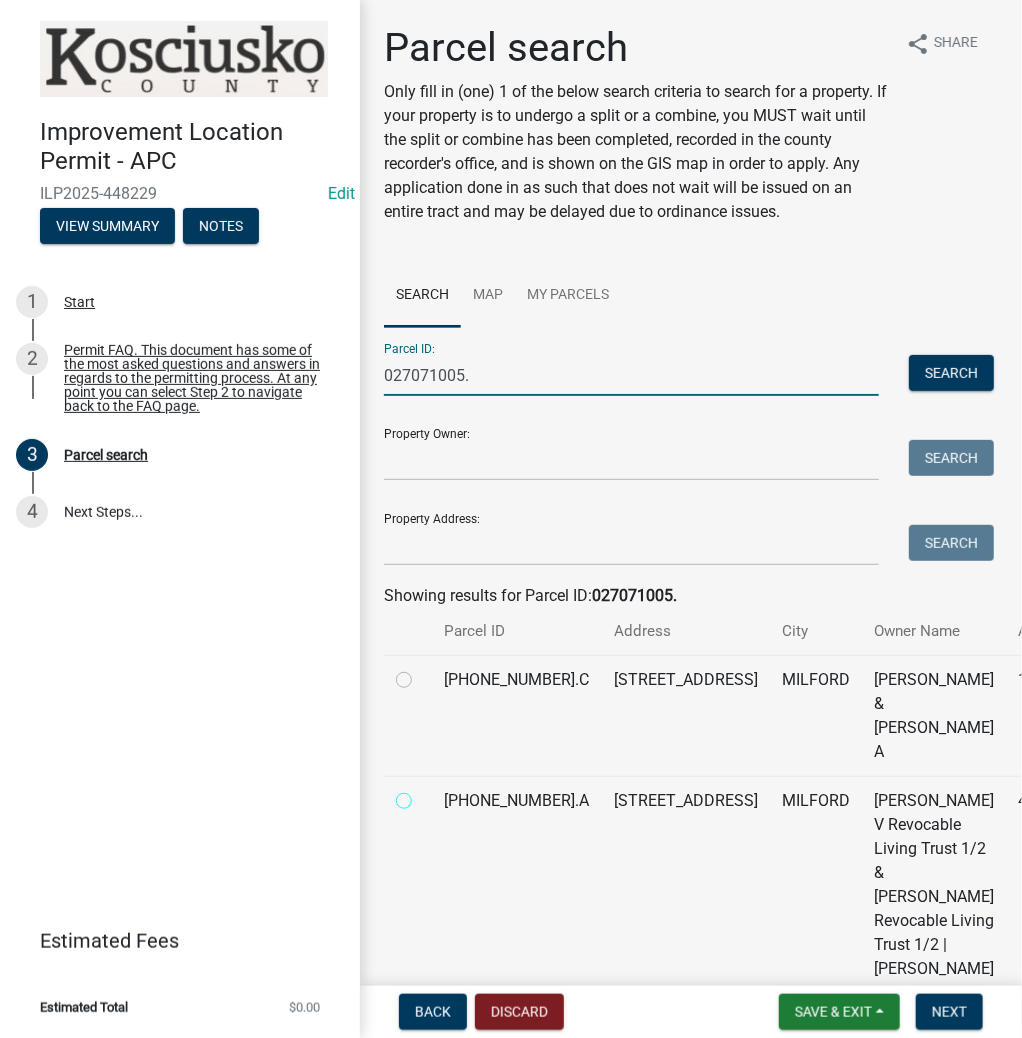 radio on "true" 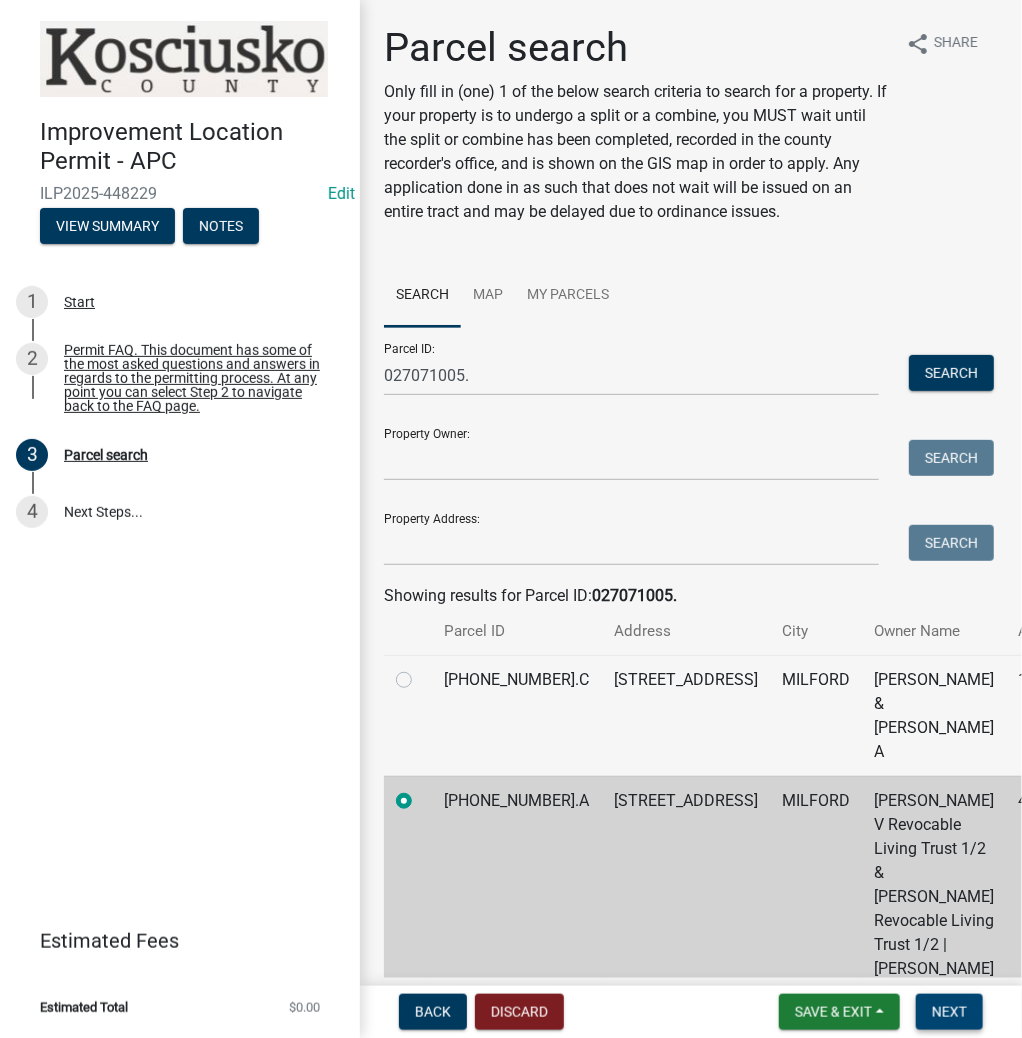 click on "Next" at bounding box center [949, 1012] 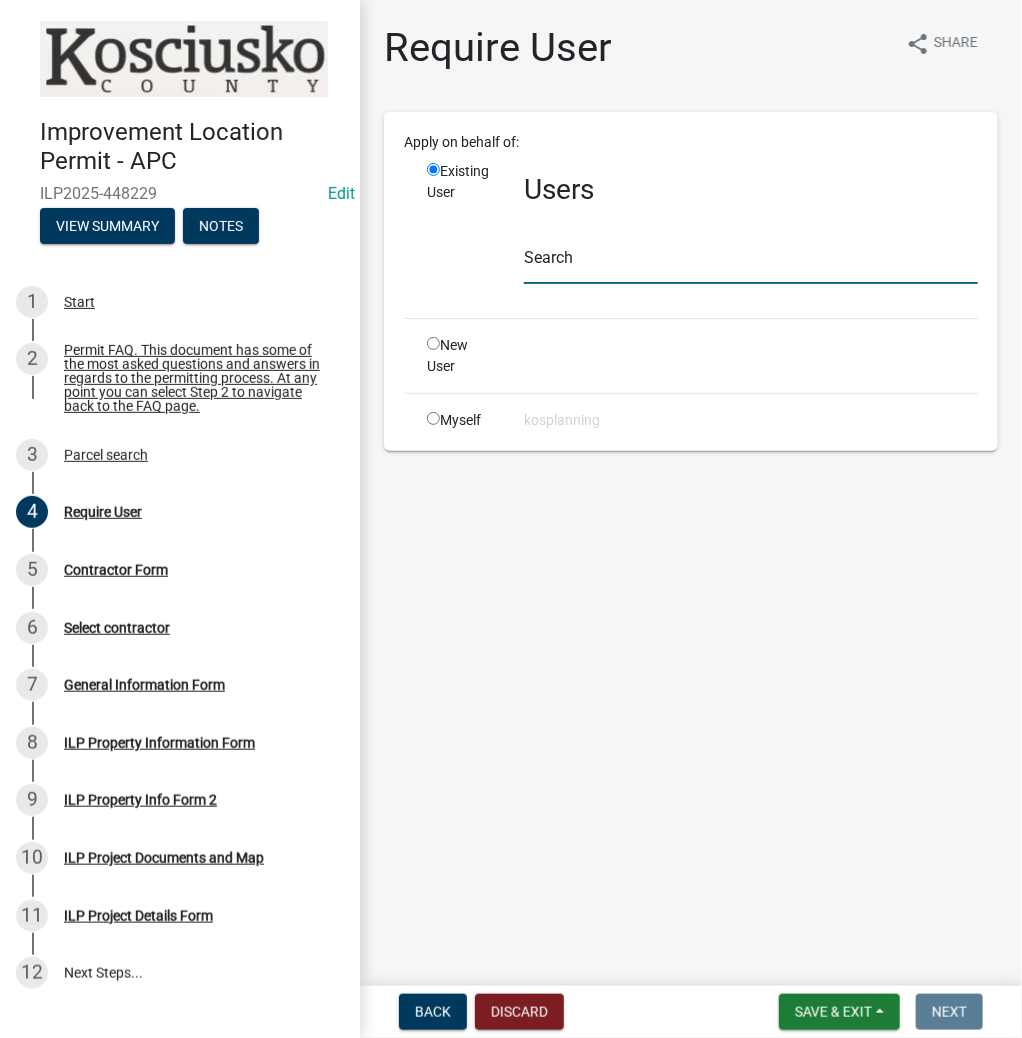 click 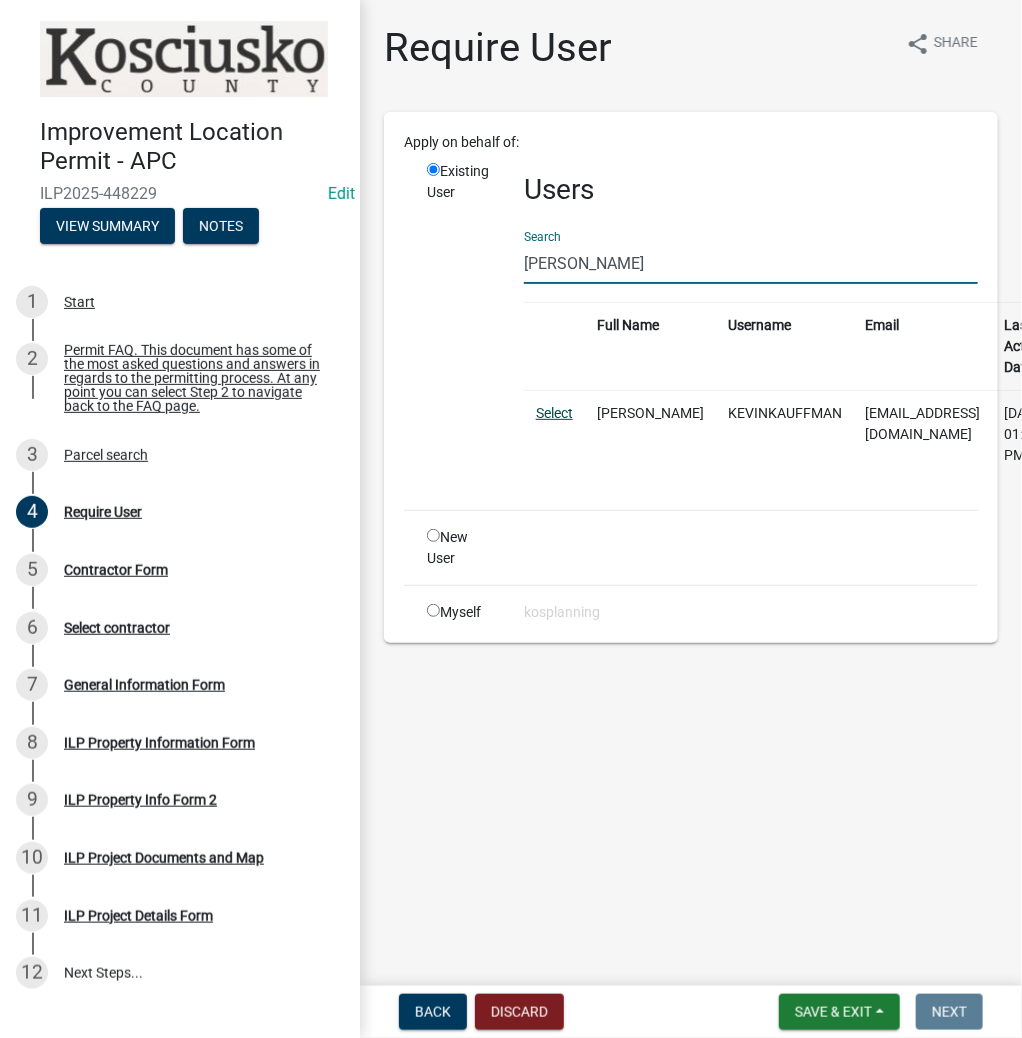 type on "[PERSON_NAME]" 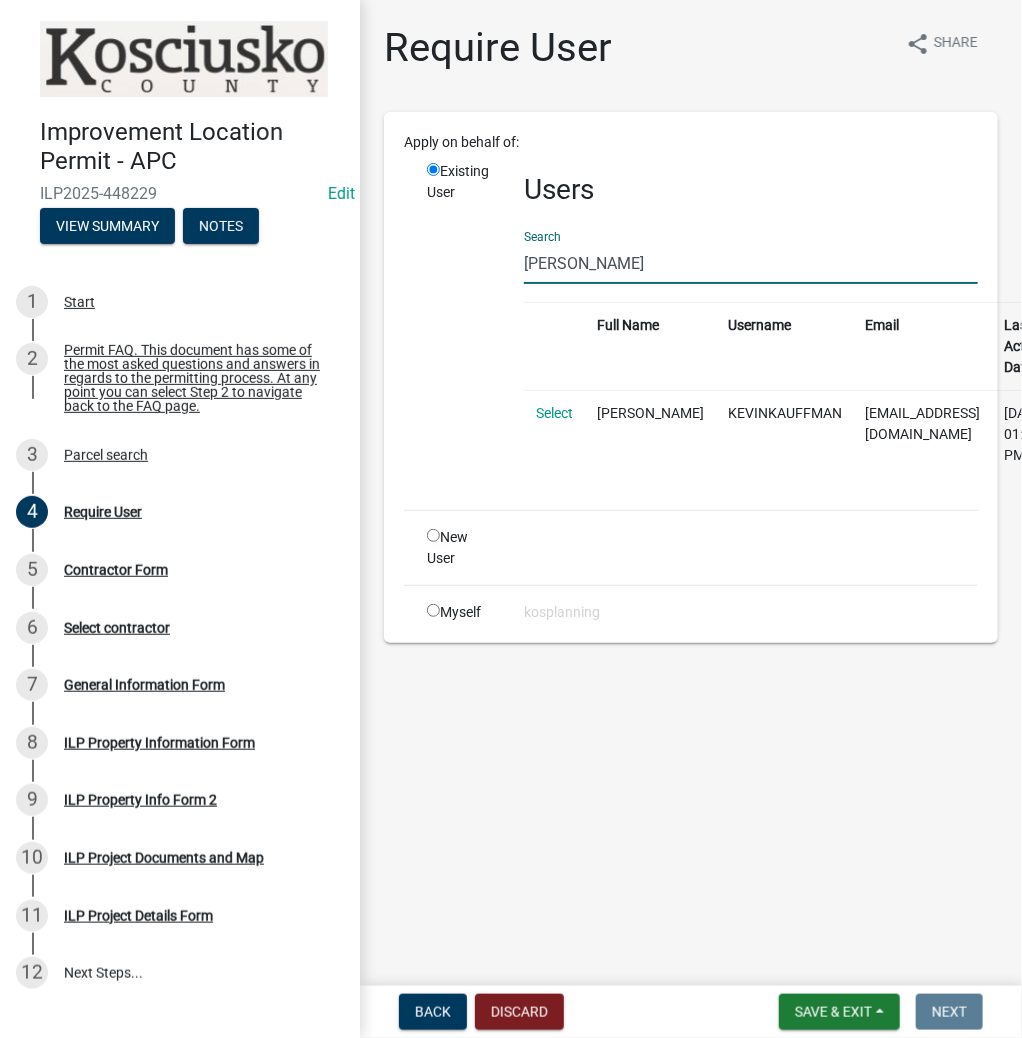 click on "Select" 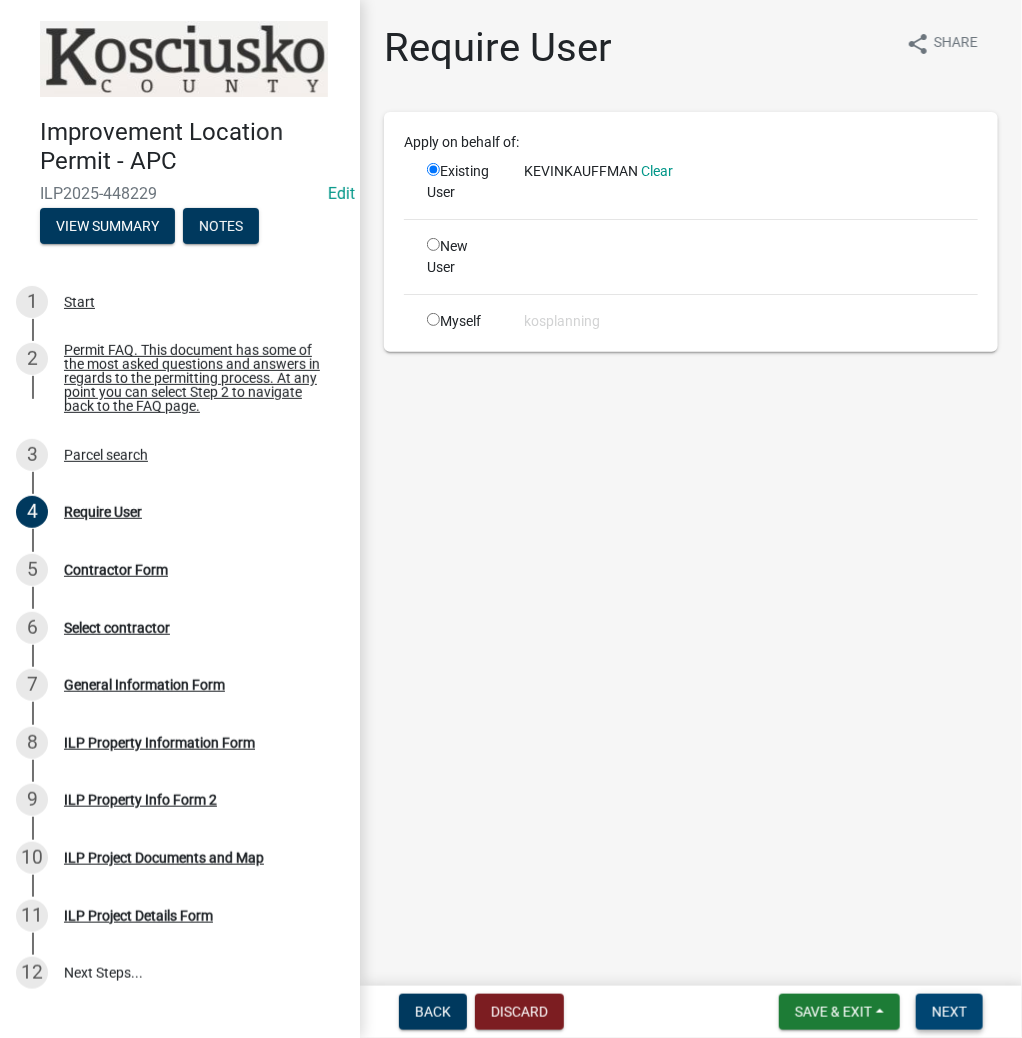 click on "Next" at bounding box center [949, 1012] 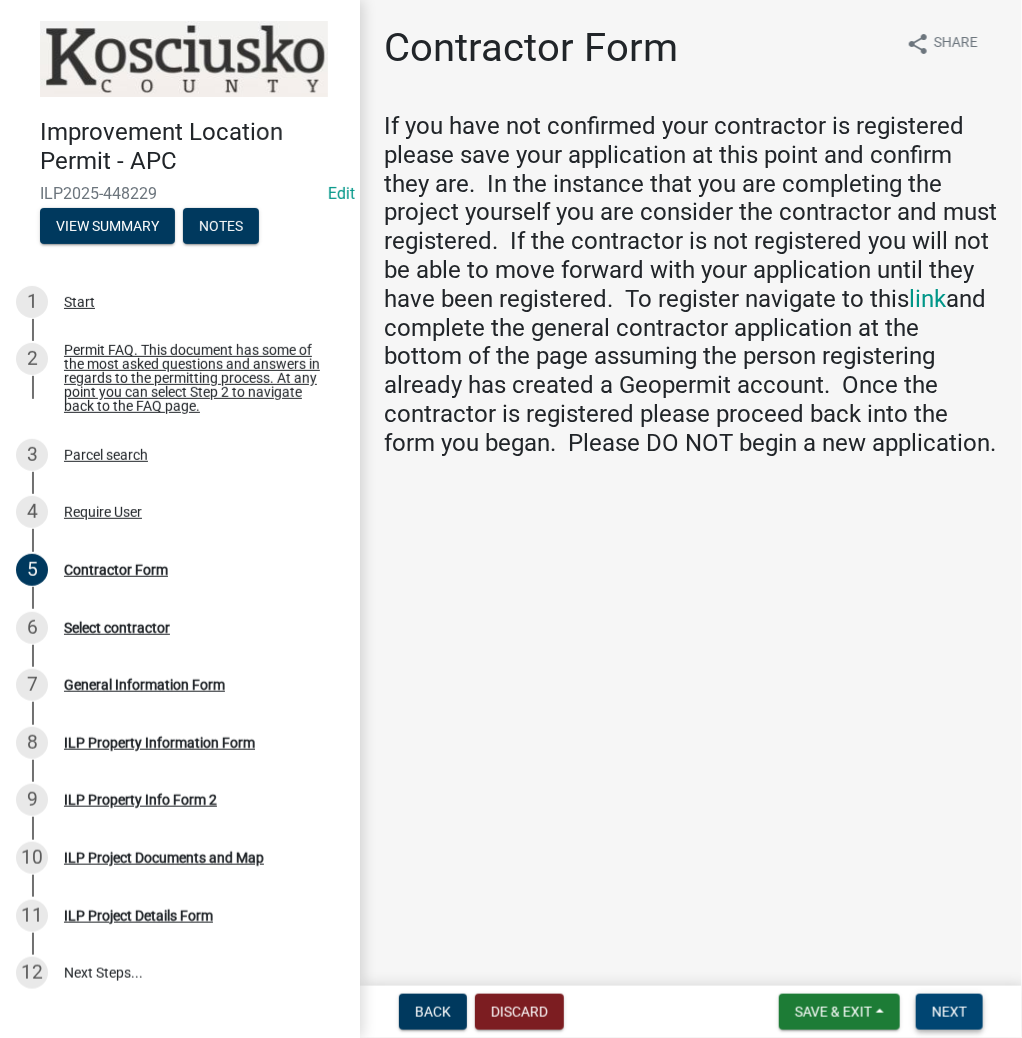 click on "Next" at bounding box center (949, 1012) 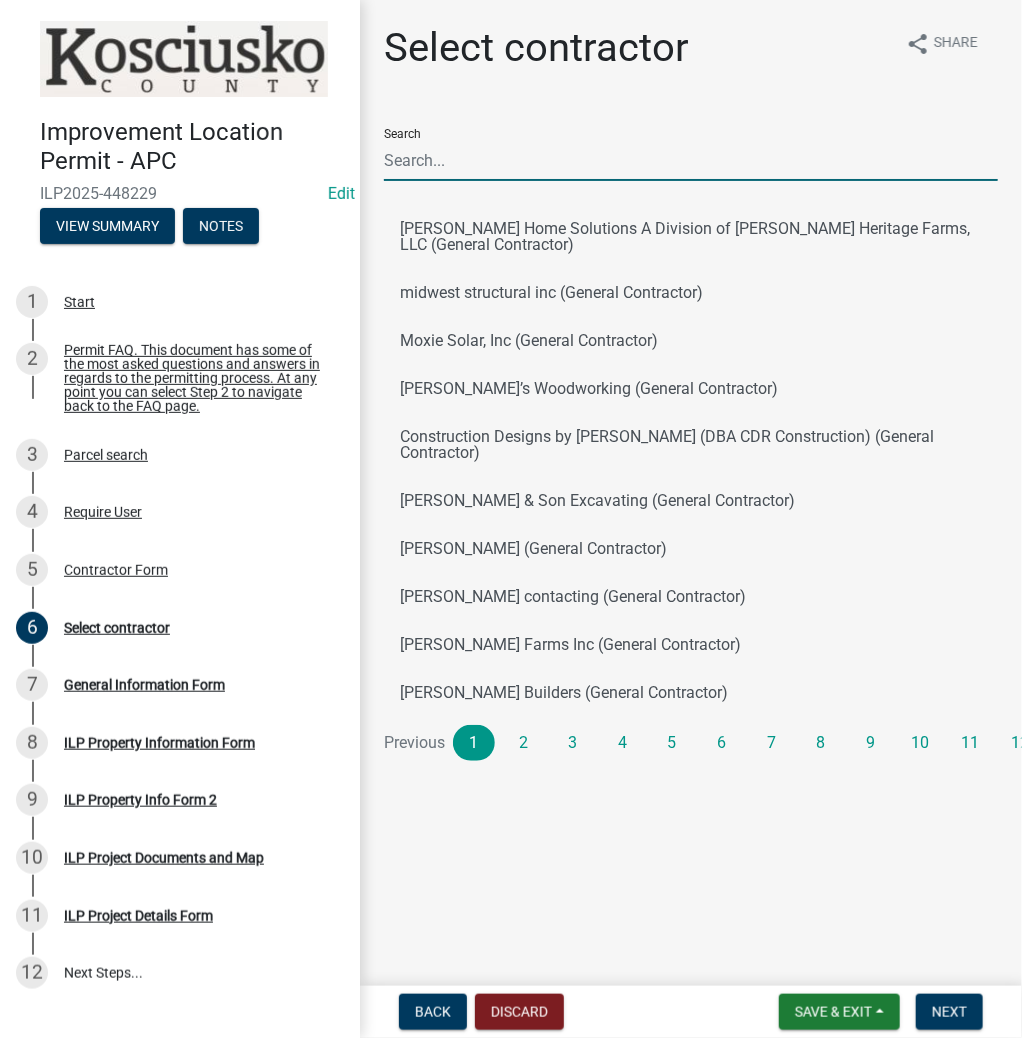 click on "Search" at bounding box center [691, 160] 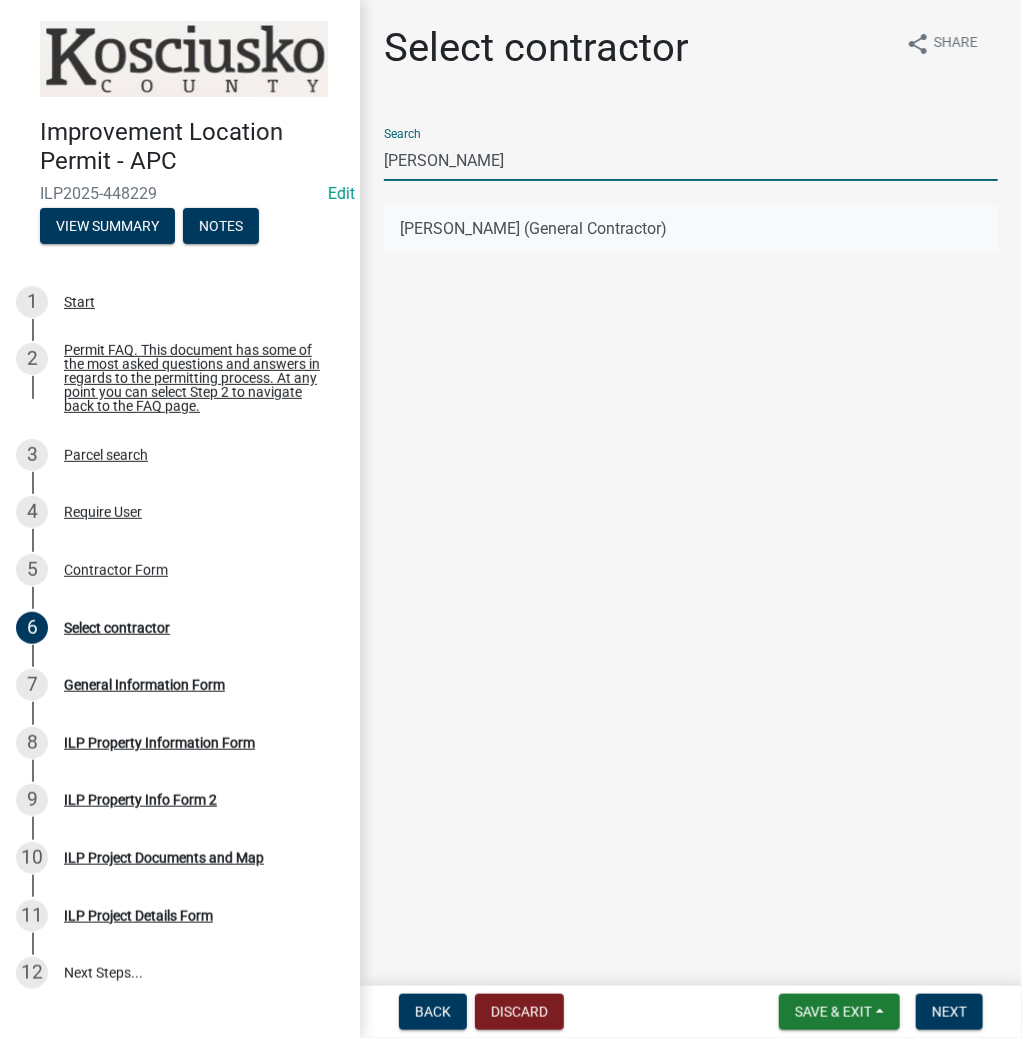 type on "[PERSON_NAME]" 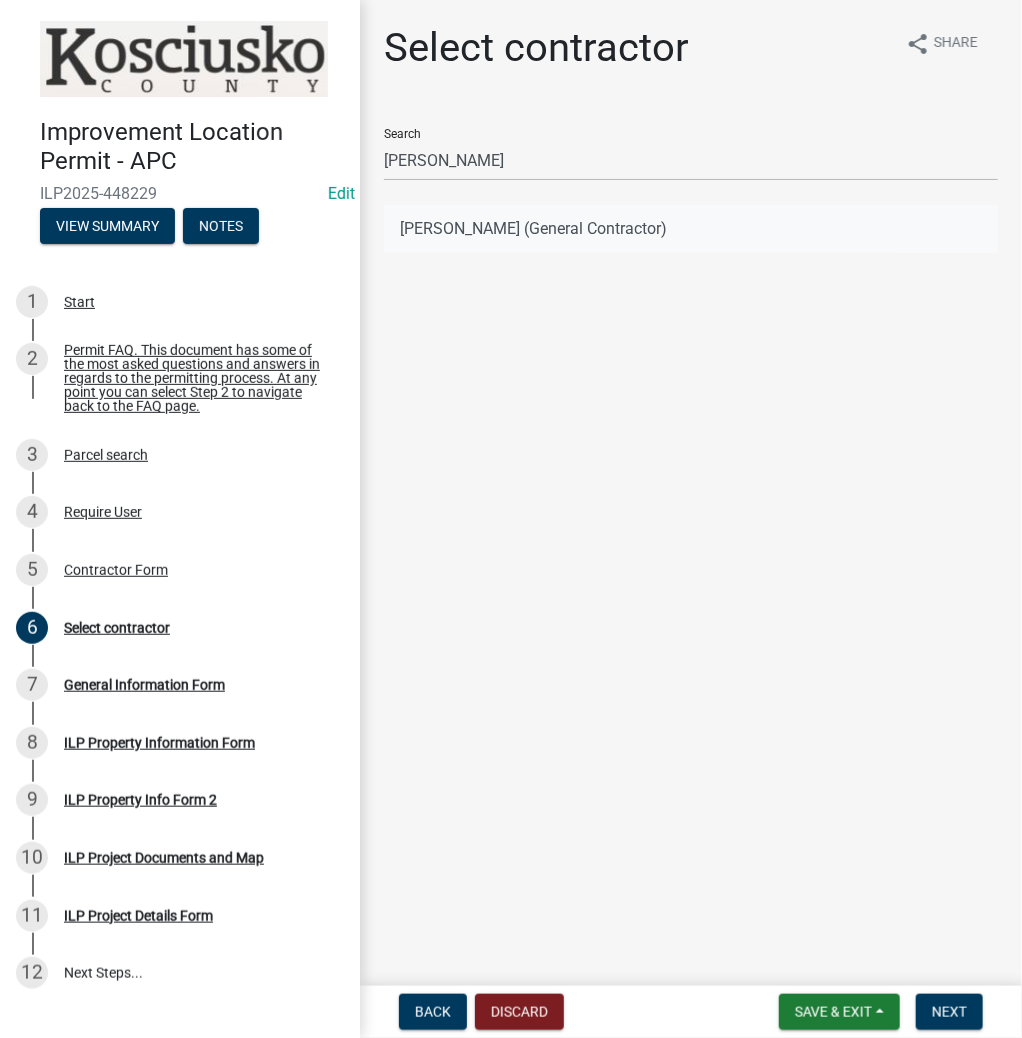 click on "[PERSON_NAME] (General Contractor)" 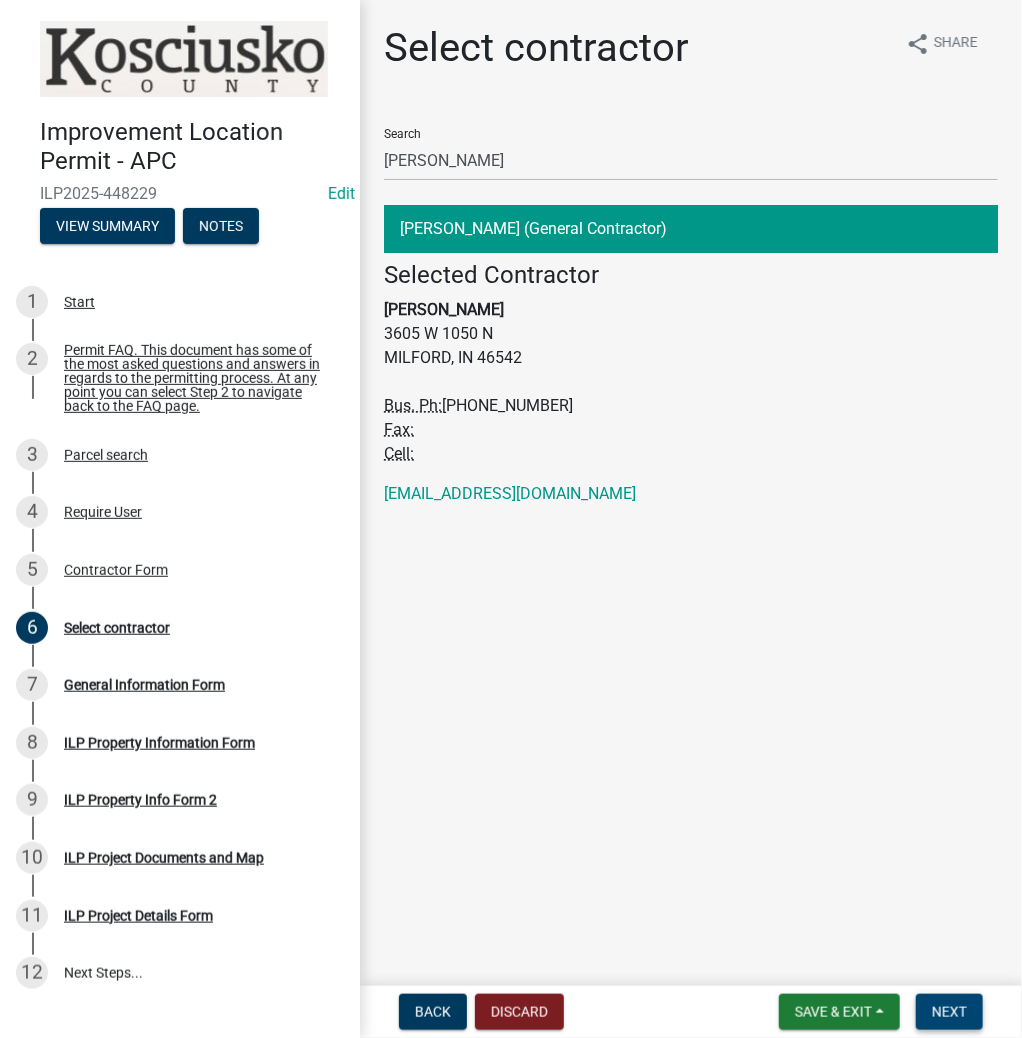 click on "Next" at bounding box center (949, 1012) 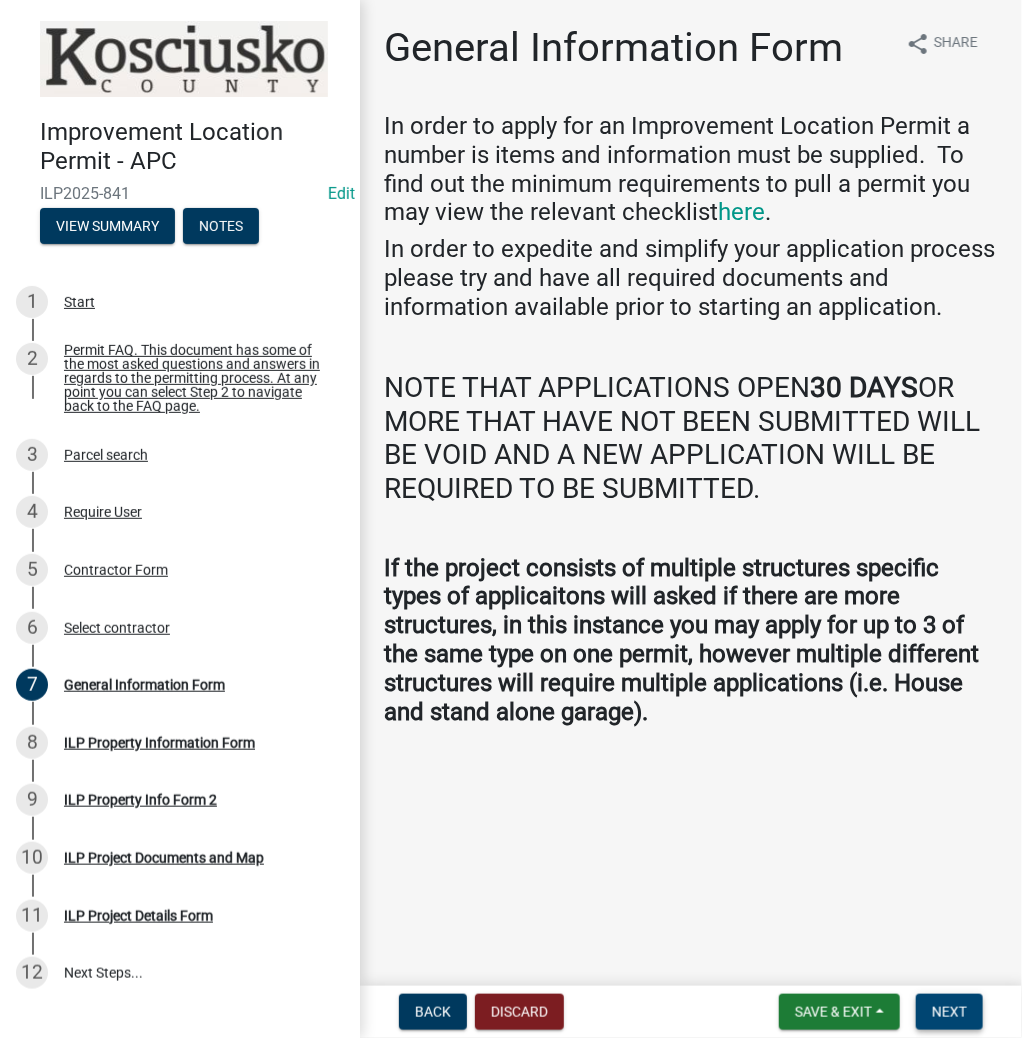 click on "Next" at bounding box center (949, 1012) 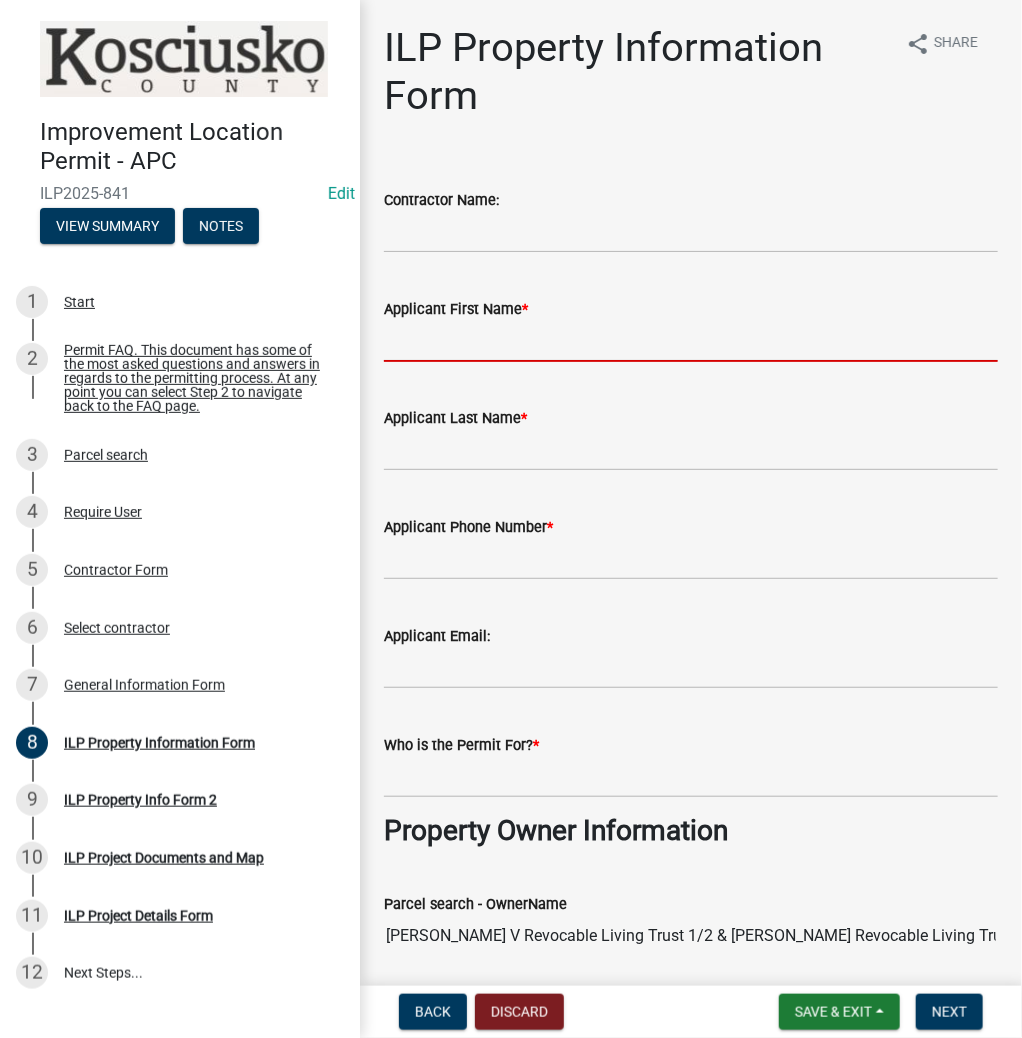 click on "Applicant First Name  *" at bounding box center [691, 341] 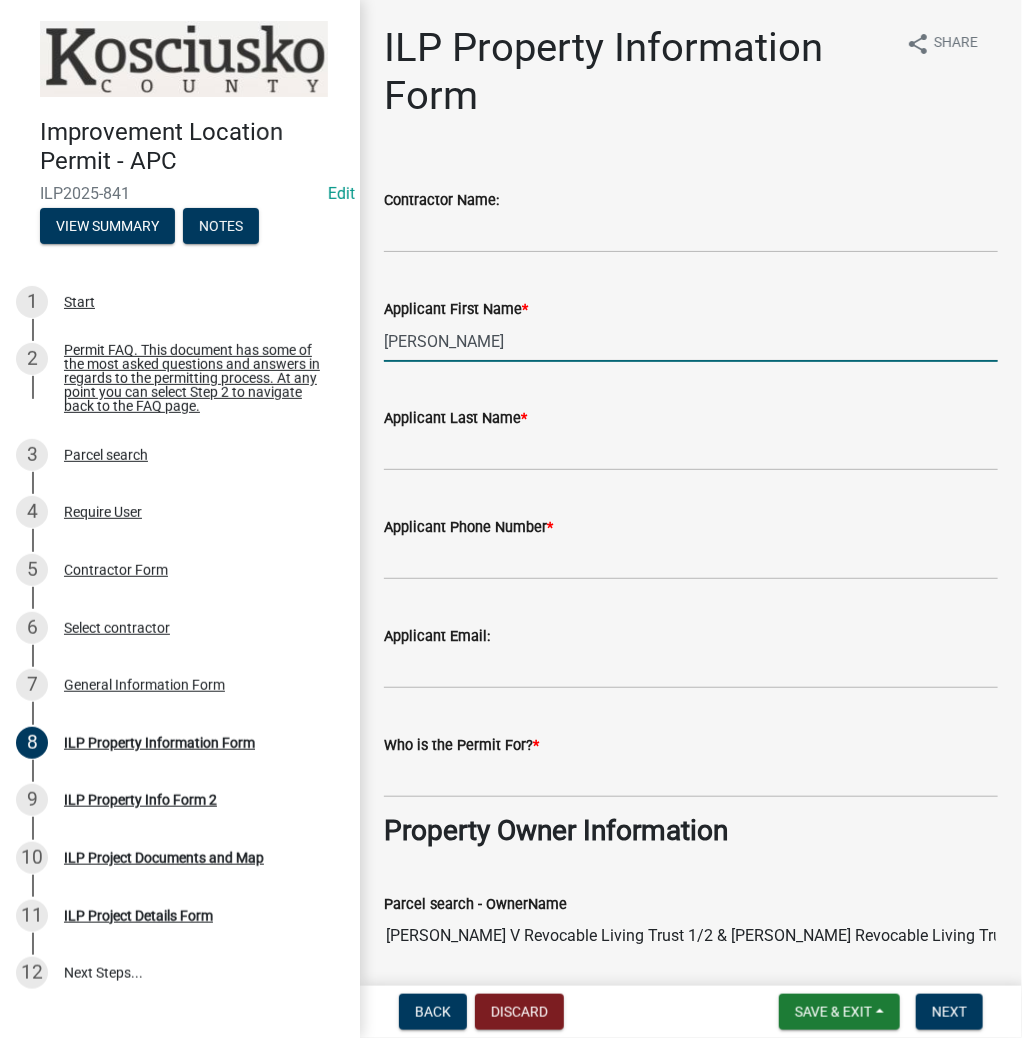 type on "[PERSON_NAME]" 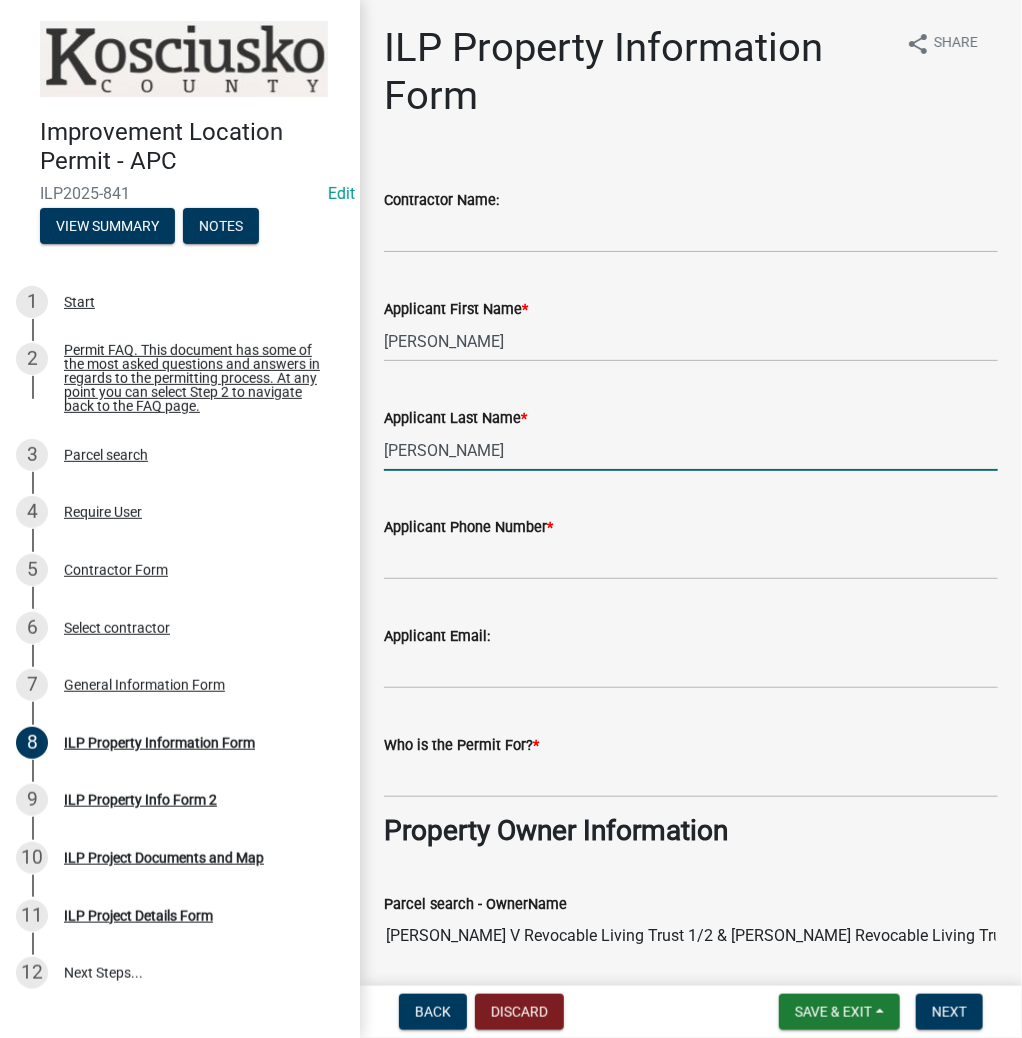 type on "[PERSON_NAME]" 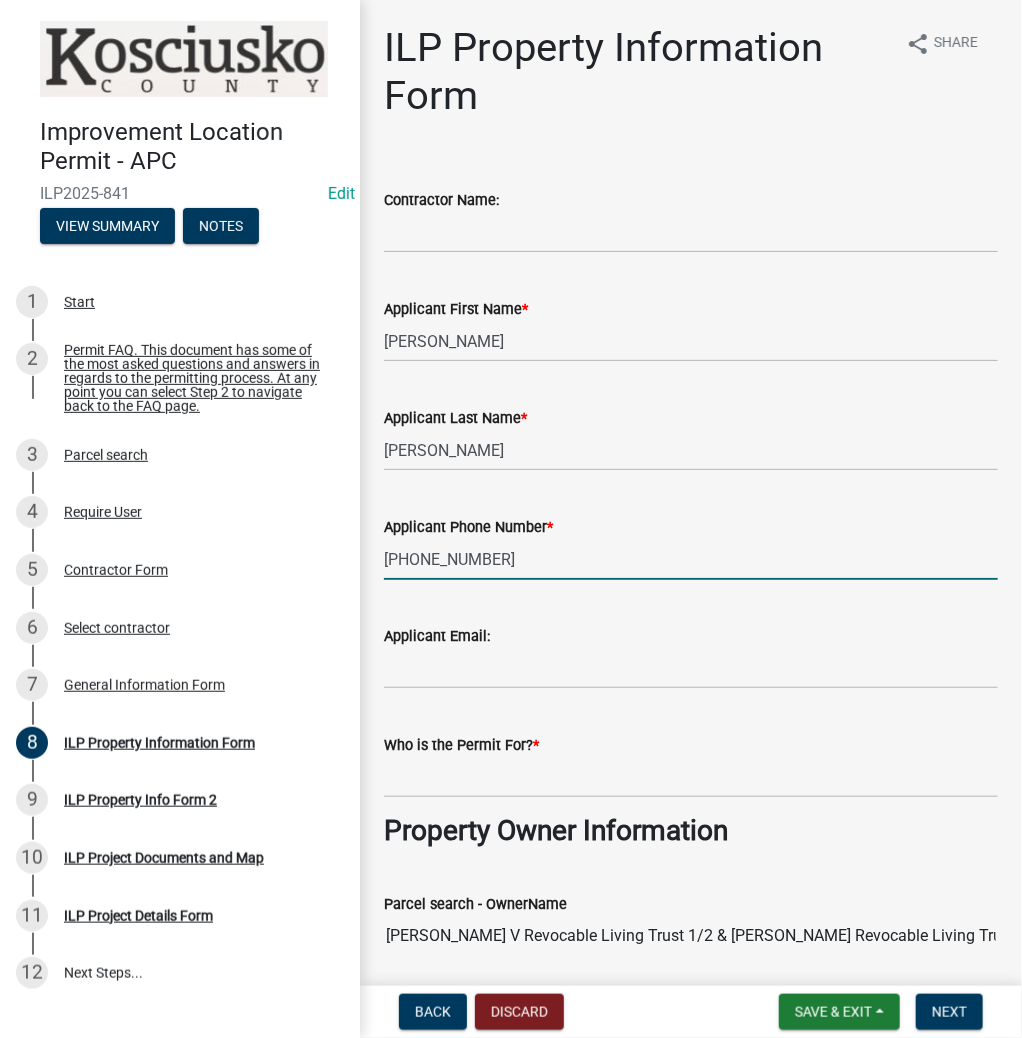 type on "[PHONE_NUMBER]" 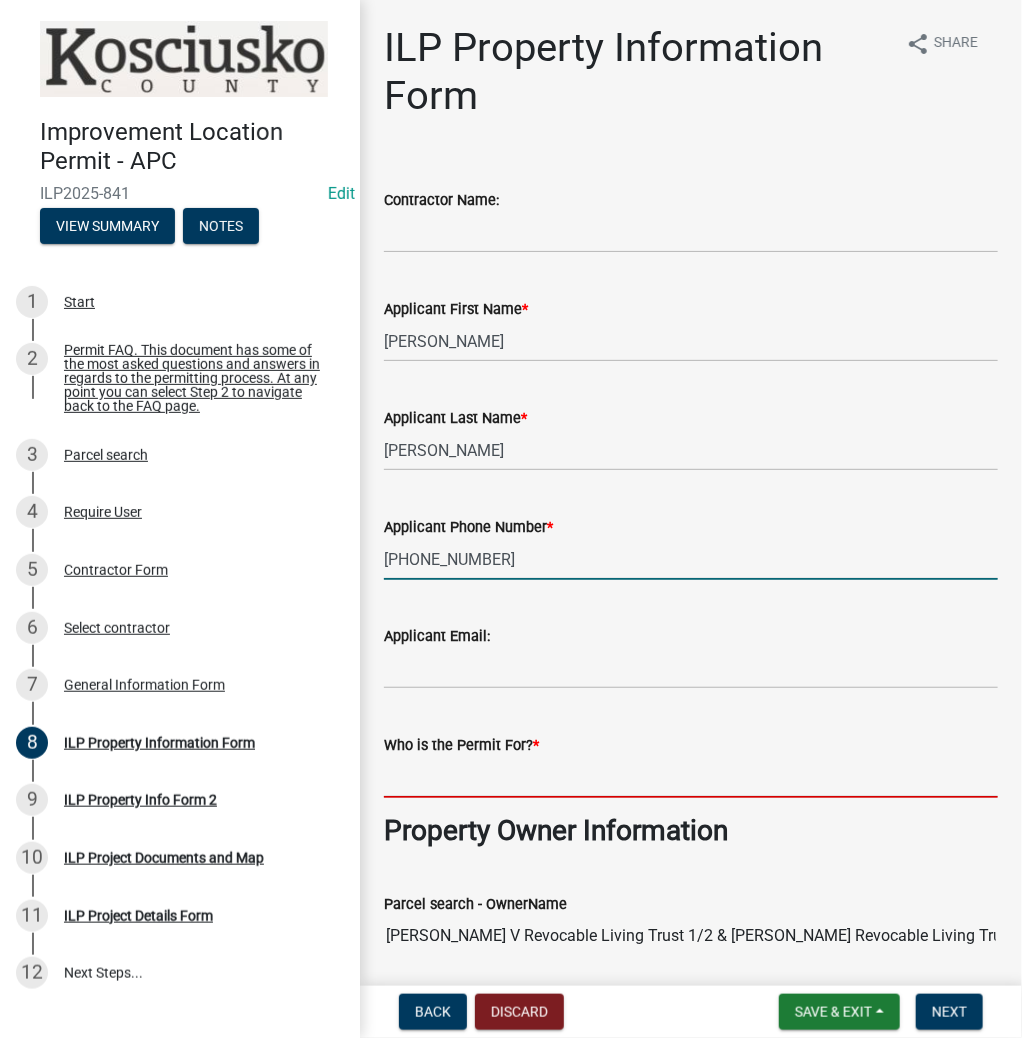 click on "Who is the Permit For?  *" at bounding box center [691, 777] 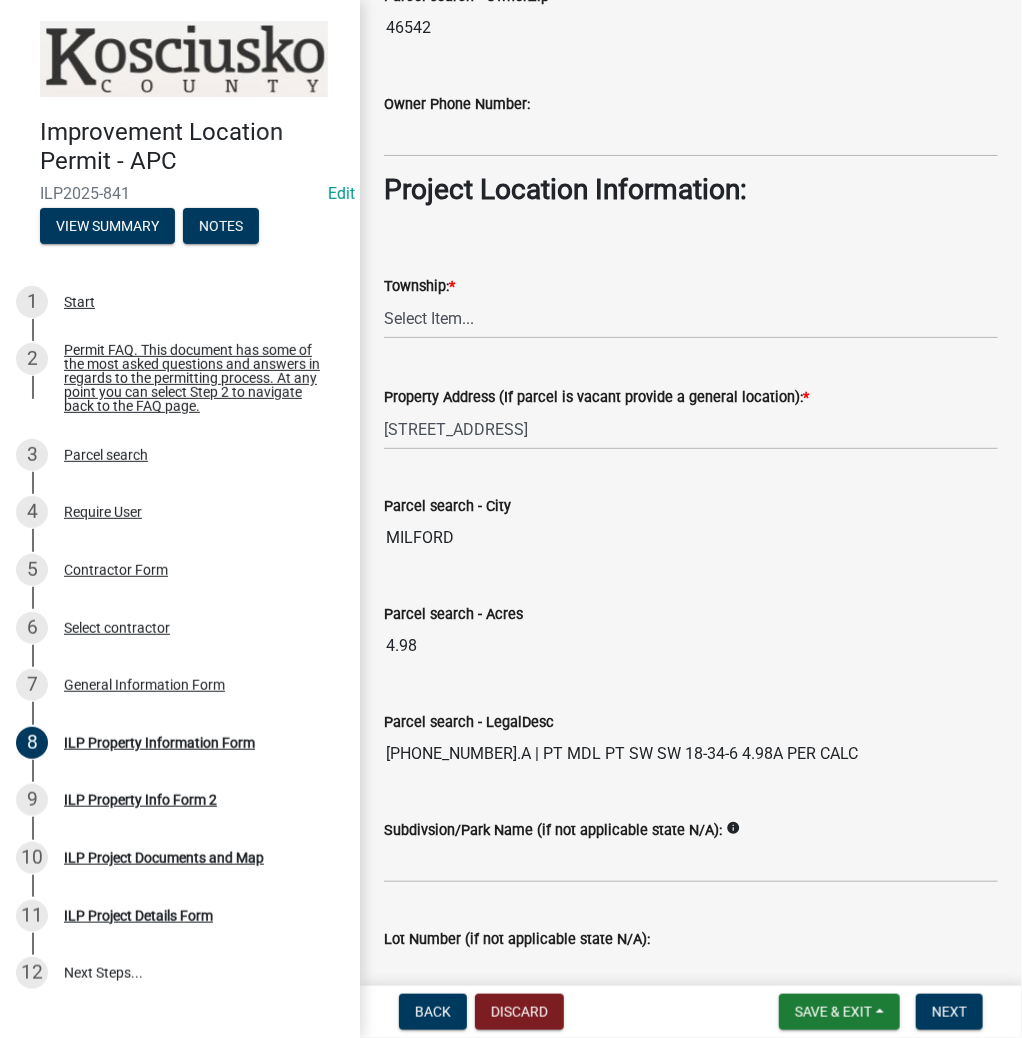 scroll, scrollTop: 1360, scrollLeft: 0, axis: vertical 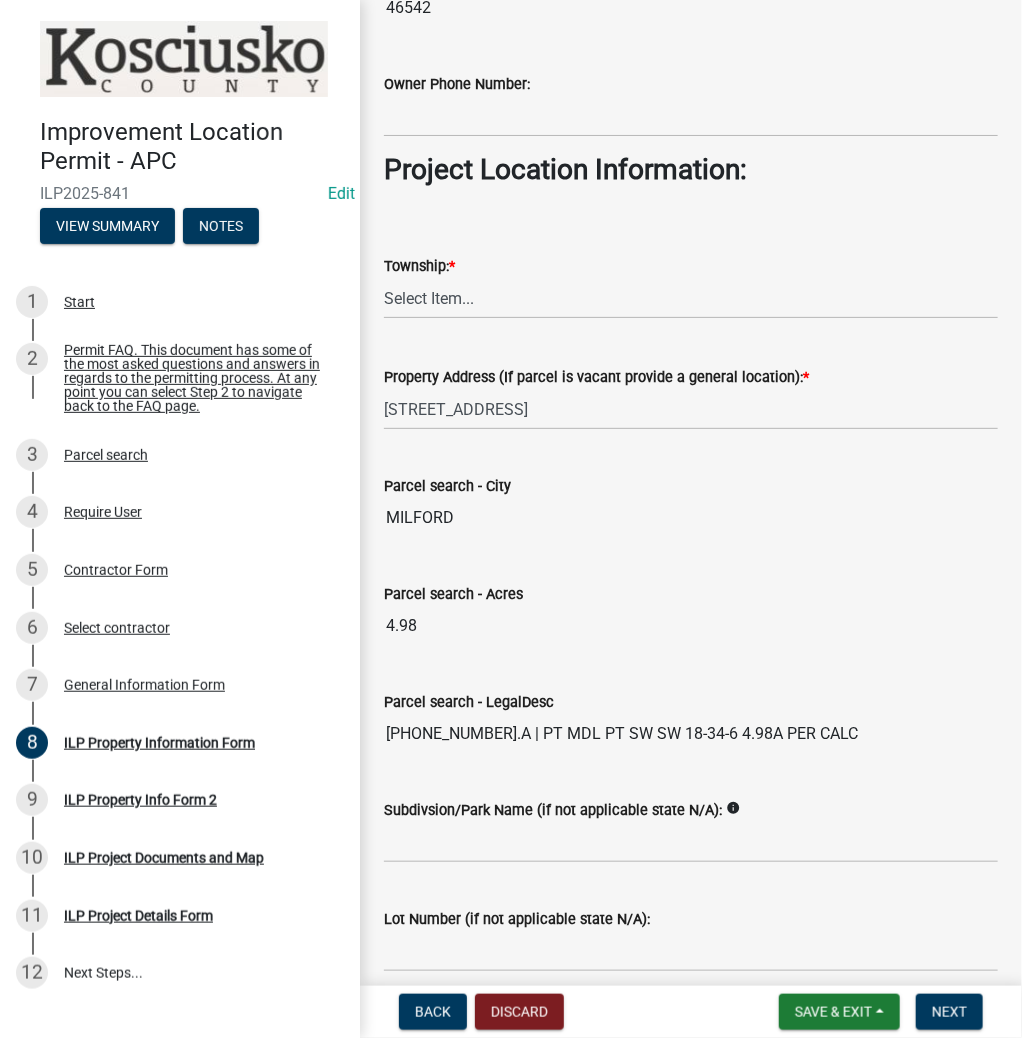 type on "[PERSON_NAME]" 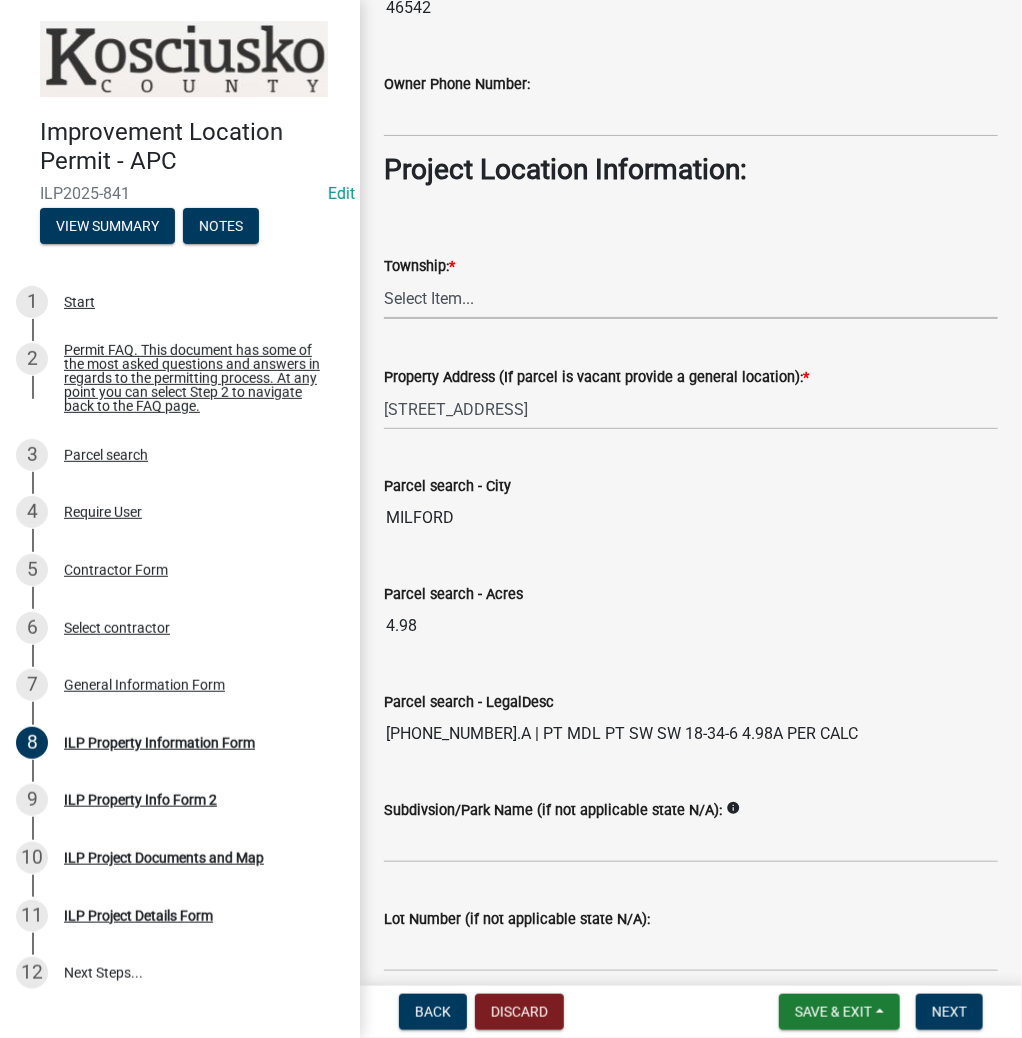 drag, startPoint x: 430, startPoint y: 291, endPoint x: 449, endPoint y: 288, distance: 19.235384 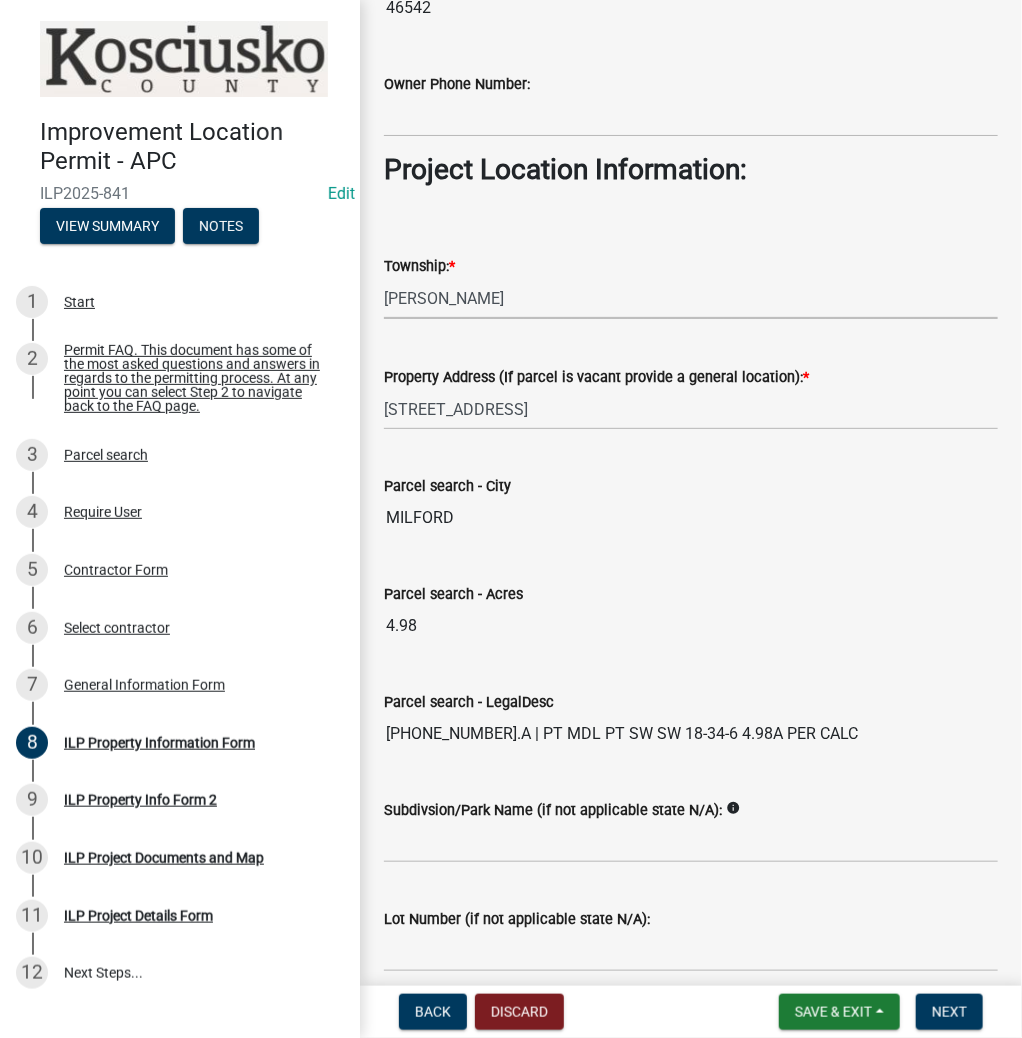 click on "Select Item...   [PERSON_NAME] - Elkhart Co   Clay   Etna   [GEOGRAPHIC_DATA][PERSON_NAME]   [PERSON_NAME][GEOGRAPHIC_DATA]   [GEOGRAPHIC_DATA]   [GEOGRAPHIC_DATA]   [GEOGRAPHIC_DATA][PERSON_NAME][GEOGRAPHIC_DATA]   [GEOGRAPHIC_DATA]   [GEOGRAPHIC_DATA] Creek   [GEOGRAPHIC_DATA] [GEOGRAPHIC_DATA]   [US_STATE][PERSON_NAME]" at bounding box center [691, 298] 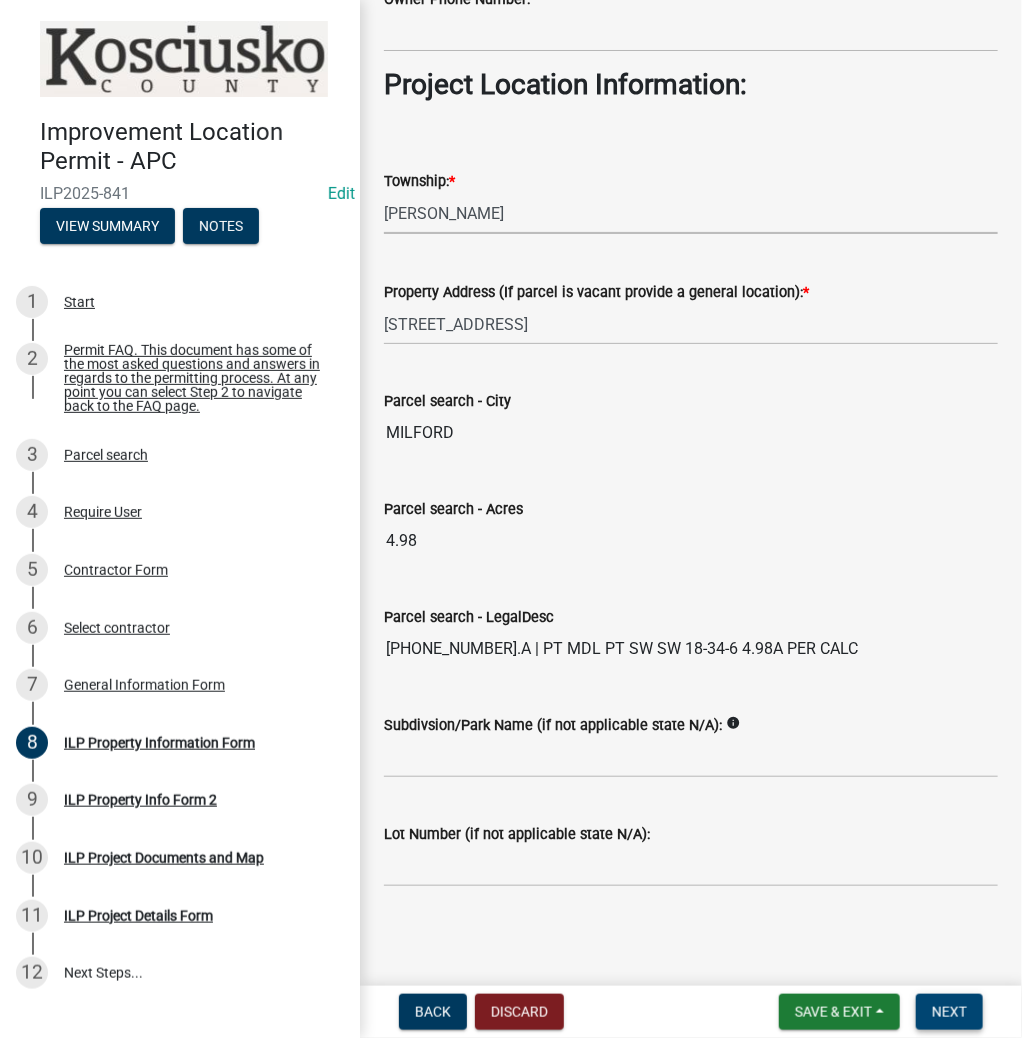 click on "Next" at bounding box center (949, 1012) 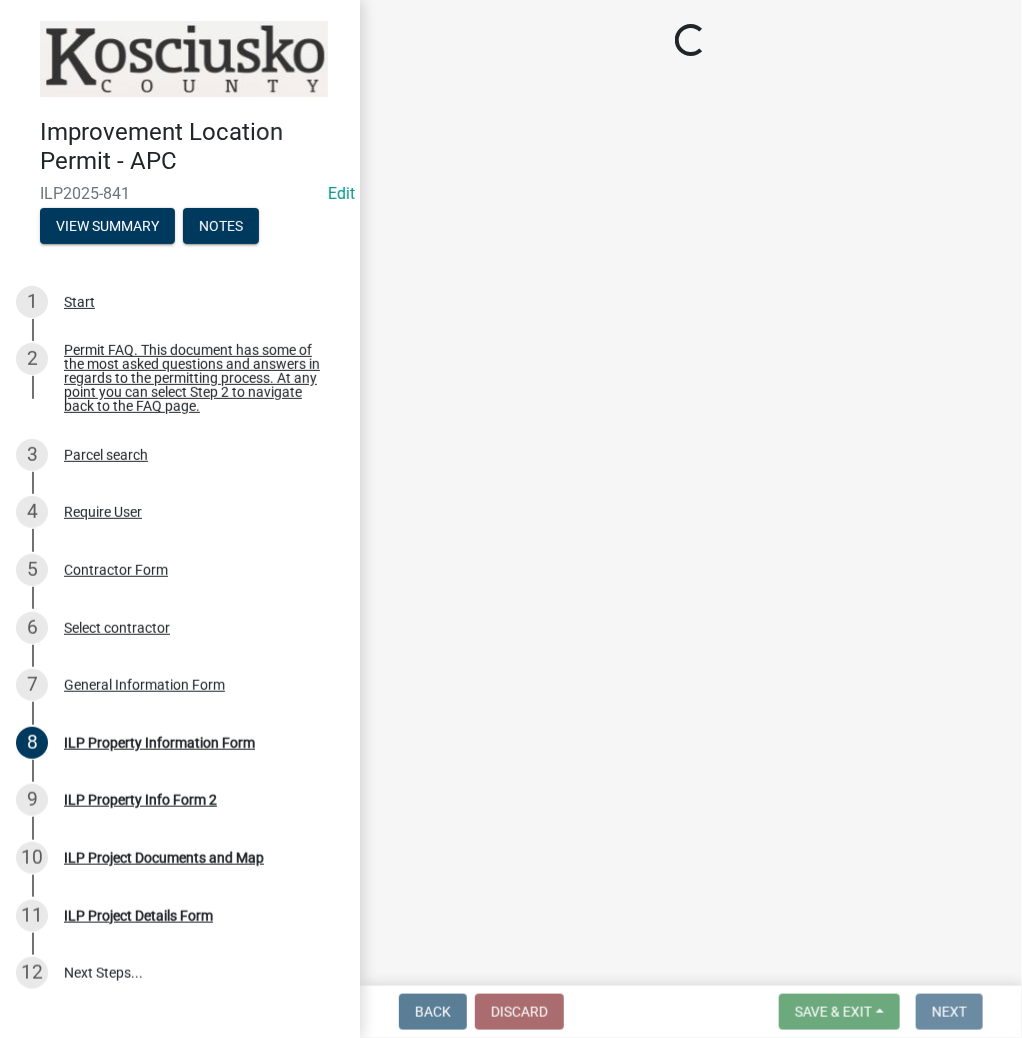 scroll, scrollTop: 0, scrollLeft: 0, axis: both 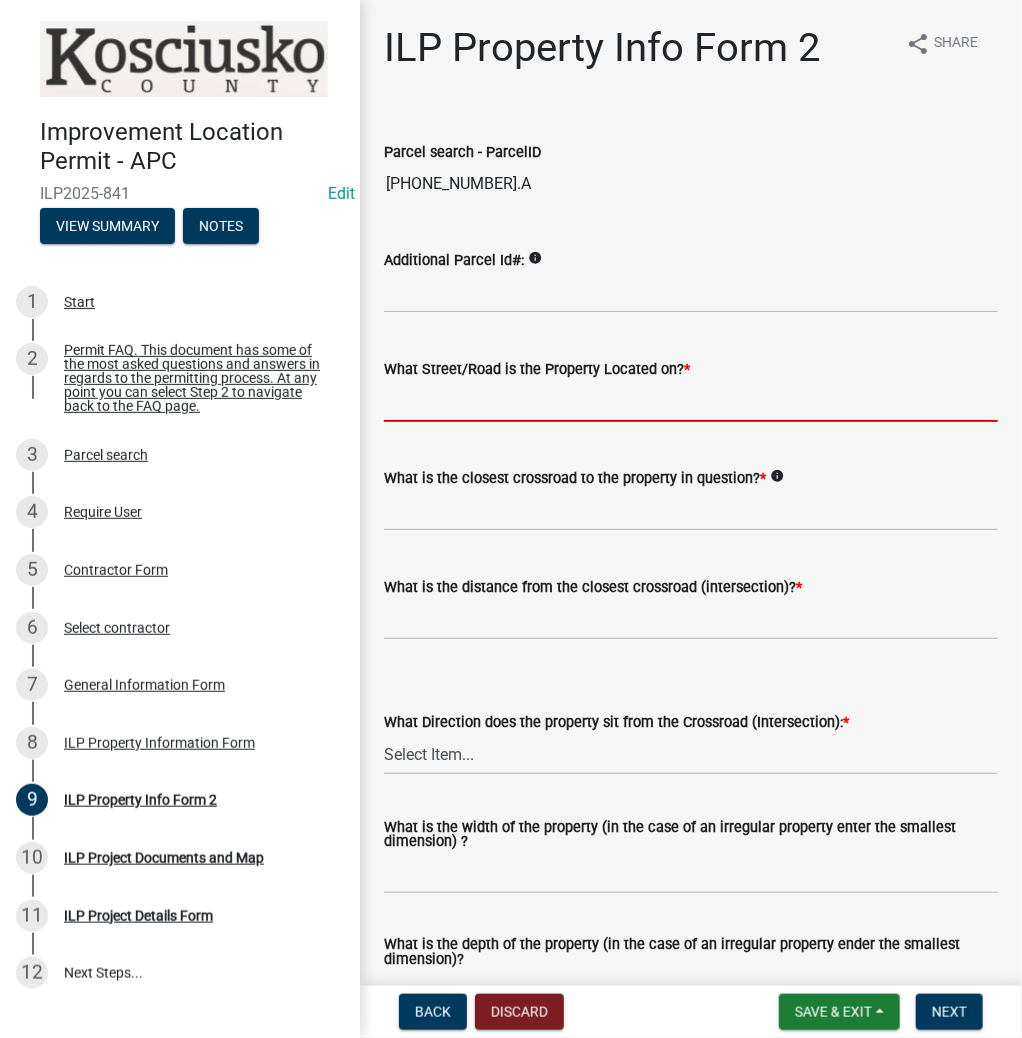 click on "What Street/Road is the Property Located on?  *" at bounding box center (691, 401) 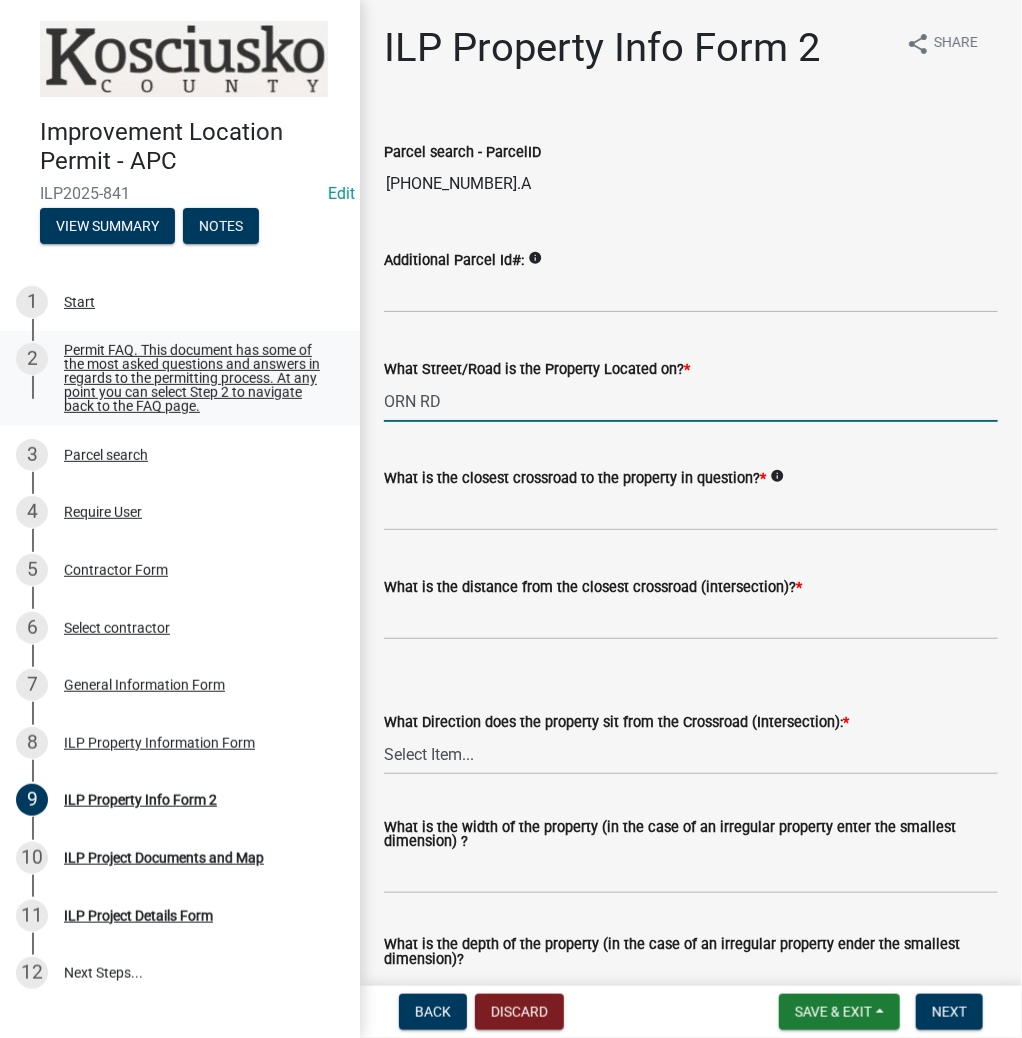 type on "ORN RD" 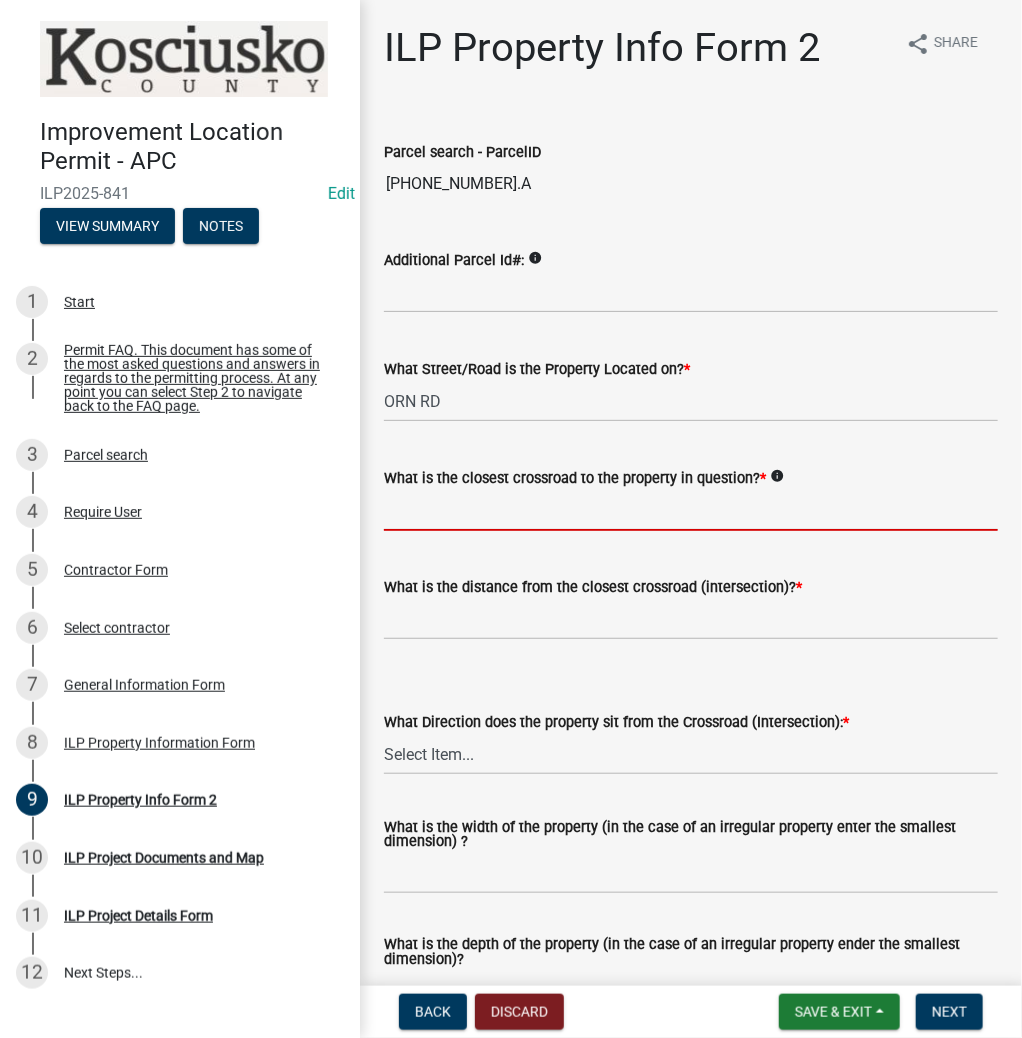 click on "What is the closest crossroad to the property in question?  *" at bounding box center [691, 510] 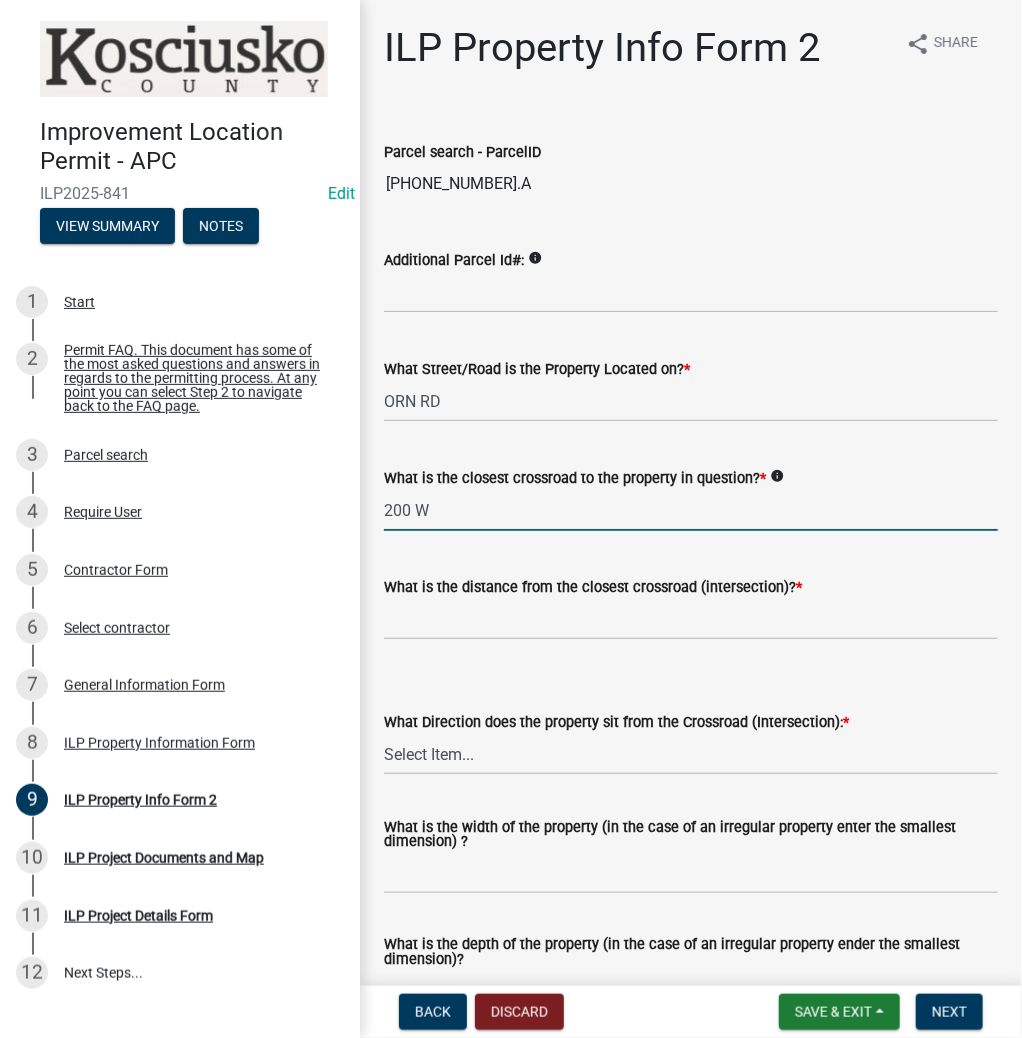 type on "200 W" 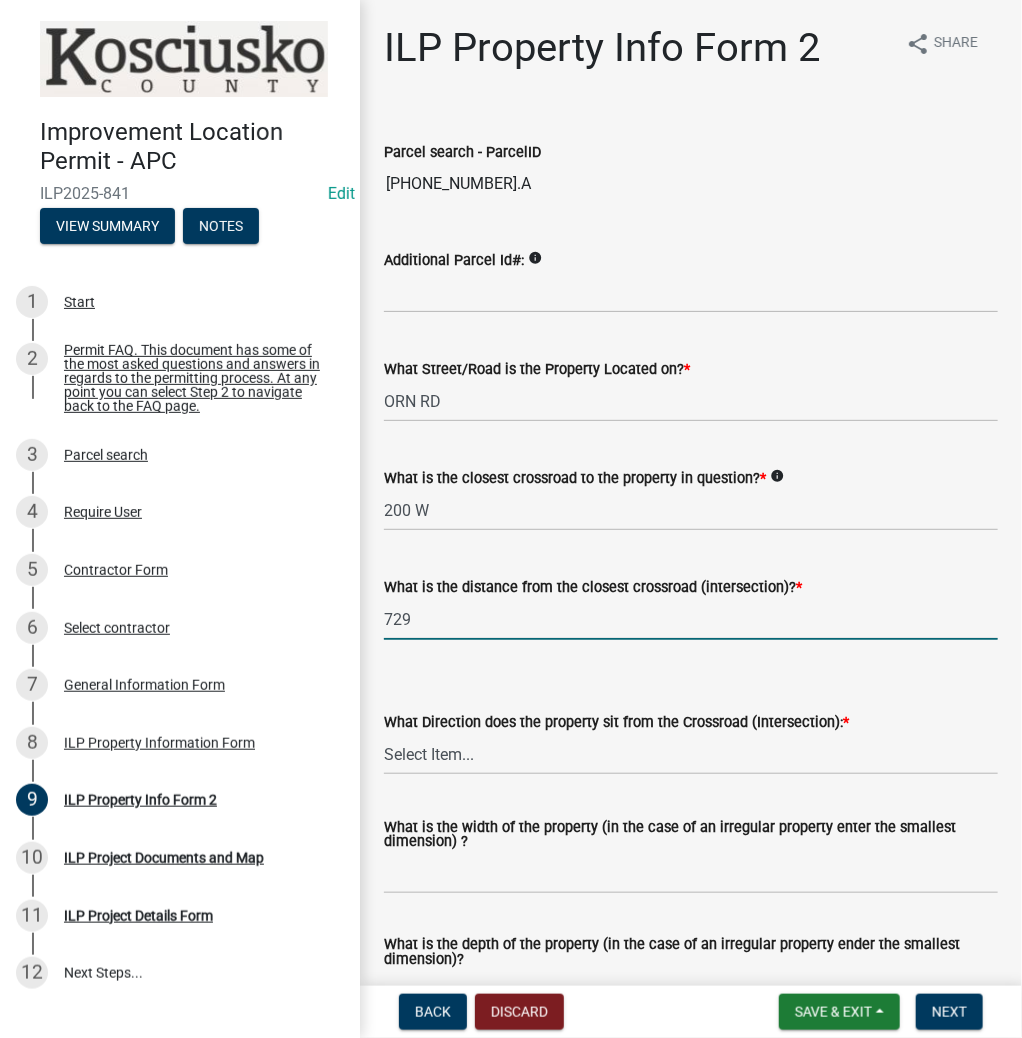 type on "729" 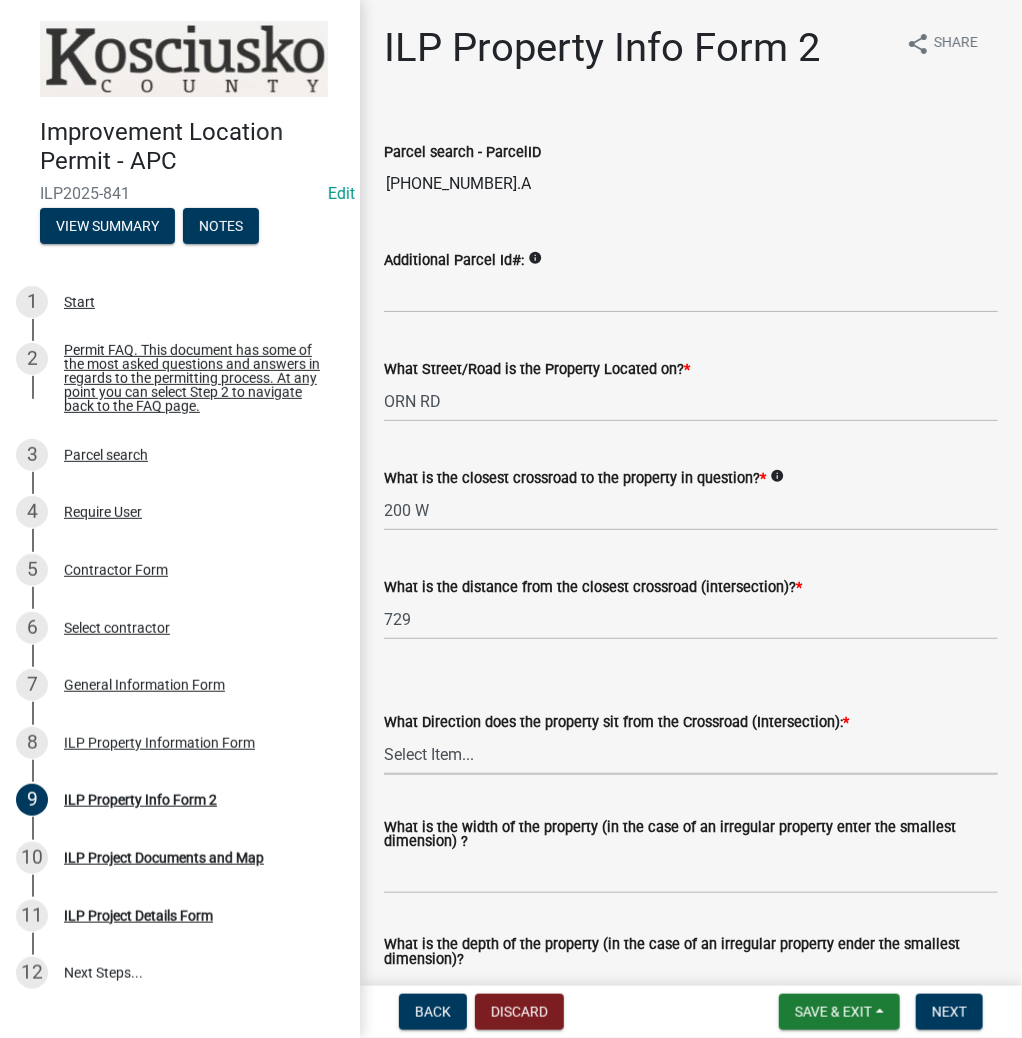 click on "Select Item...   N   NE   NW   S   SE   SW   E   W" at bounding box center (691, 754) 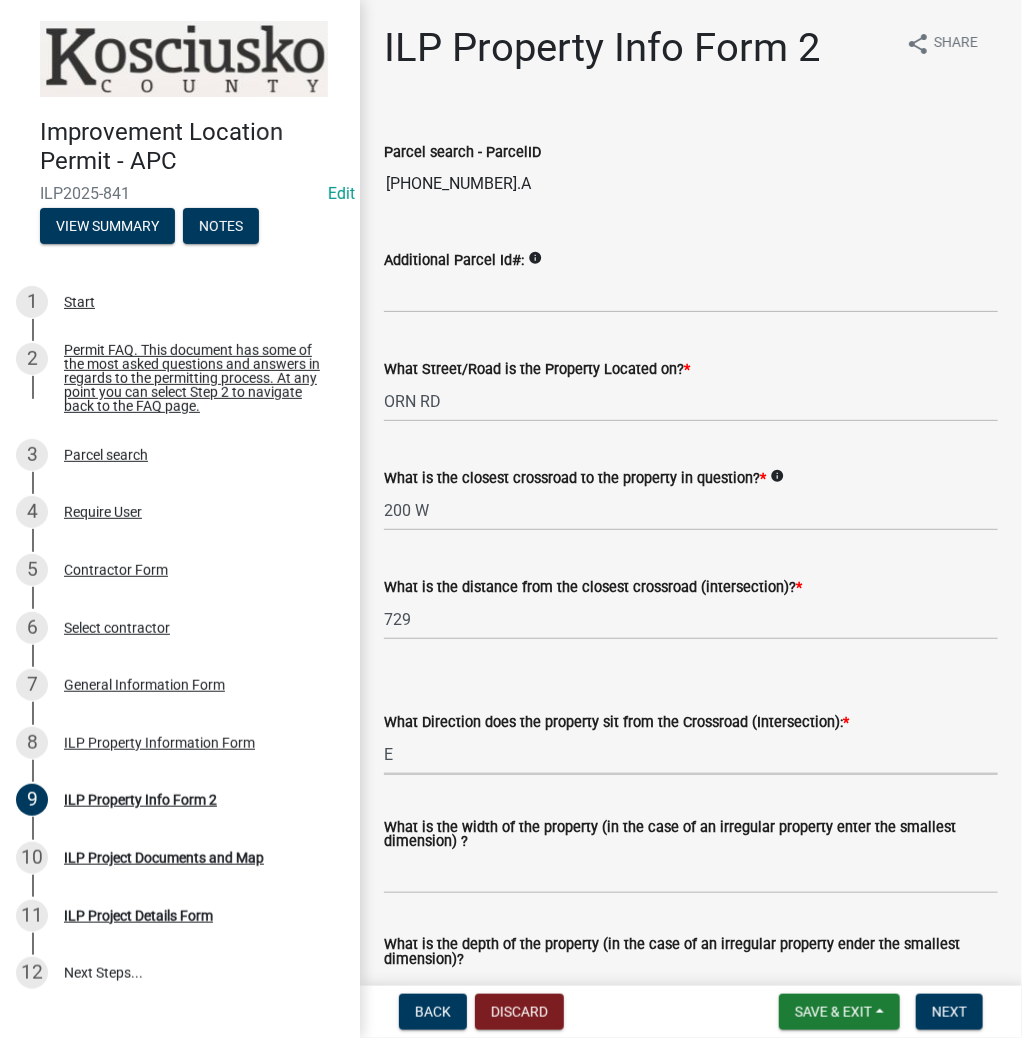 click on "Select Item...   N   NE   NW   S   SE   SW   E   W" at bounding box center (691, 754) 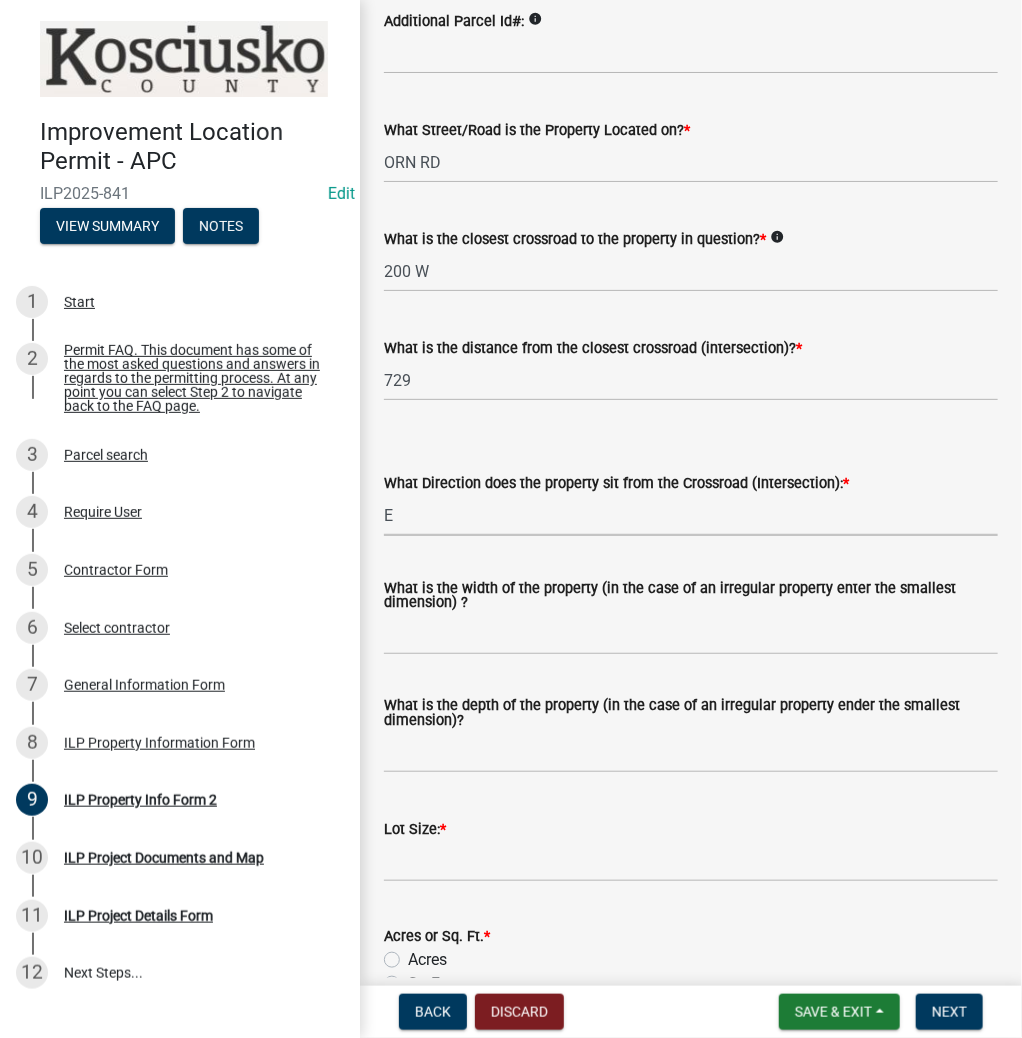 scroll, scrollTop: 240, scrollLeft: 0, axis: vertical 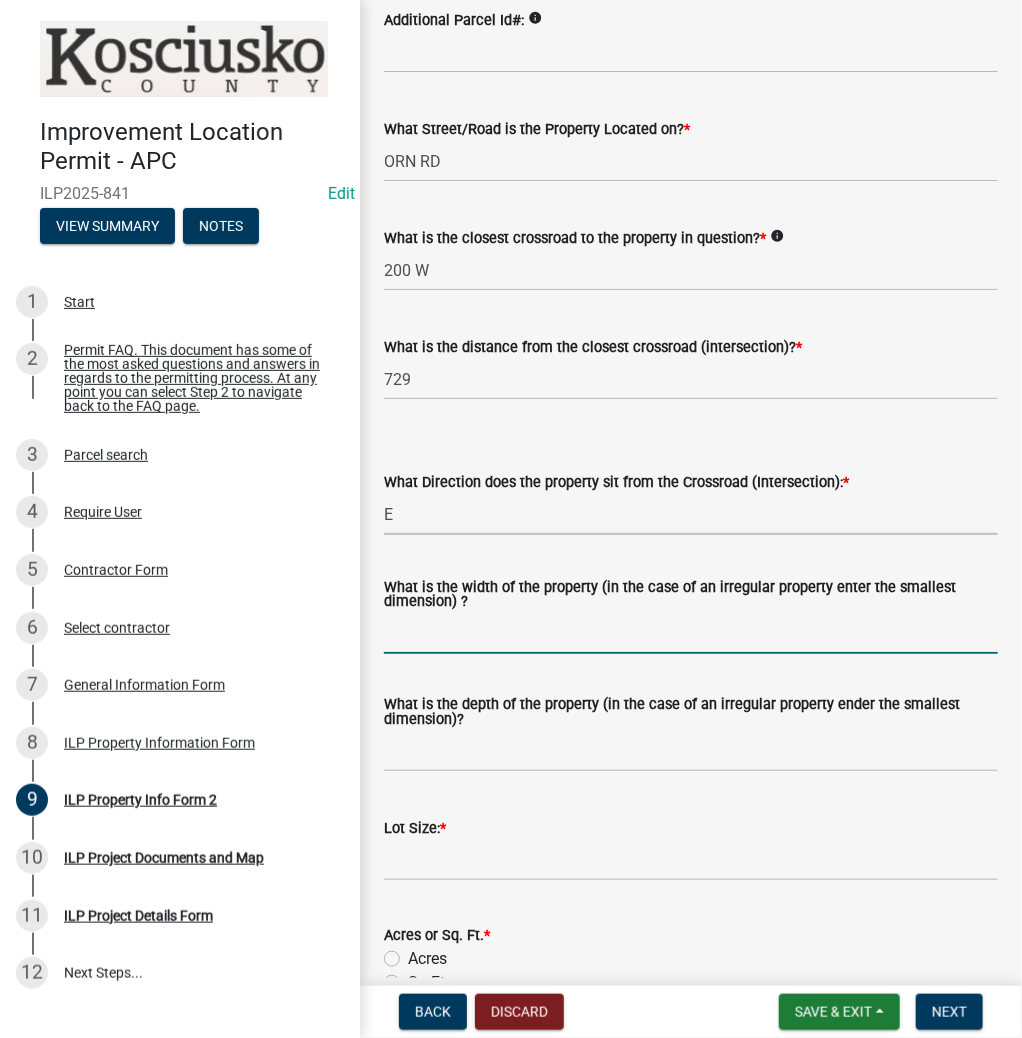 click on "What is the width of the property (in the case of an irregular property enter the smallest dimension) ?" at bounding box center (691, 633) 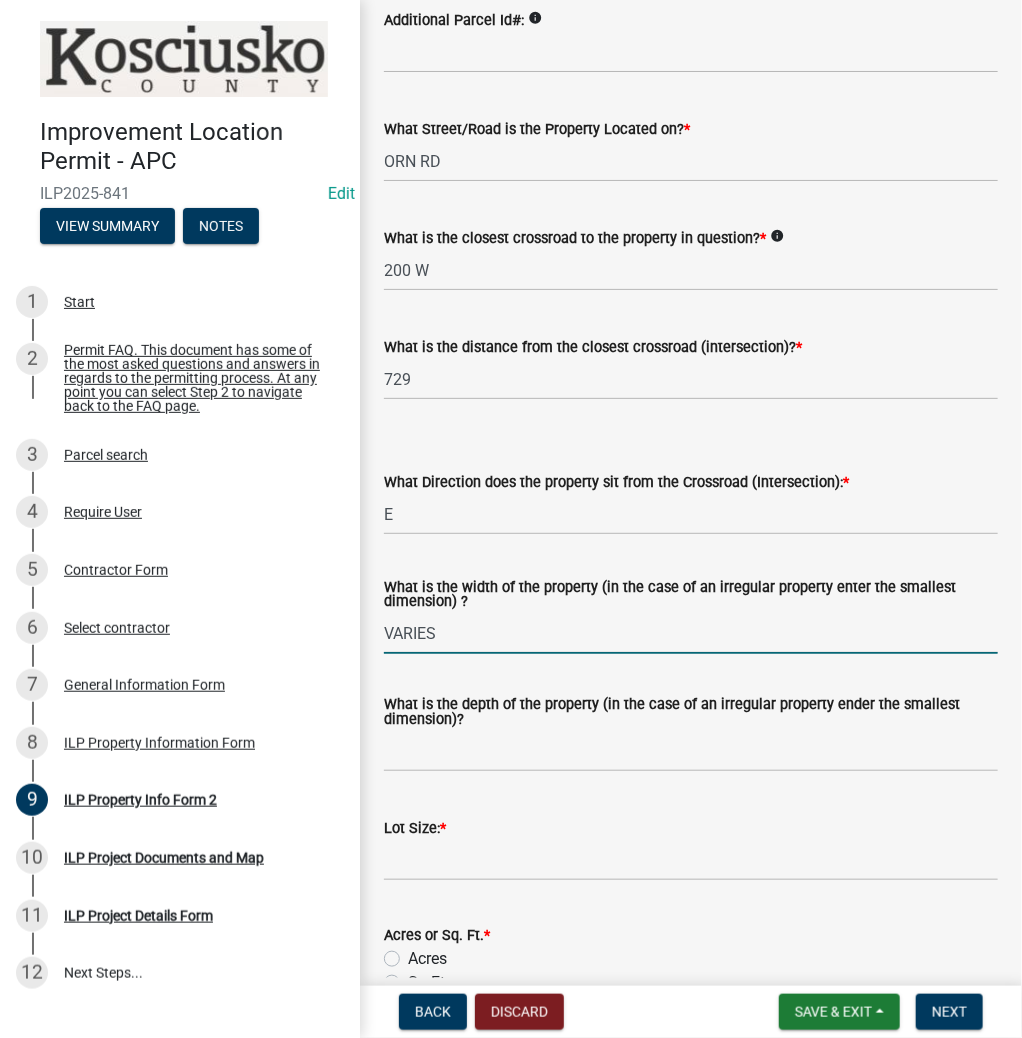 type on "VARIES" 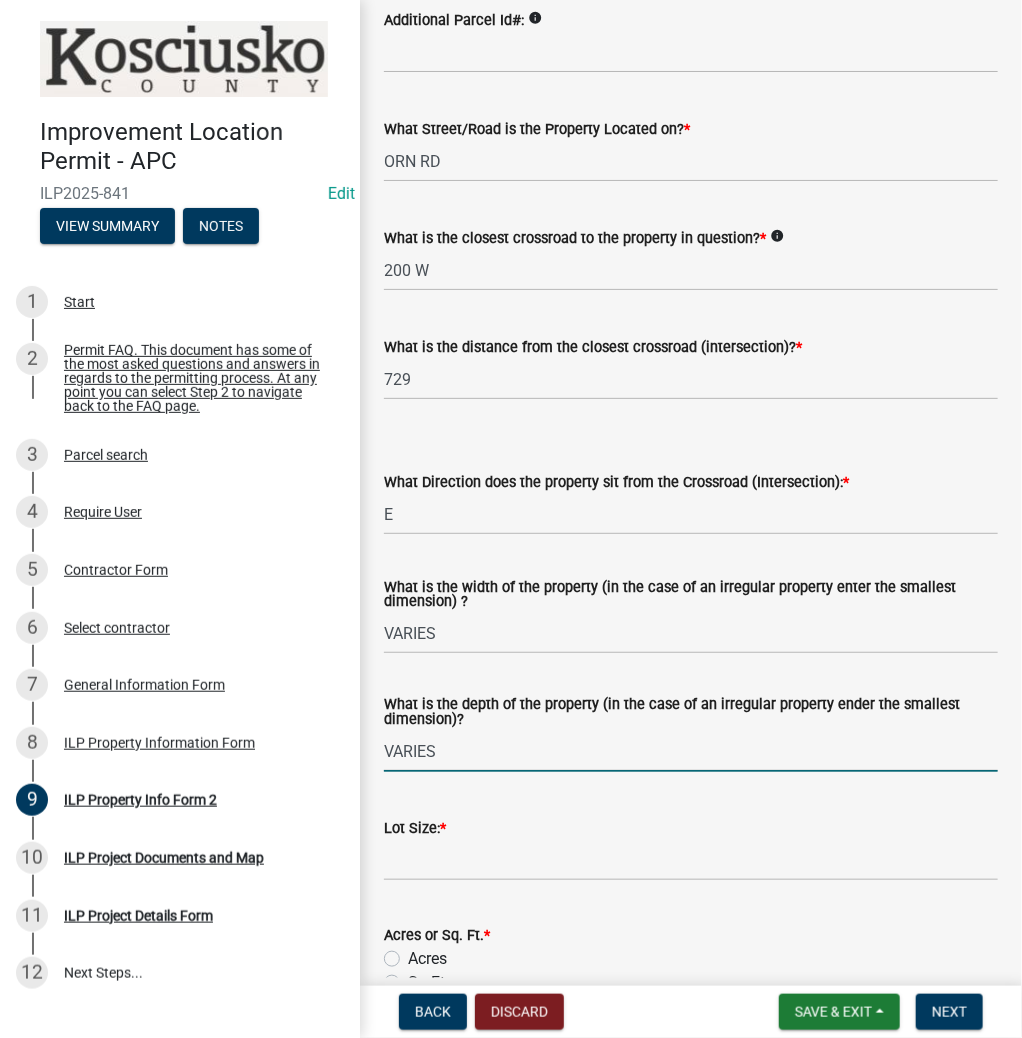 type on "VARIES" 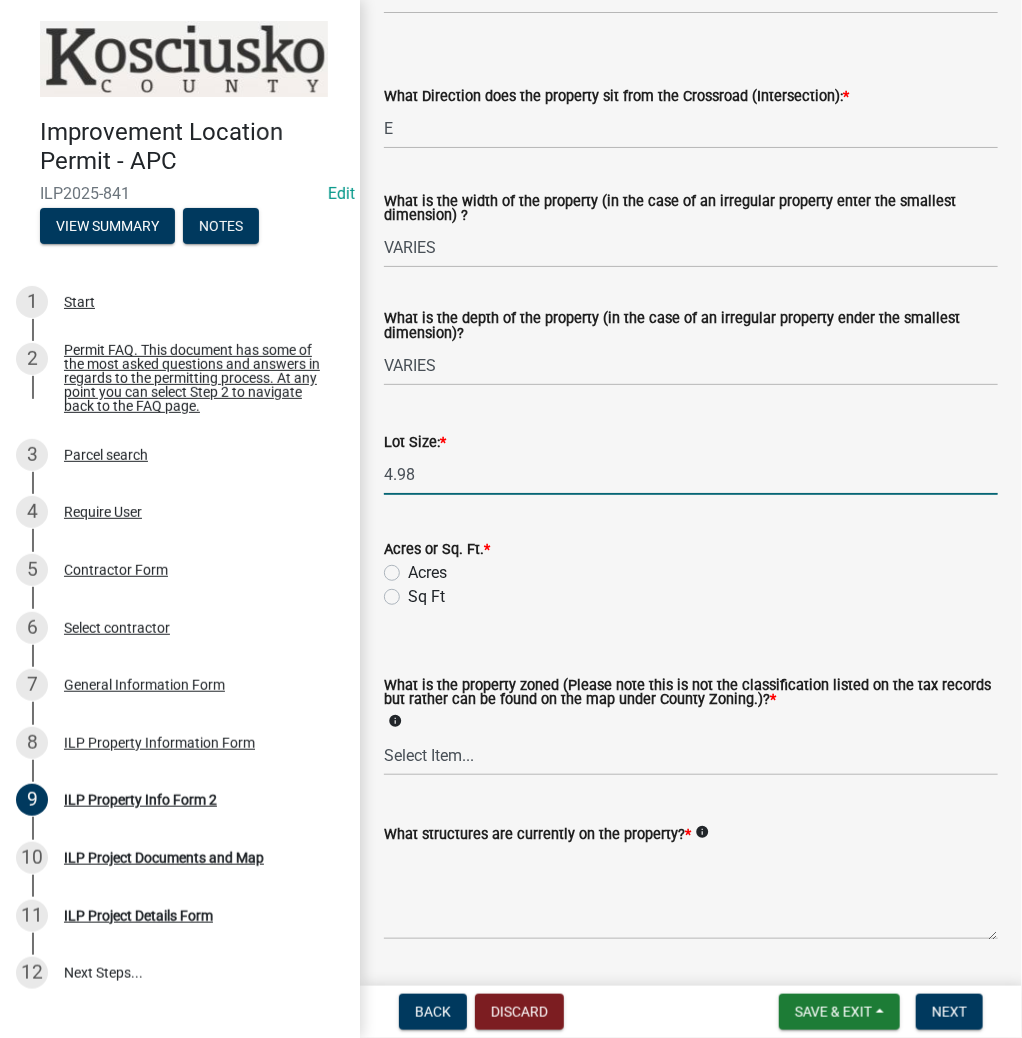 scroll, scrollTop: 683, scrollLeft: 0, axis: vertical 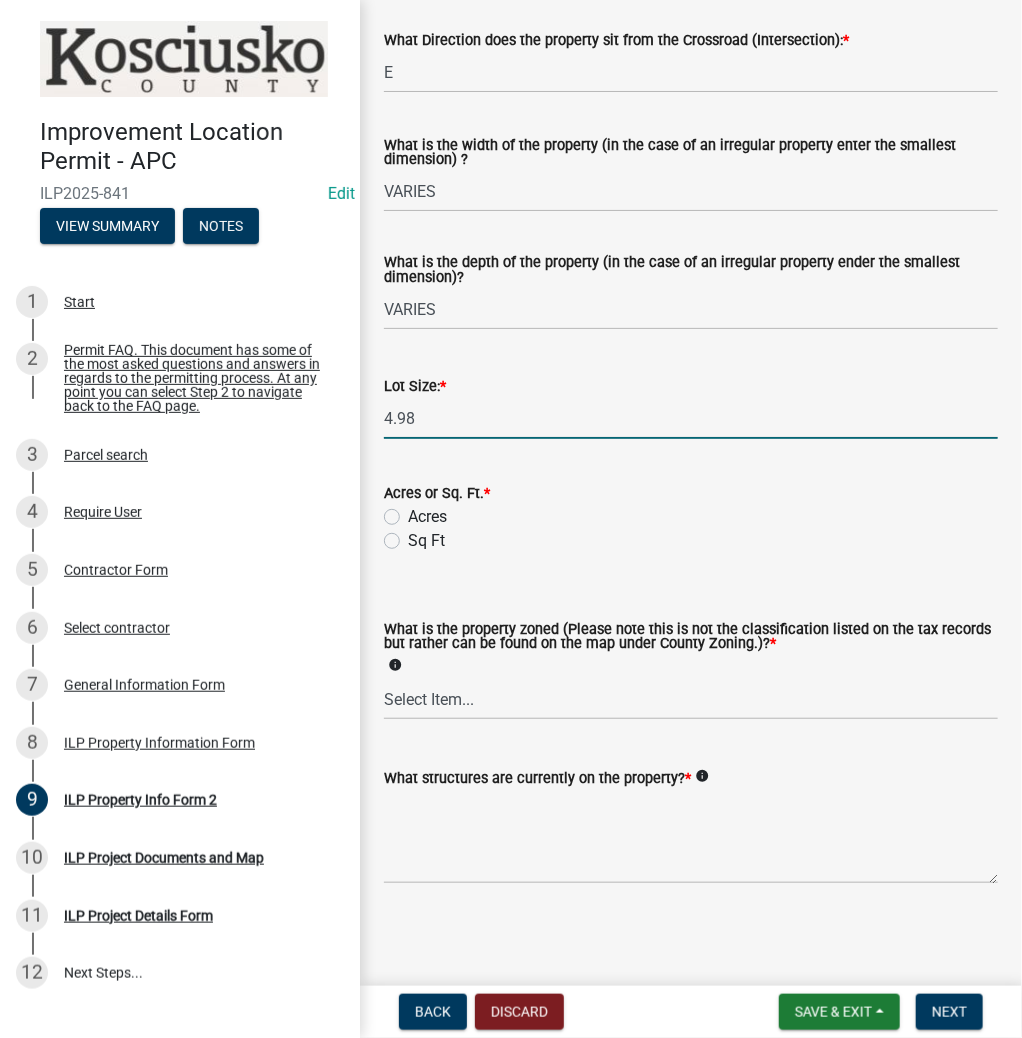 type on "4.98" 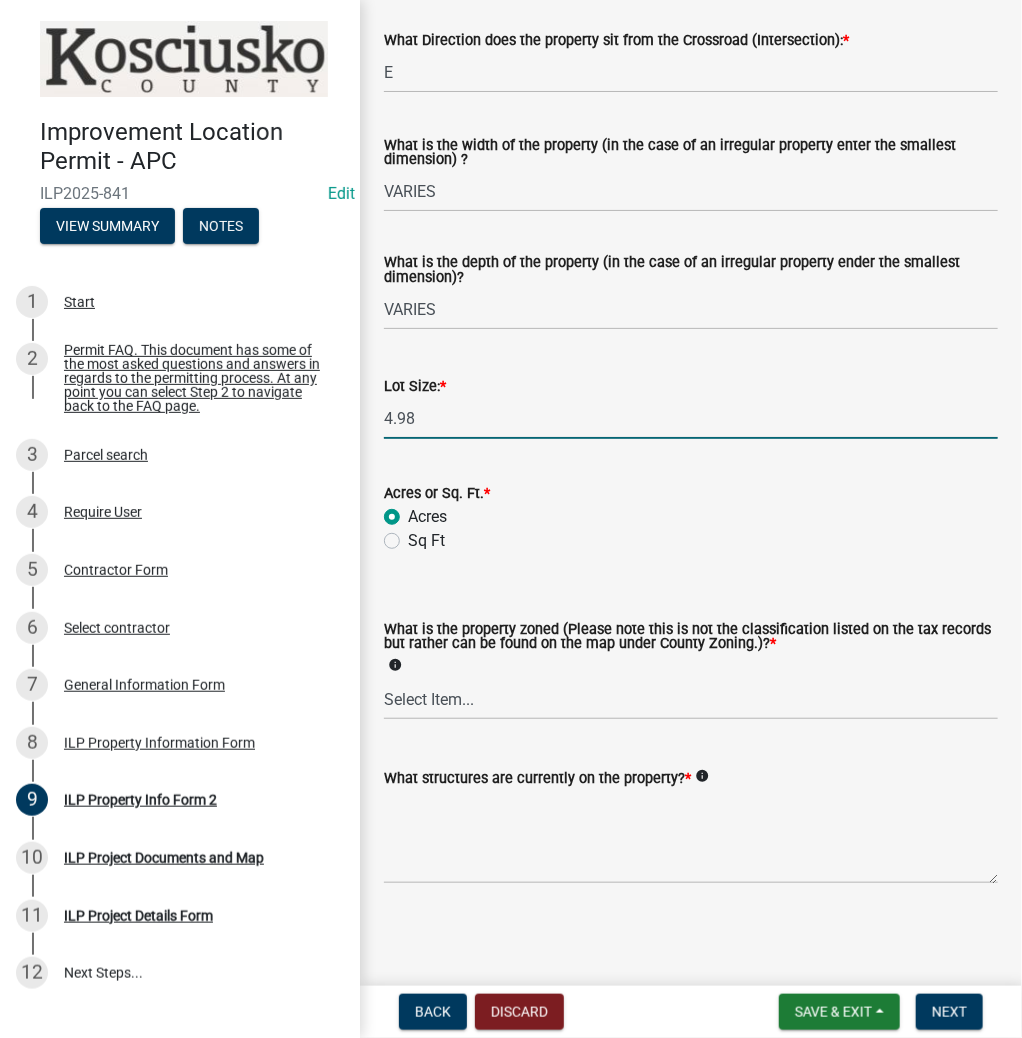 radio on "true" 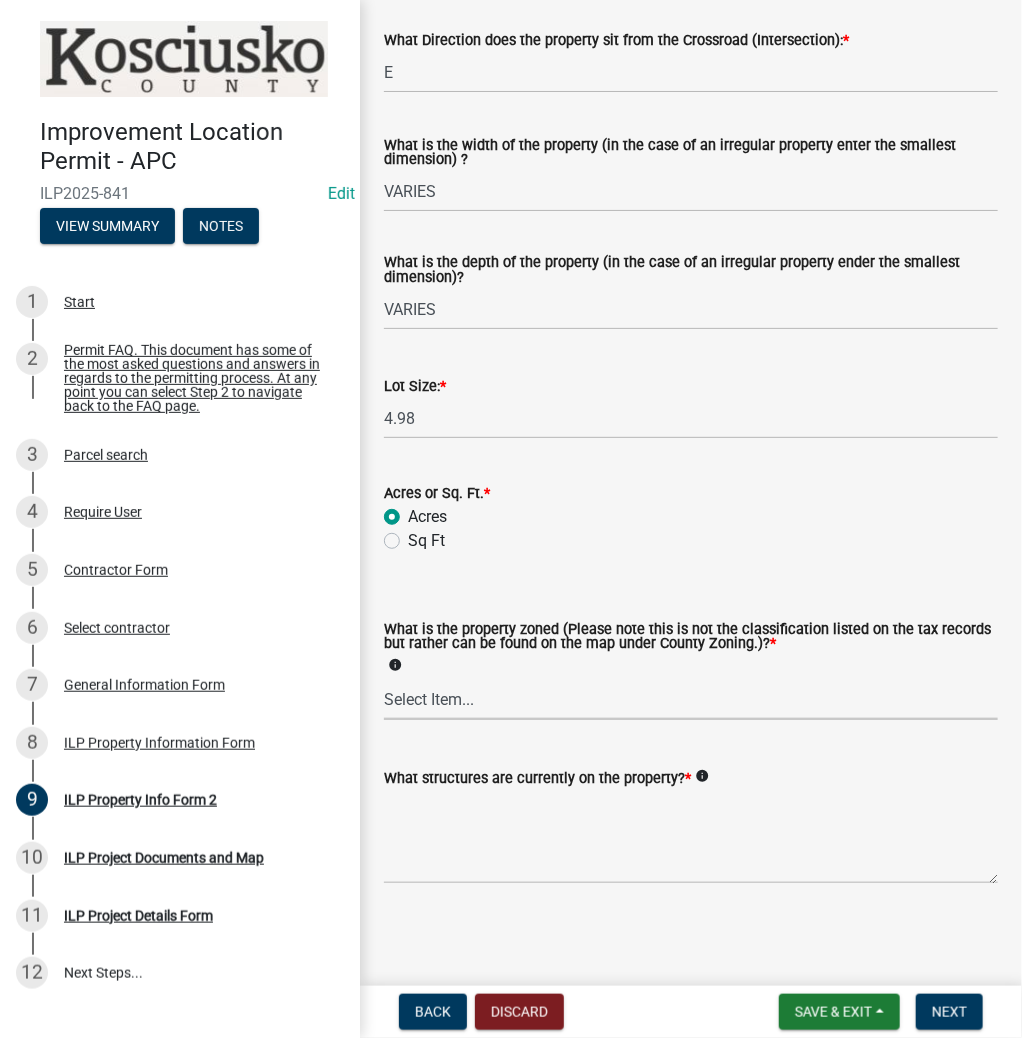 click on "Select Item...   Agricultural   Agricultural 2   Commercial   Environmental   Industrial 1   Industrial 2   Industrial 3   Public Use   Residential" at bounding box center (691, 699) 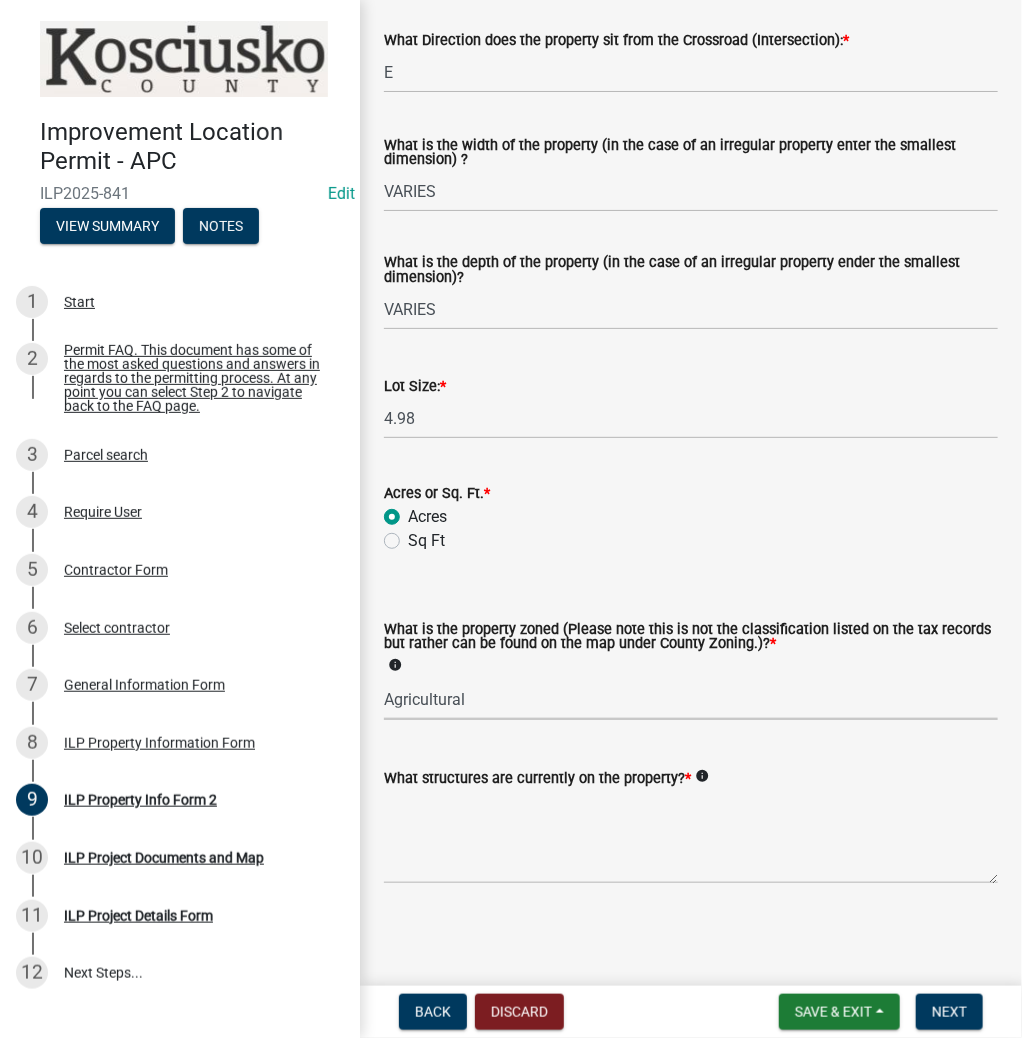 click on "Select Item...   Agricultural   Agricultural 2   Commercial   Environmental   Industrial 1   Industrial 2   Industrial 3   Public Use   Residential" at bounding box center (691, 699) 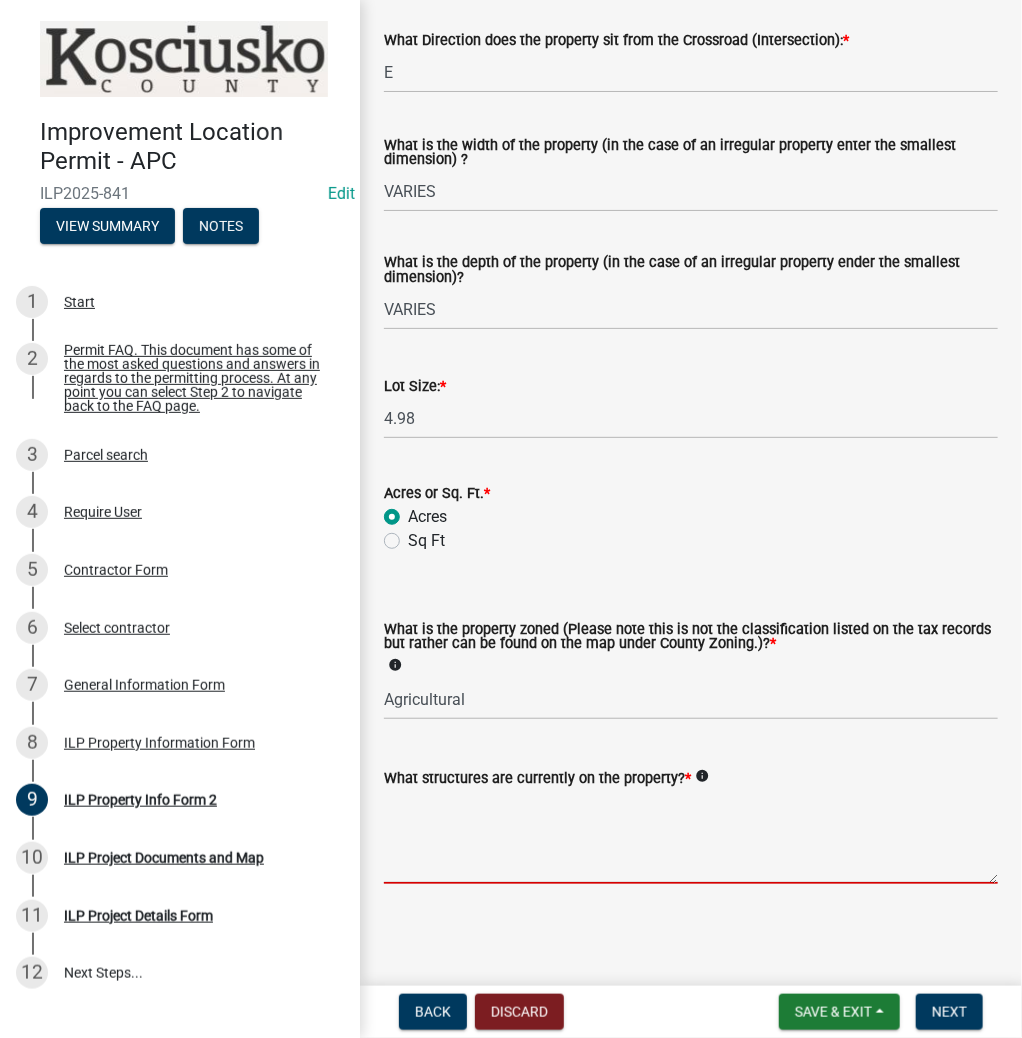 click on "What structures are currently on the property?  *" at bounding box center (691, 837) 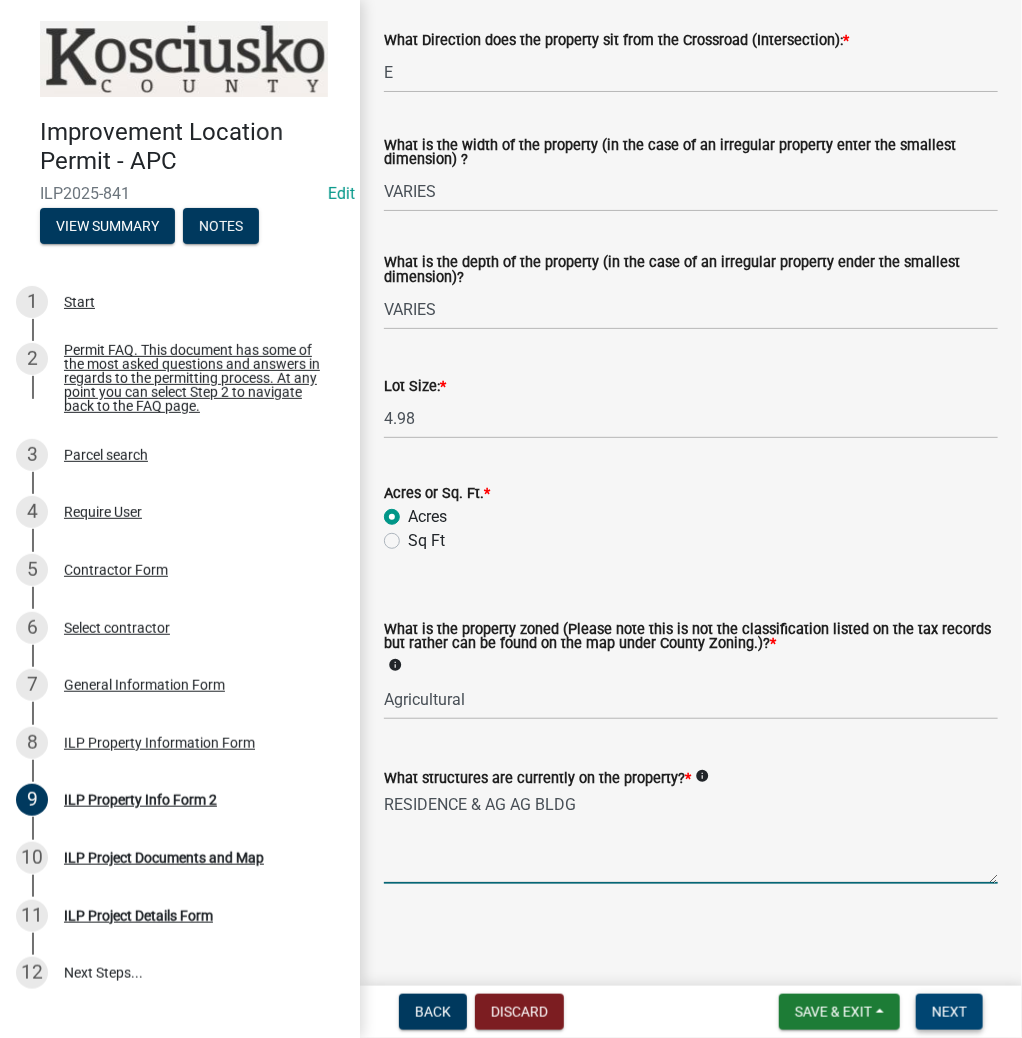type on "RESIDENCE & AG AG BLDG" 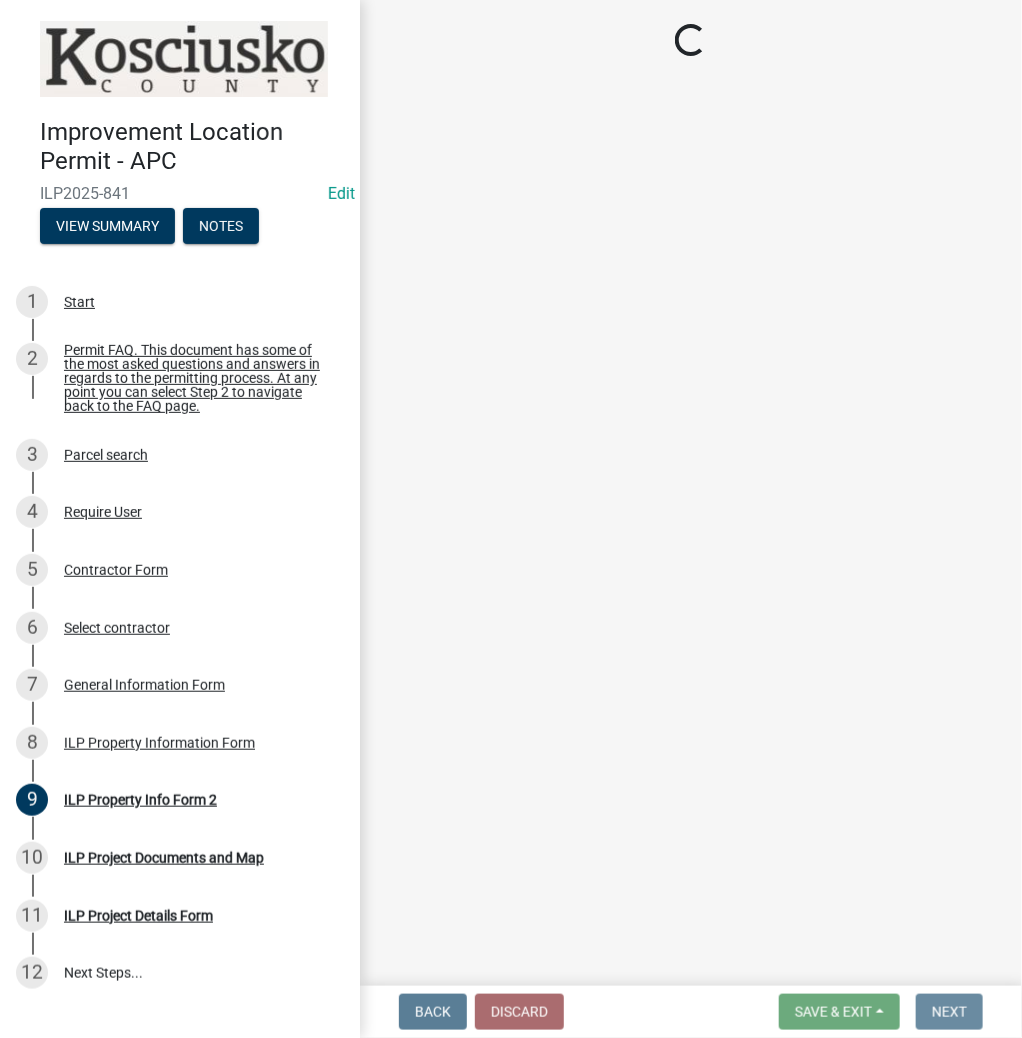 scroll, scrollTop: 0, scrollLeft: 0, axis: both 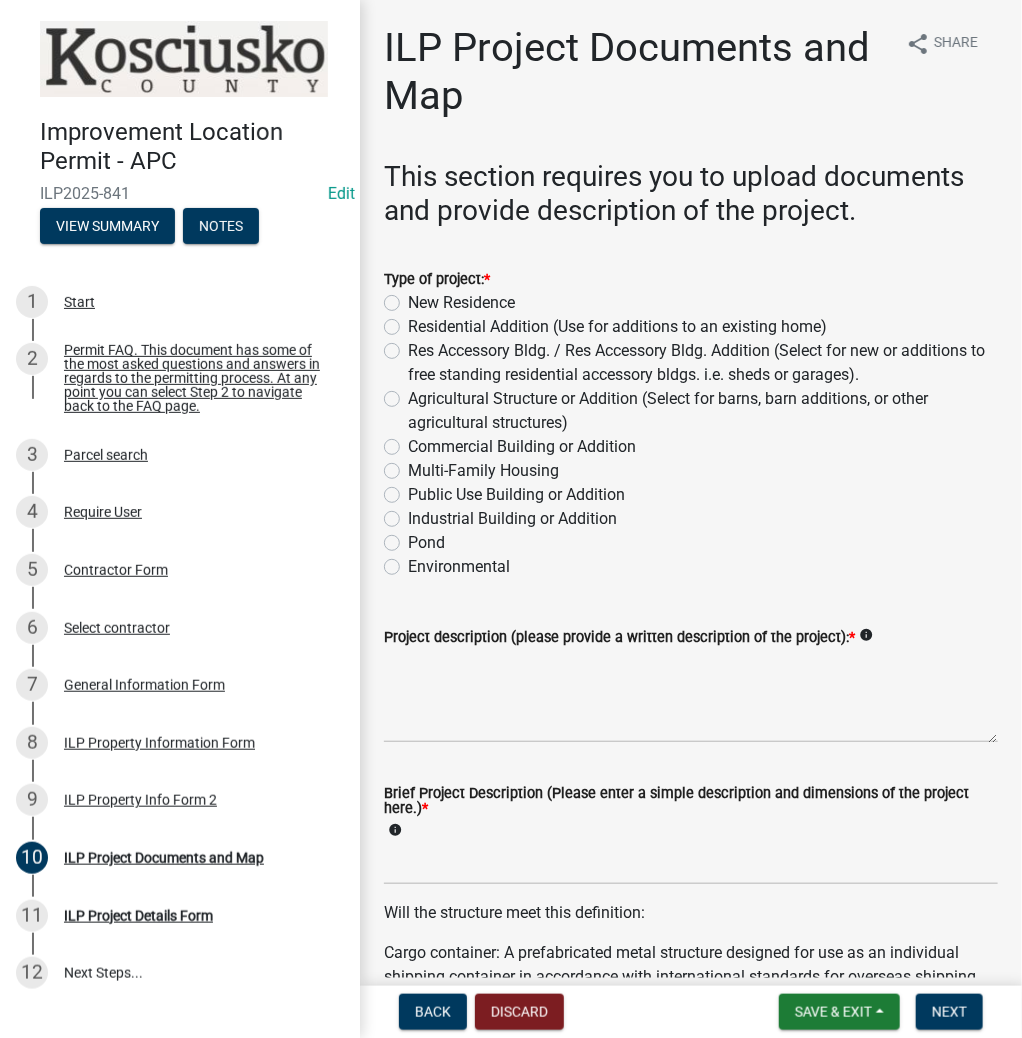 click on "Agricultural Structure or Addition (Select for barns, barn additions, or other agricultural structures)" 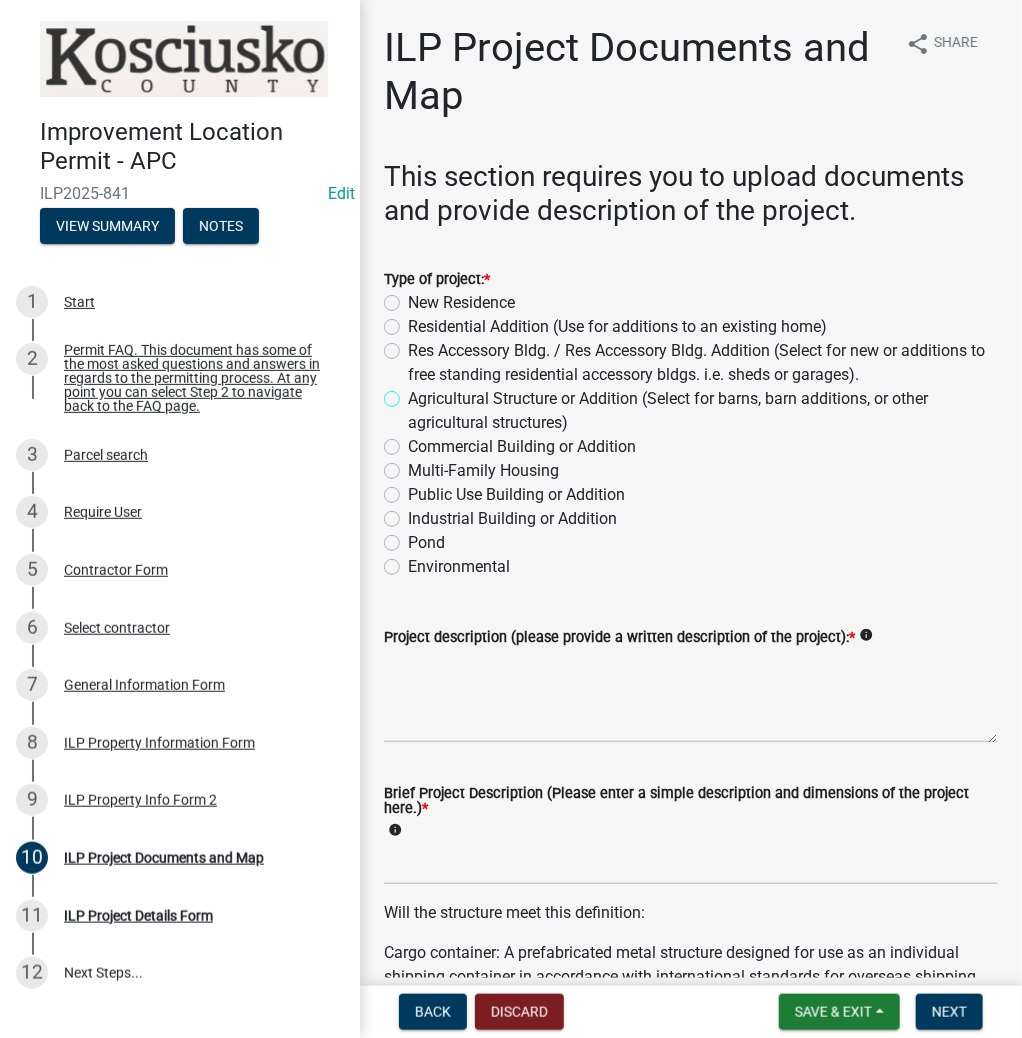 click on "Agricultural Structure or Addition (Select for barns, barn additions, or other agricultural structures)" at bounding box center (414, 393) 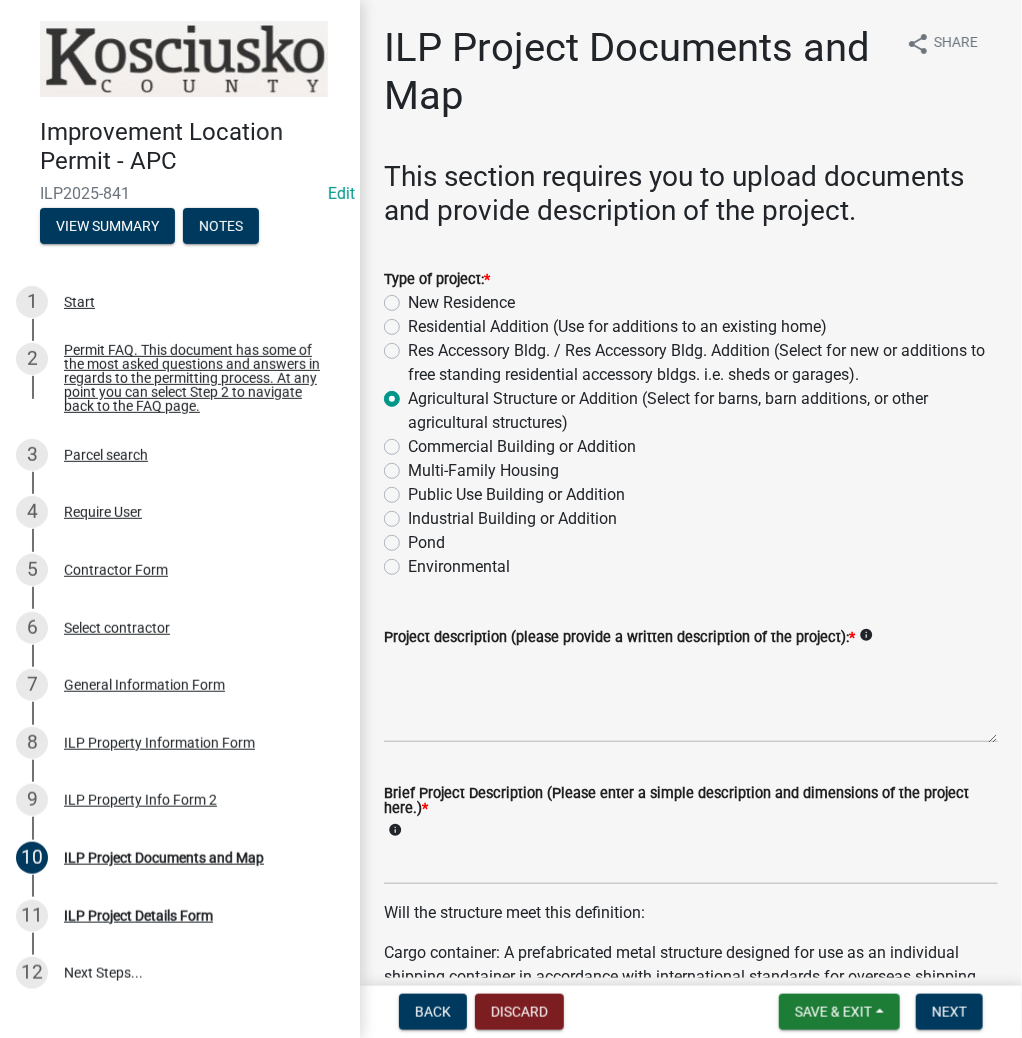 radio on "true" 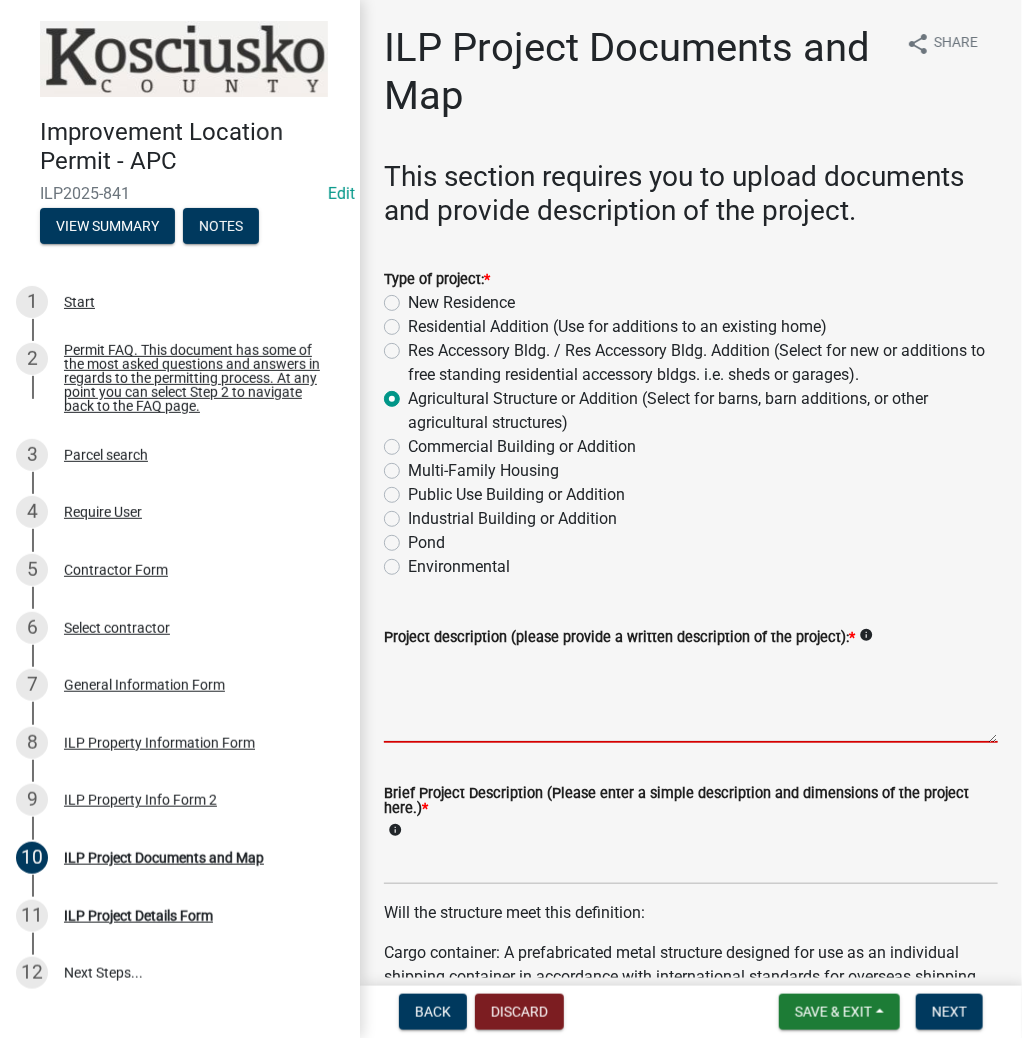click on "Project description (please provide a written description of the project):  *" at bounding box center (691, 696) 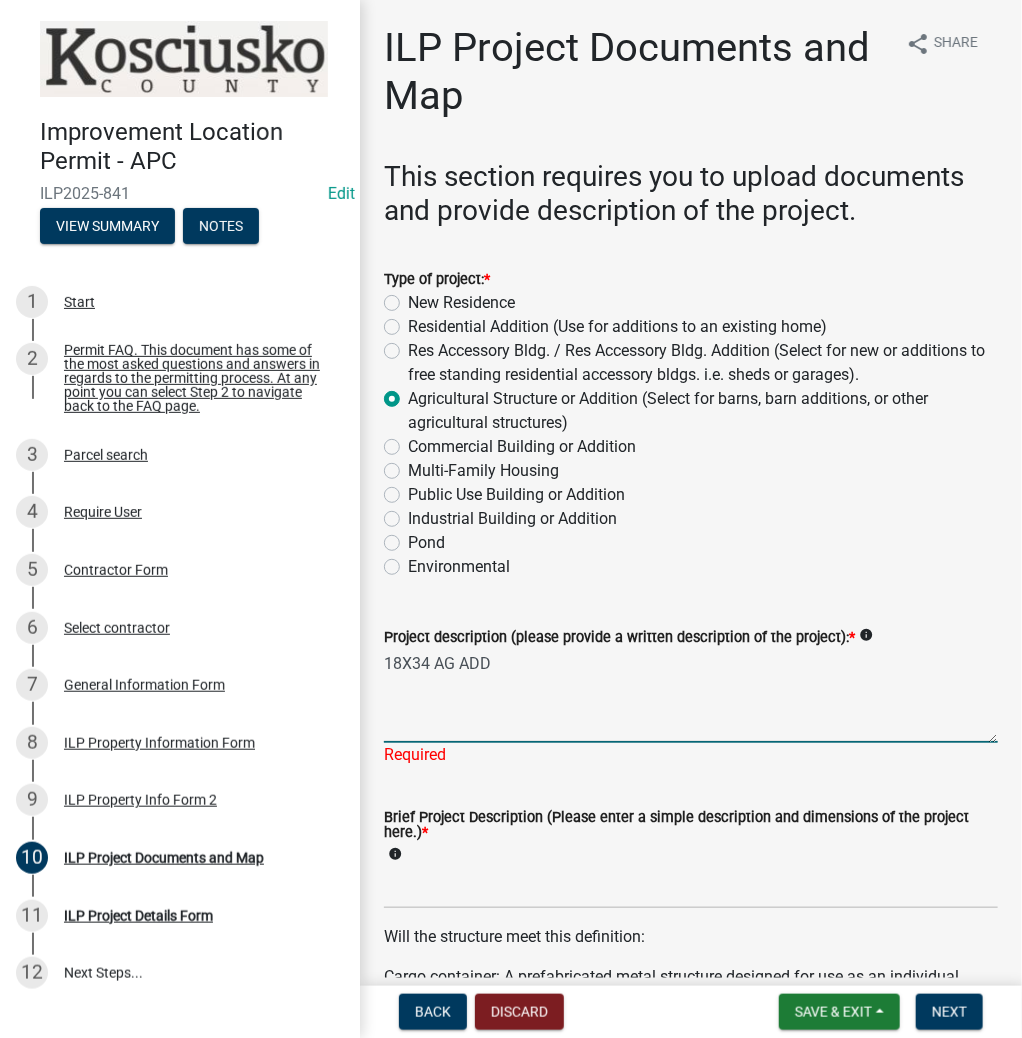 type on "18X34 AG ADD" 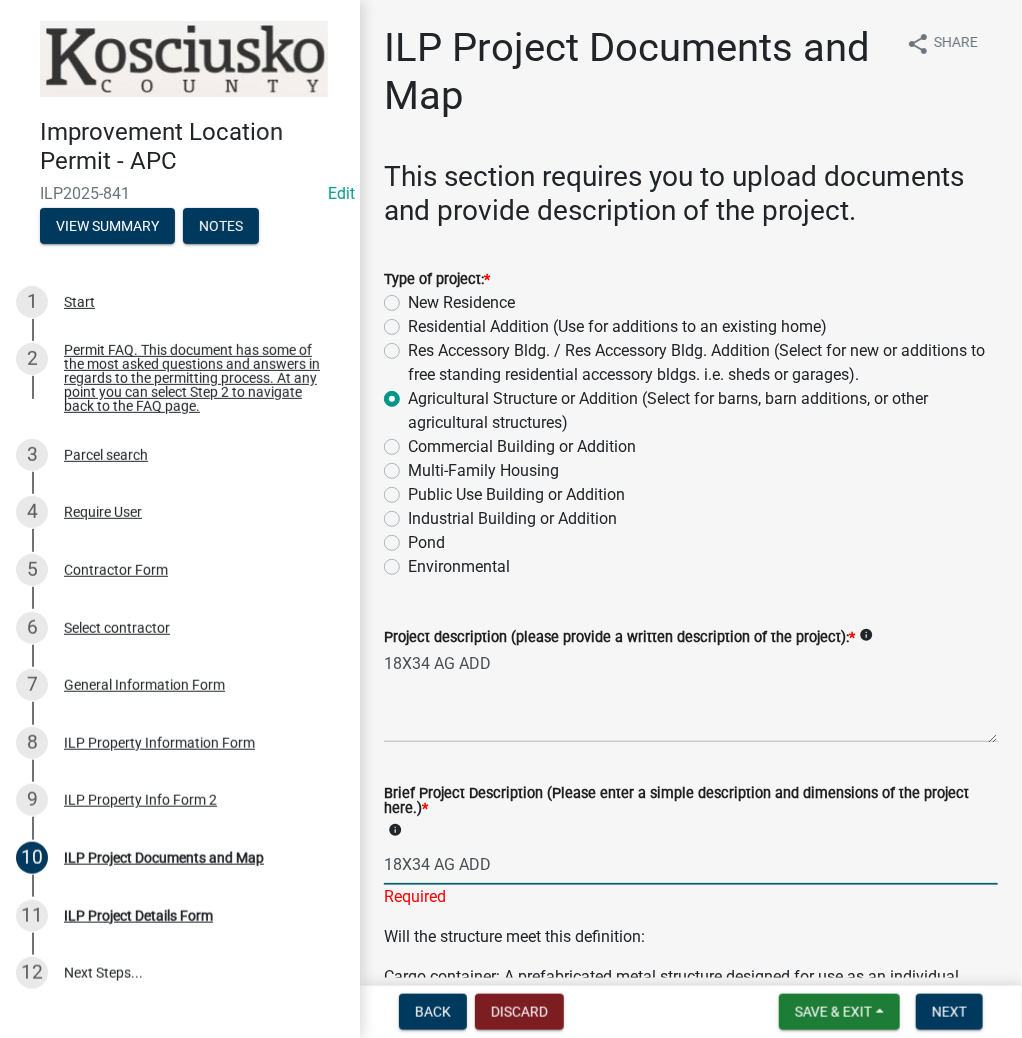 type on "18X34 AG ADD" 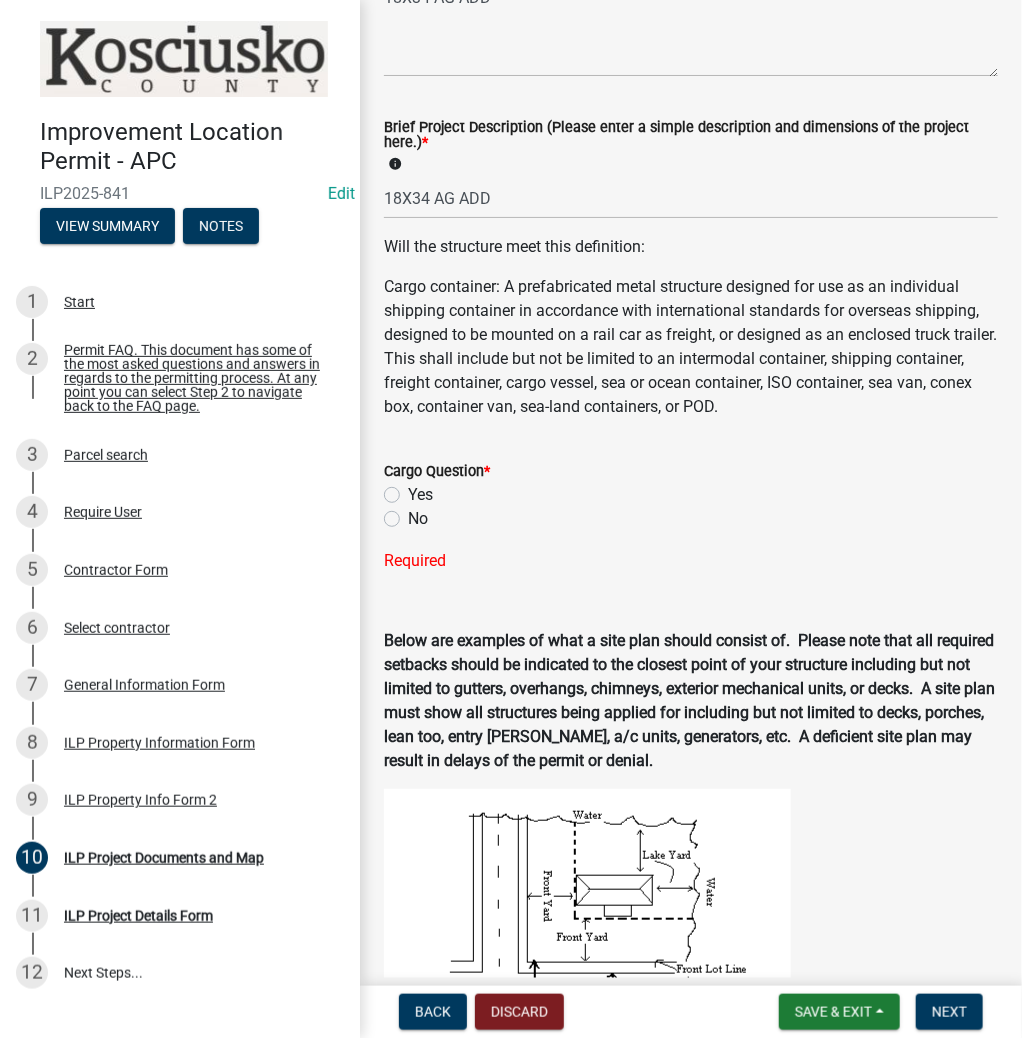 click on "No" 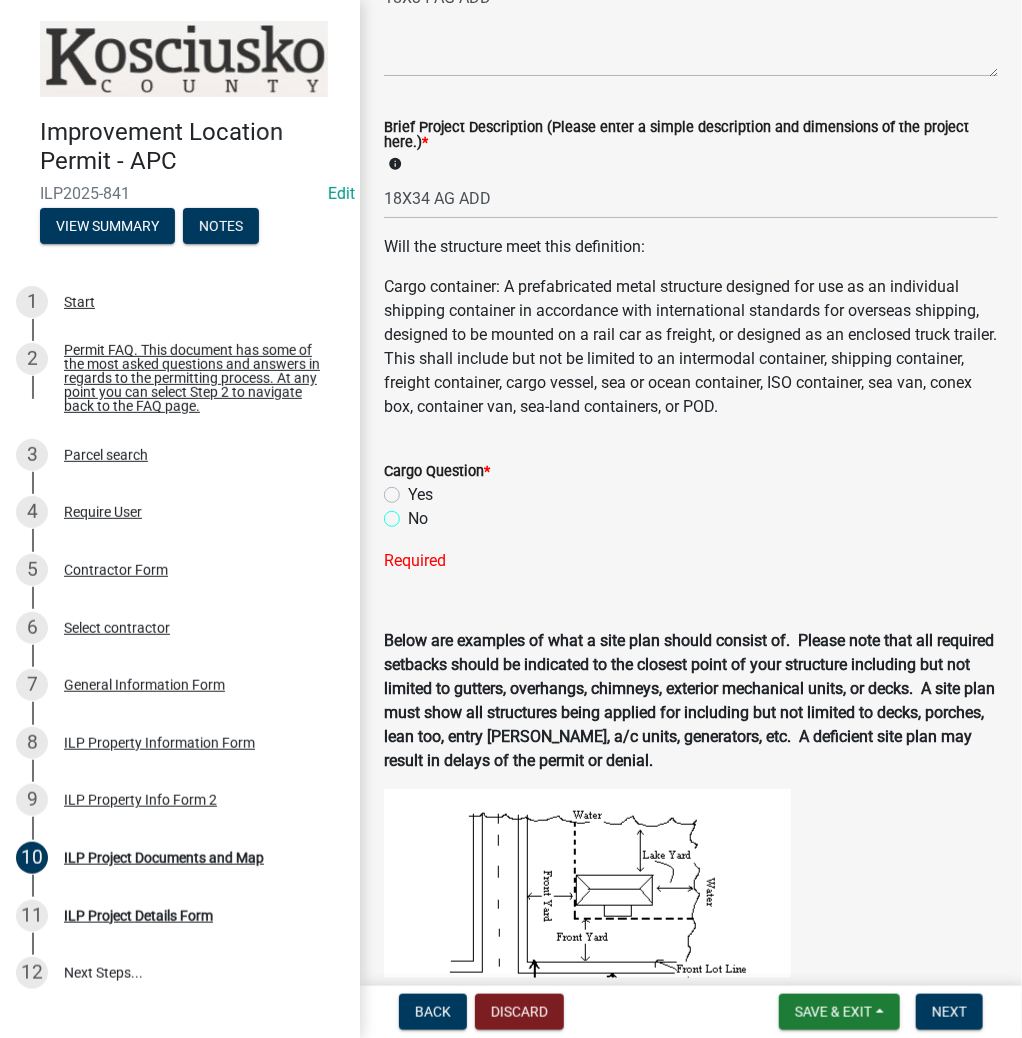 click on "No" at bounding box center (414, 513) 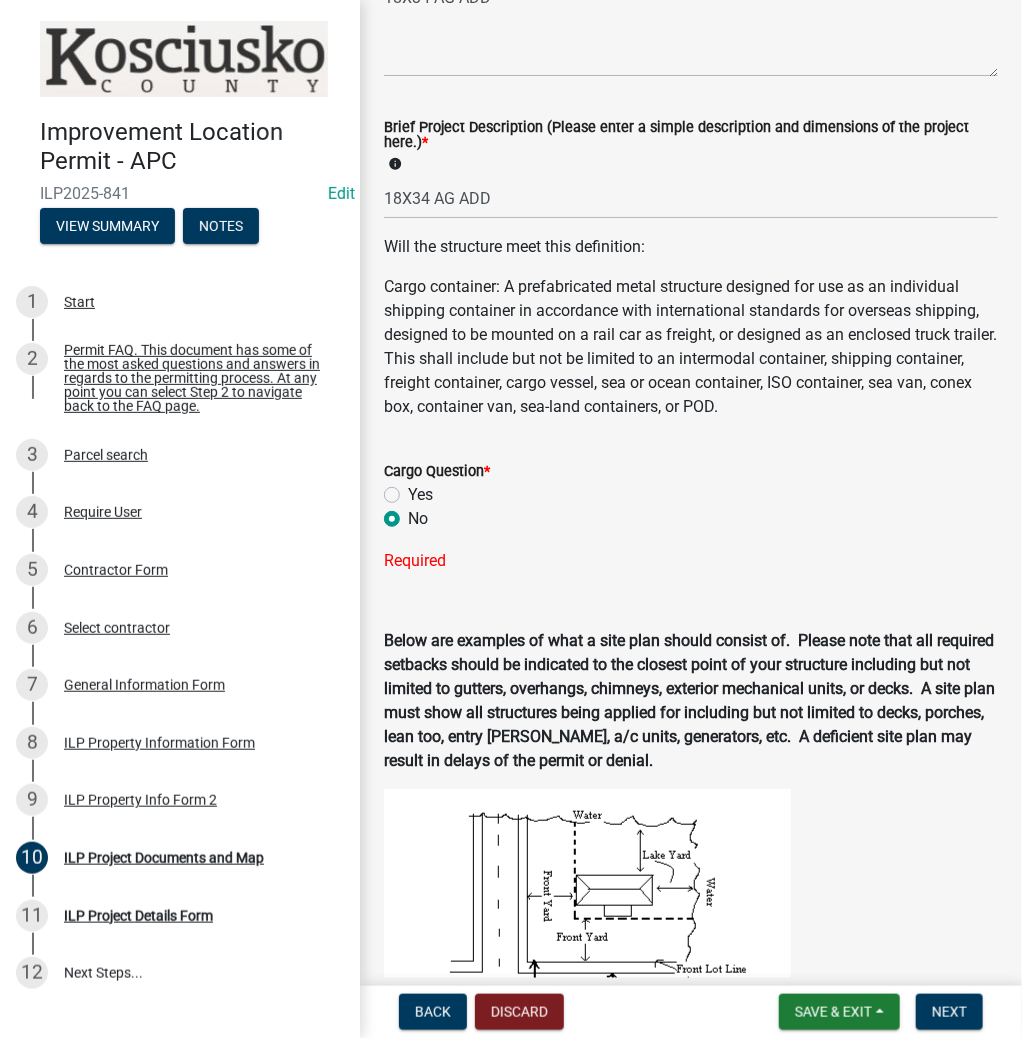 radio on "true" 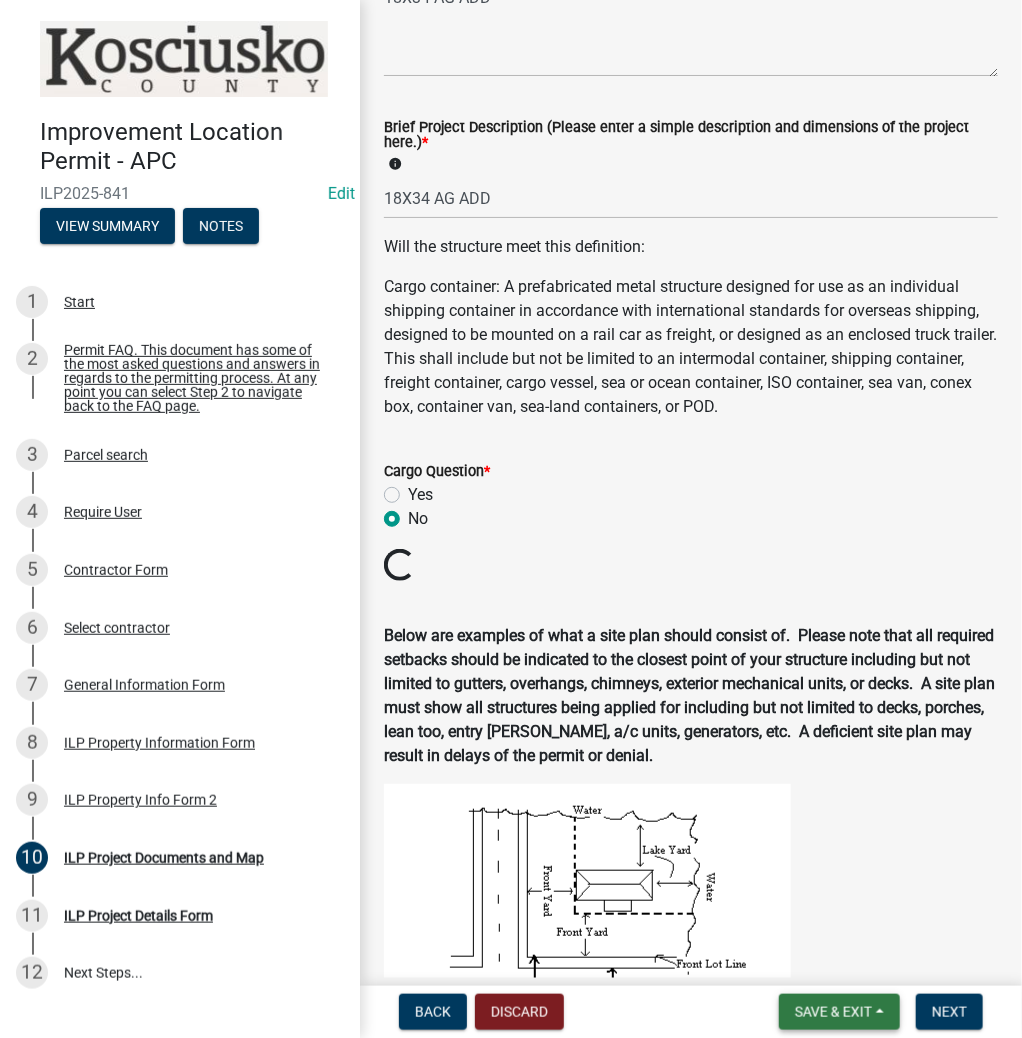 click on "Save & Exit" at bounding box center (833, 1012) 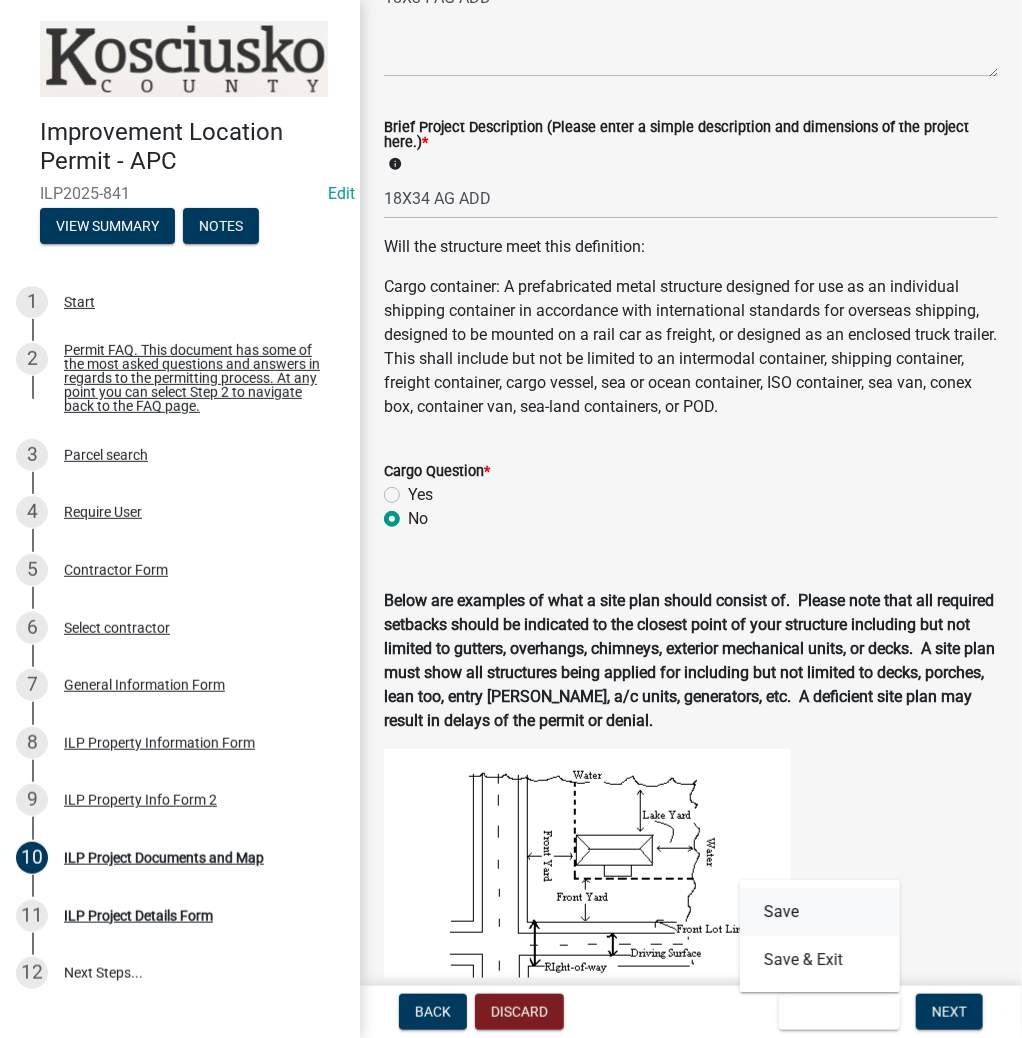click on "Save" at bounding box center (820, 912) 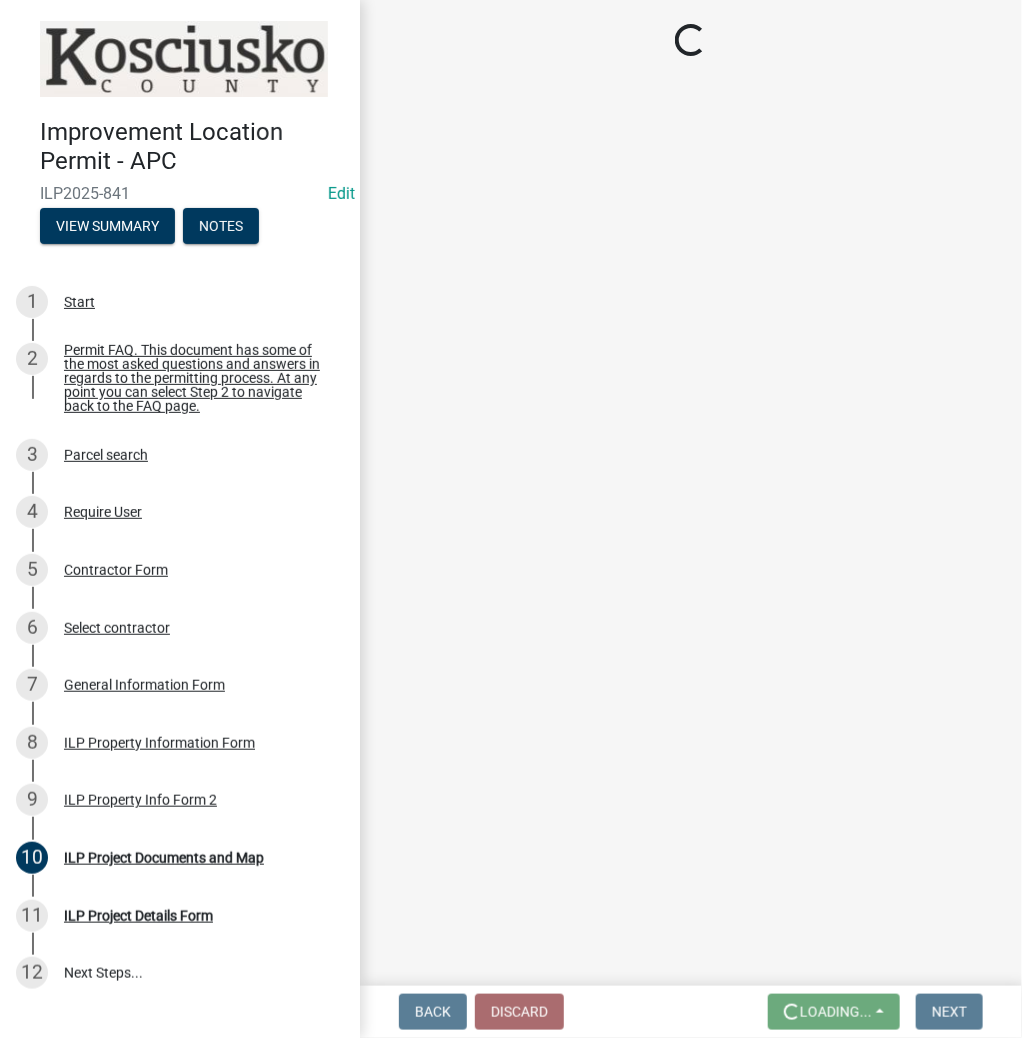 scroll, scrollTop: 0, scrollLeft: 0, axis: both 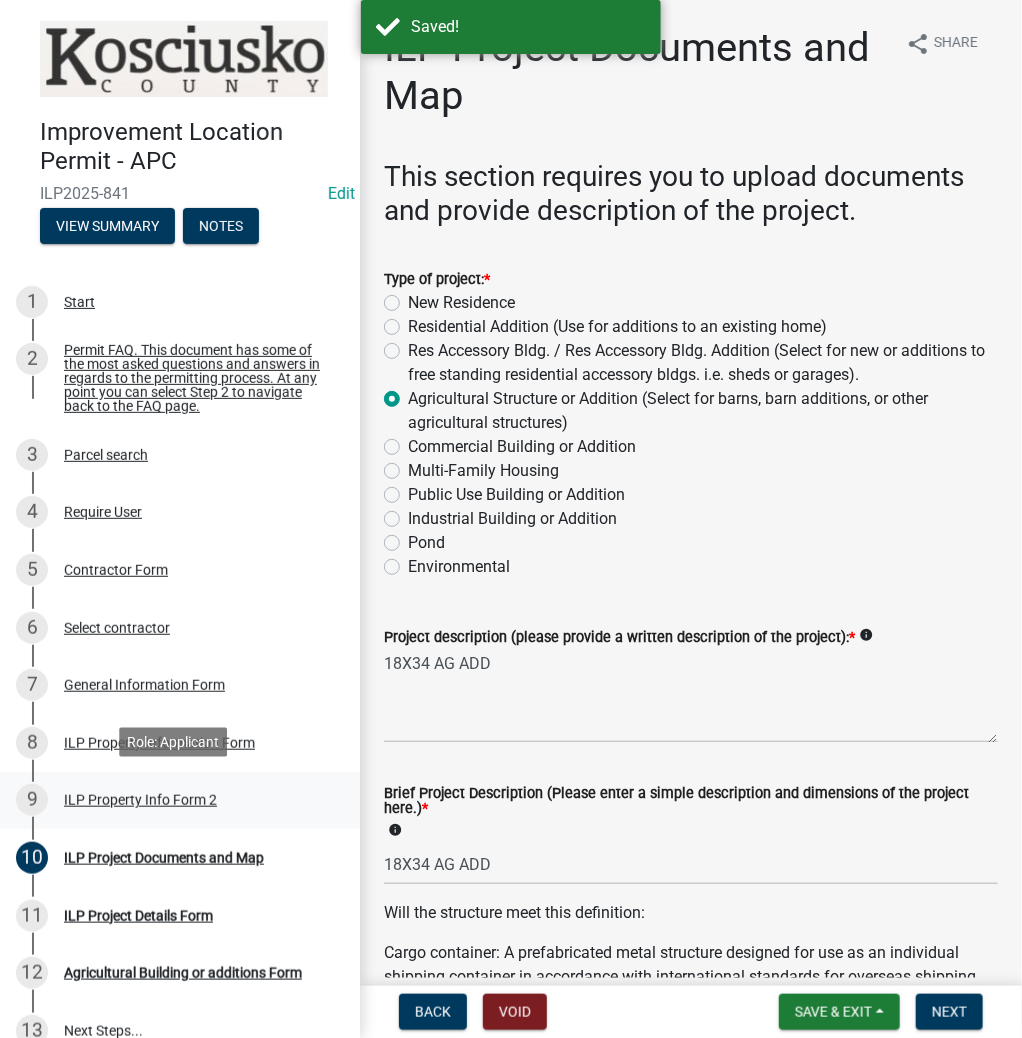 click on "ILP Property Info Form 2" at bounding box center (140, 800) 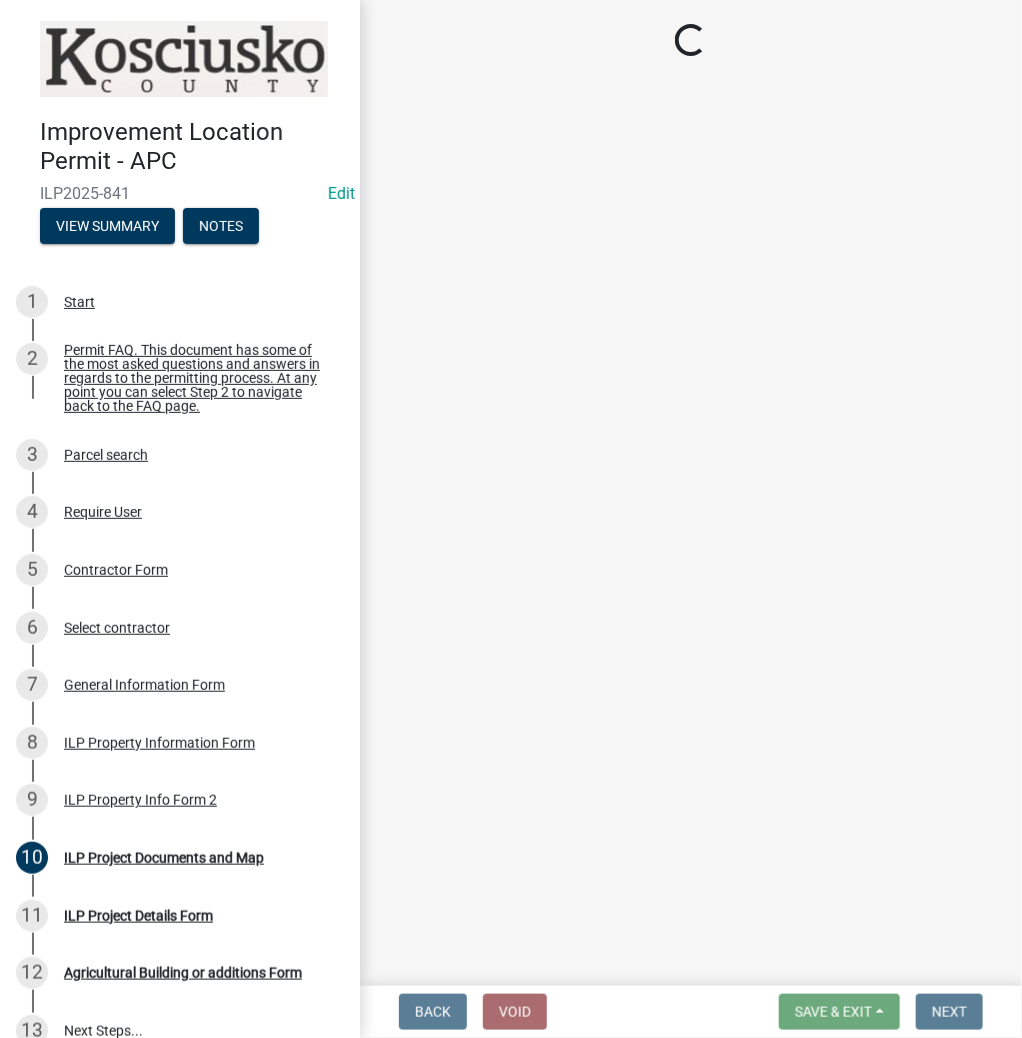 select on "5d8d9a6f-68f4-4910-b8ad-905844ed2da1" 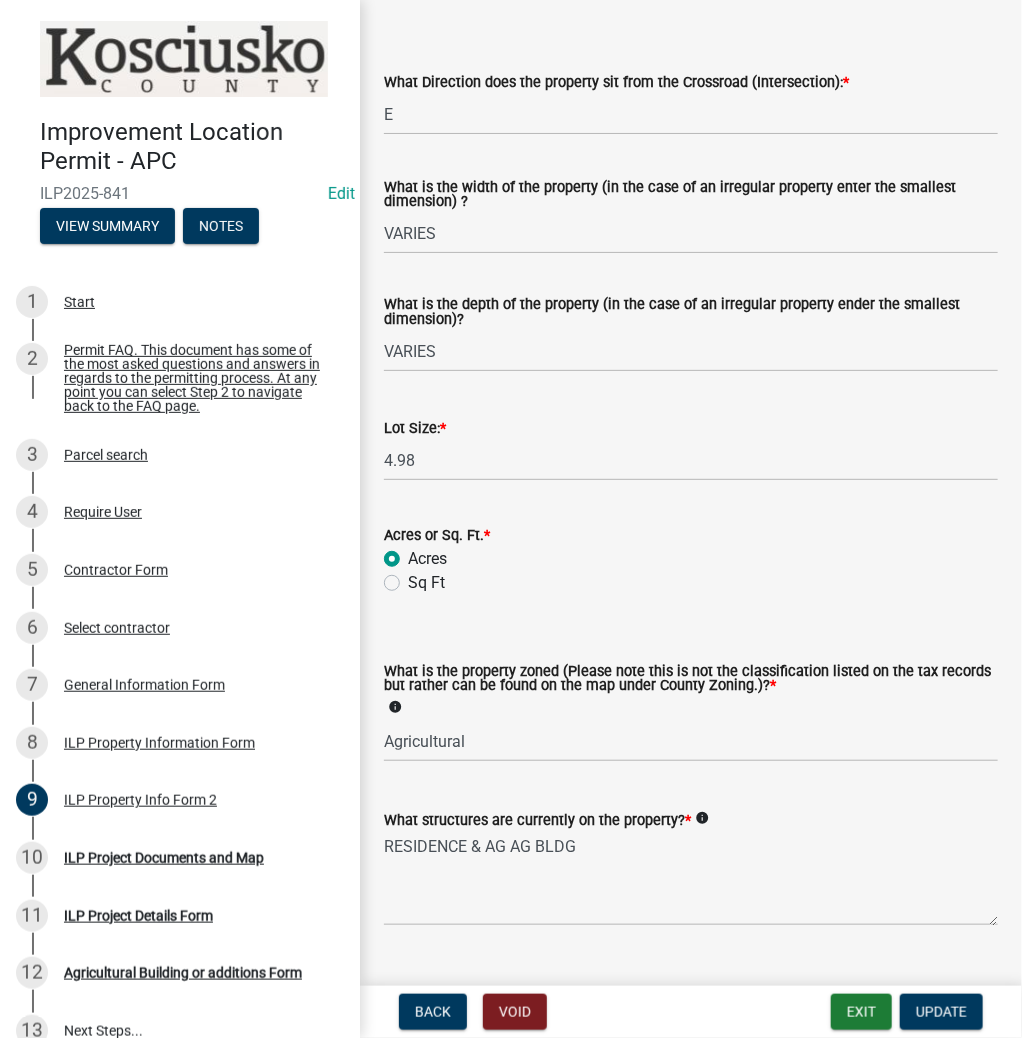 scroll, scrollTop: 683, scrollLeft: 0, axis: vertical 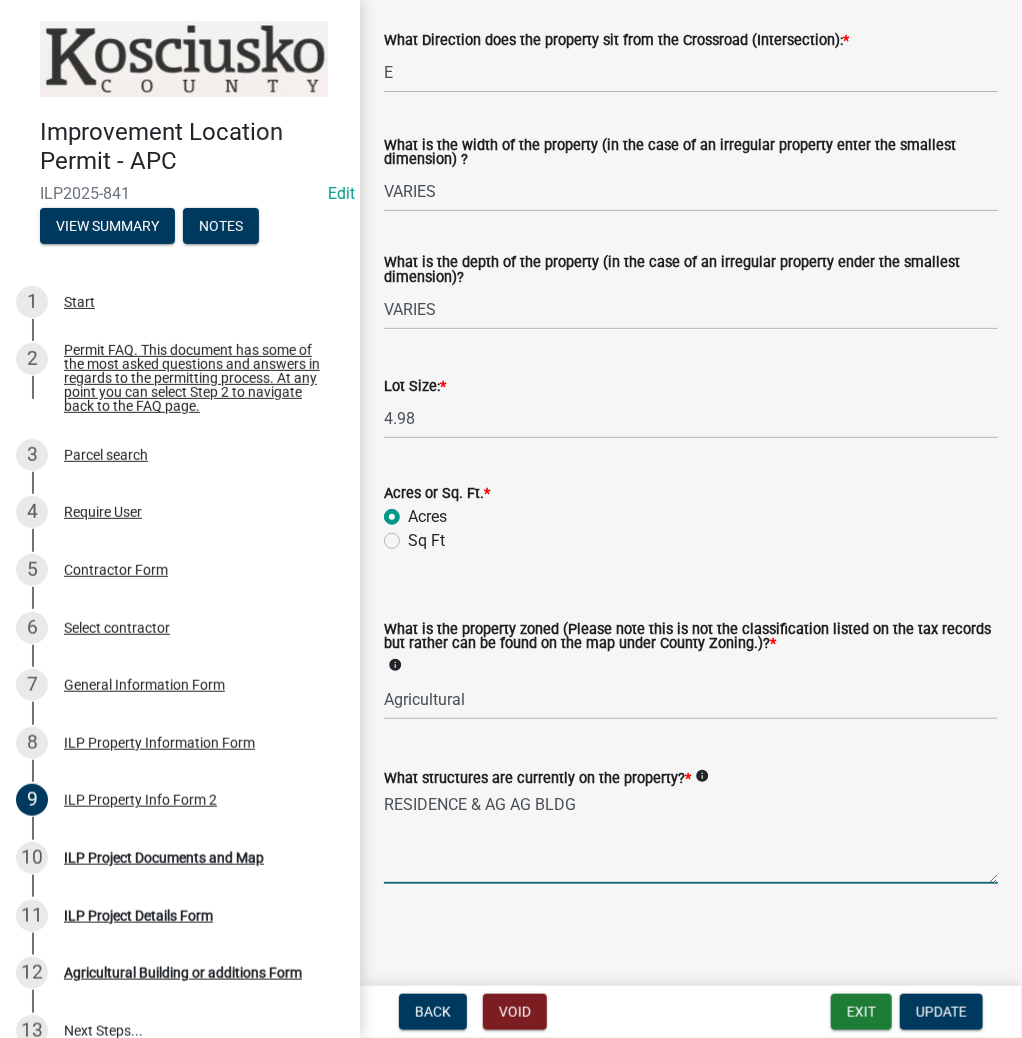 click on "RESIDENCE & AG AG BLDG" at bounding box center [691, 837] 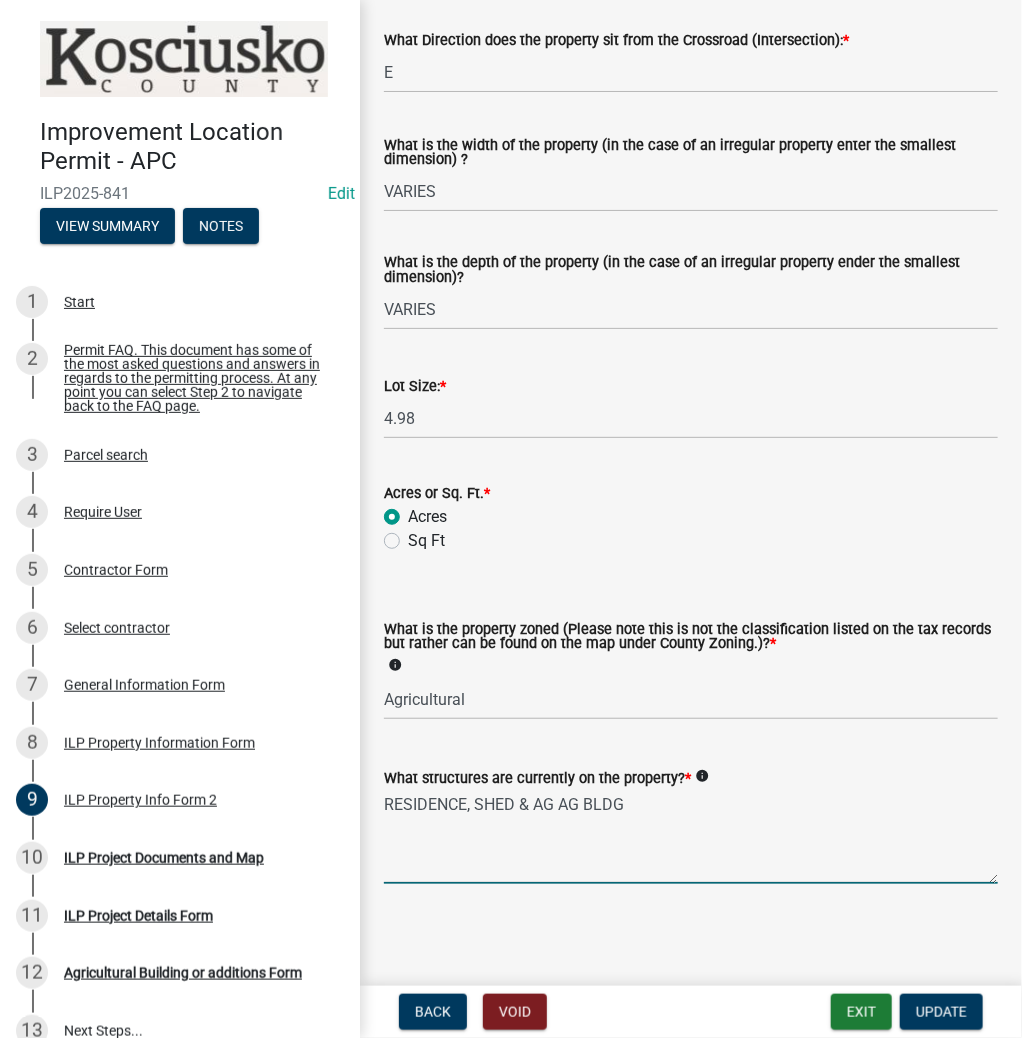 click on "RESIDENCE, SHED & AG AG BLDG" at bounding box center (691, 837) 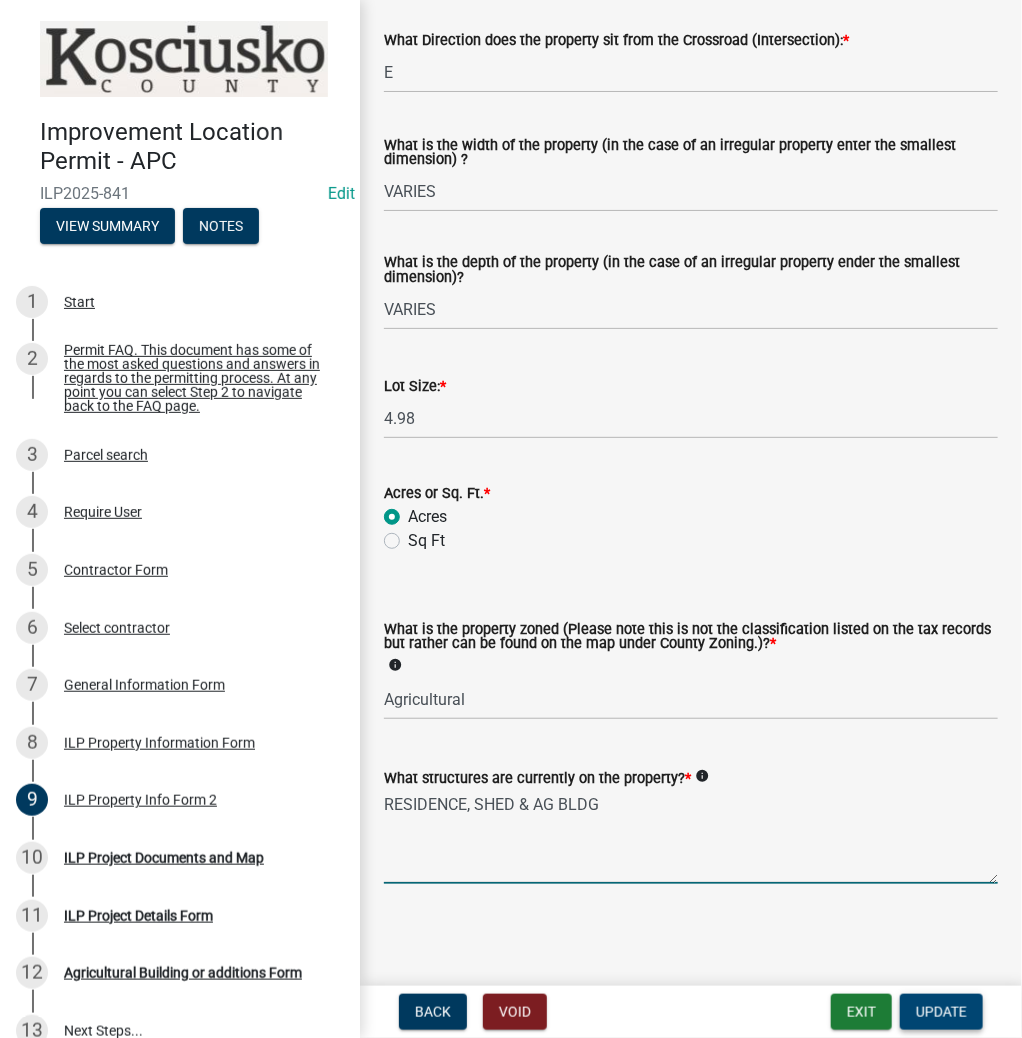 type on "RESIDENCE, SHED & AG BLDG" 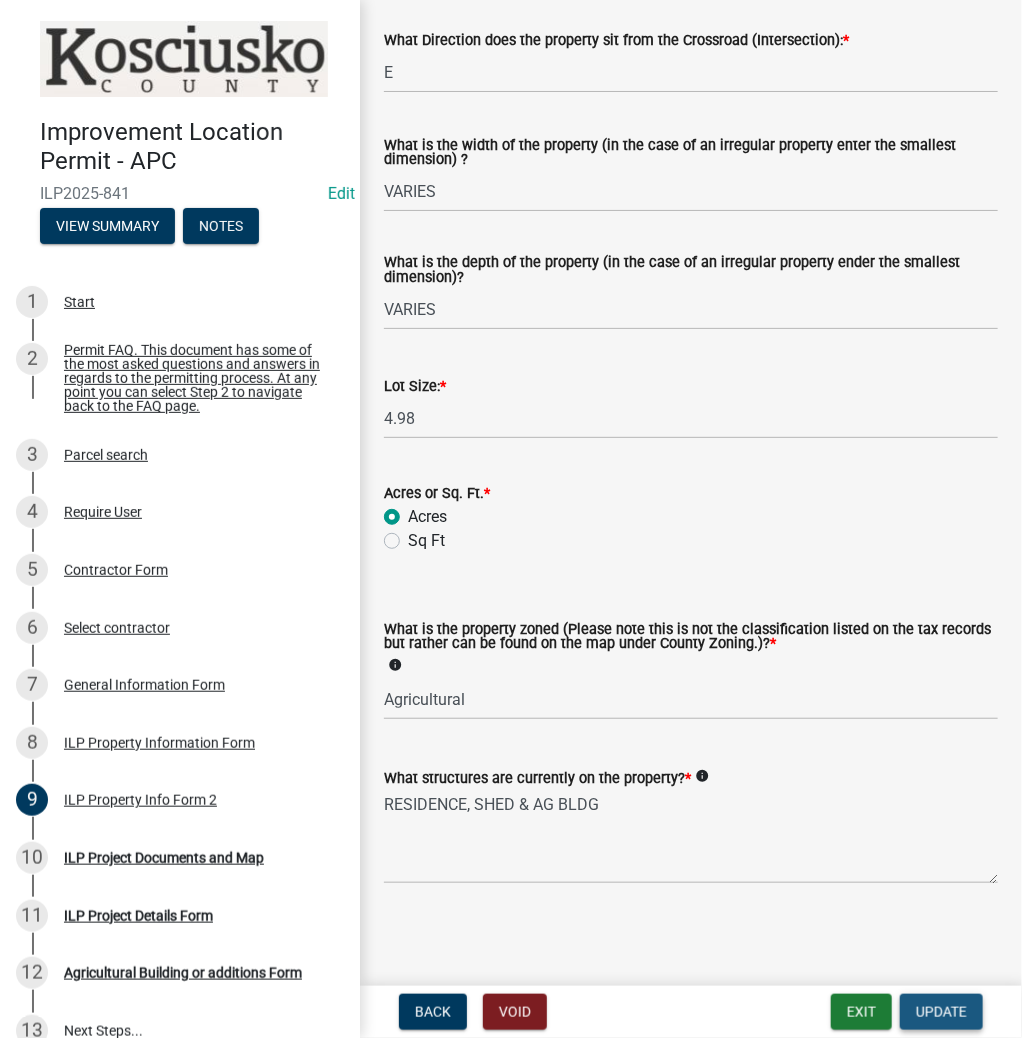 click on "Update" at bounding box center (941, 1012) 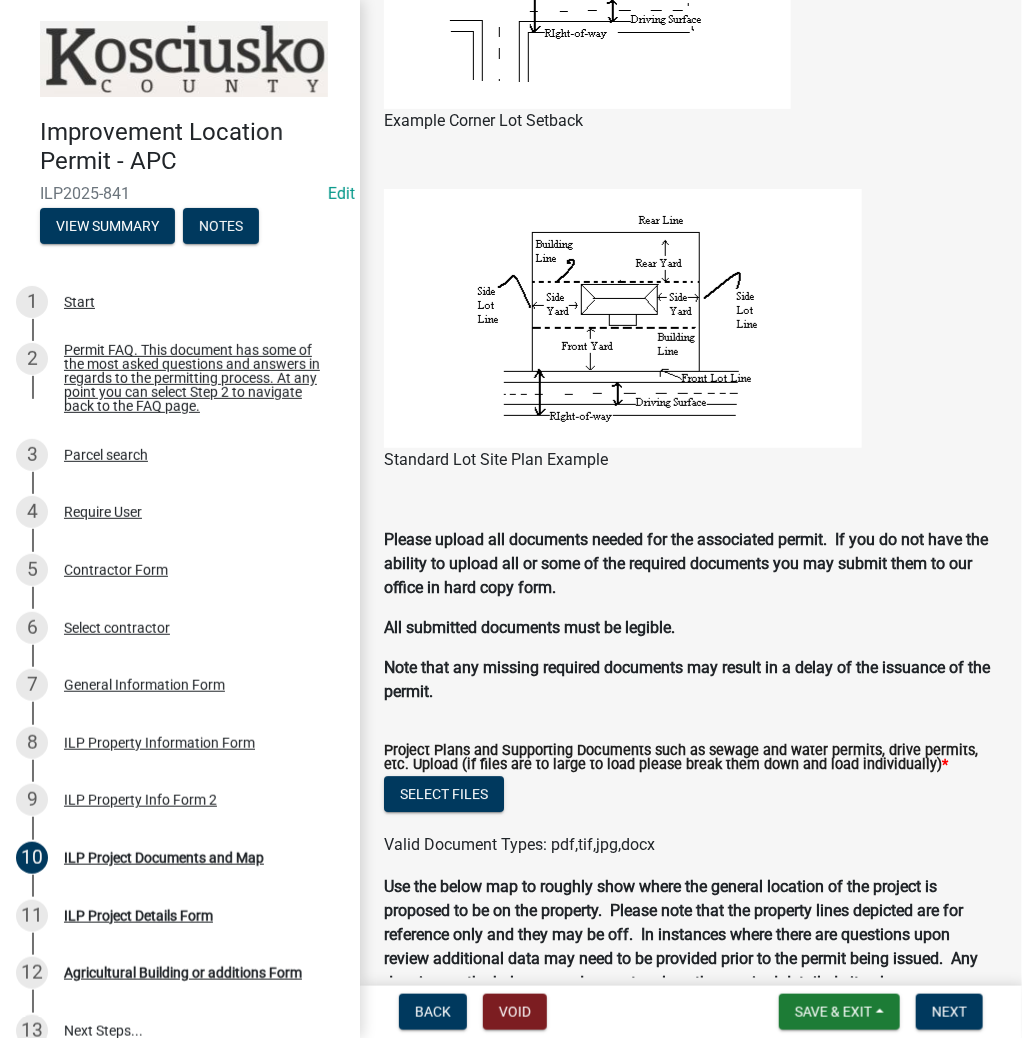 scroll, scrollTop: 1920, scrollLeft: 0, axis: vertical 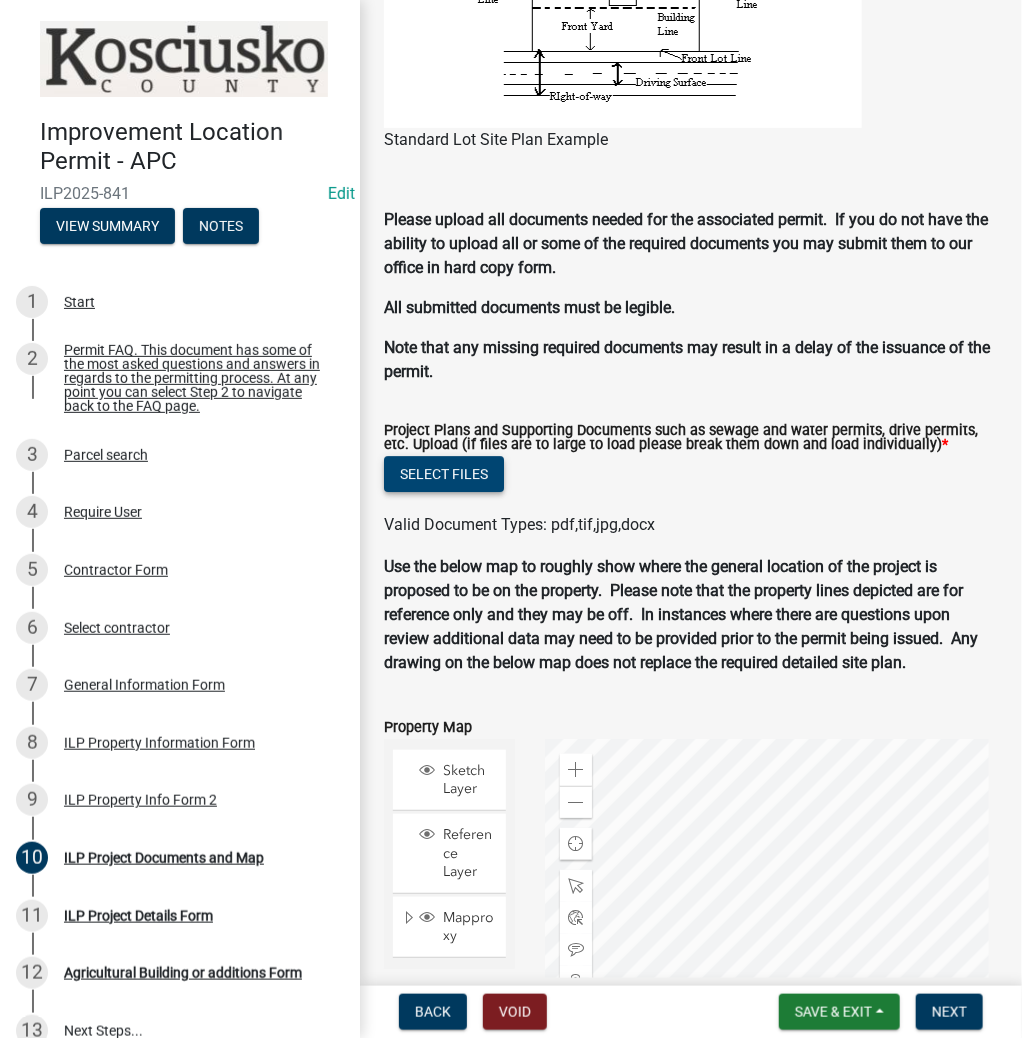 click on "Select files" 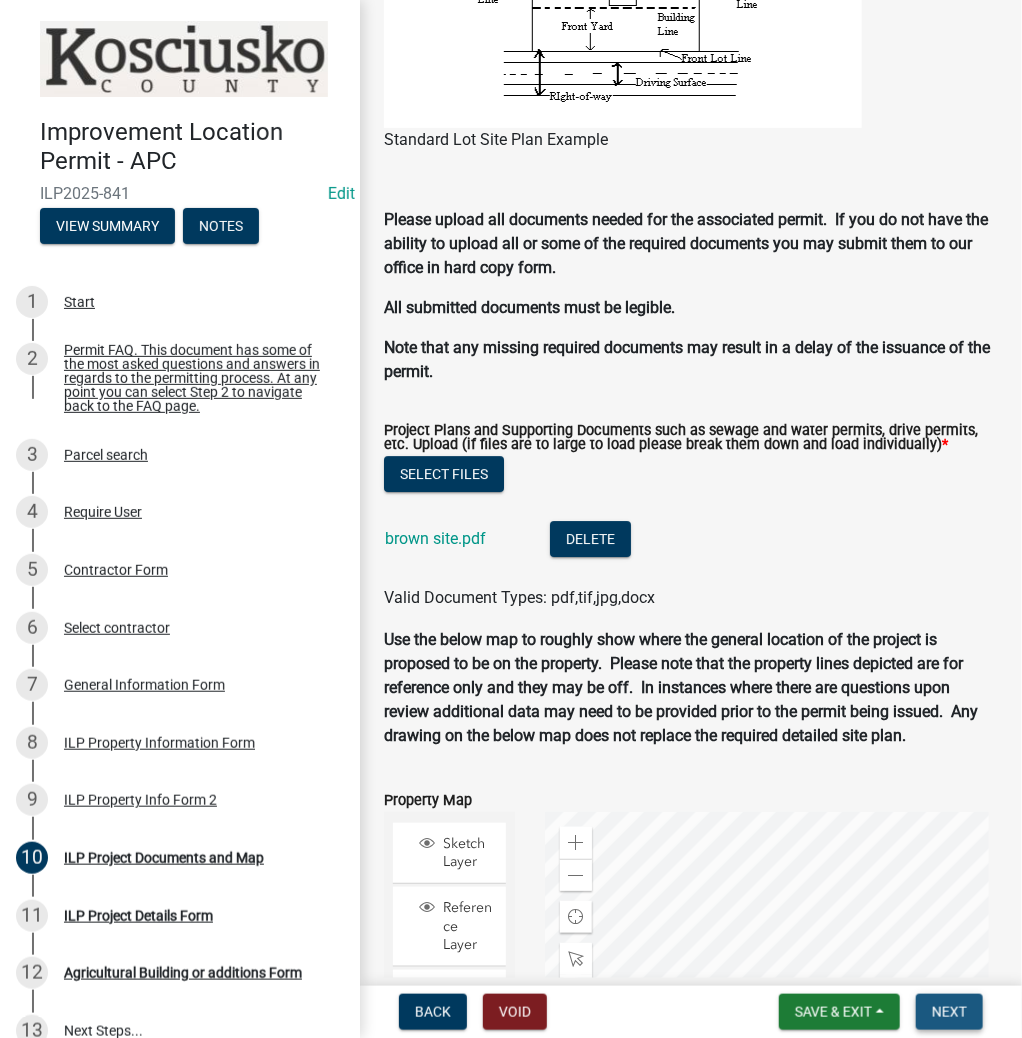 click on "Next" at bounding box center (949, 1012) 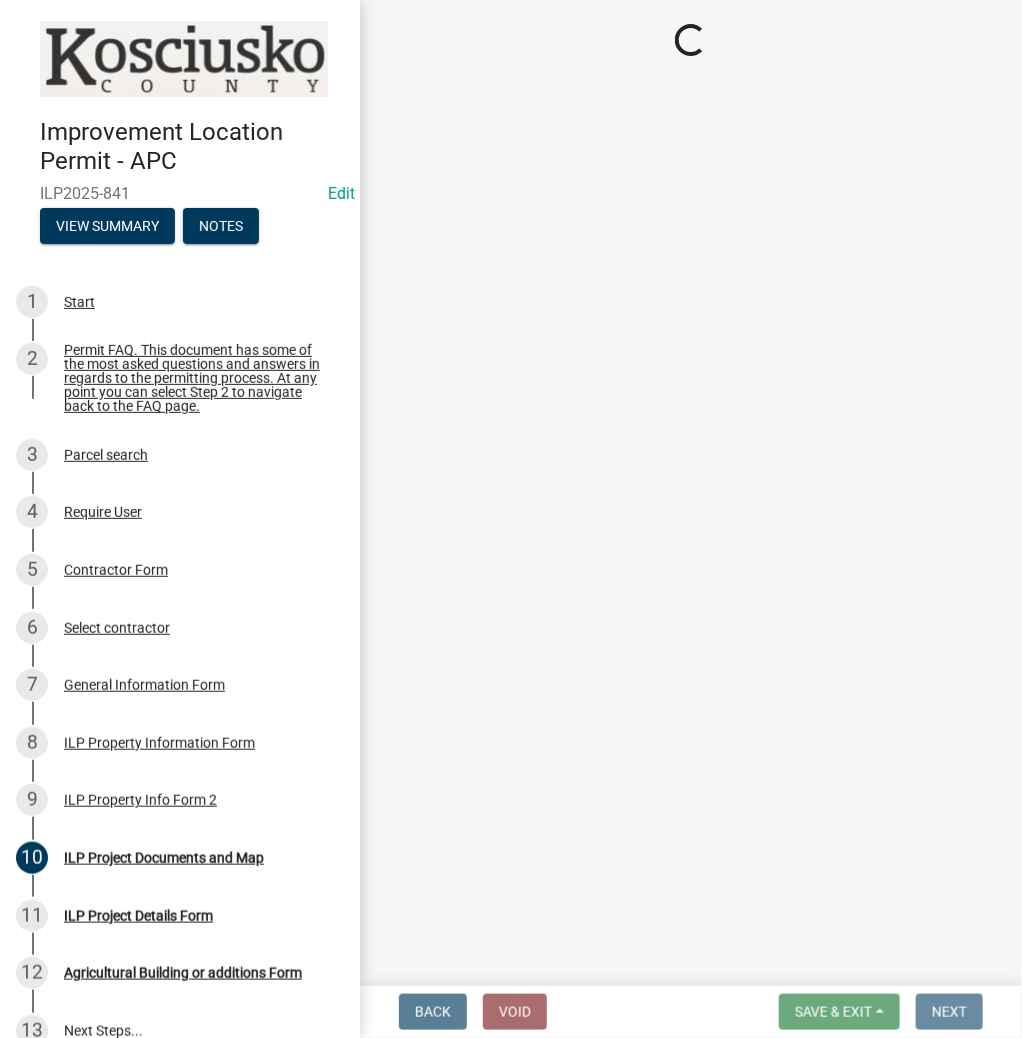 scroll, scrollTop: 0, scrollLeft: 0, axis: both 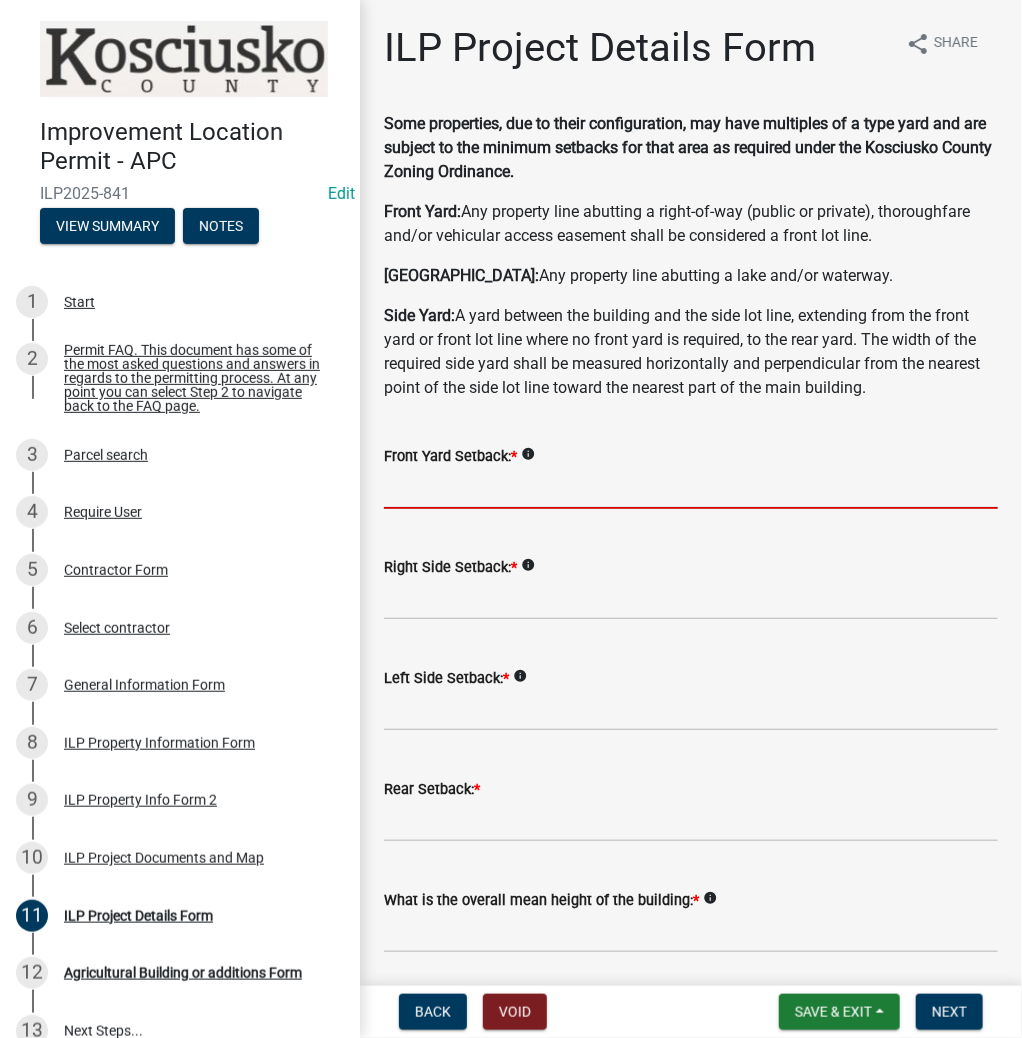 click 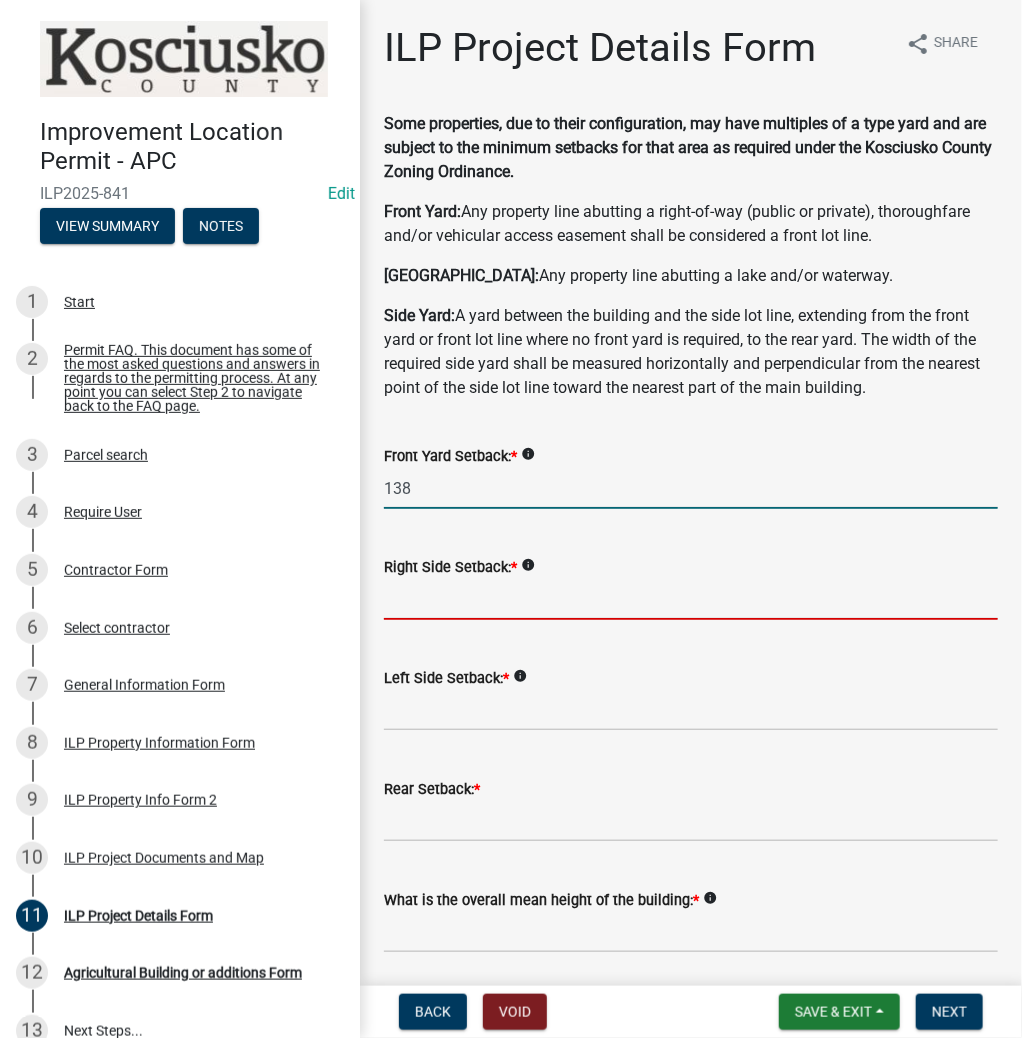 type on "138.0" 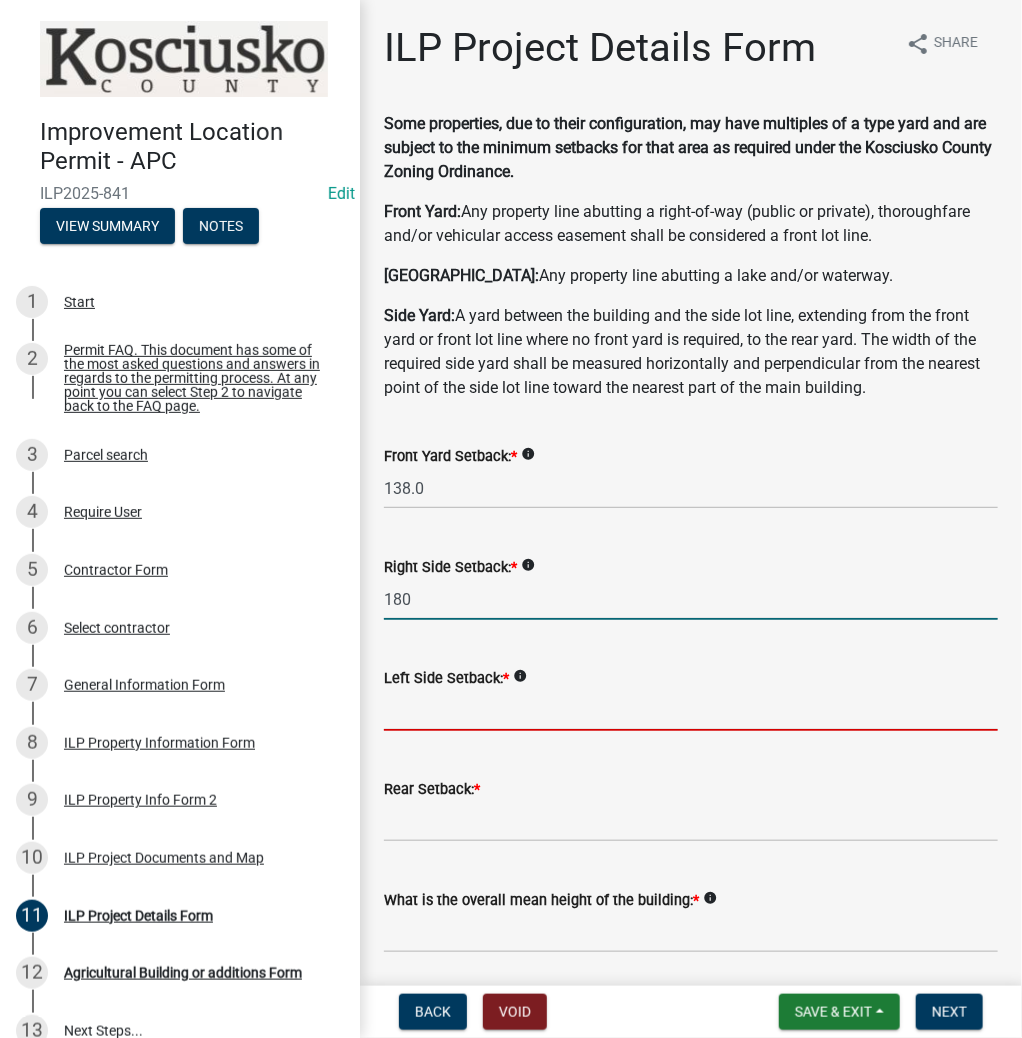 type on "180.0" 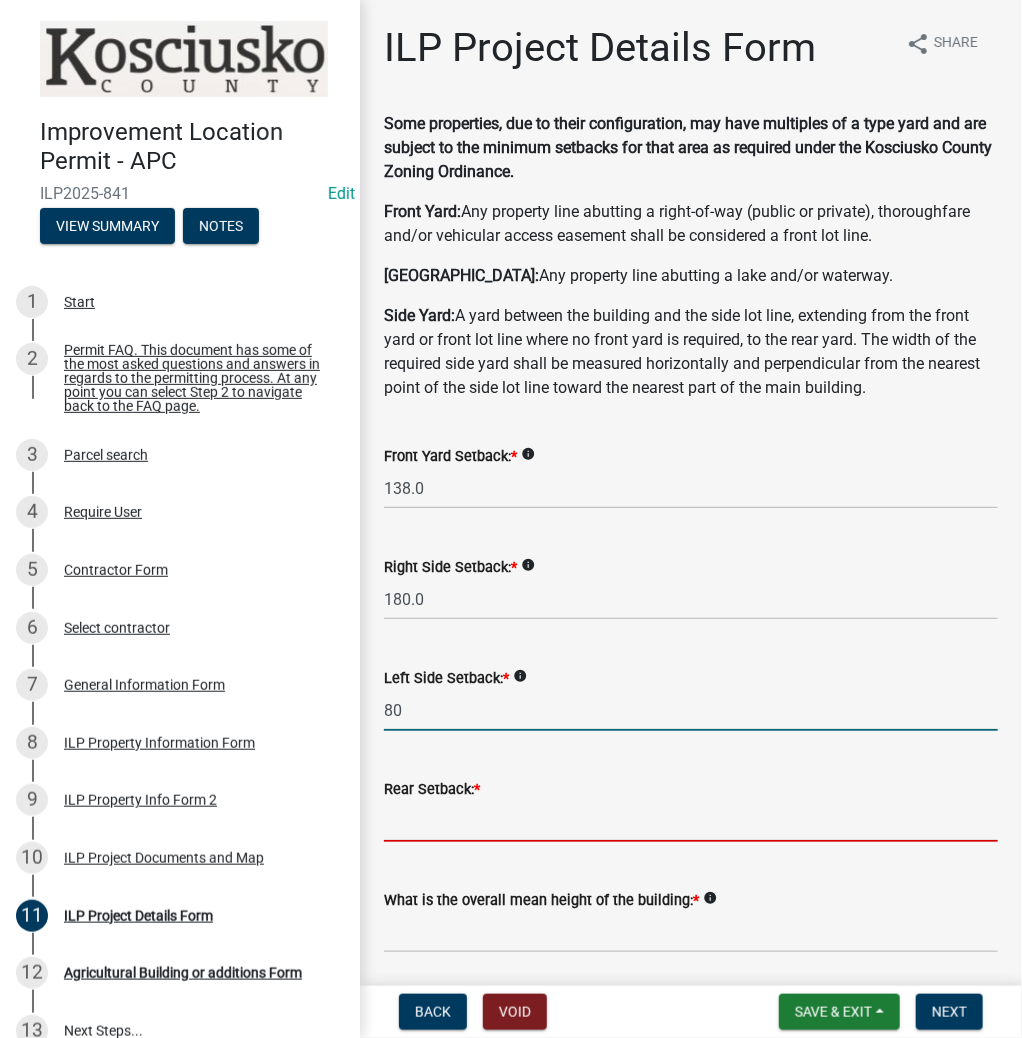 type on "80.0" 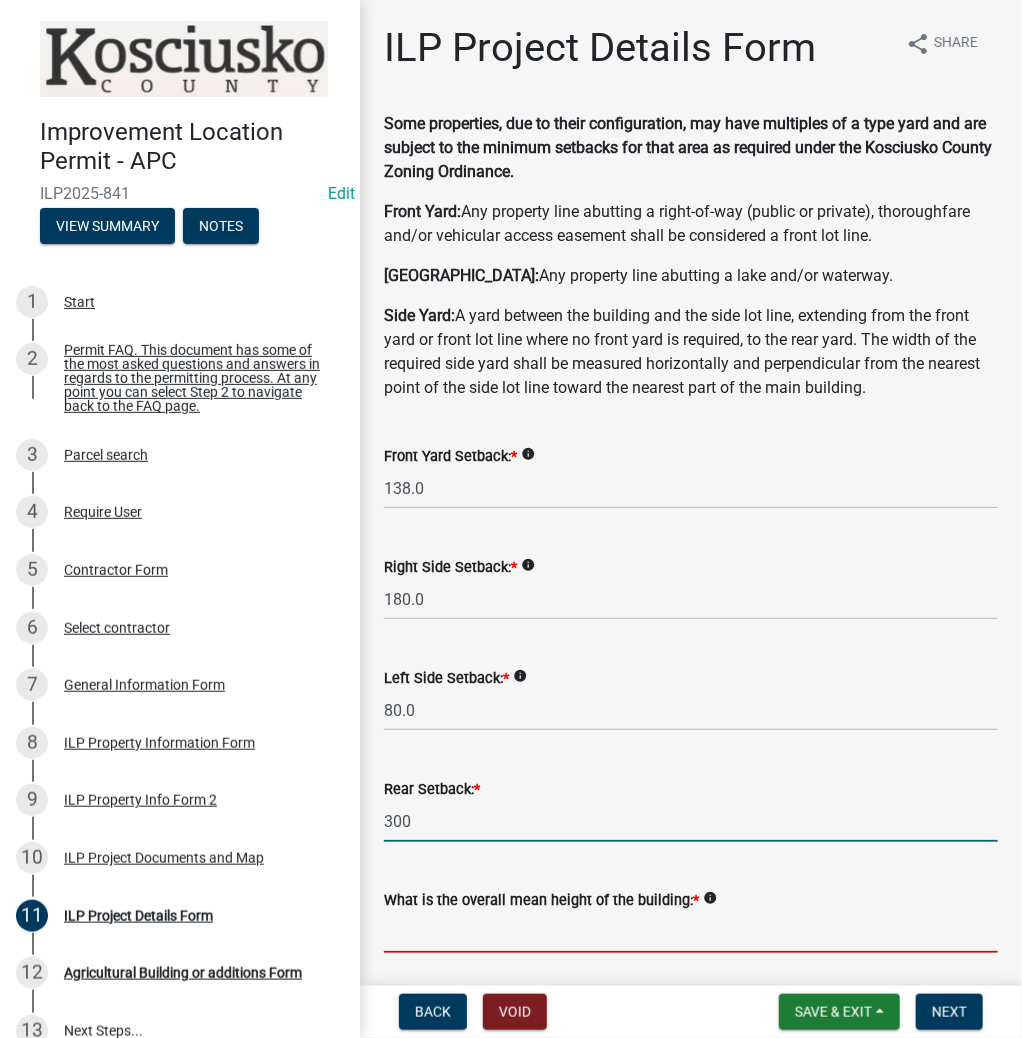 type on "300.0" 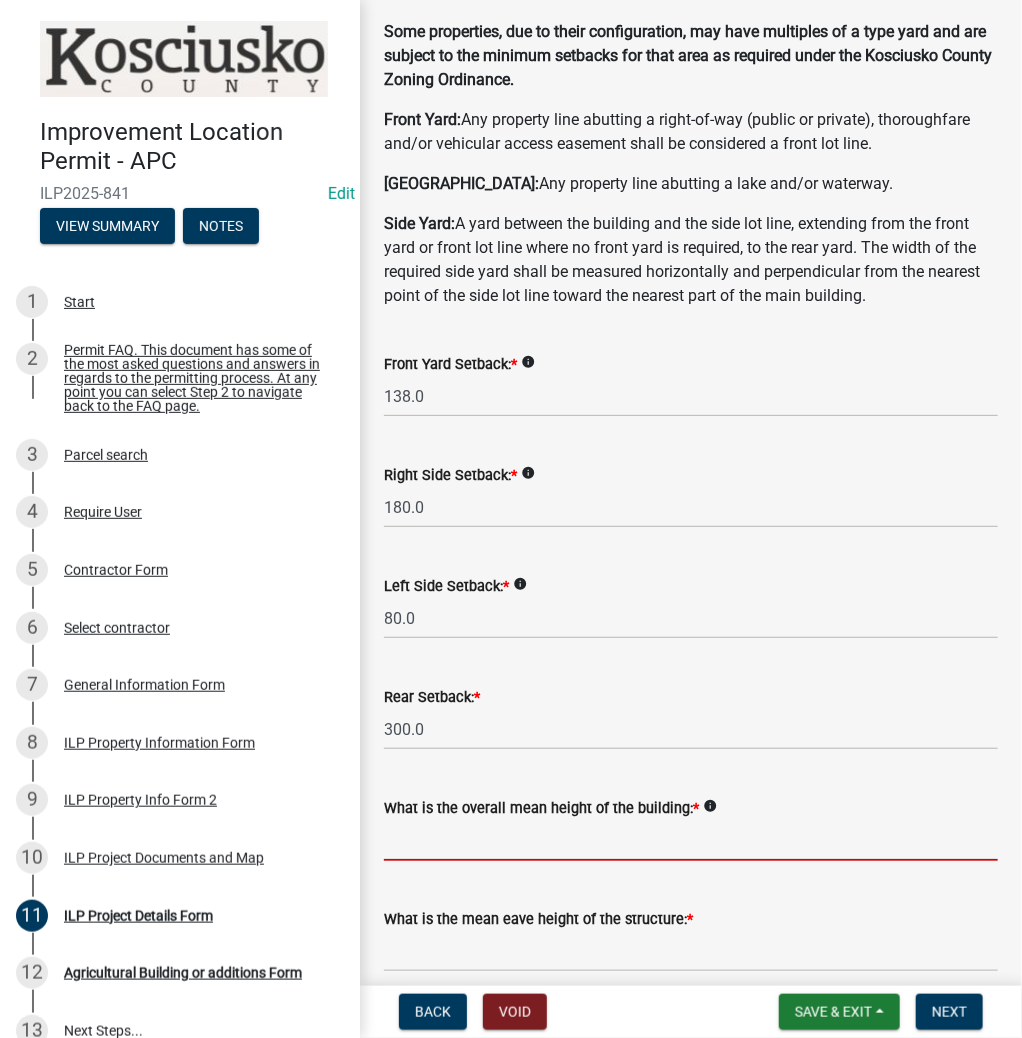 scroll, scrollTop: 240, scrollLeft: 0, axis: vertical 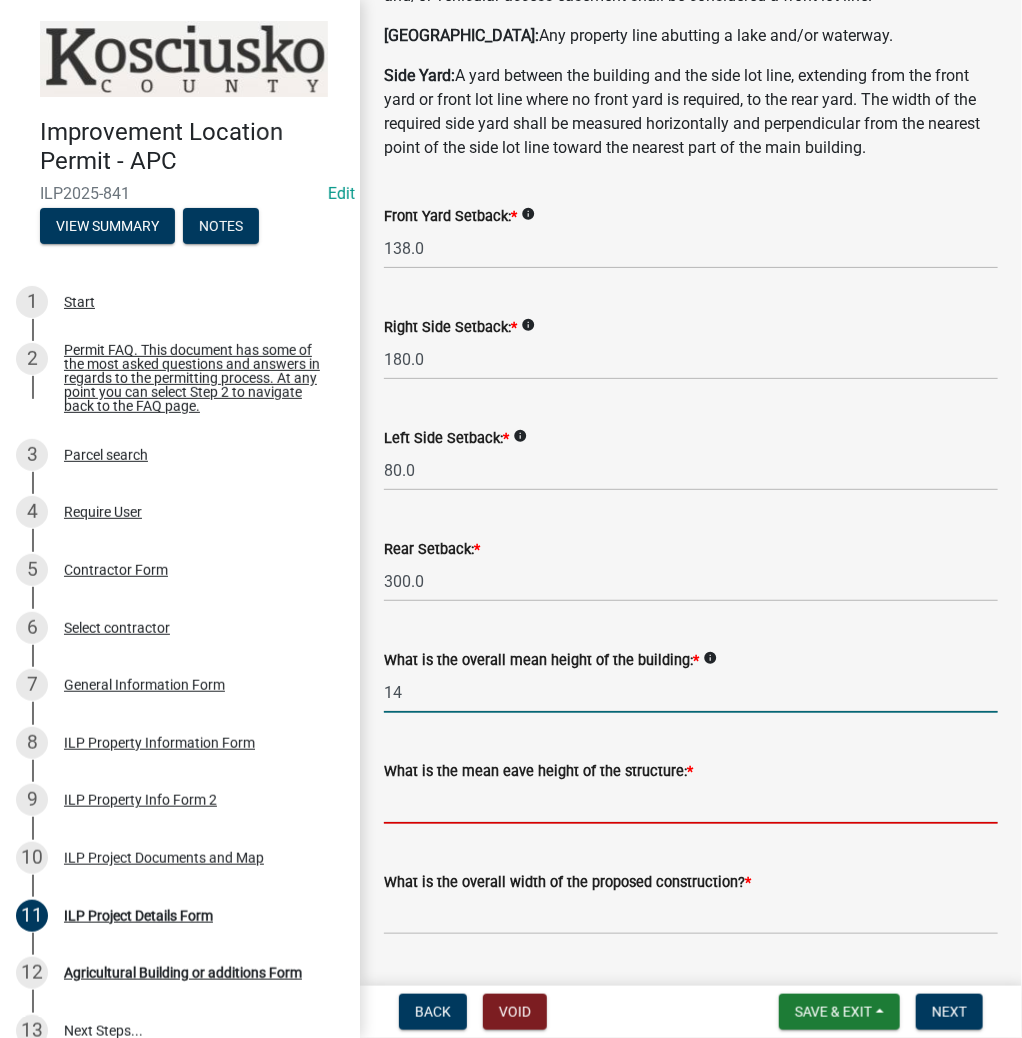 type on "14.0" 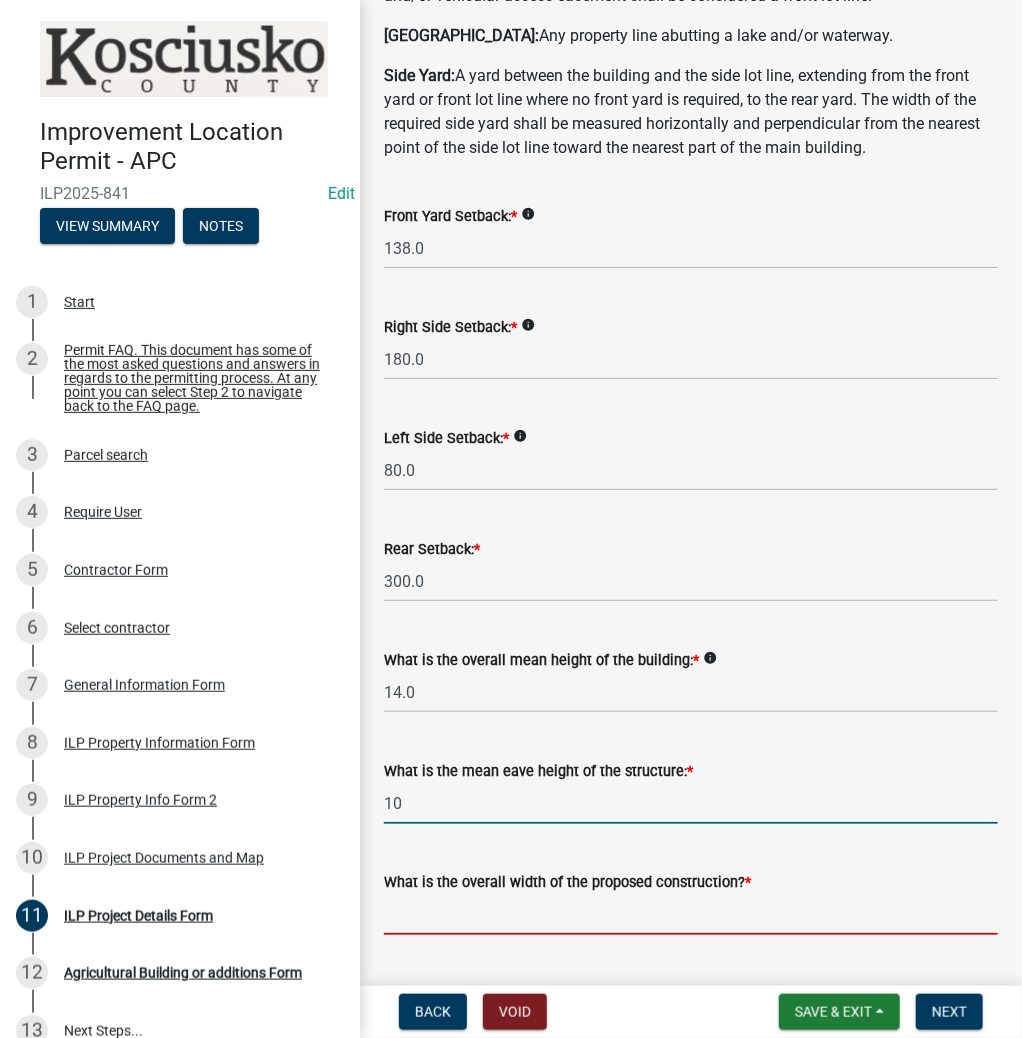 type on "10.0" 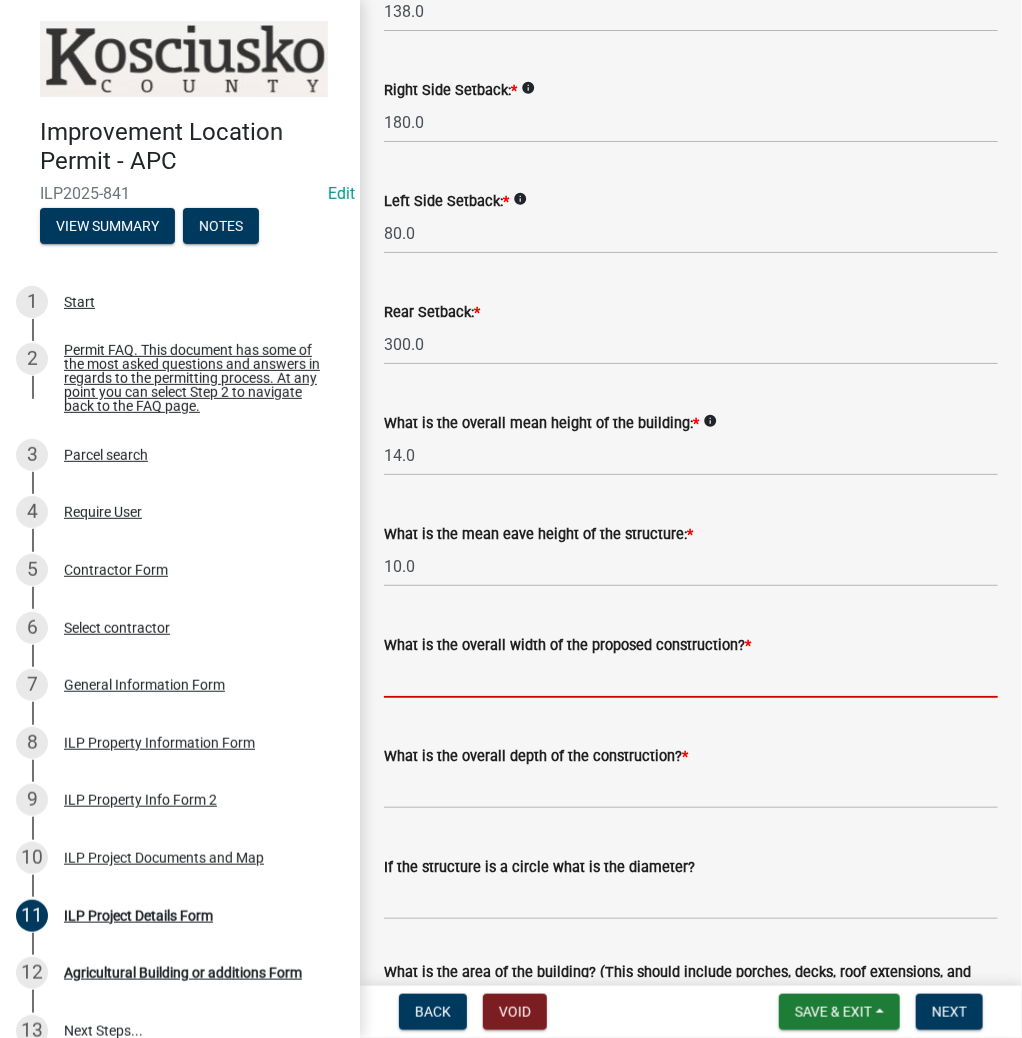 scroll, scrollTop: 480, scrollLeft: 0, axis: vertical 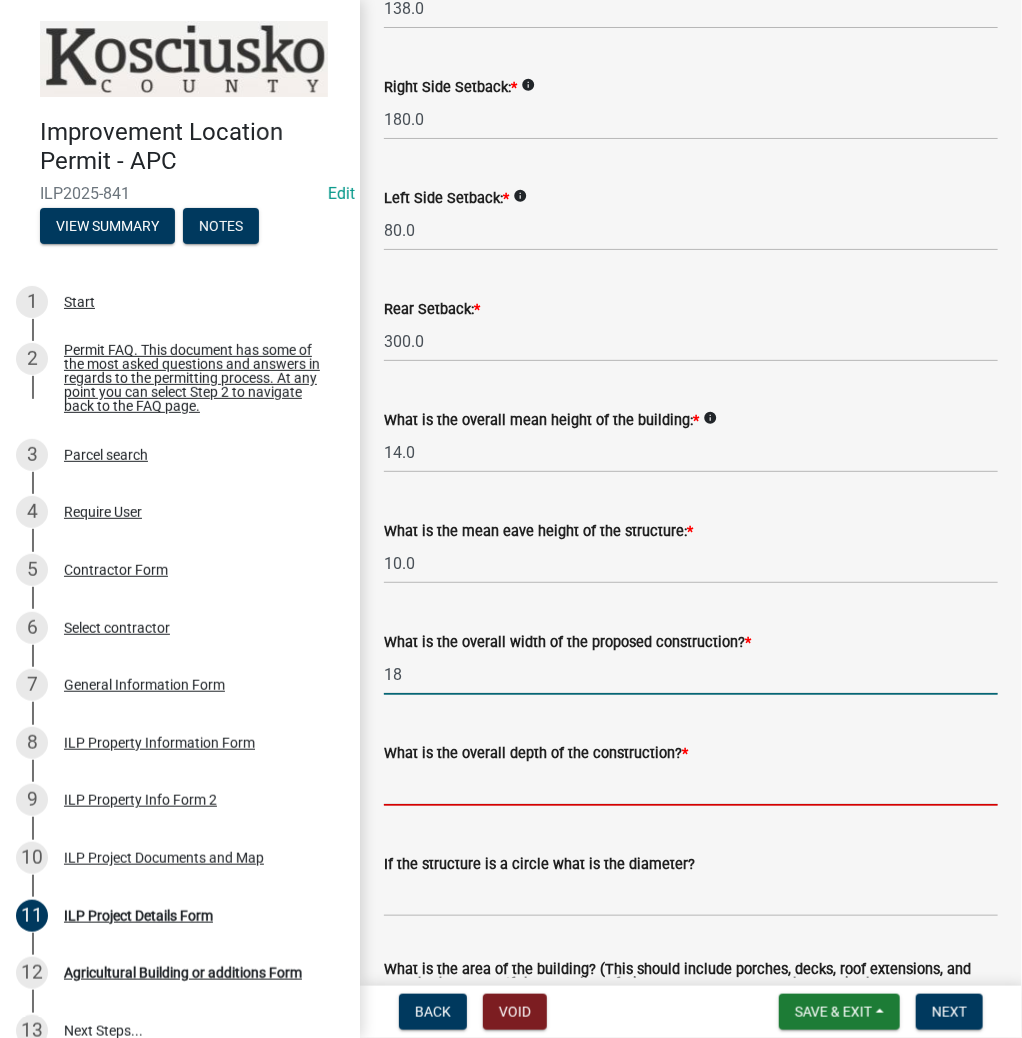 type on "18.00" 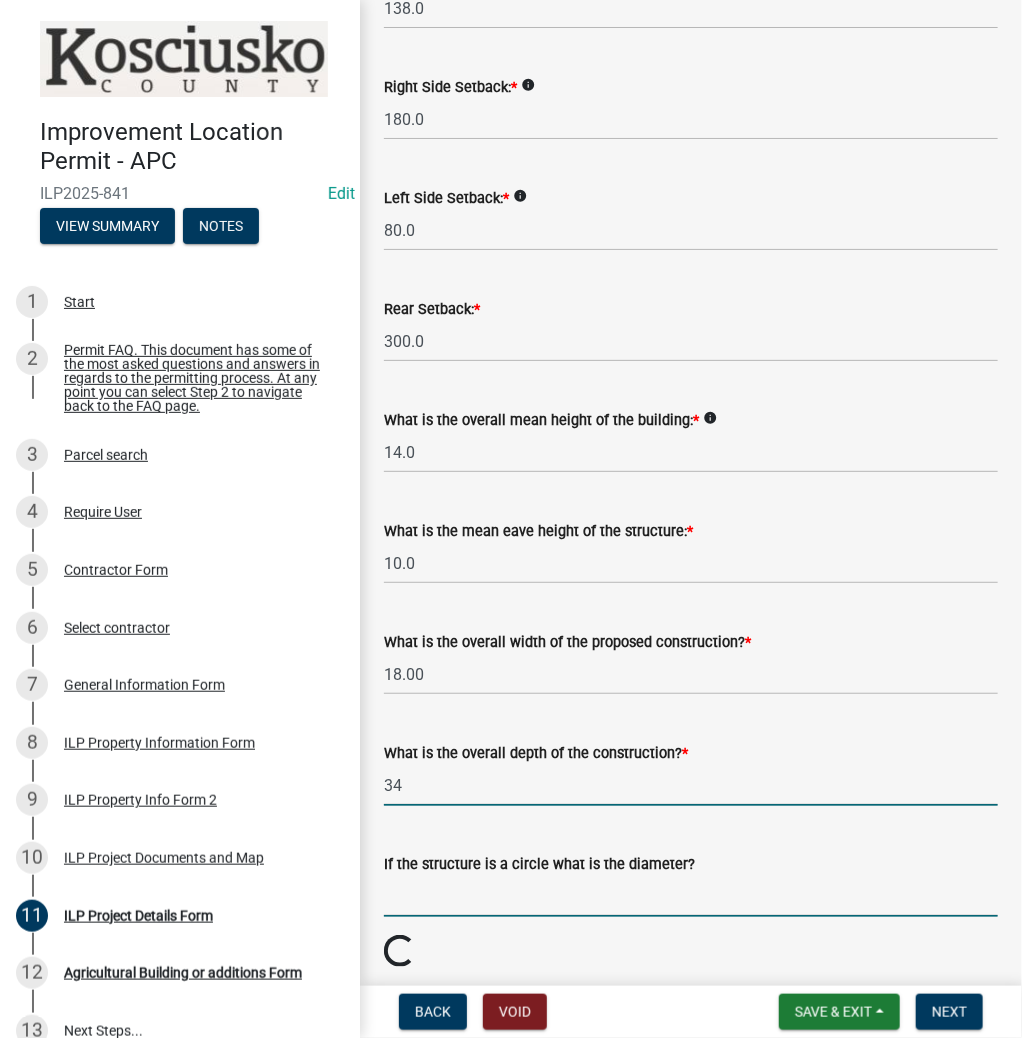 type on "34.00" 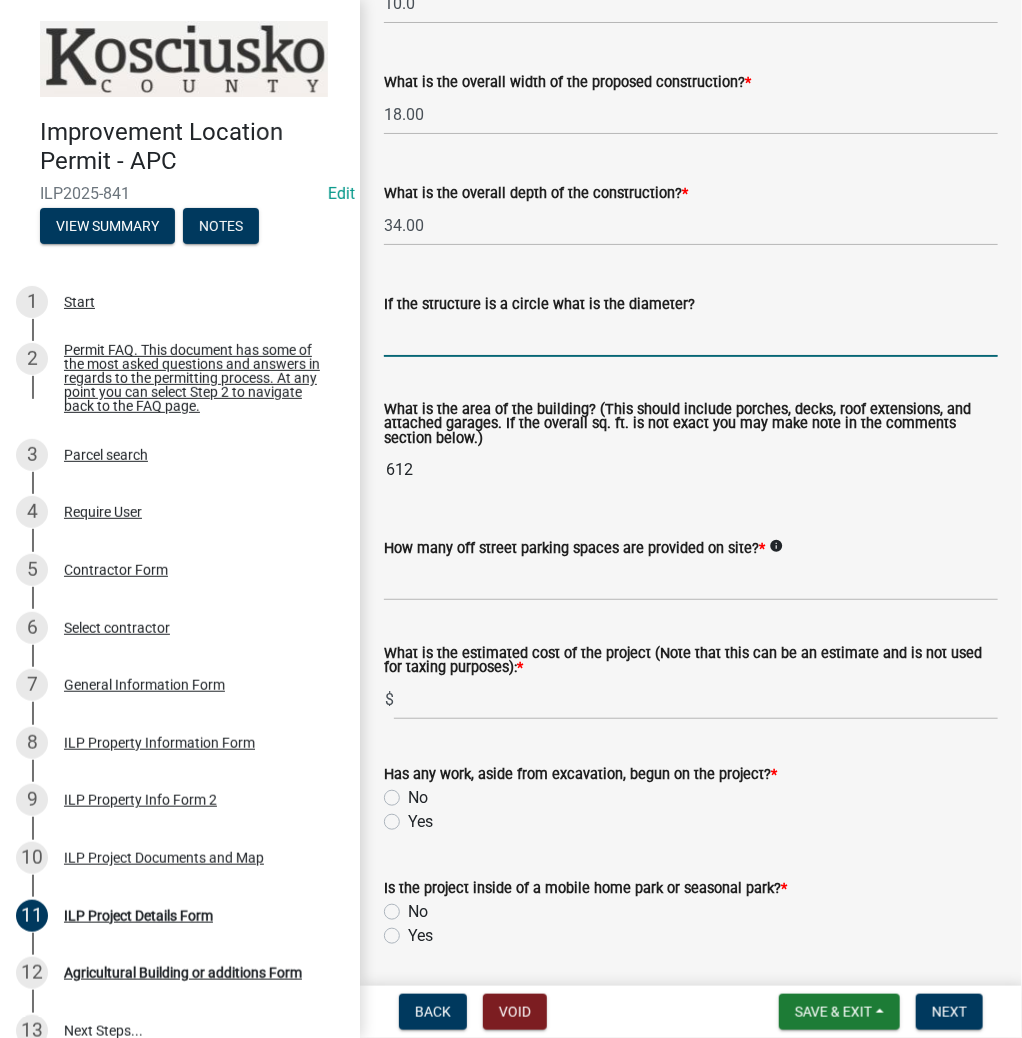 scroll, scrollTop: 1280, scrollLeft: 0, axis: vertical 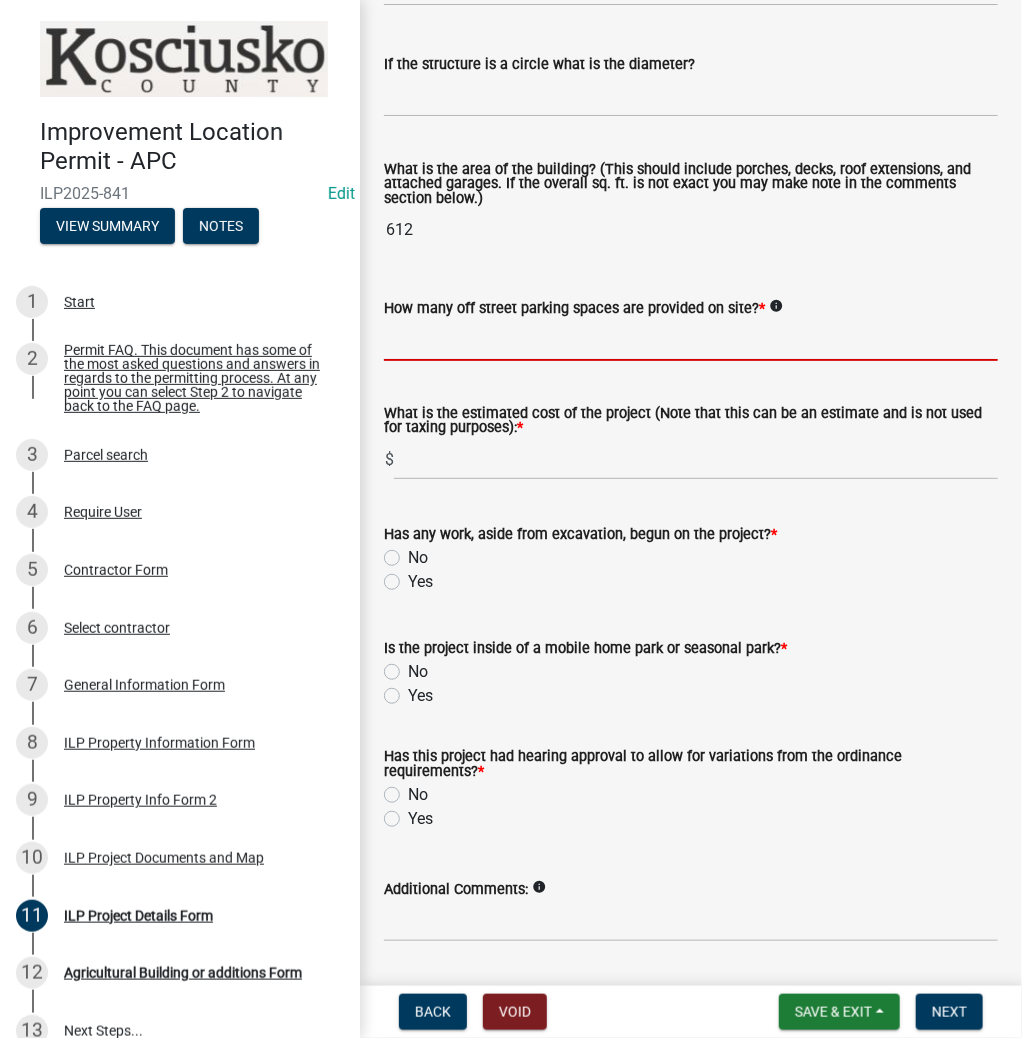 click 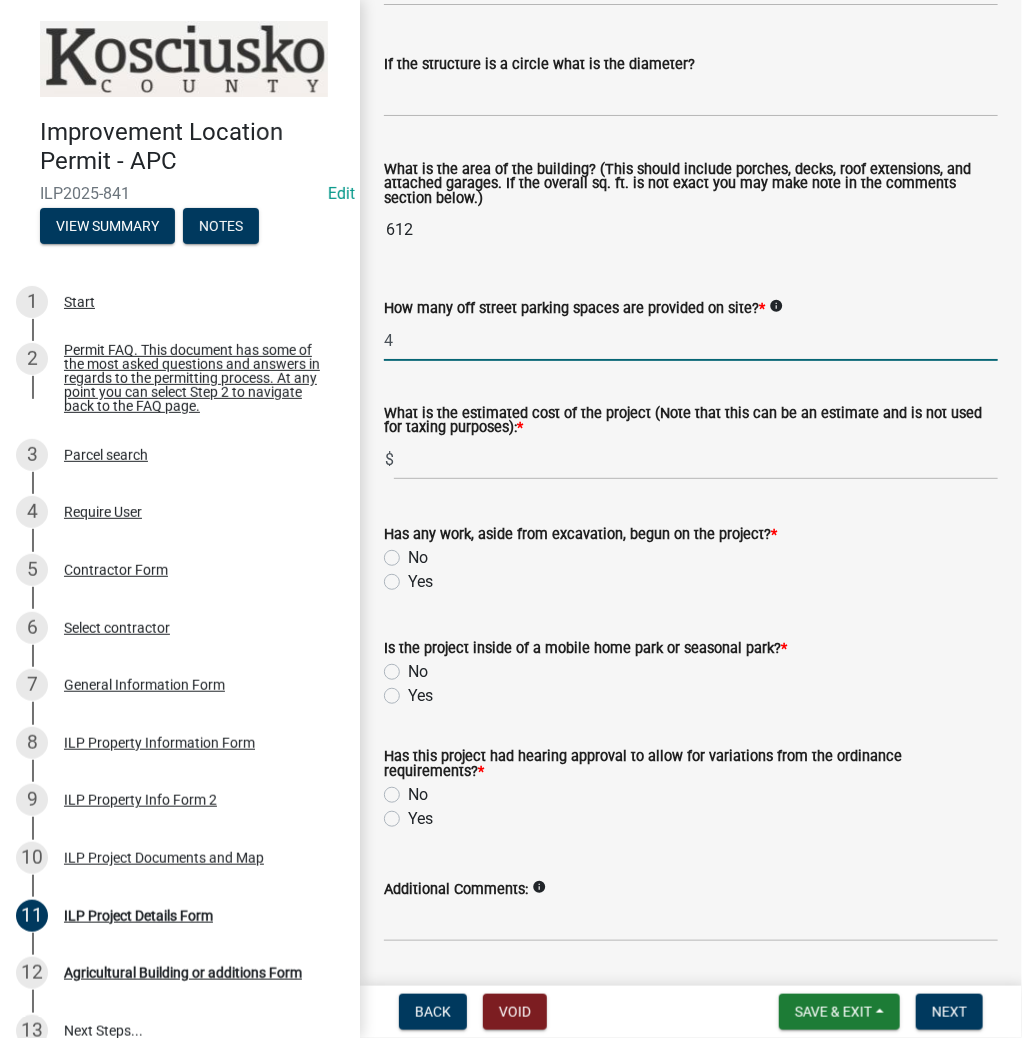 type on "4" 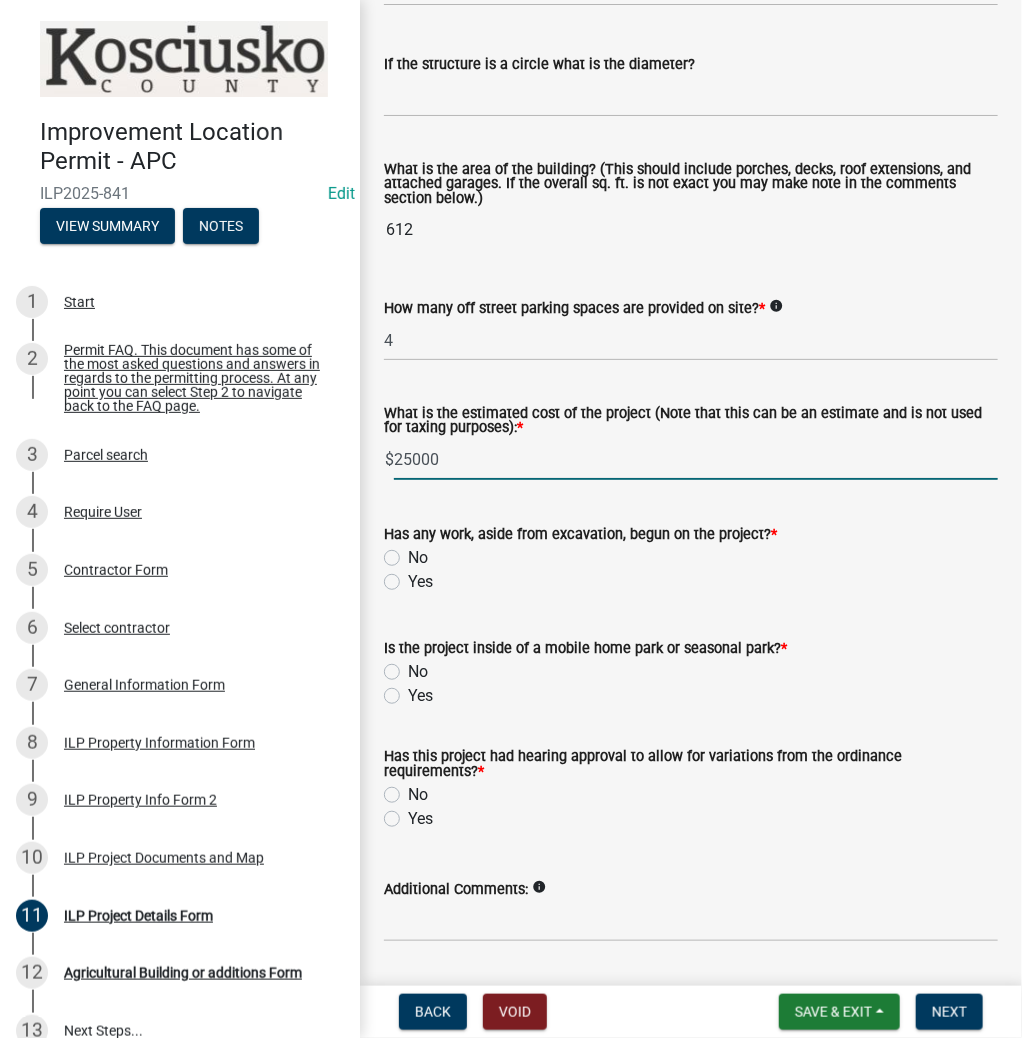 type on "25000" 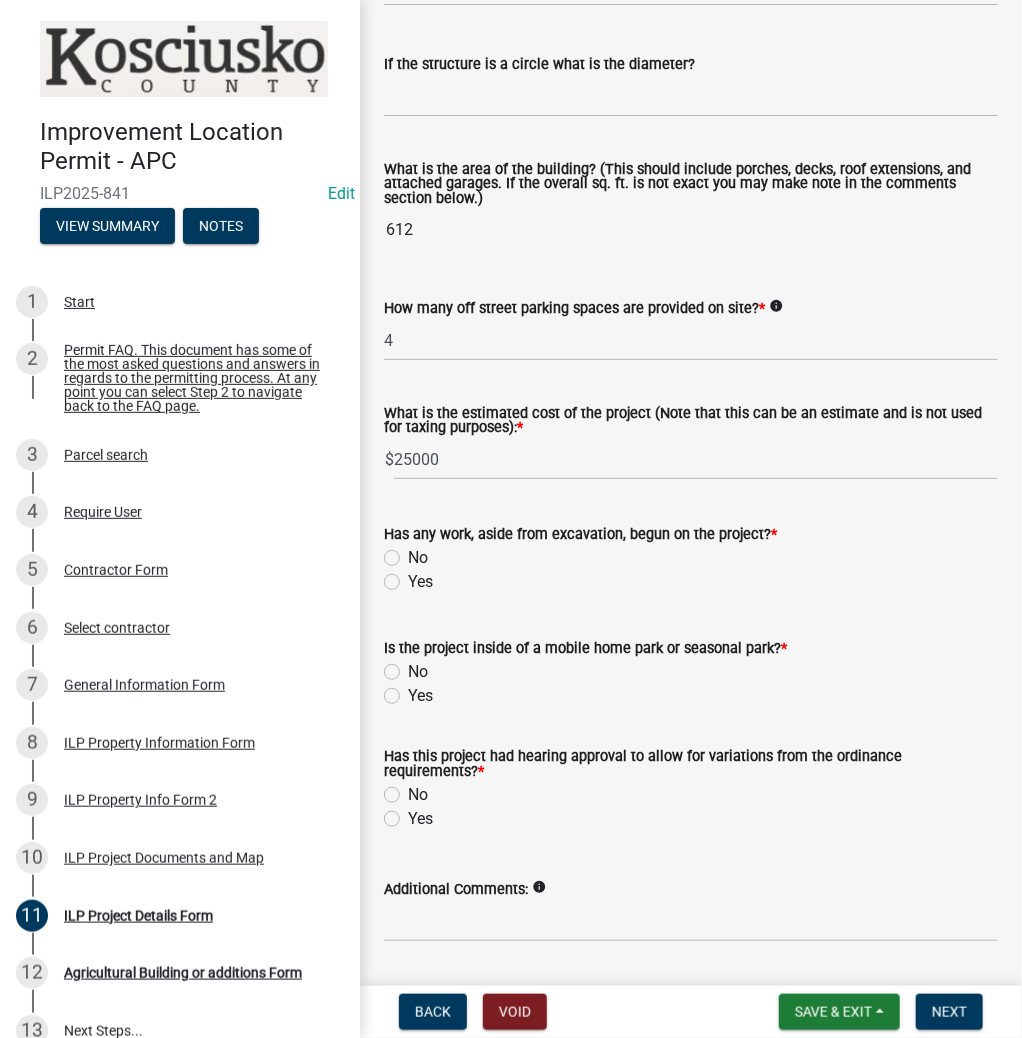 click on "No" 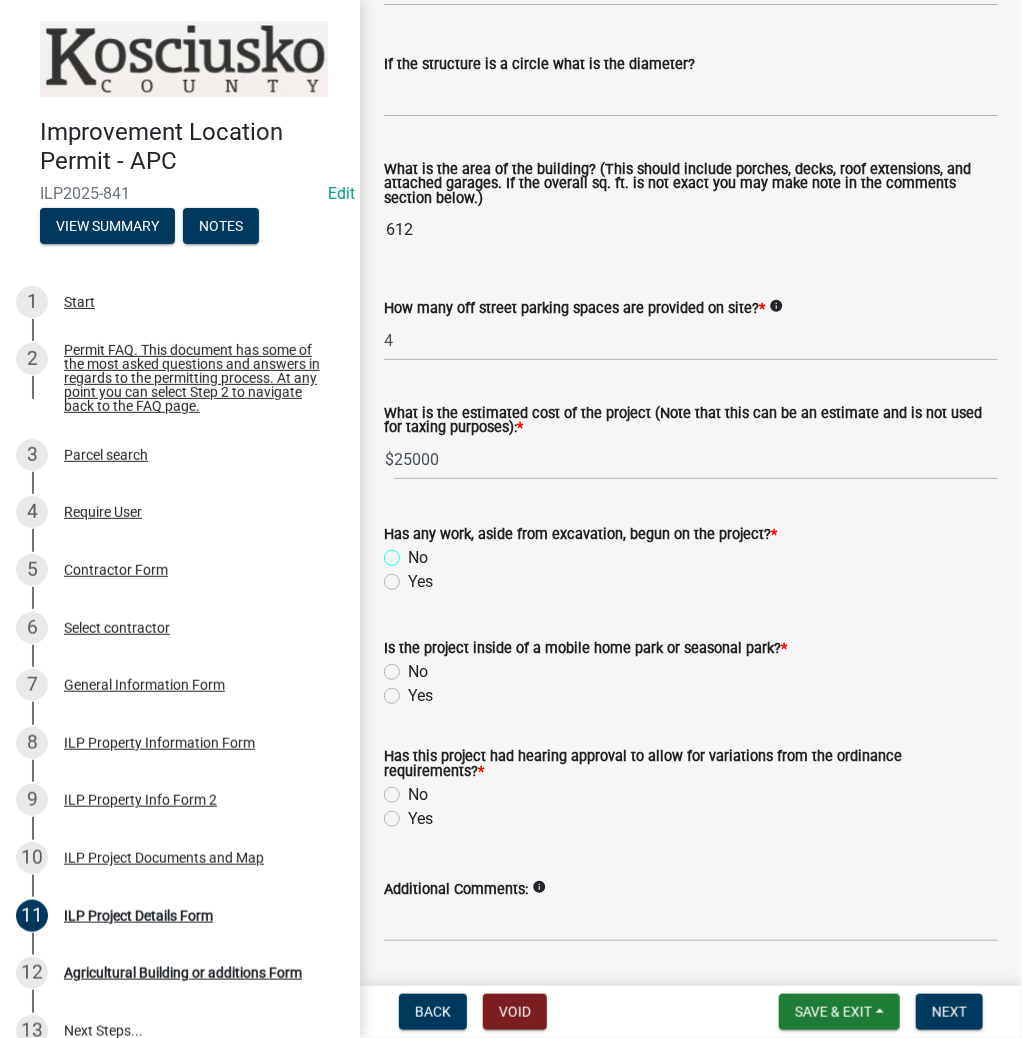 click on "No" at bounding box center [414, 552] 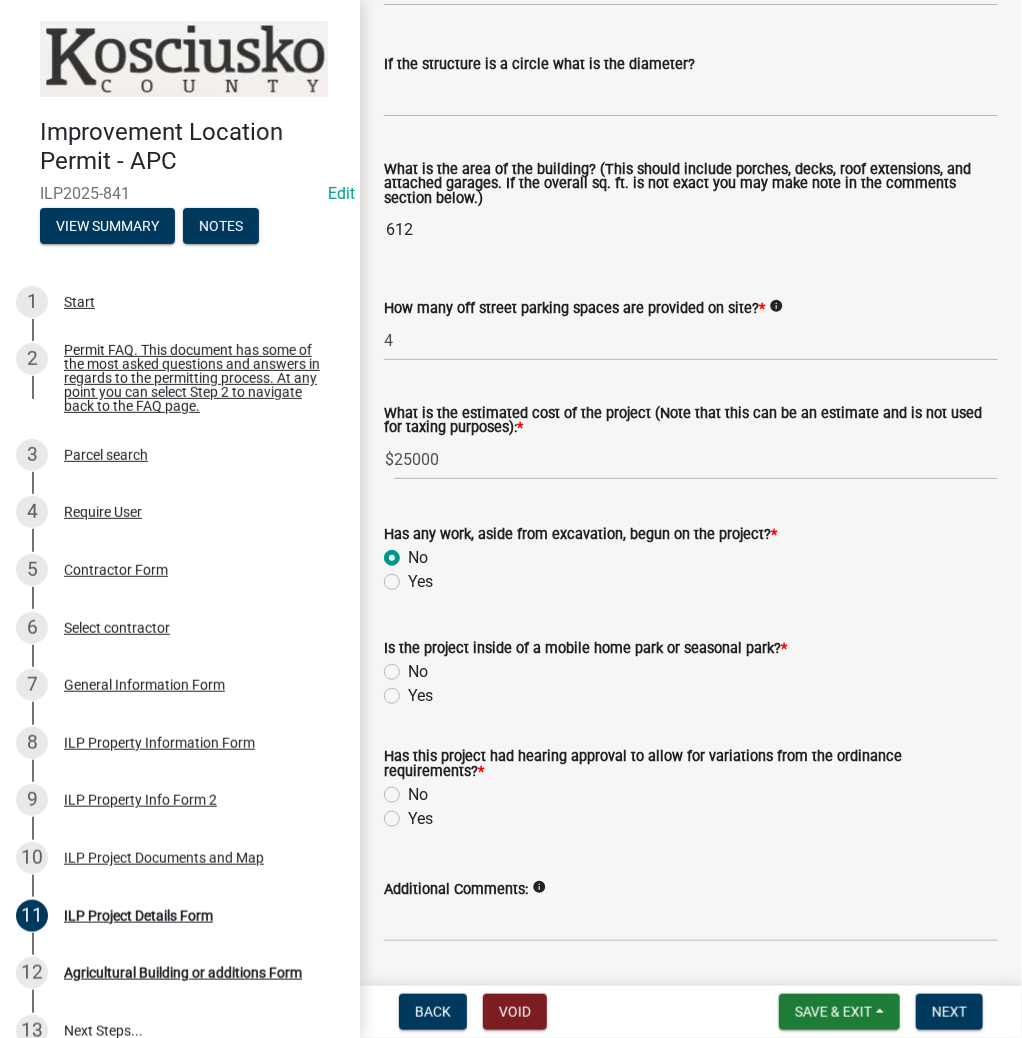 radio on "true" 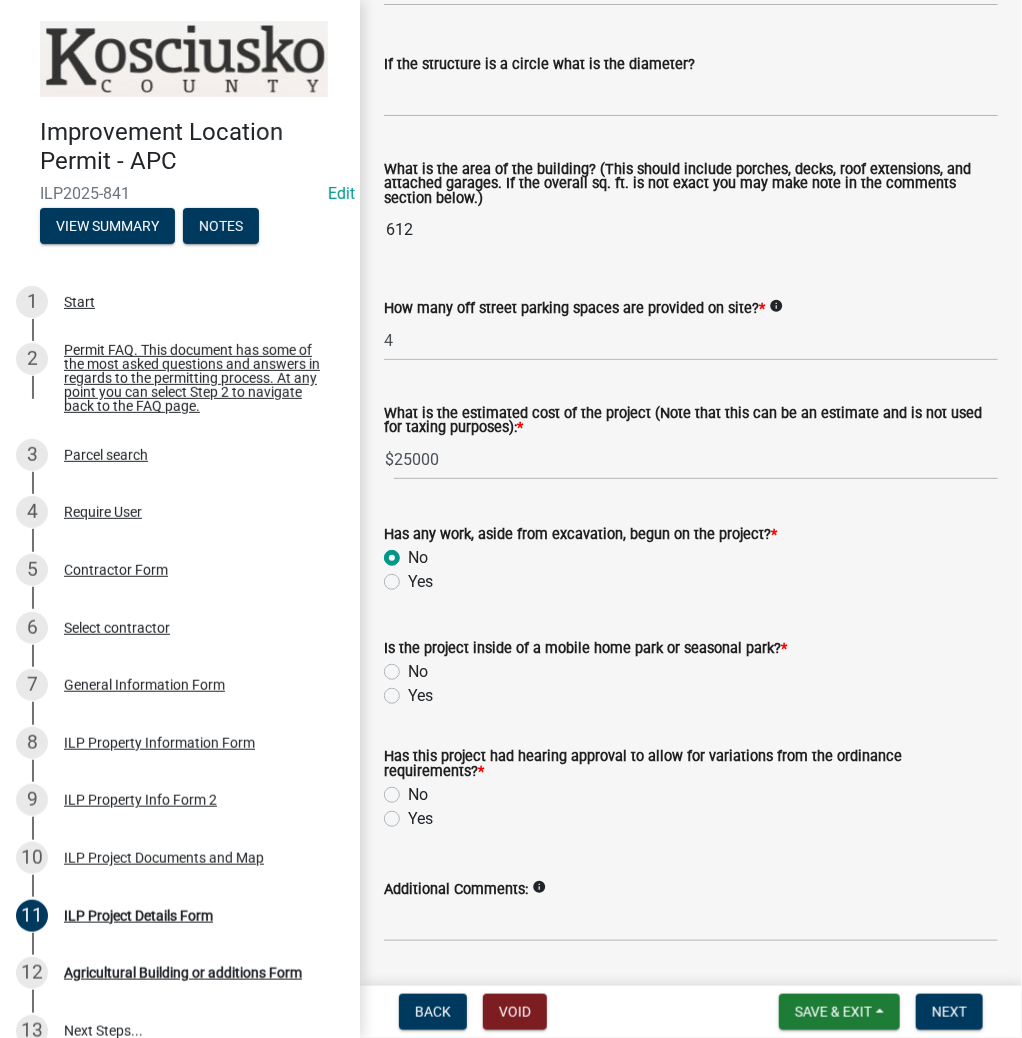 click on "No" 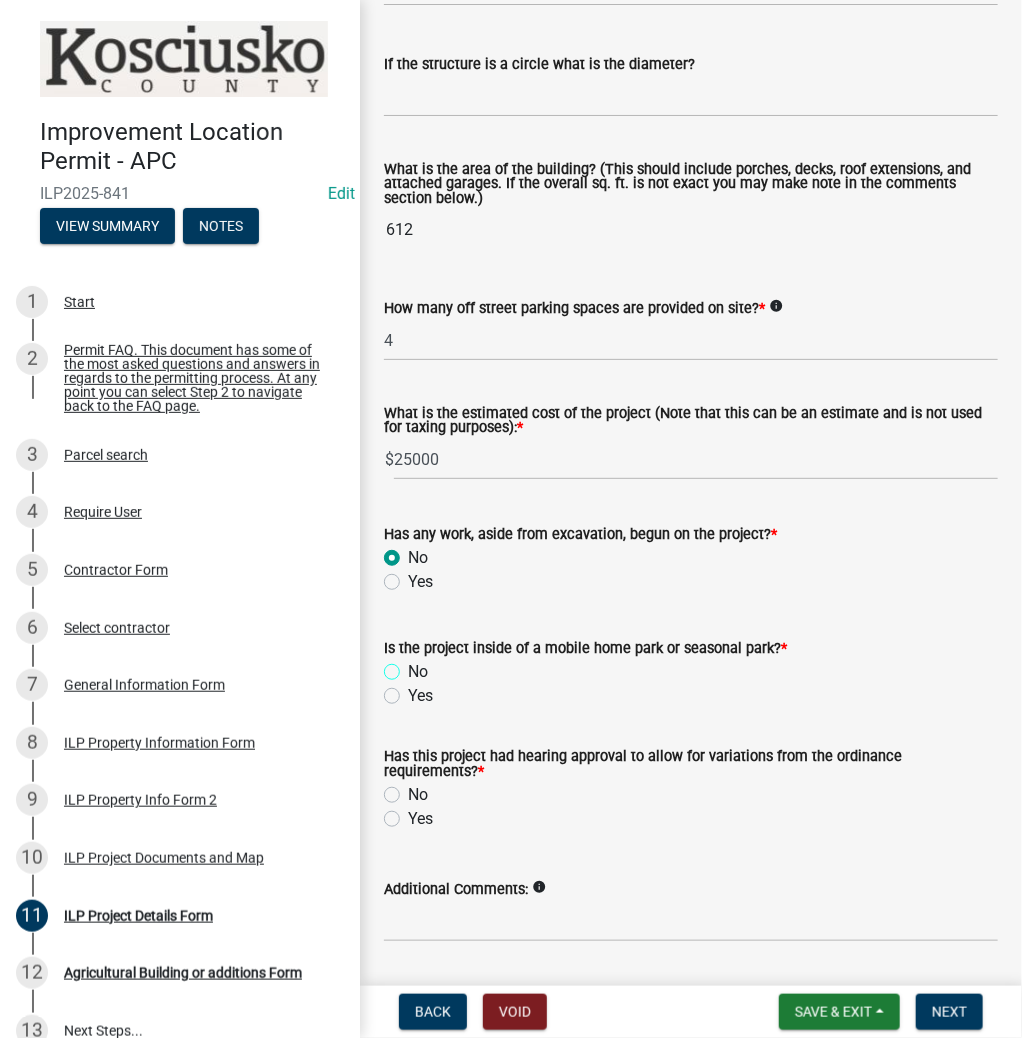 click on "No" at bounding box center (414, 666) 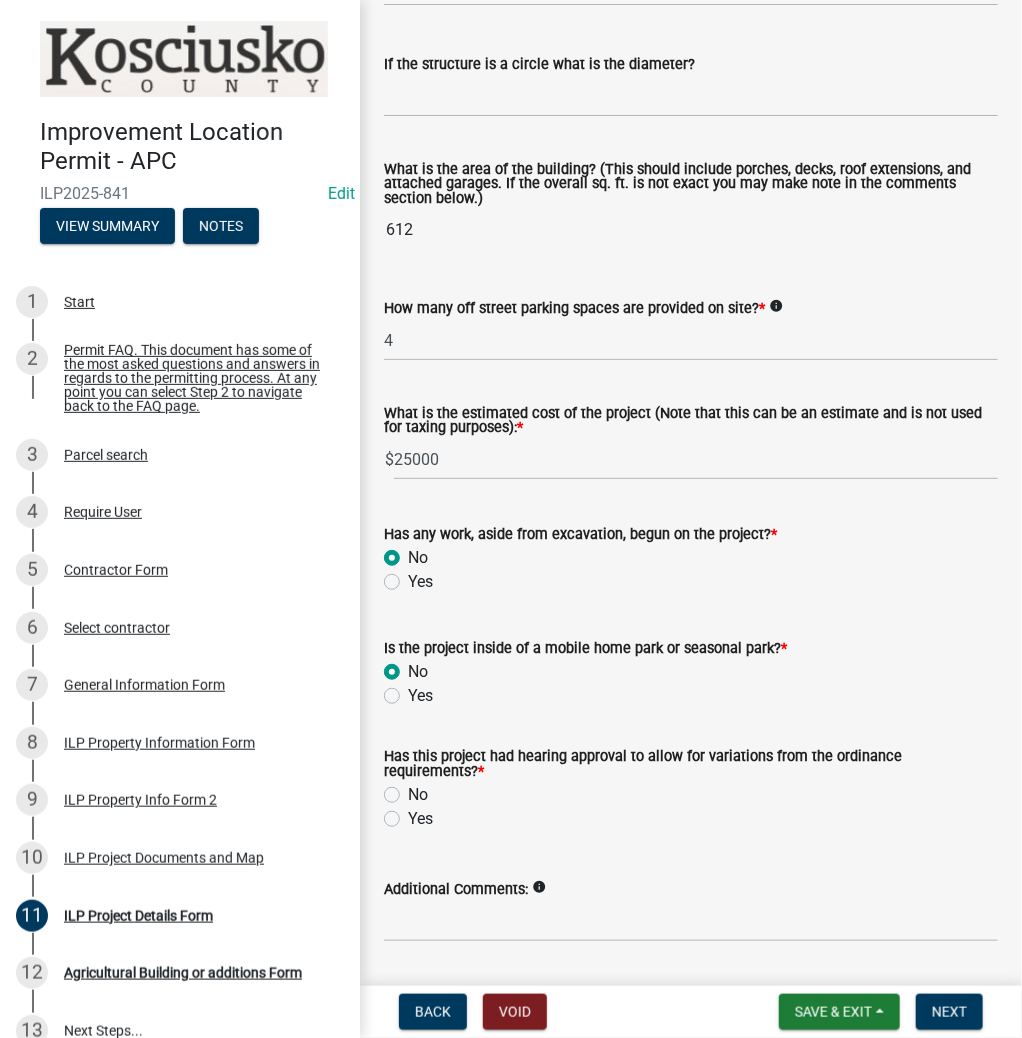 radio on "true" 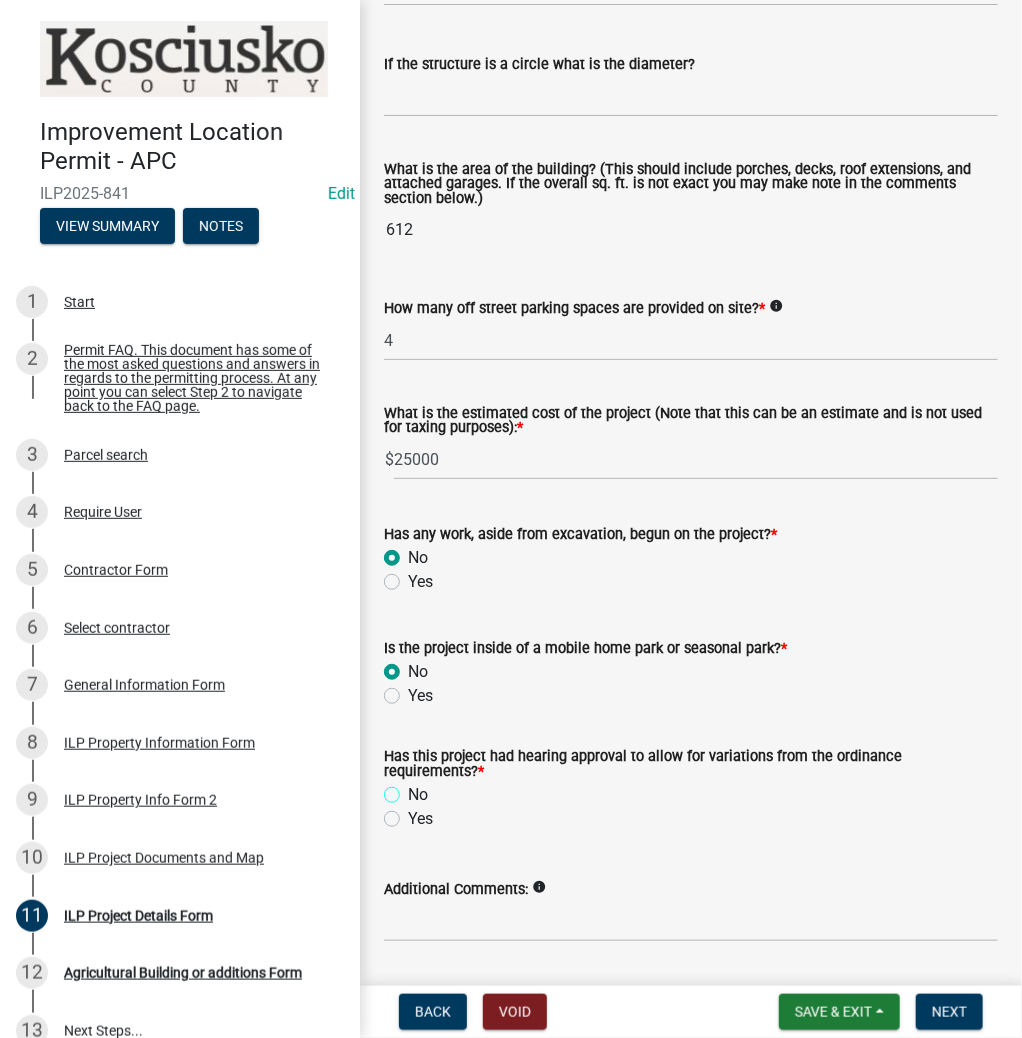 click on "No" at bounding box center [414, 789] 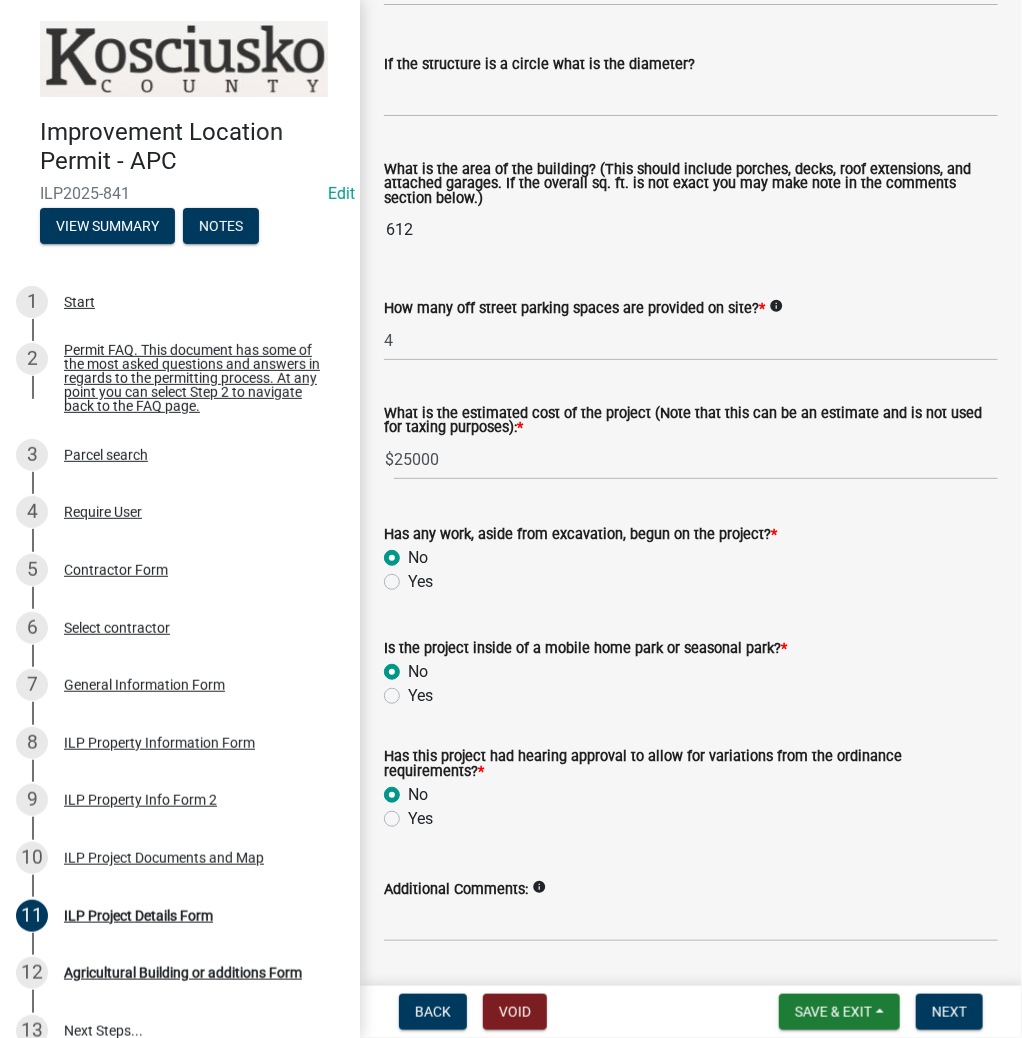 radio on "true" 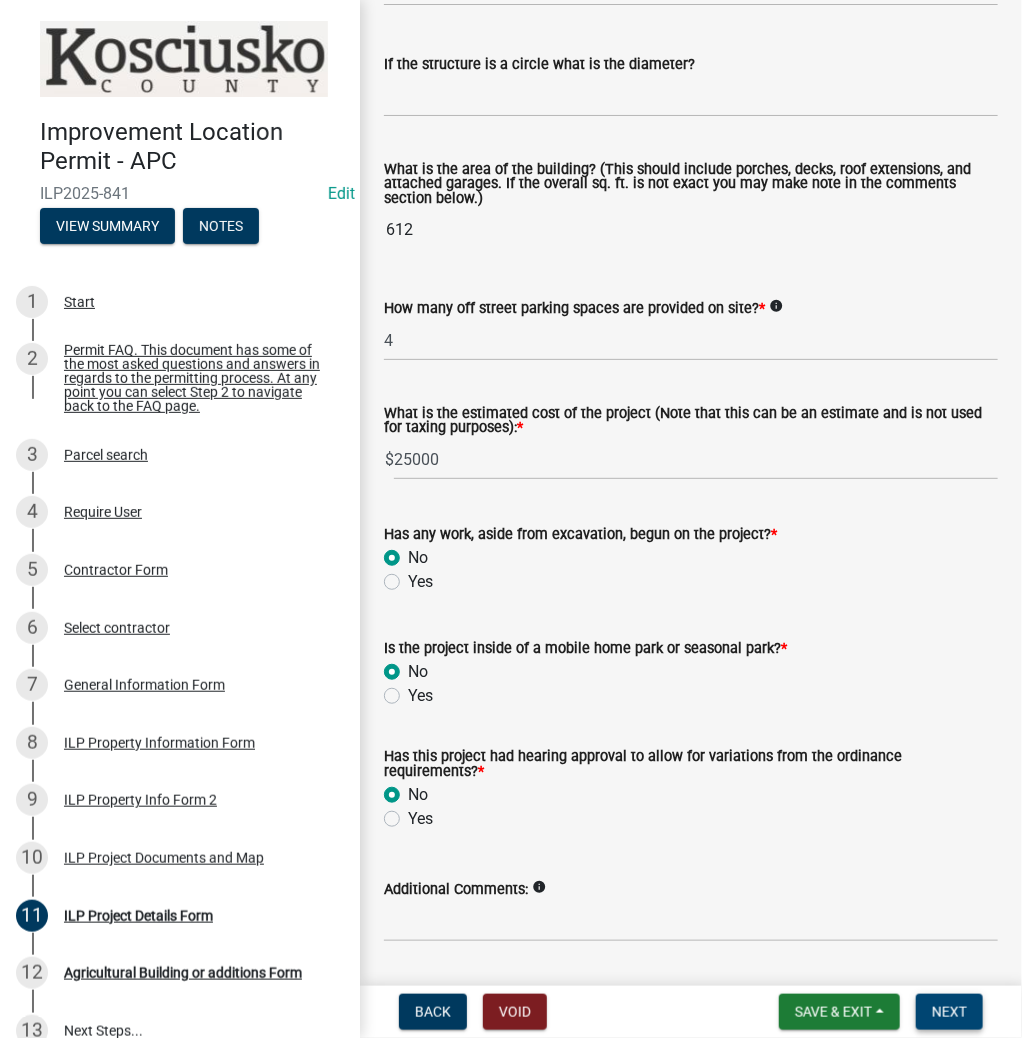 click on "Next" at bounding box center [949, 1012] 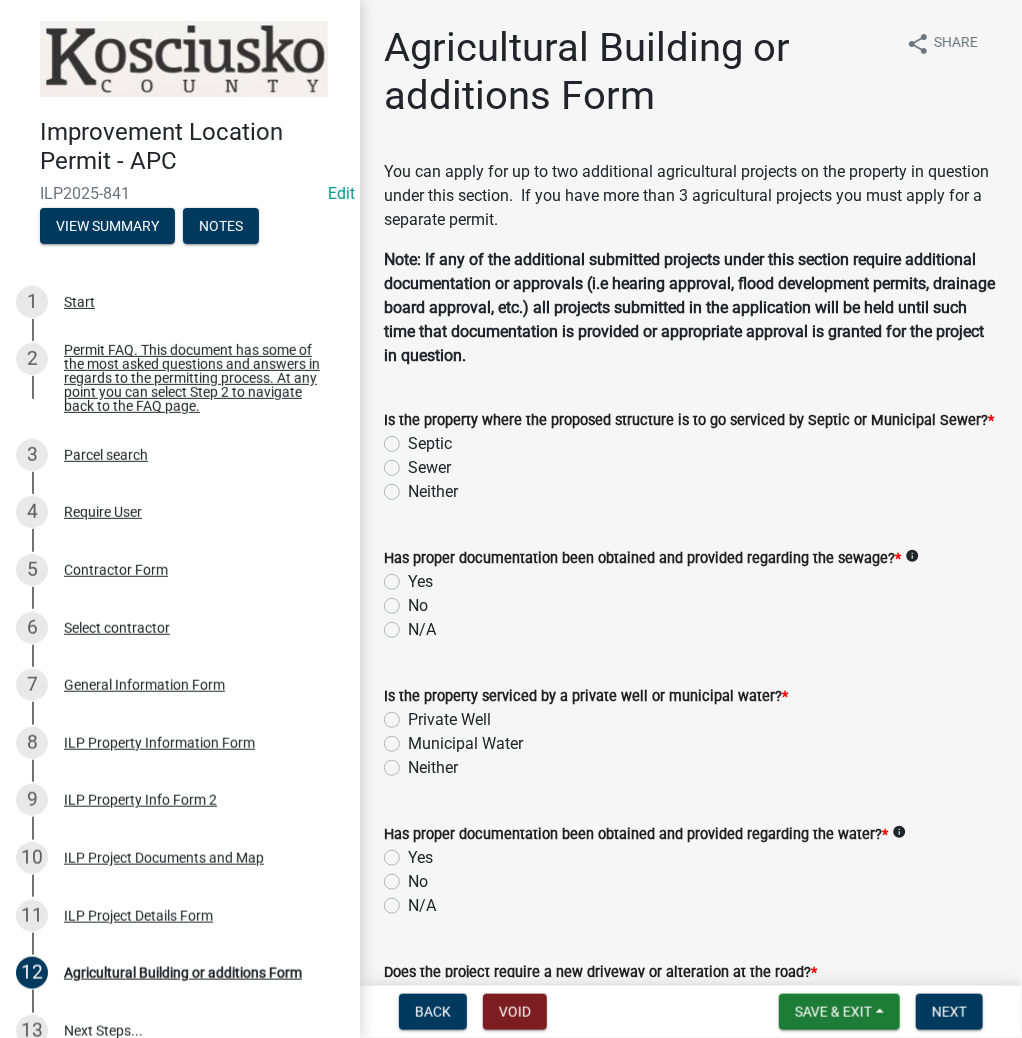 click on "Septic" 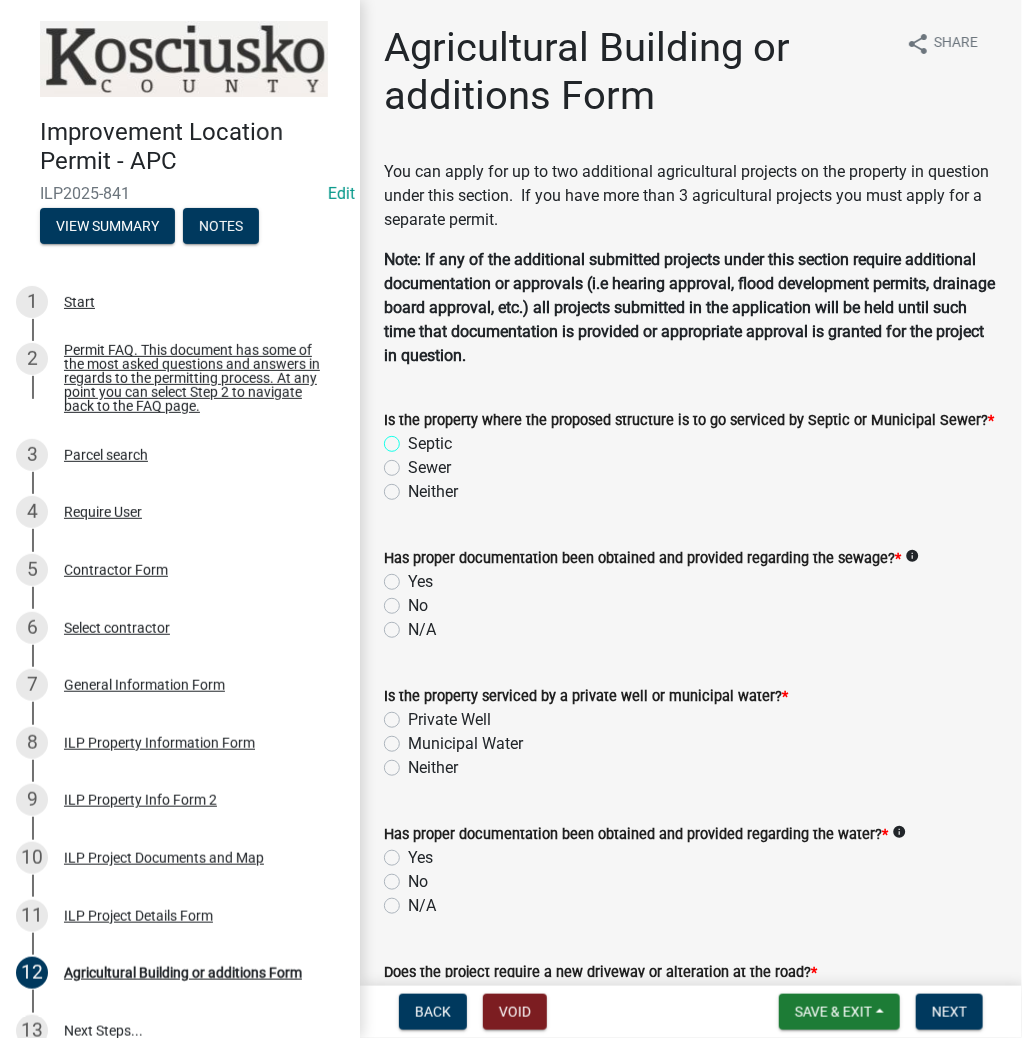 click on "Septic" at bounding box center [414, 438] 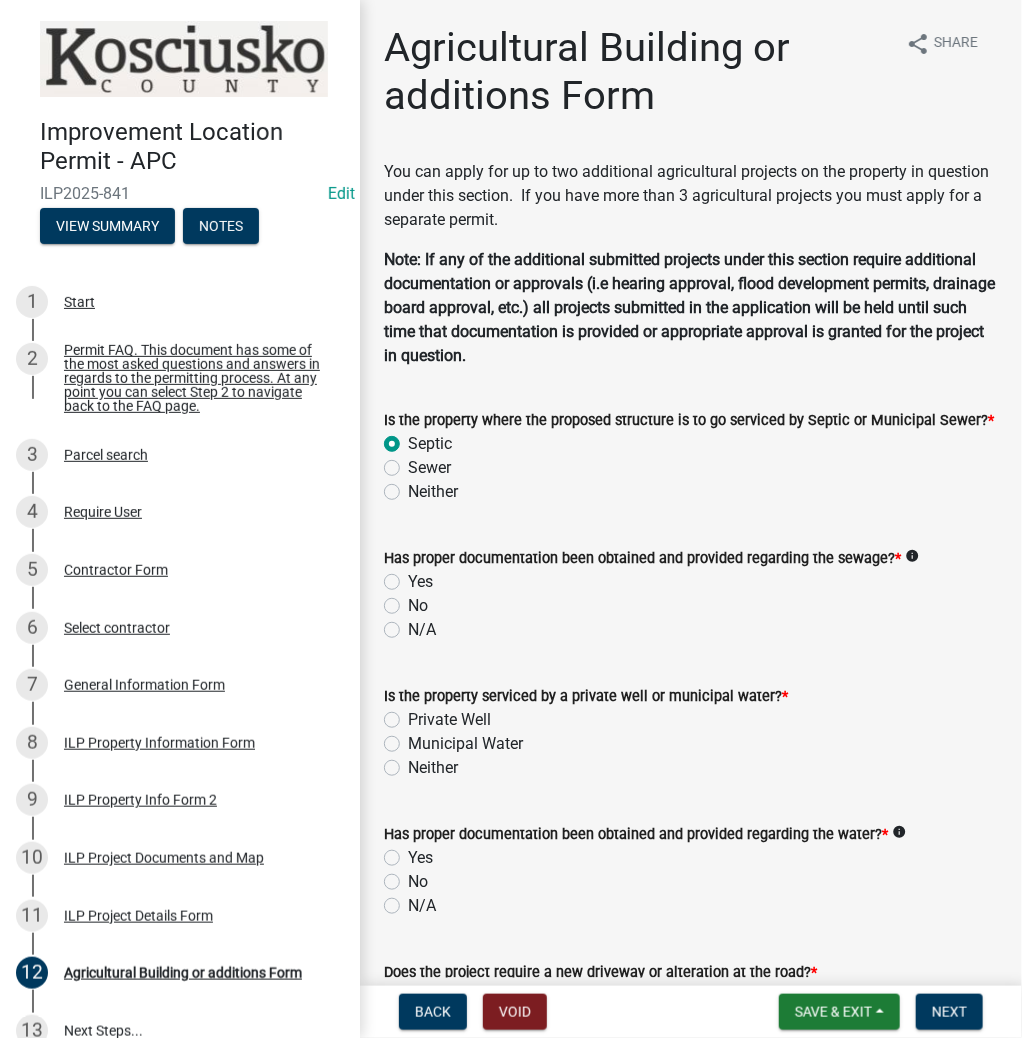 radio on "true" 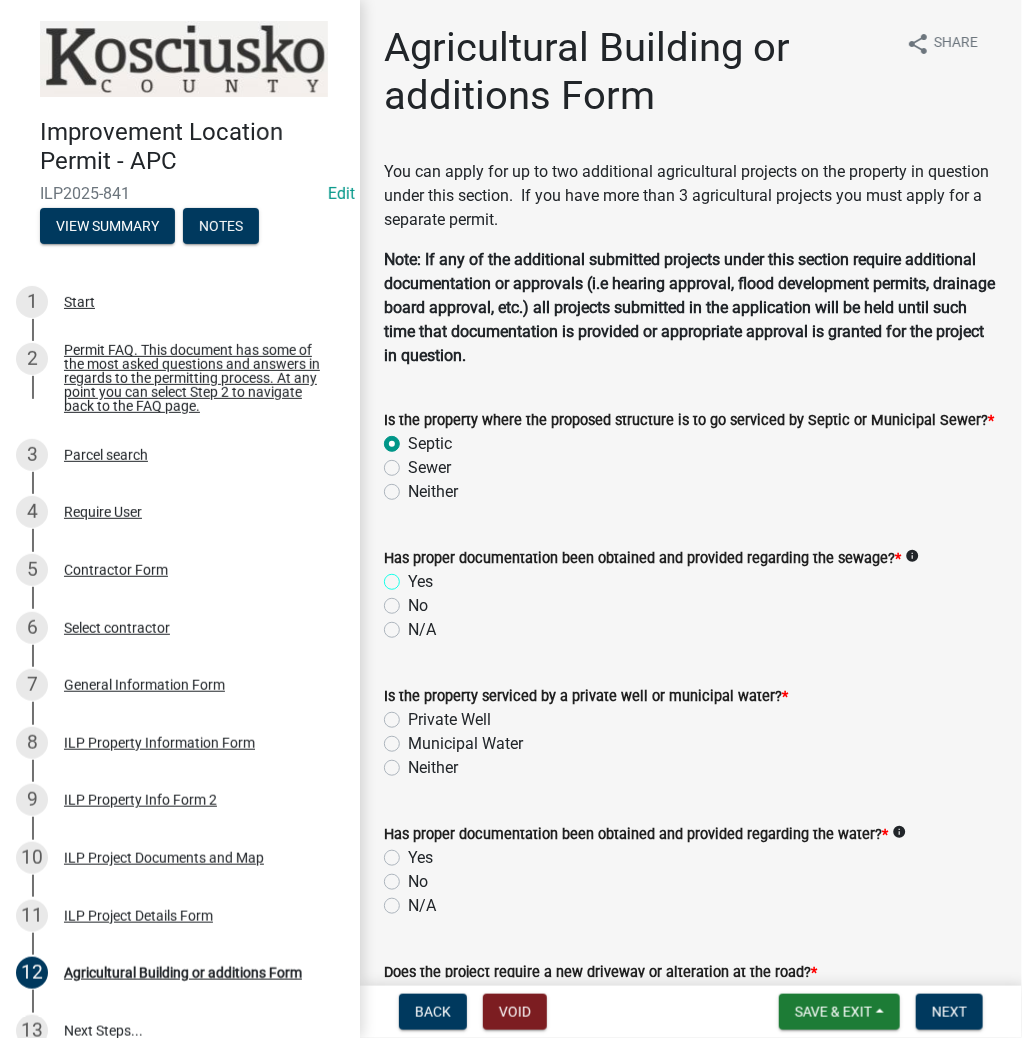 click on "Yes" at bounding box center [414, 576] 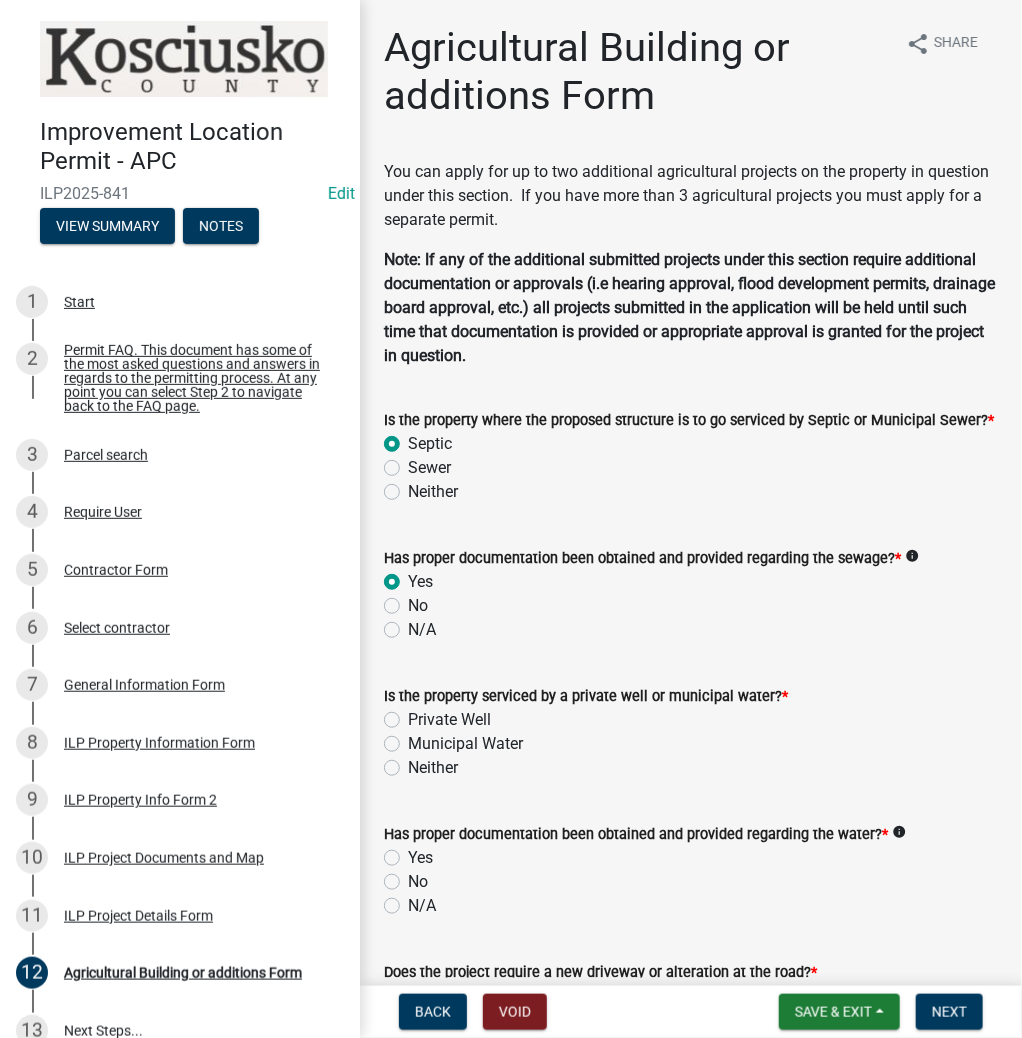 radio on "true" 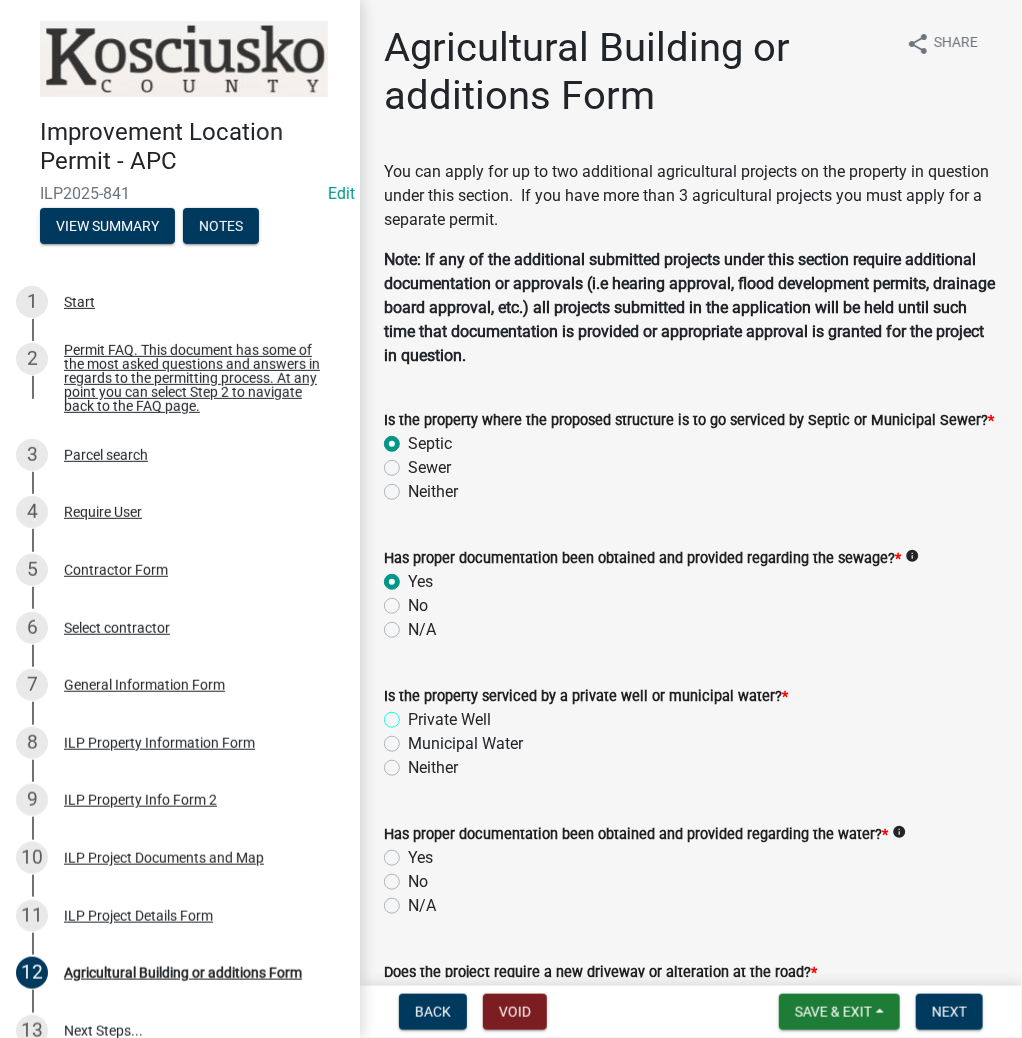 click on "Private Well" at bounding box center (414, 714) 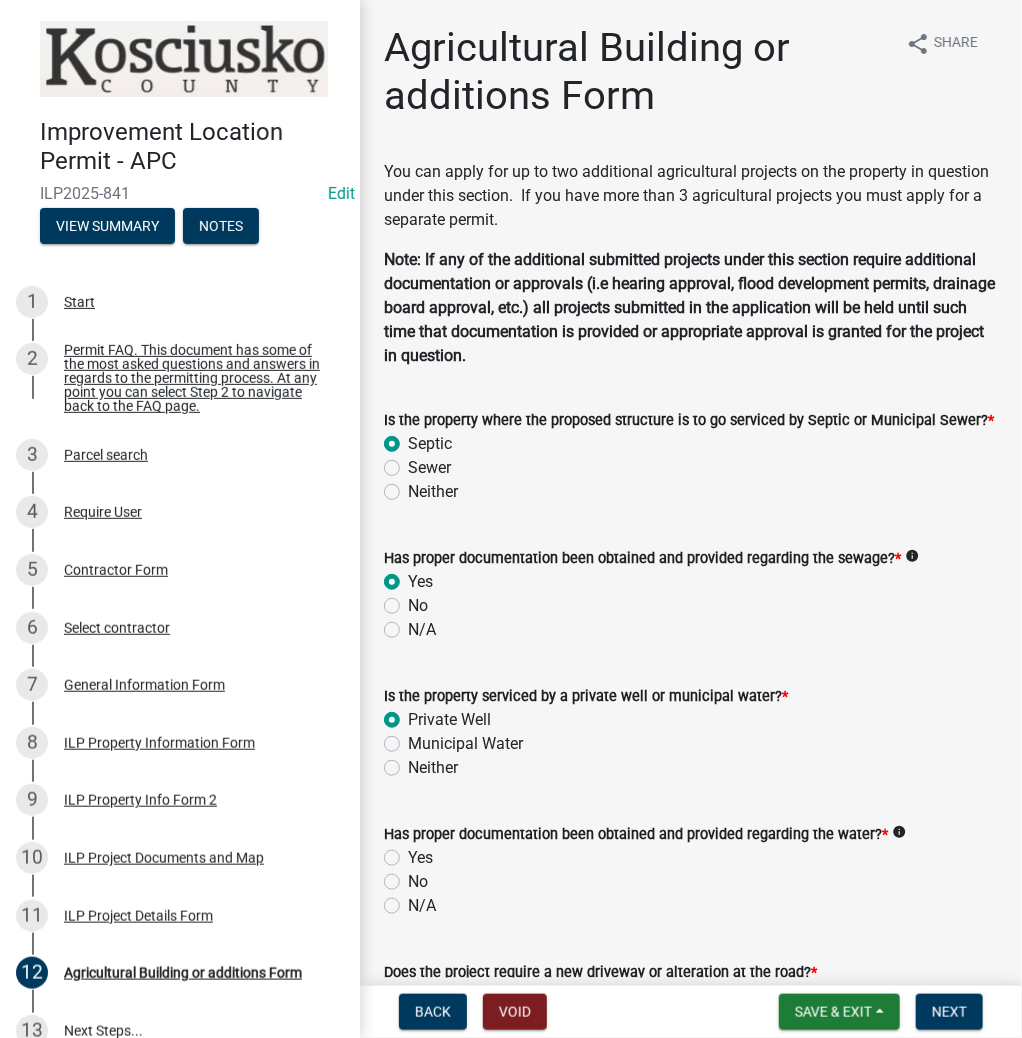 radio on "true" 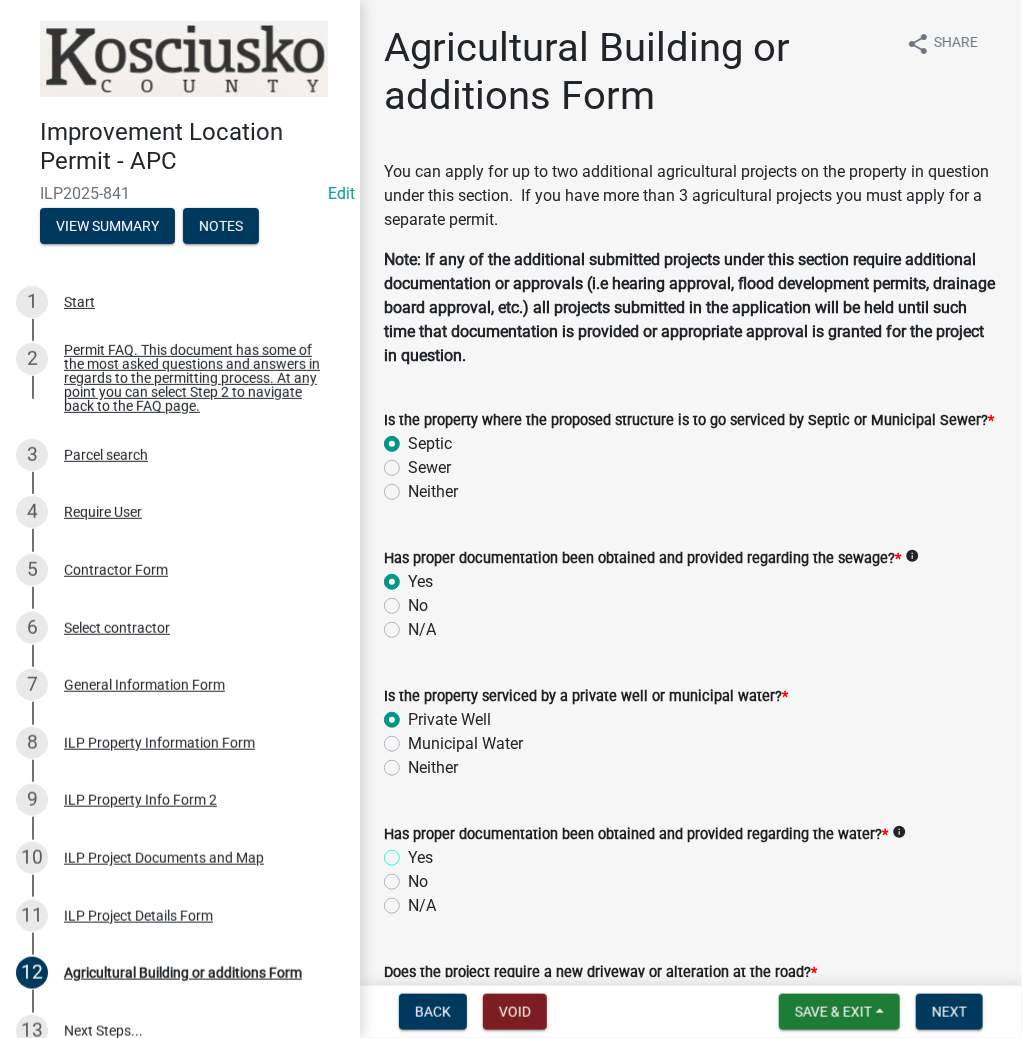 click on "Yes" at bounding box center [414, 852] 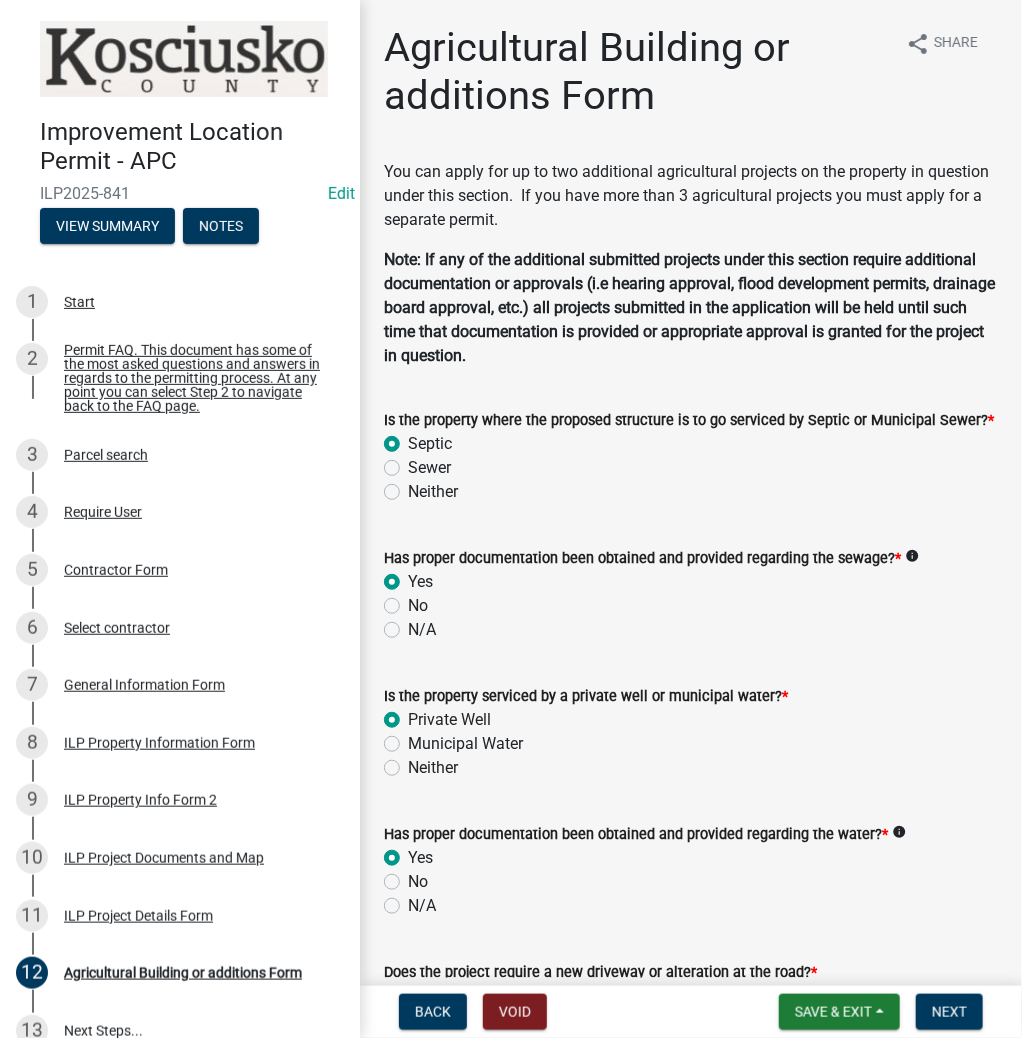 radio on "true" 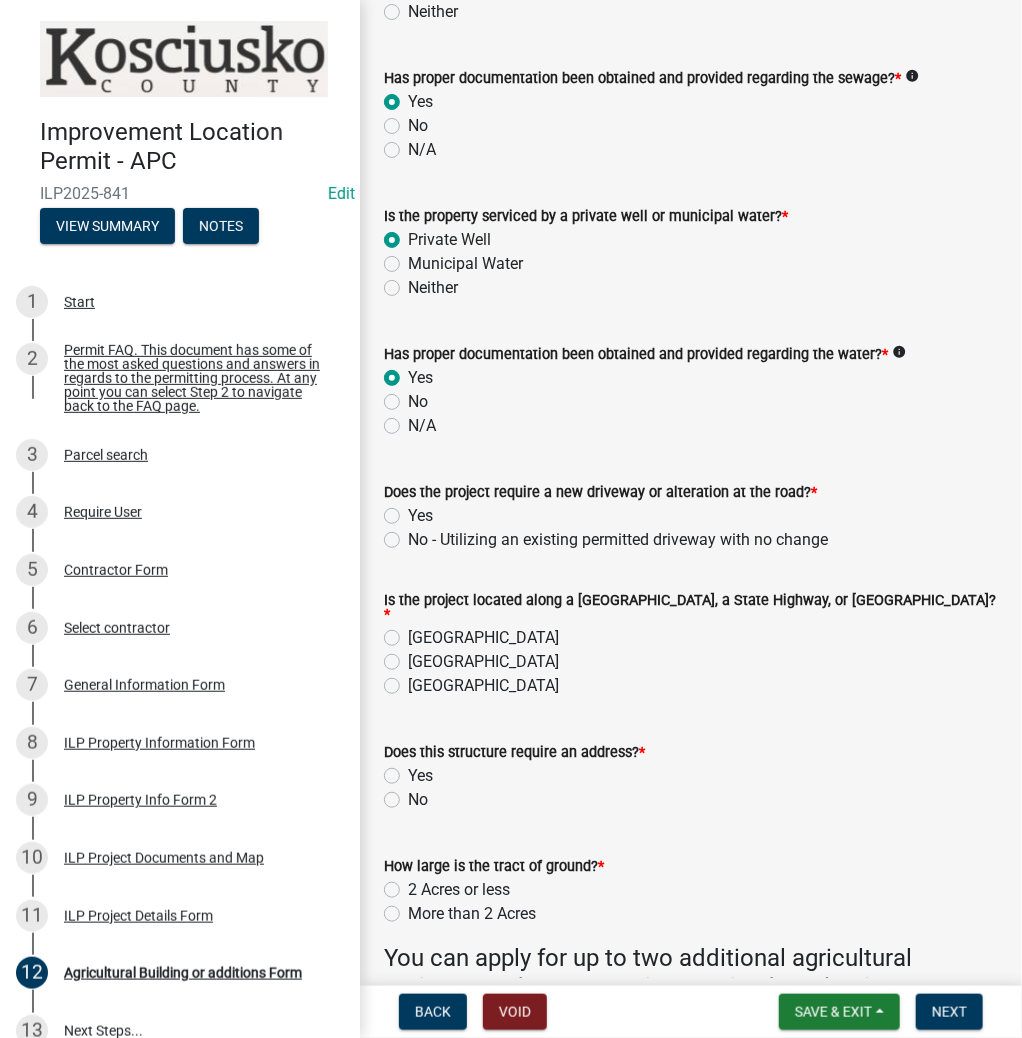scroll, scrollTop: 560, scrollLeft: 0, axis: vertical 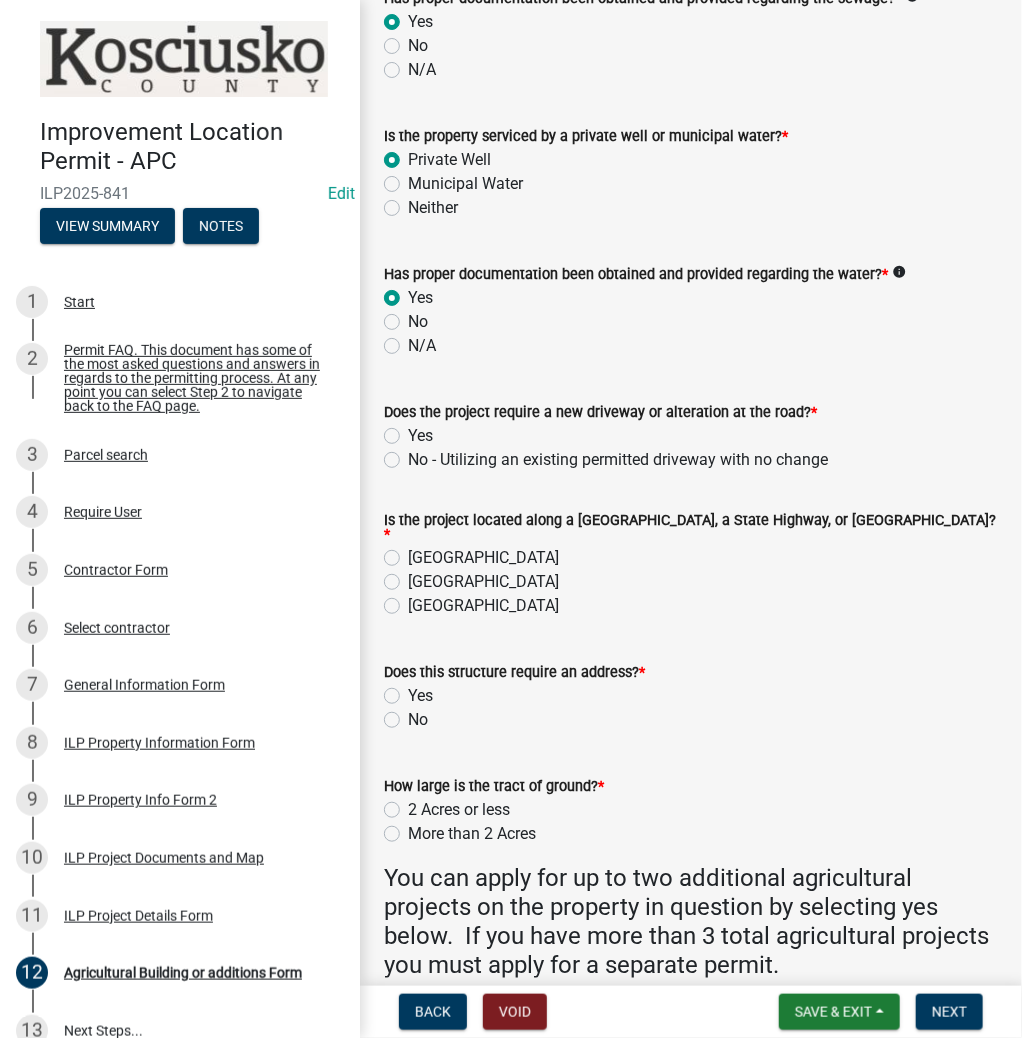 click on "No - Utilizing an existing permitted driveway with no change" 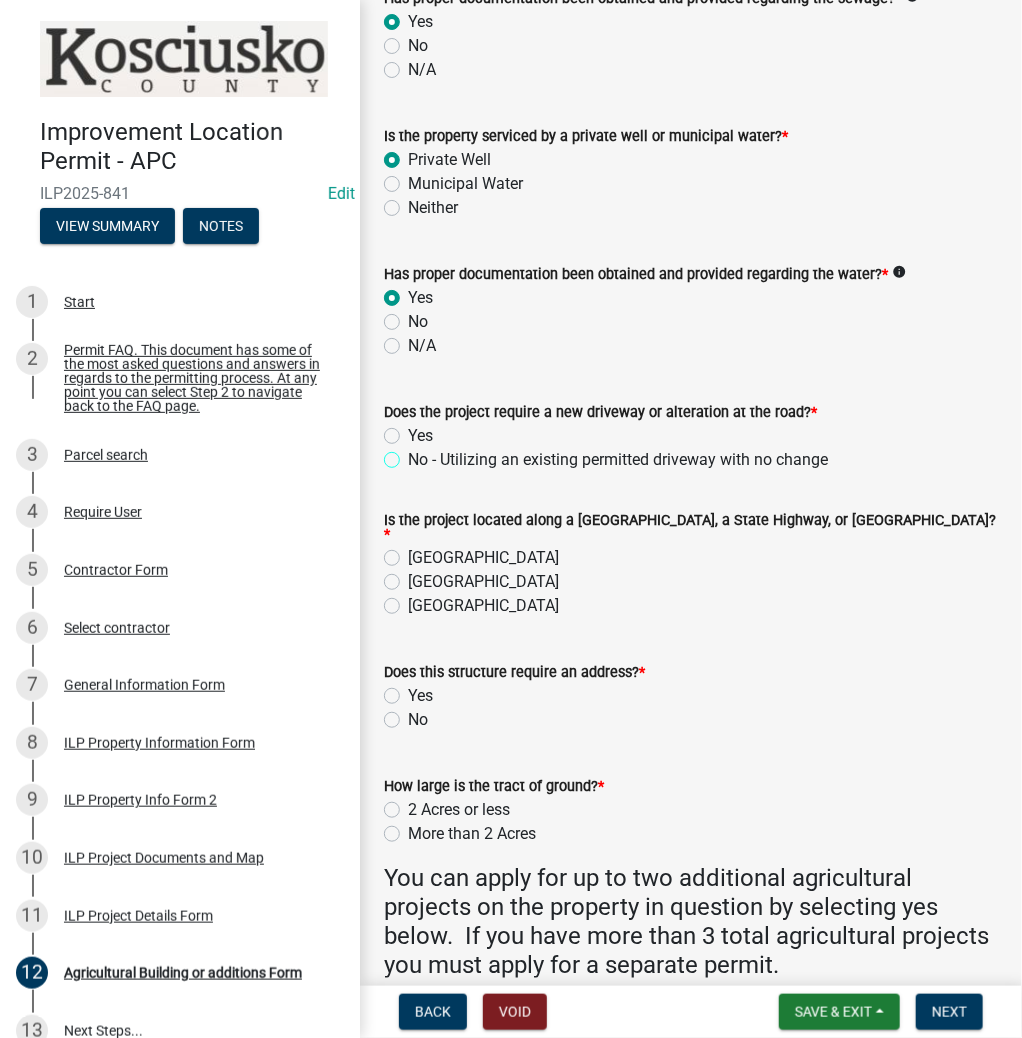 click on "No - Utilizing an existing permitted driveway with no change" at bounding box center (414, 454) 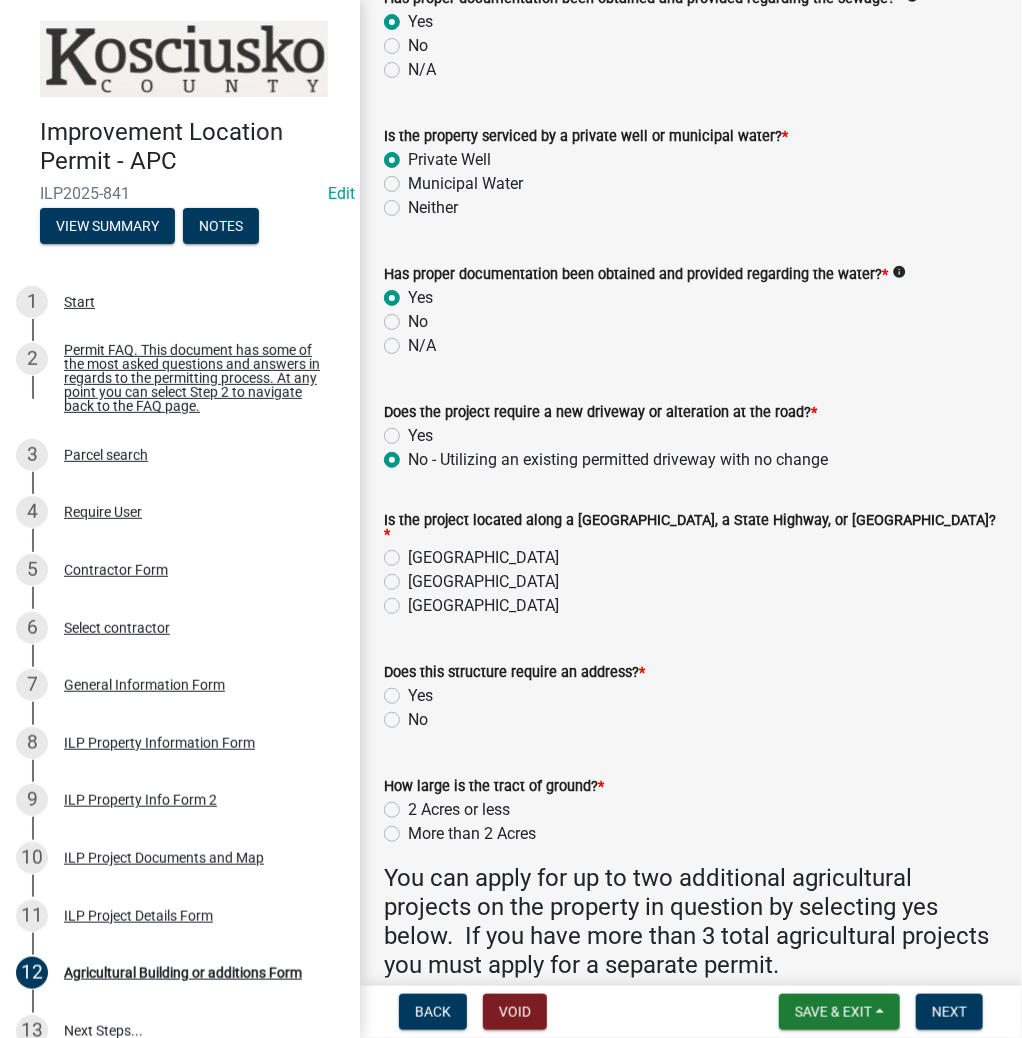radio on "true" 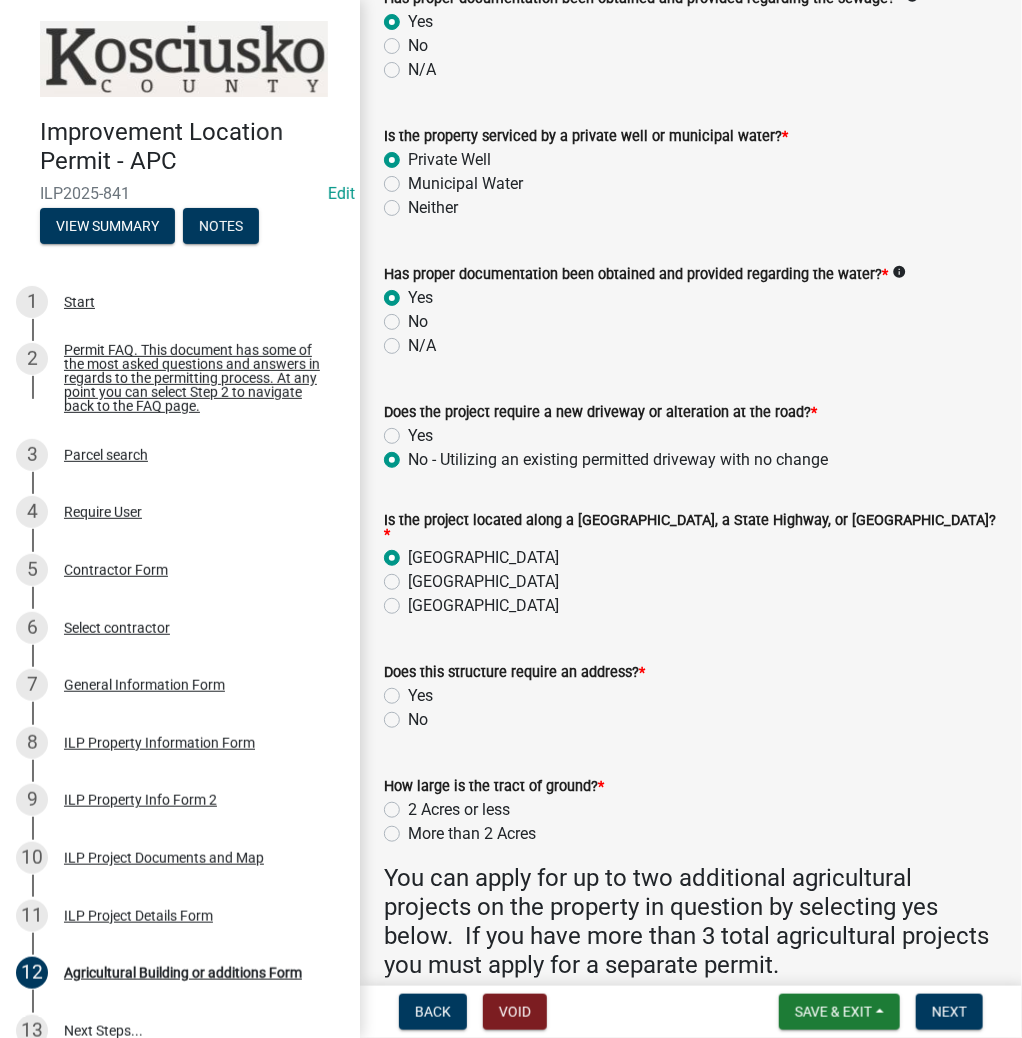 radio on "true" 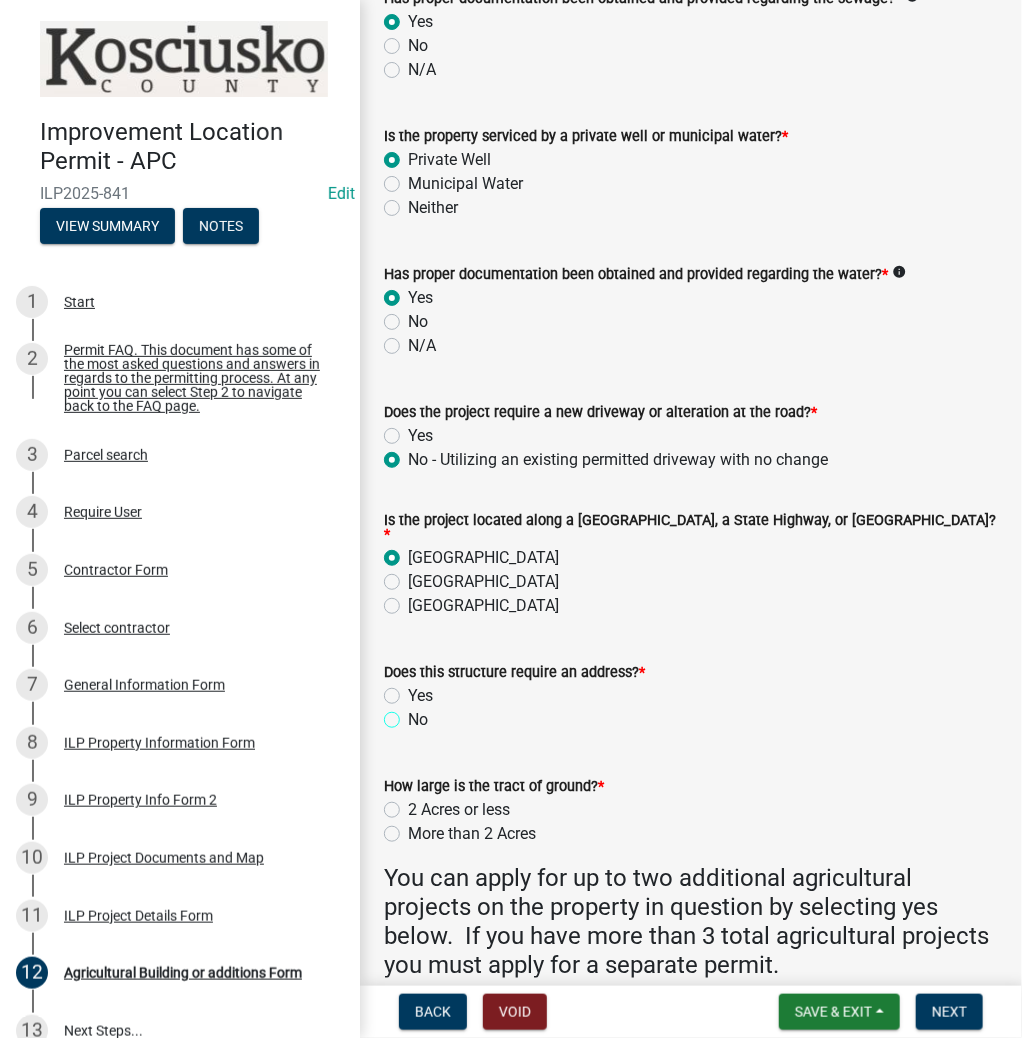 click on "No" at bounding box center (414, 714) 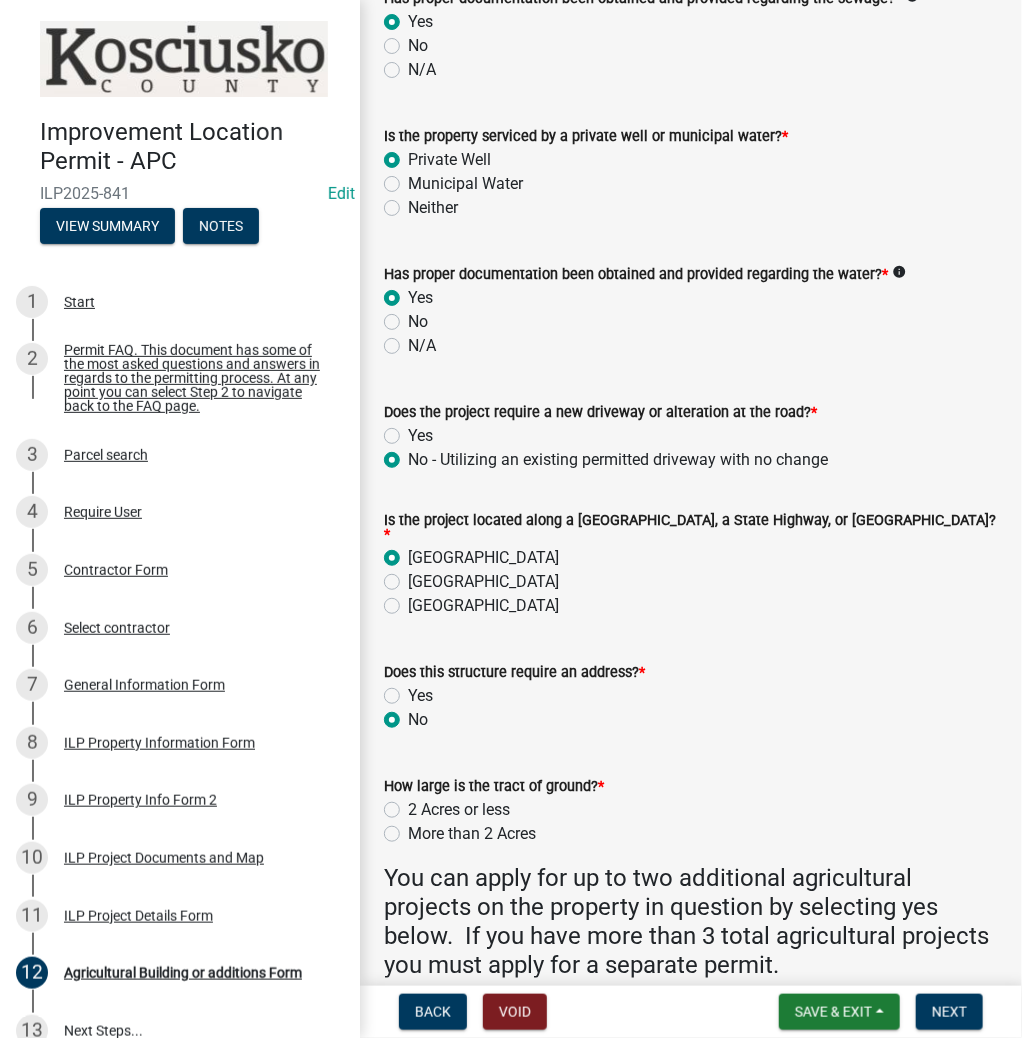 radio on "true" 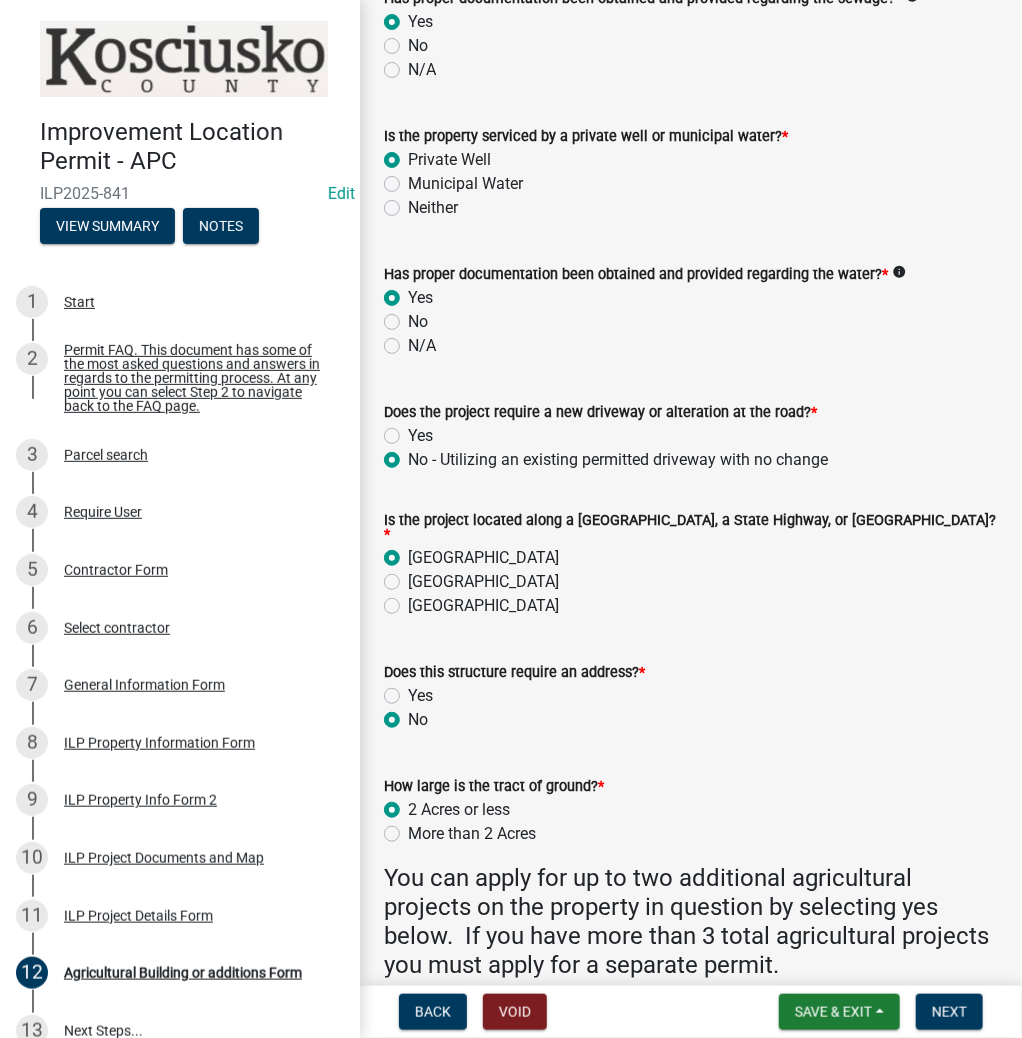 radio on "true" 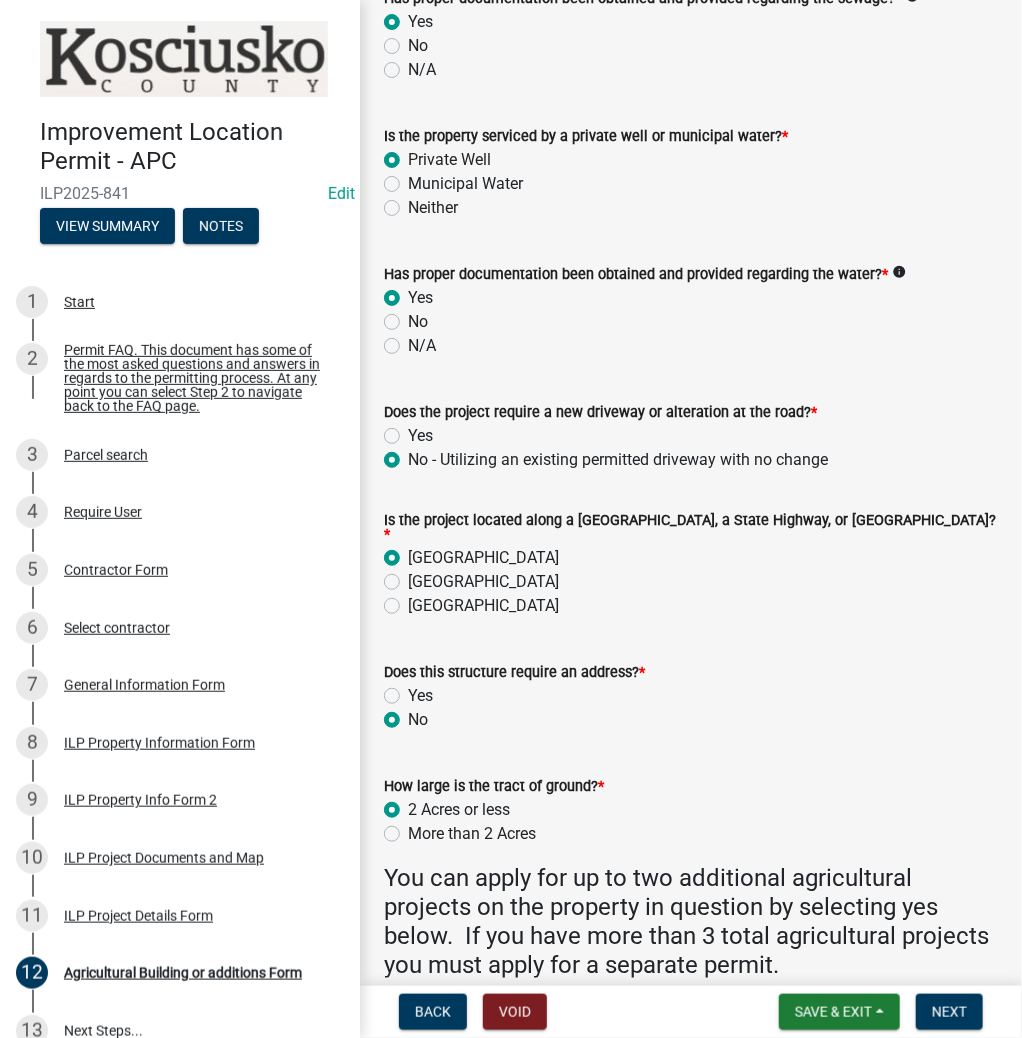 click on "More than 2 Acres" 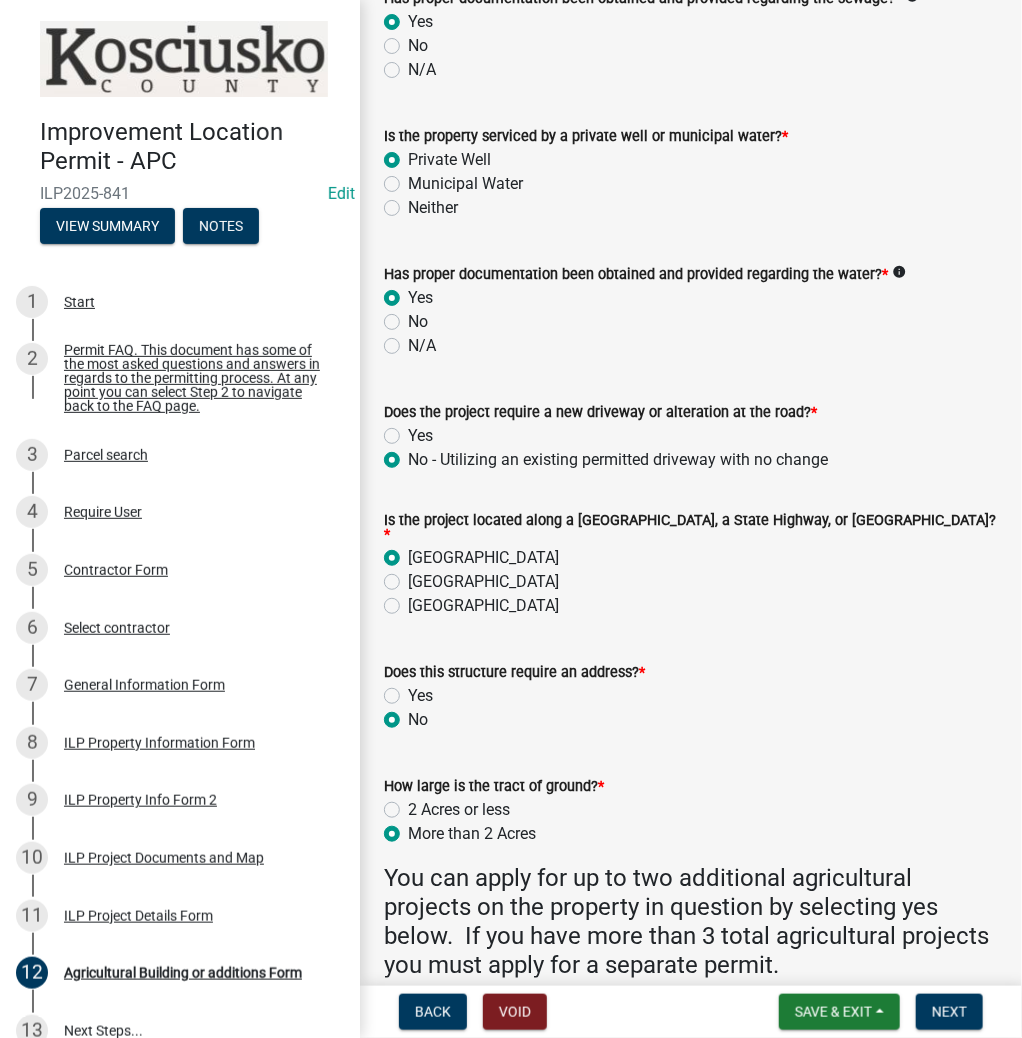 radio on "true" 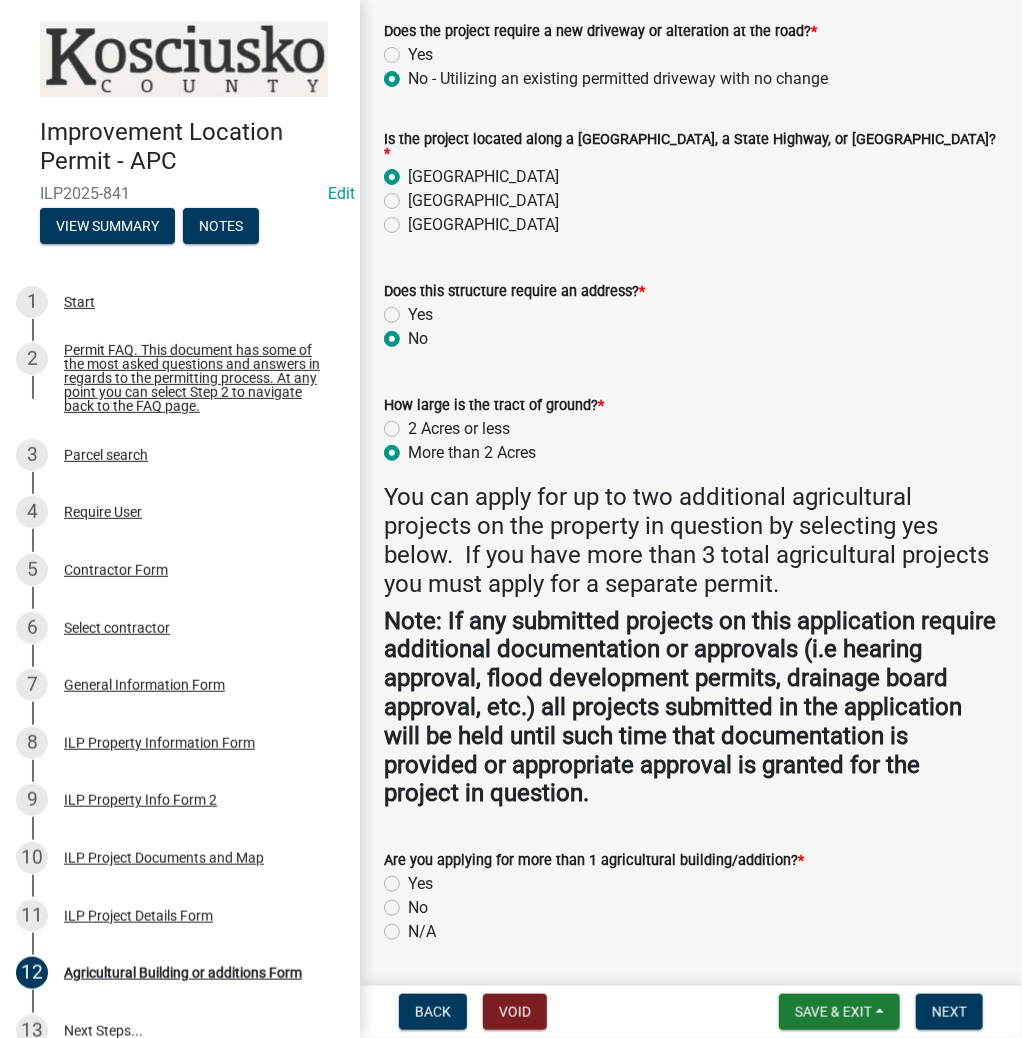 scroll, scrollTop: 995, scrollLeft: 0, axis: vertical 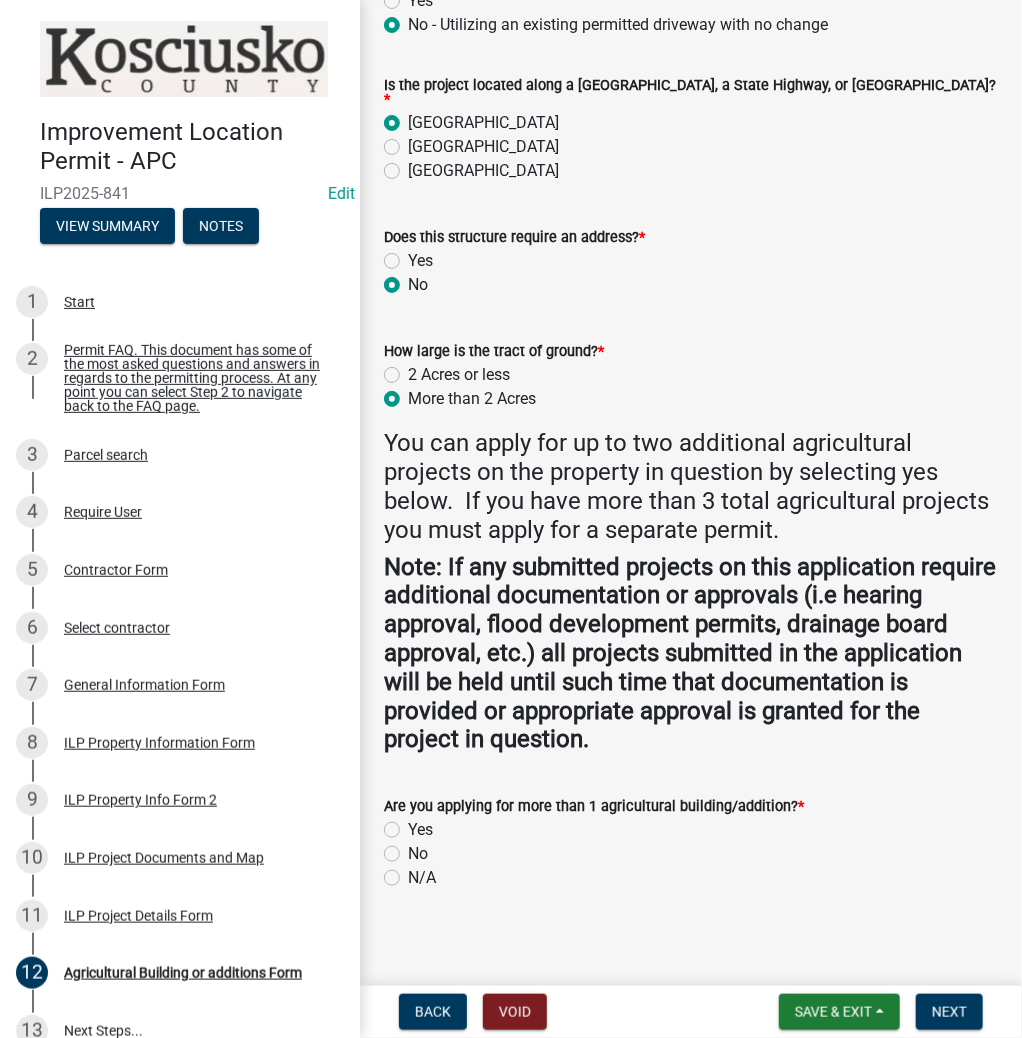 click on "No" 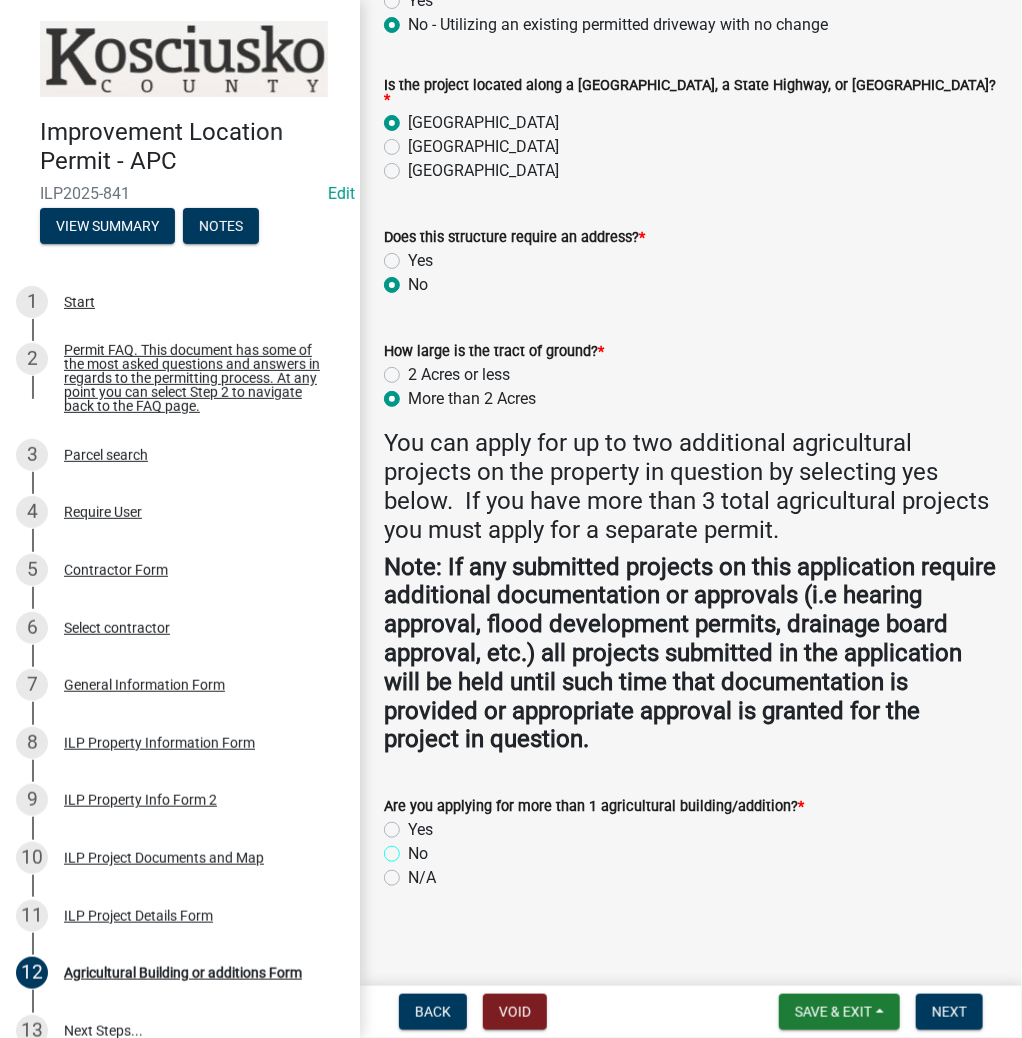 click on "No" at bounding box center [414, 848] 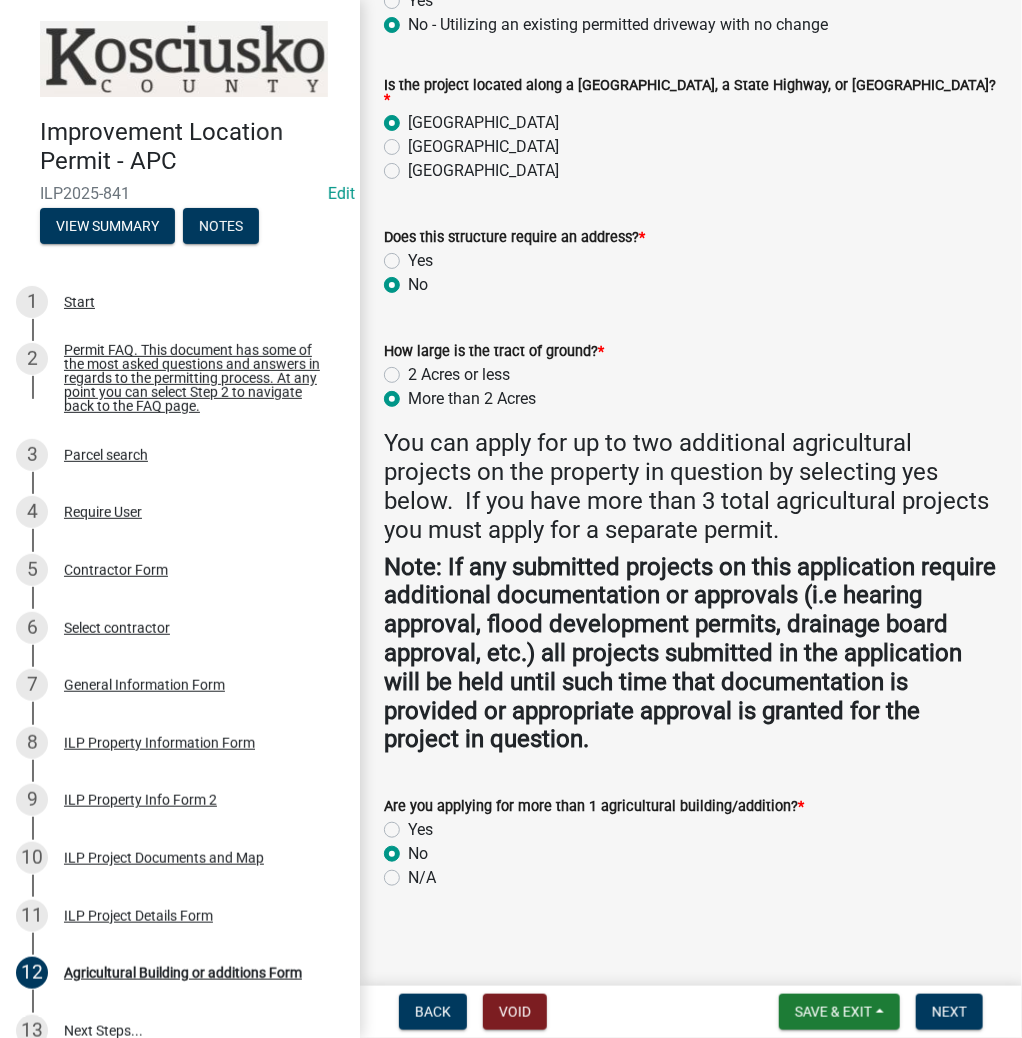 radio on "true" 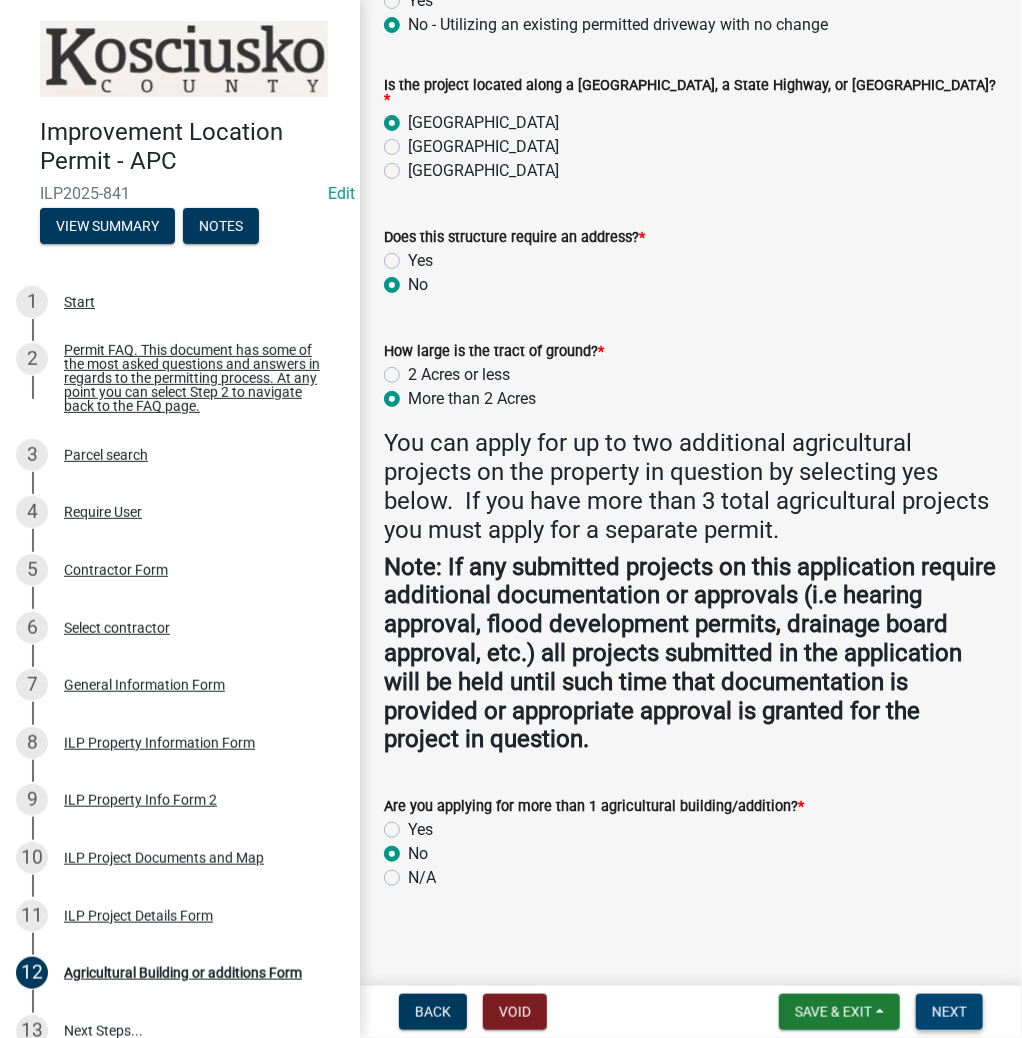 click on "Next" at bounding box center (949, 1012) 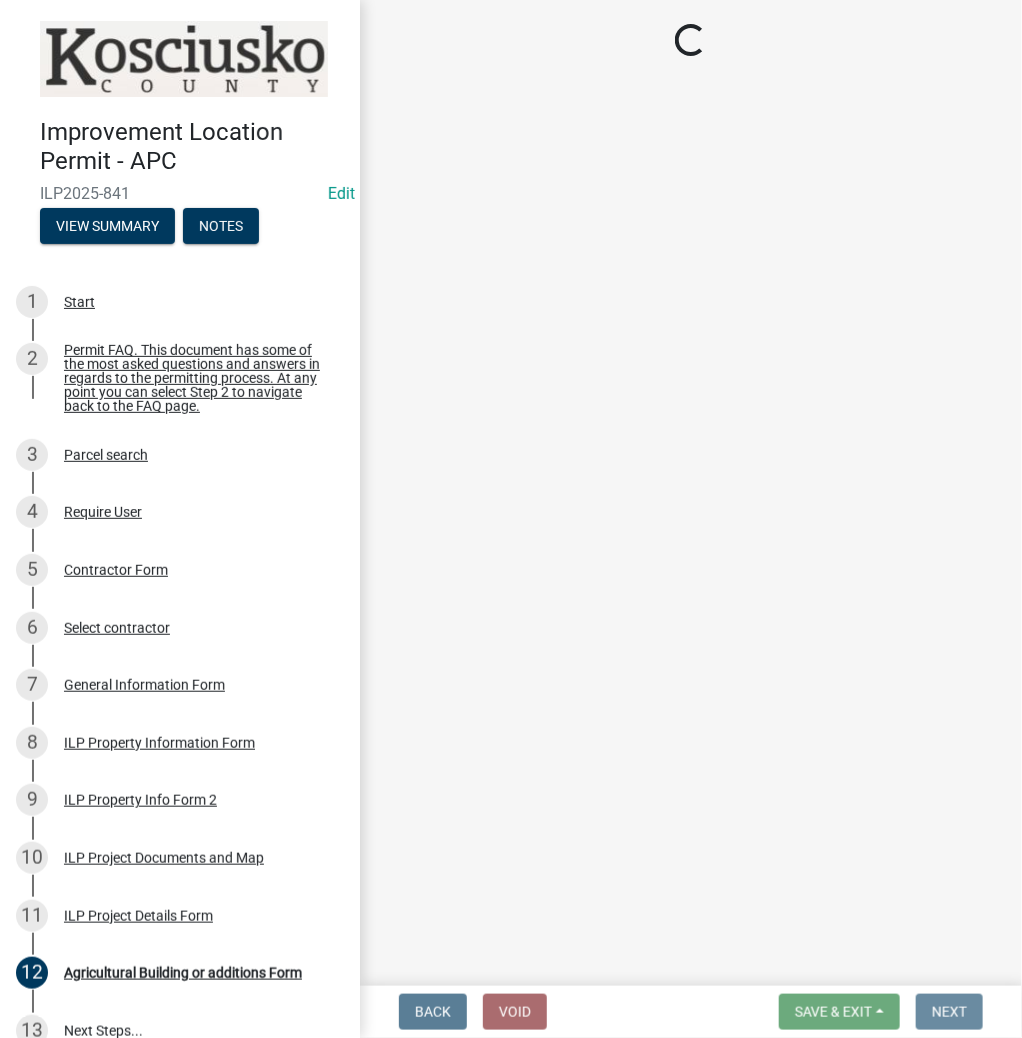 scroll, scrollTop: 0, scrollLeft: 0, axis: both 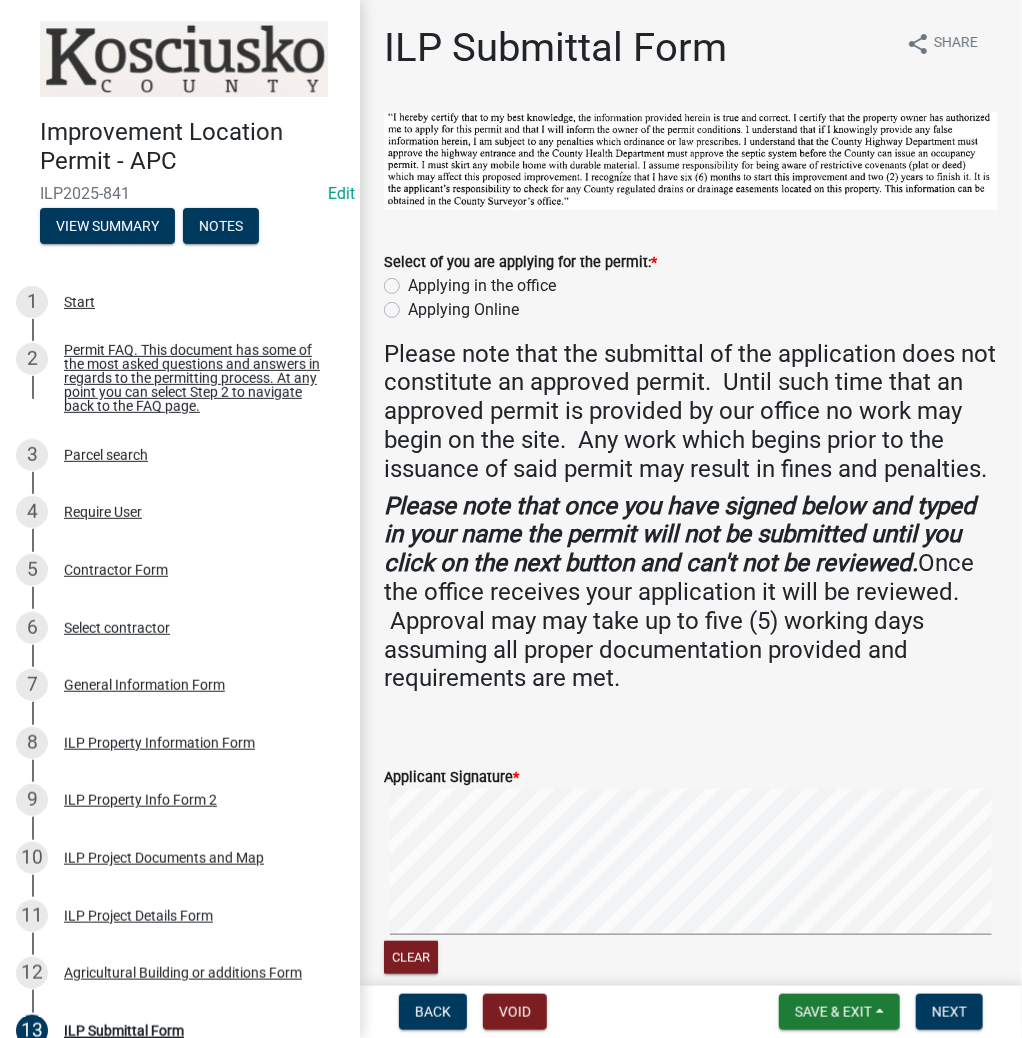 click on "Applying in the office" 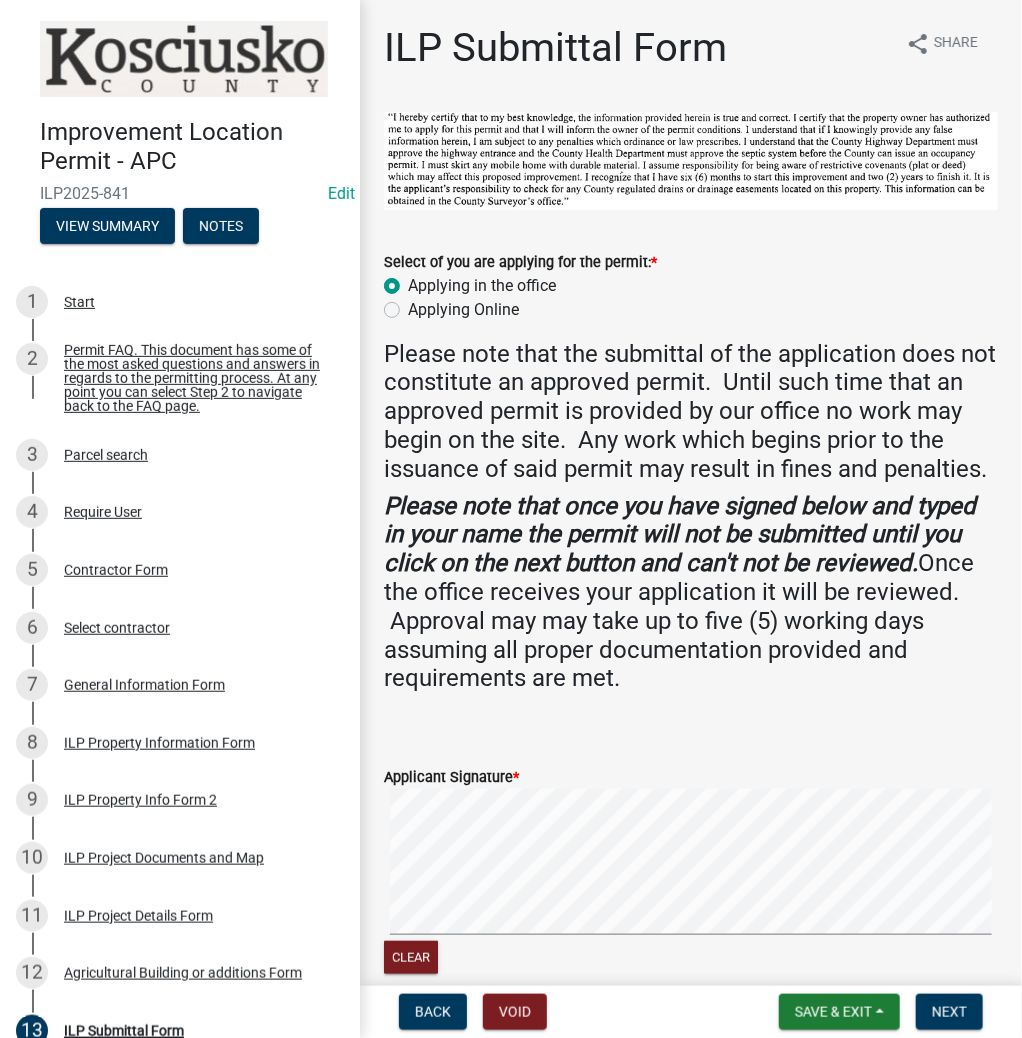 radio on "true" 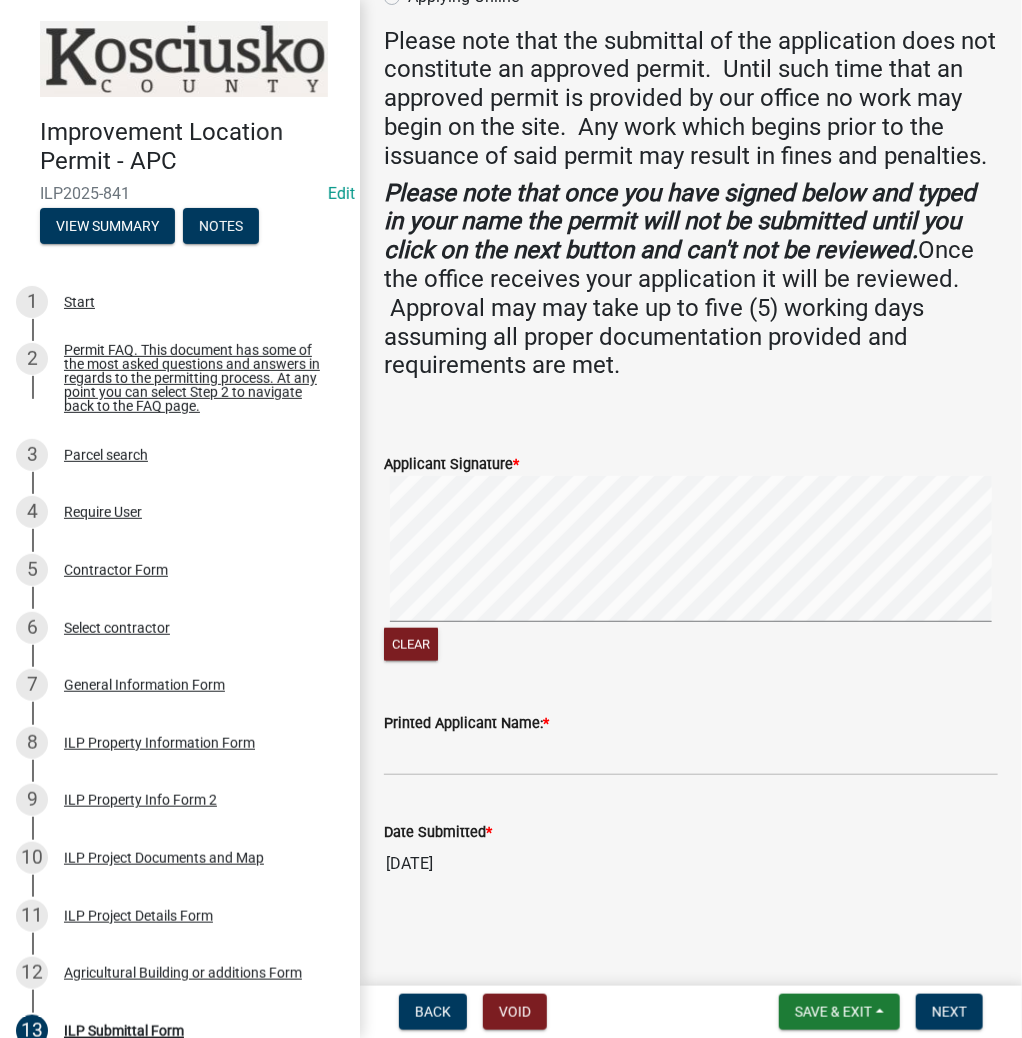 scroll, scrollTop: 340, scrollLeft: 0, axis: vertical 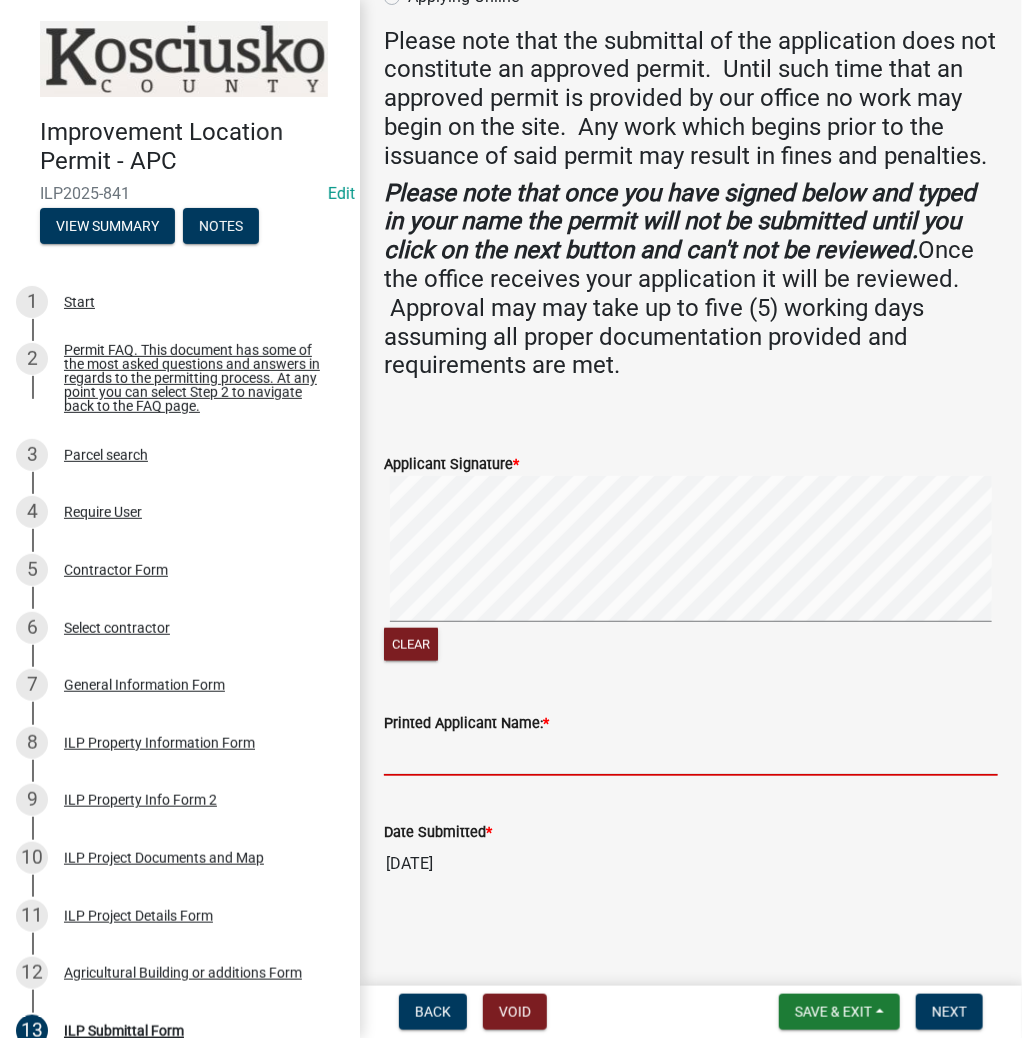 click on "Printed Applicant Name:  *" at bounding box center (691, 755) 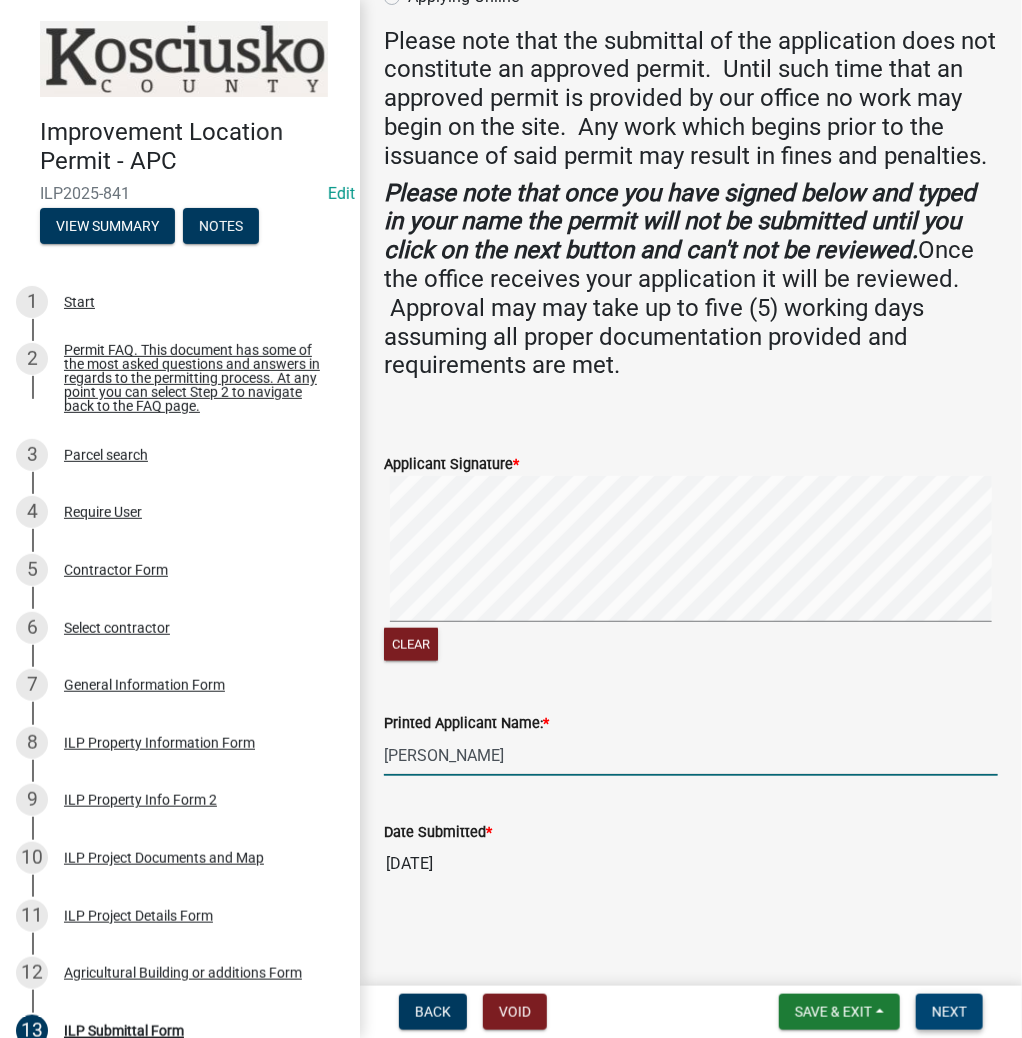 type on "[PERSON_NAME]" 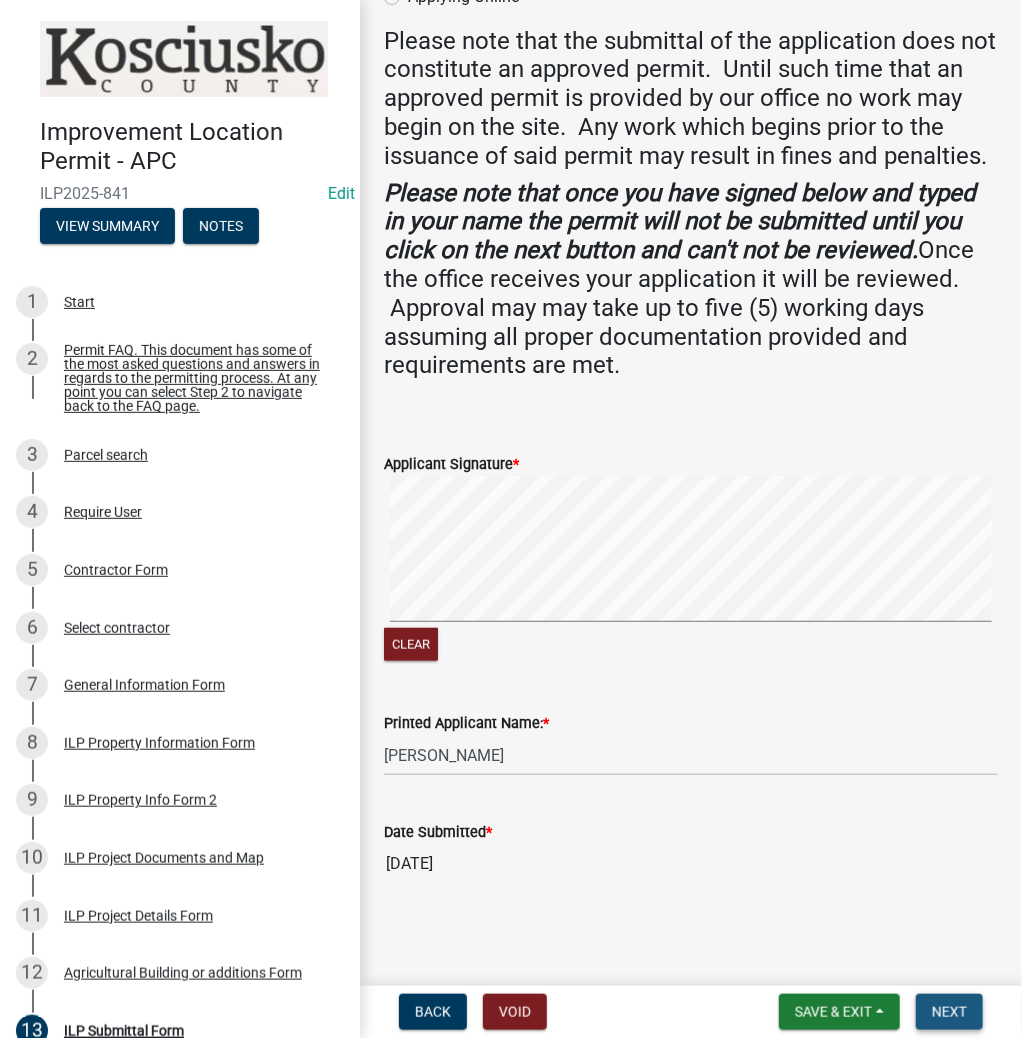 click on "Next" at bounding box center (949, 1012) 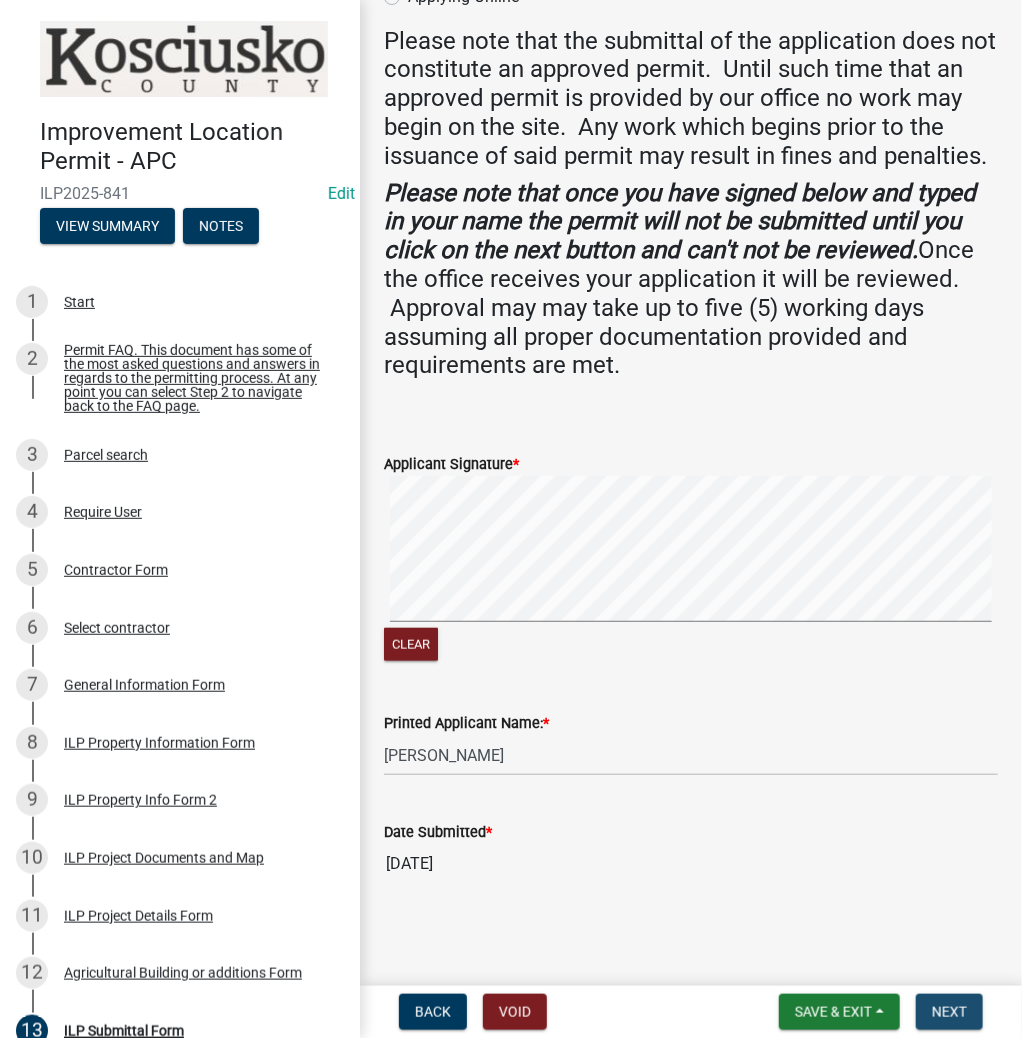 scroll, scrollTop: 0, scrollLeft: 0, axis: both 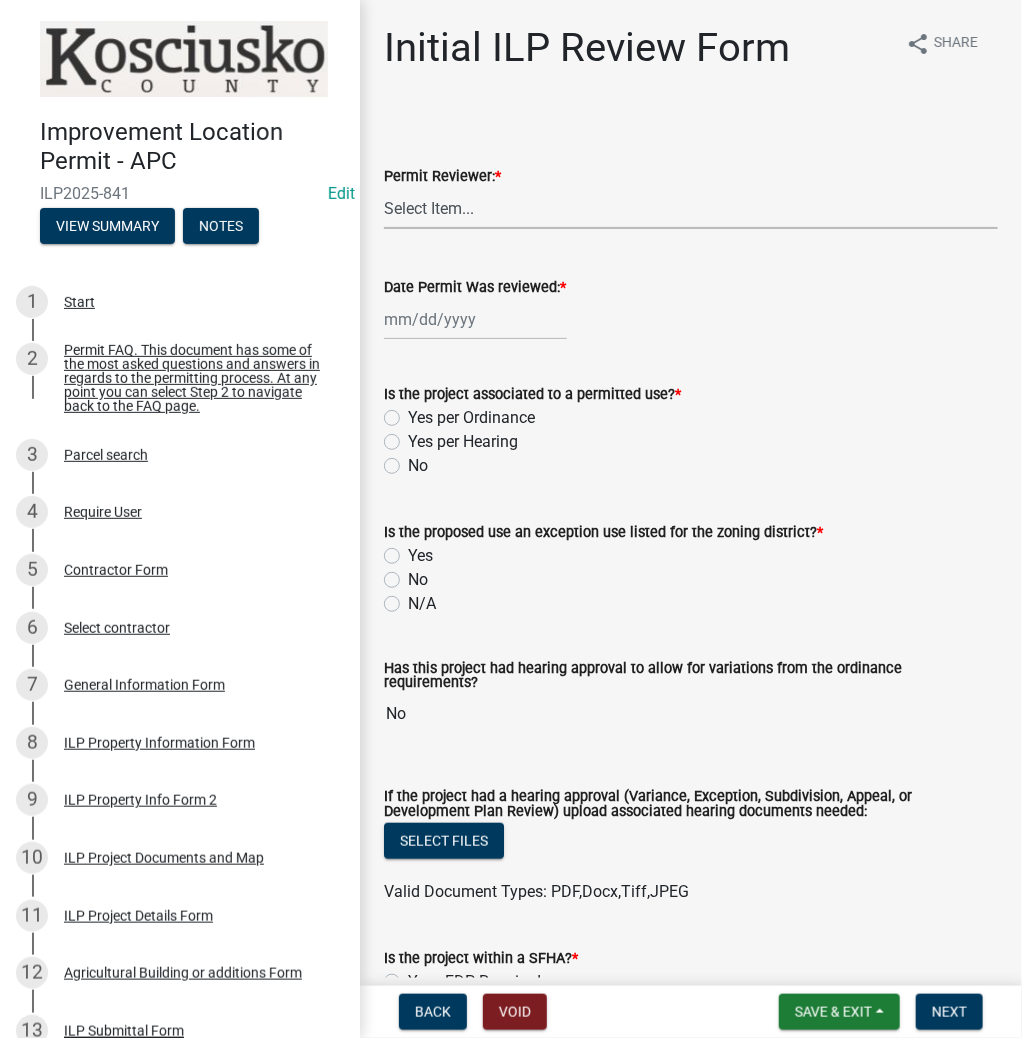 drag, startPoint x: 427, startPoint y: 208, endPoint x: 431, endPoint y: 224, distance: 16.492422 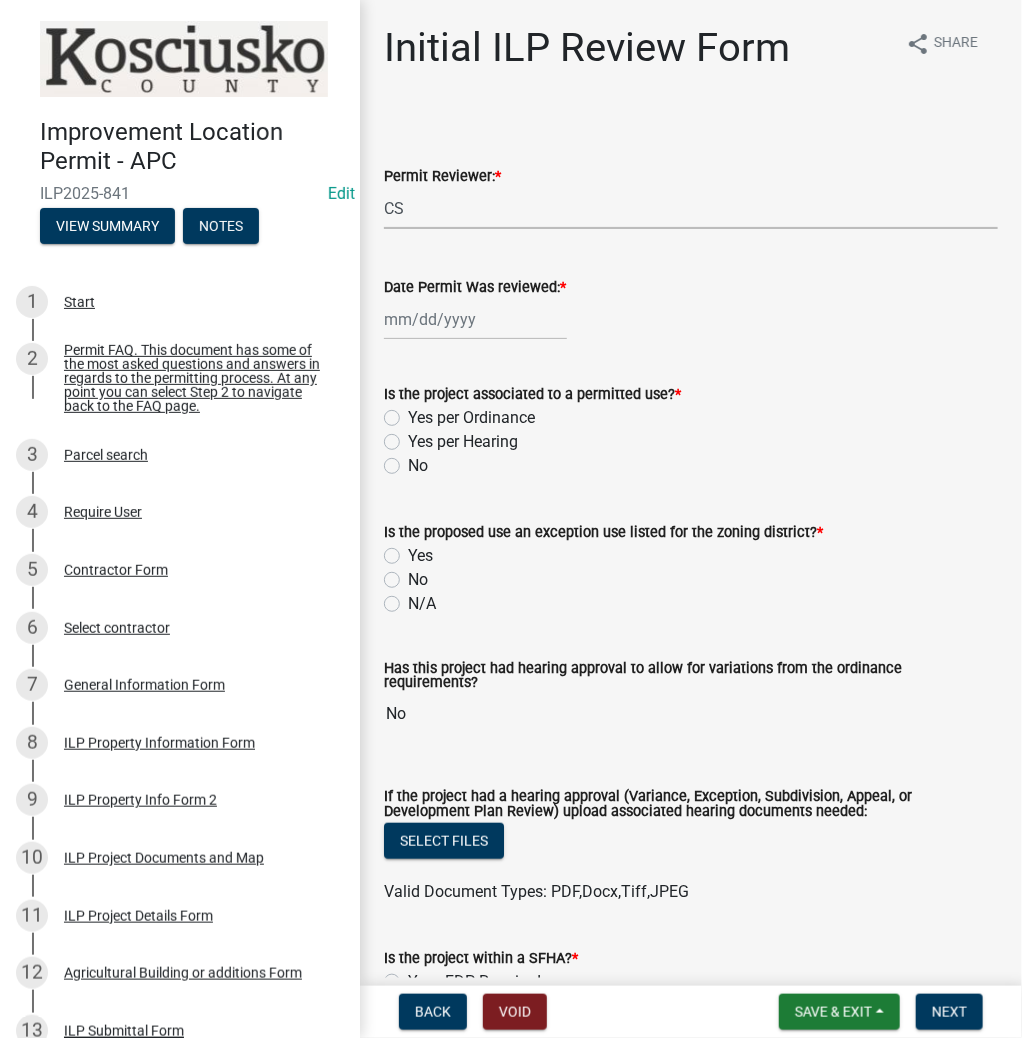 click on "Select Item...   MMS   LT   AT   CS   AH   Vacant" at bounding box center (691, 208) 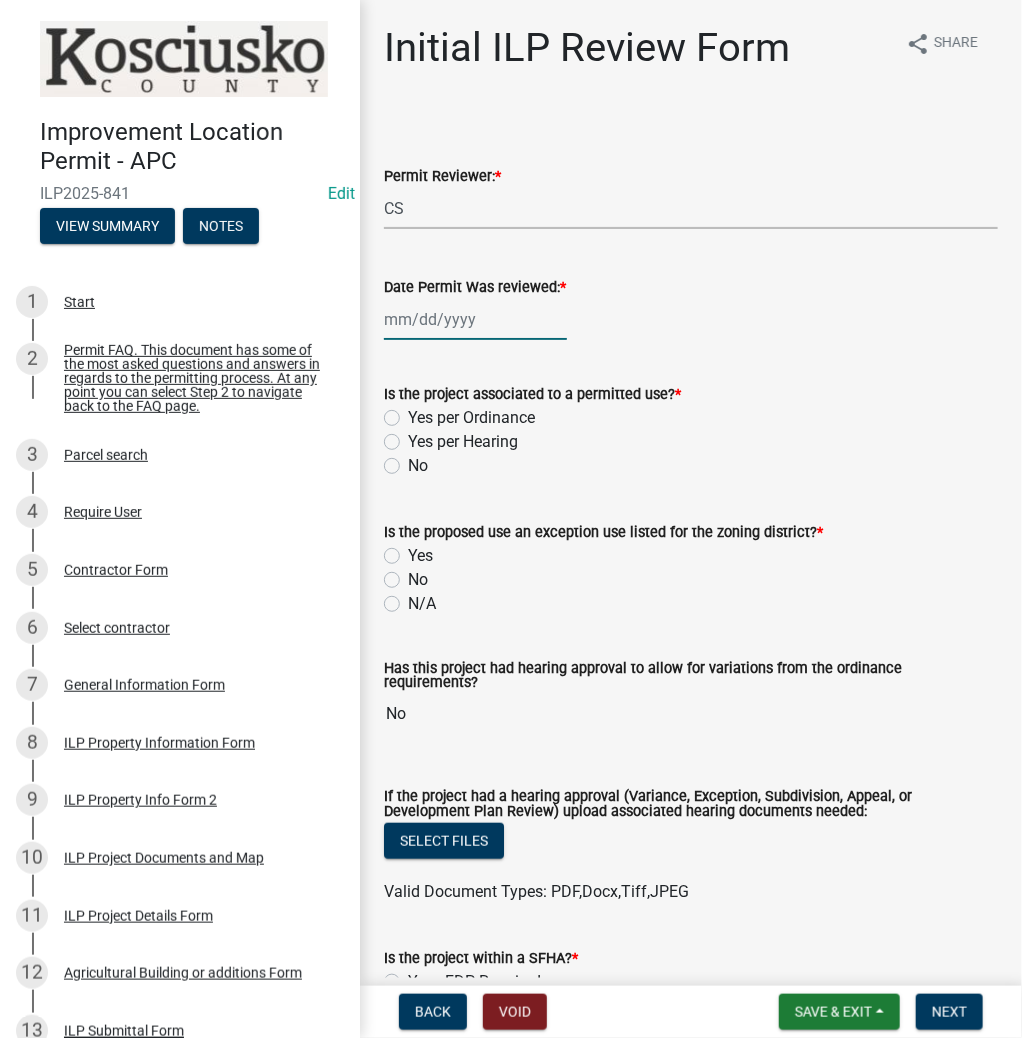 click 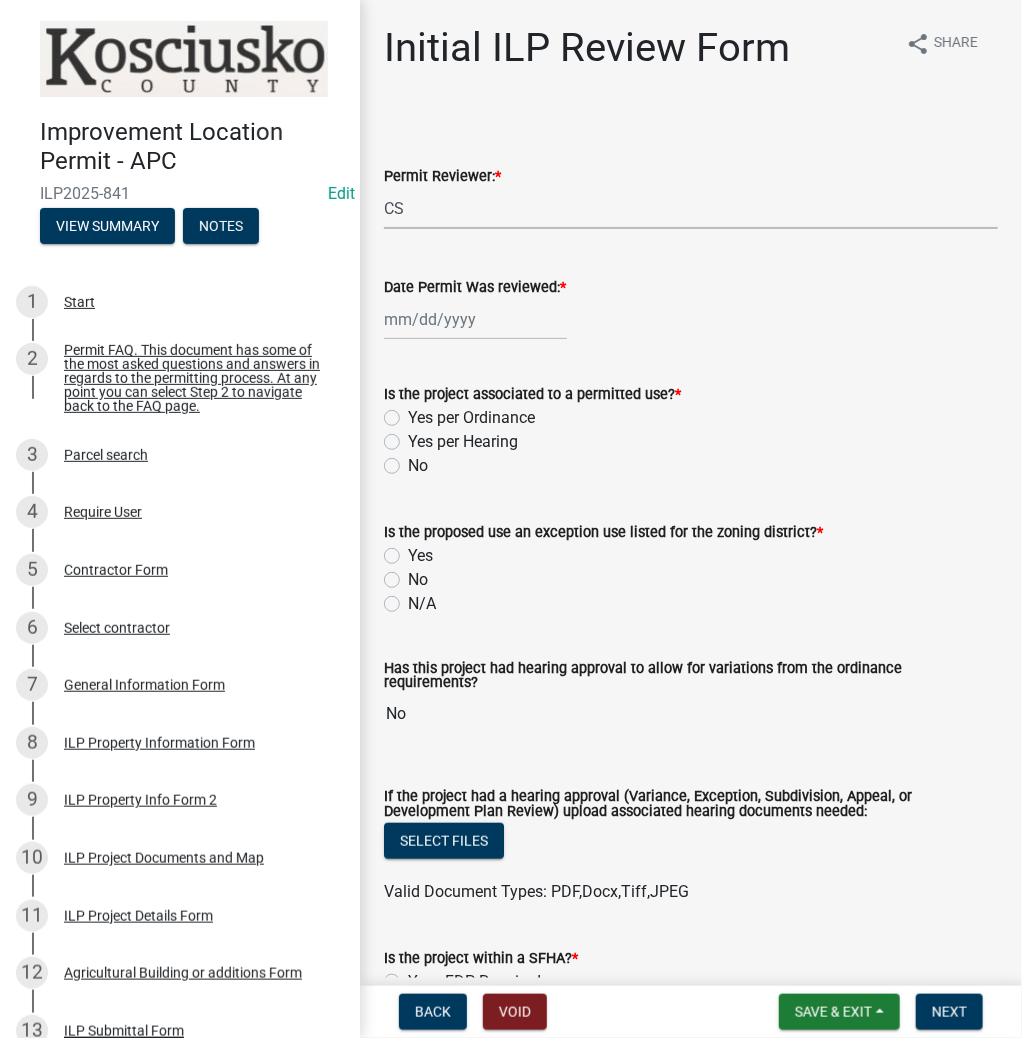 select on "7" 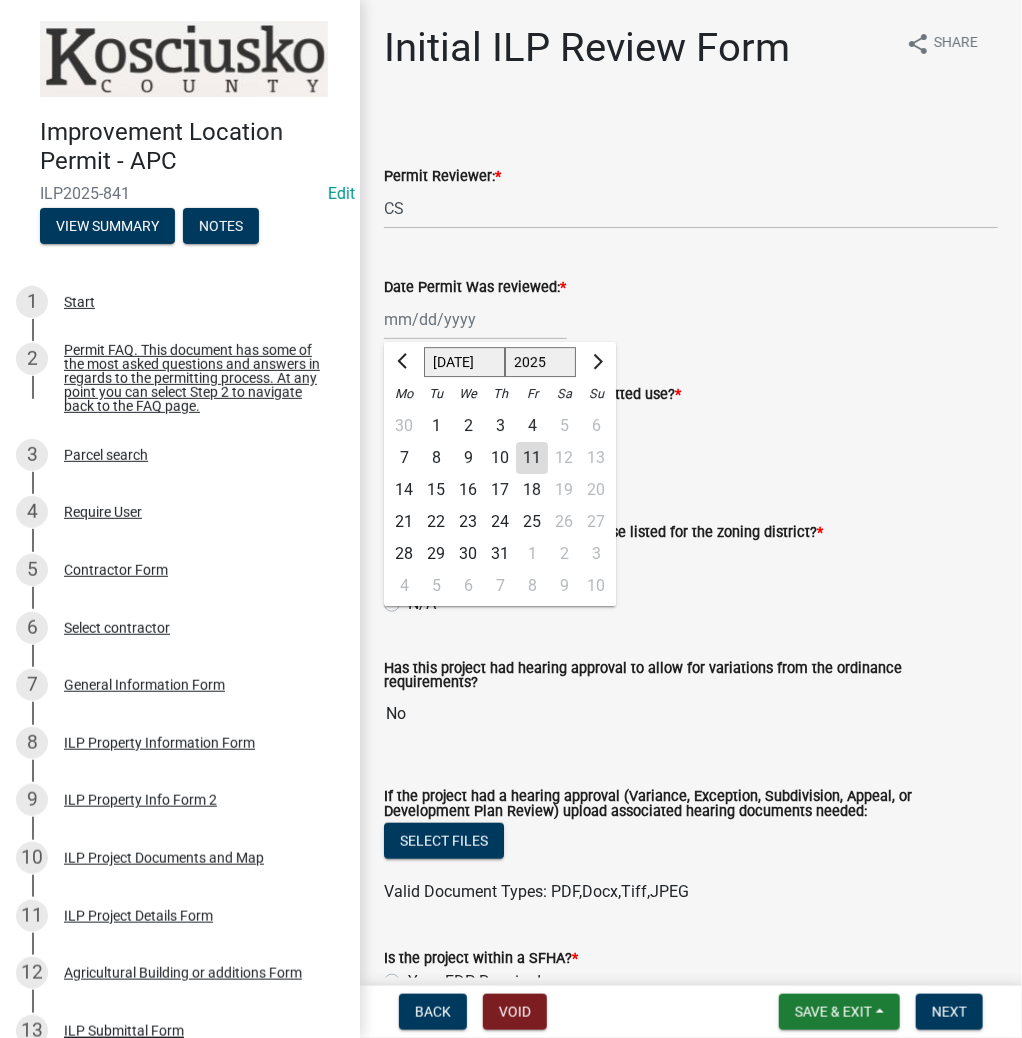 click on "11" 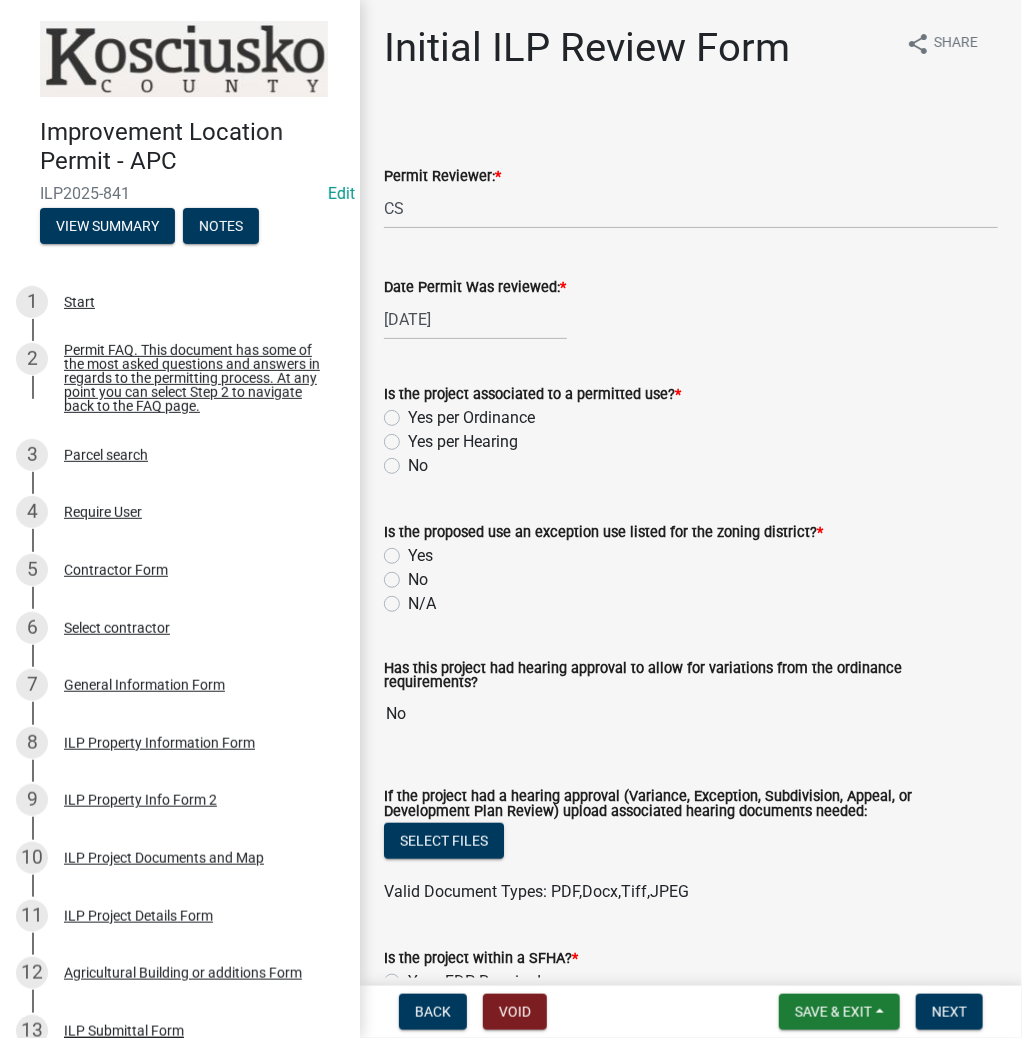 click on "Yes per Ordinance" 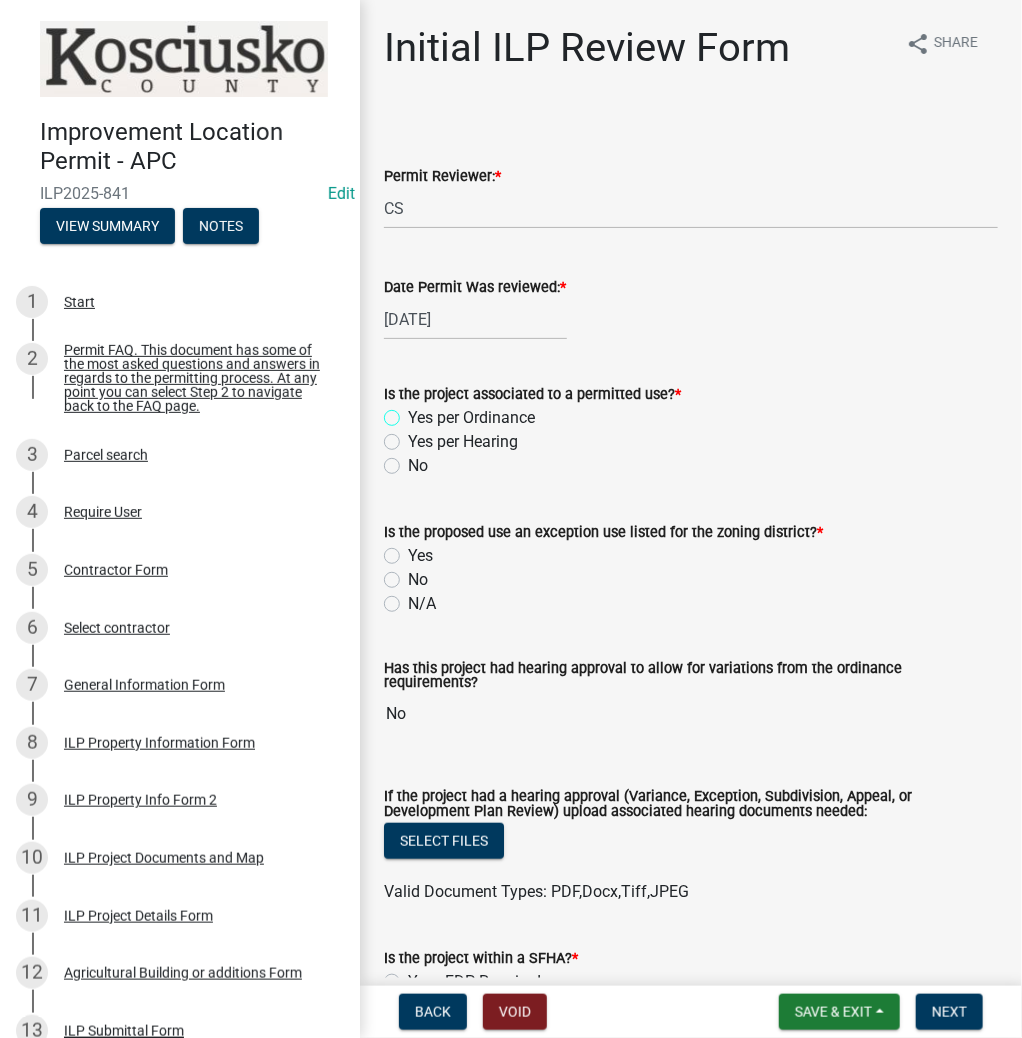 click on "Yes per Ordinance" at bounding box center (414, 412) 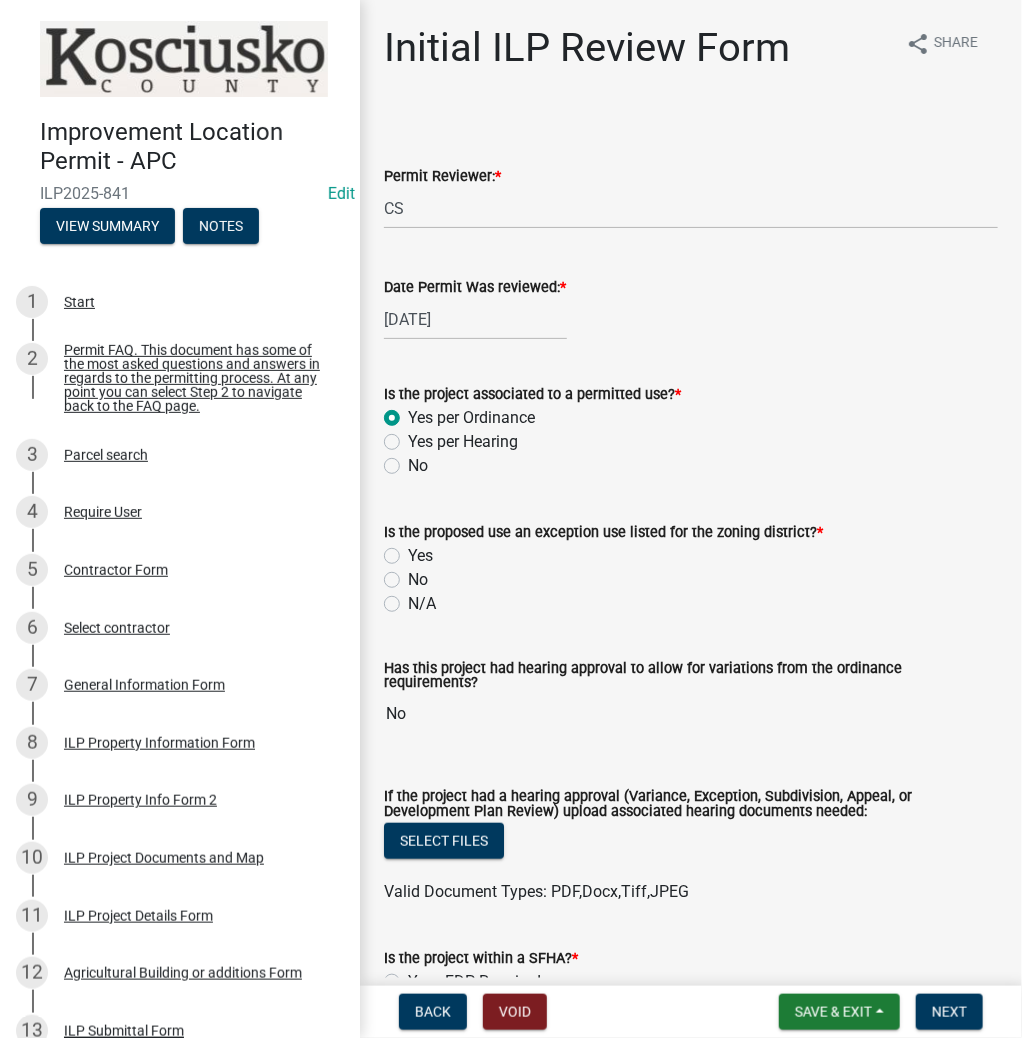 radio on "true" 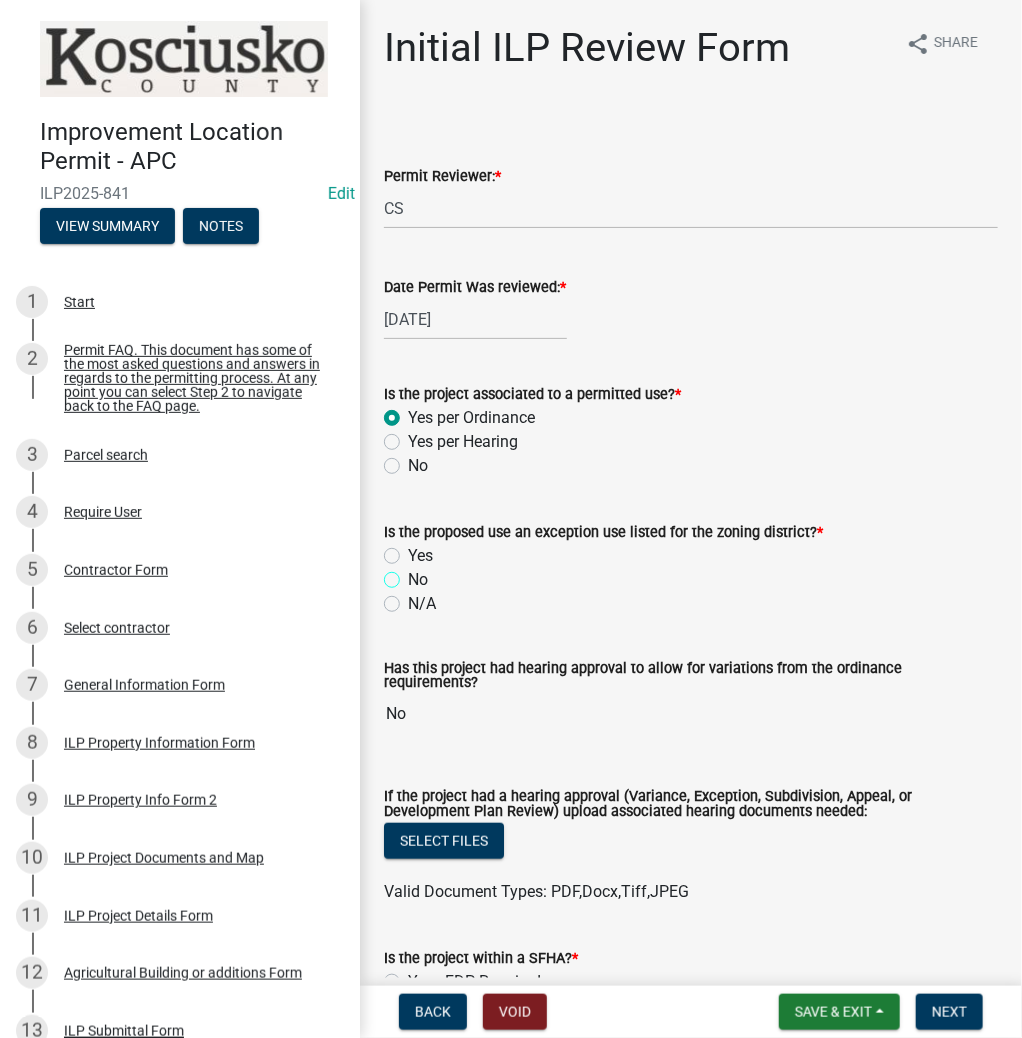 click on "No" at bounding box center [414, 574] 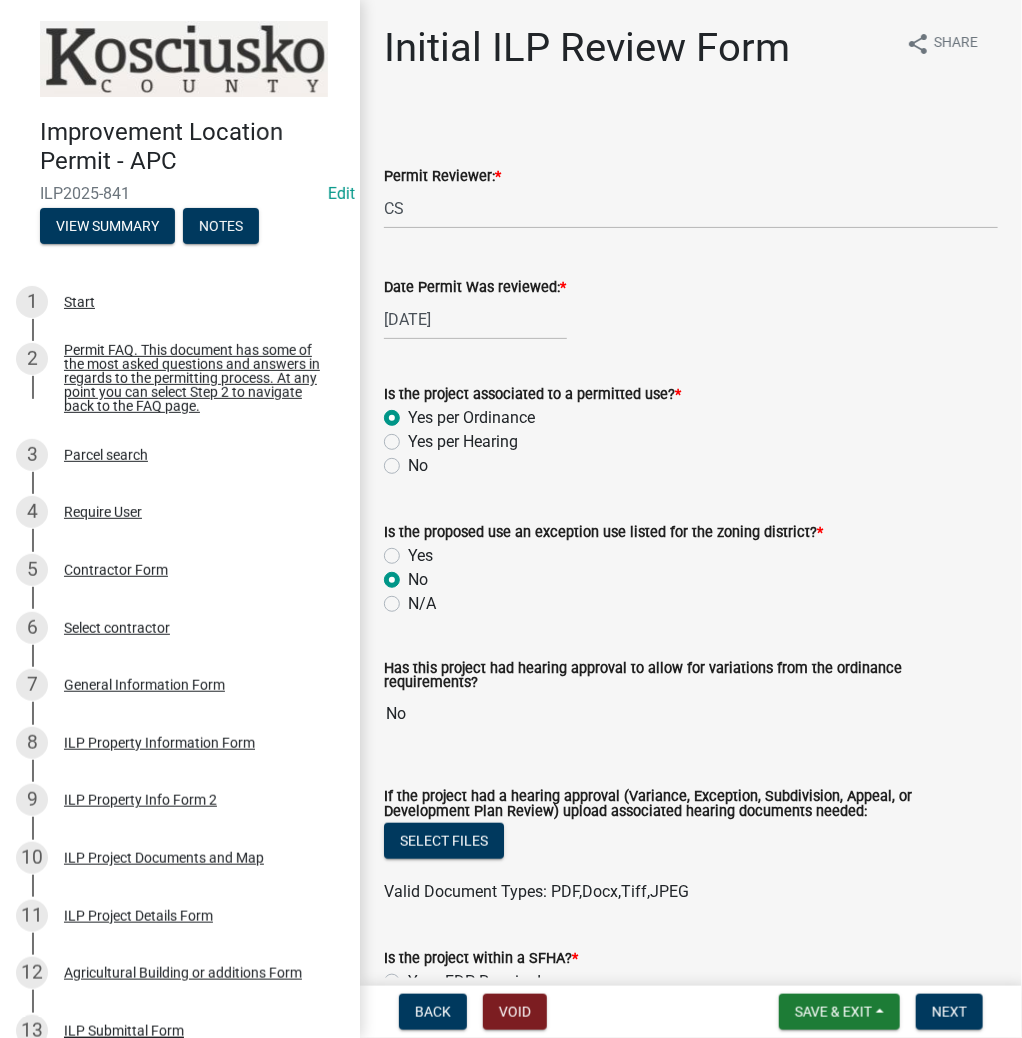 radio on "true" 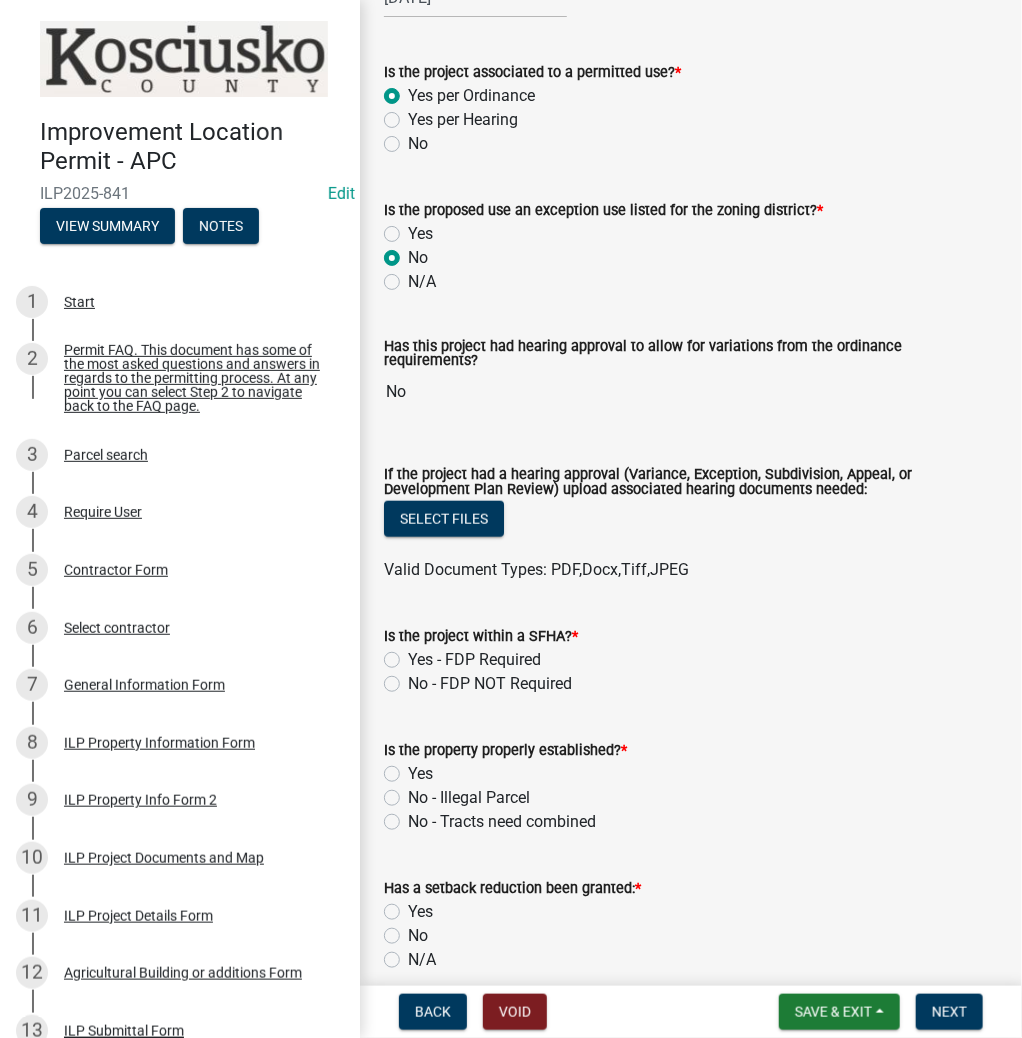 scroll, scrollTop: 400, scrollLeft: 0, axis: vertical 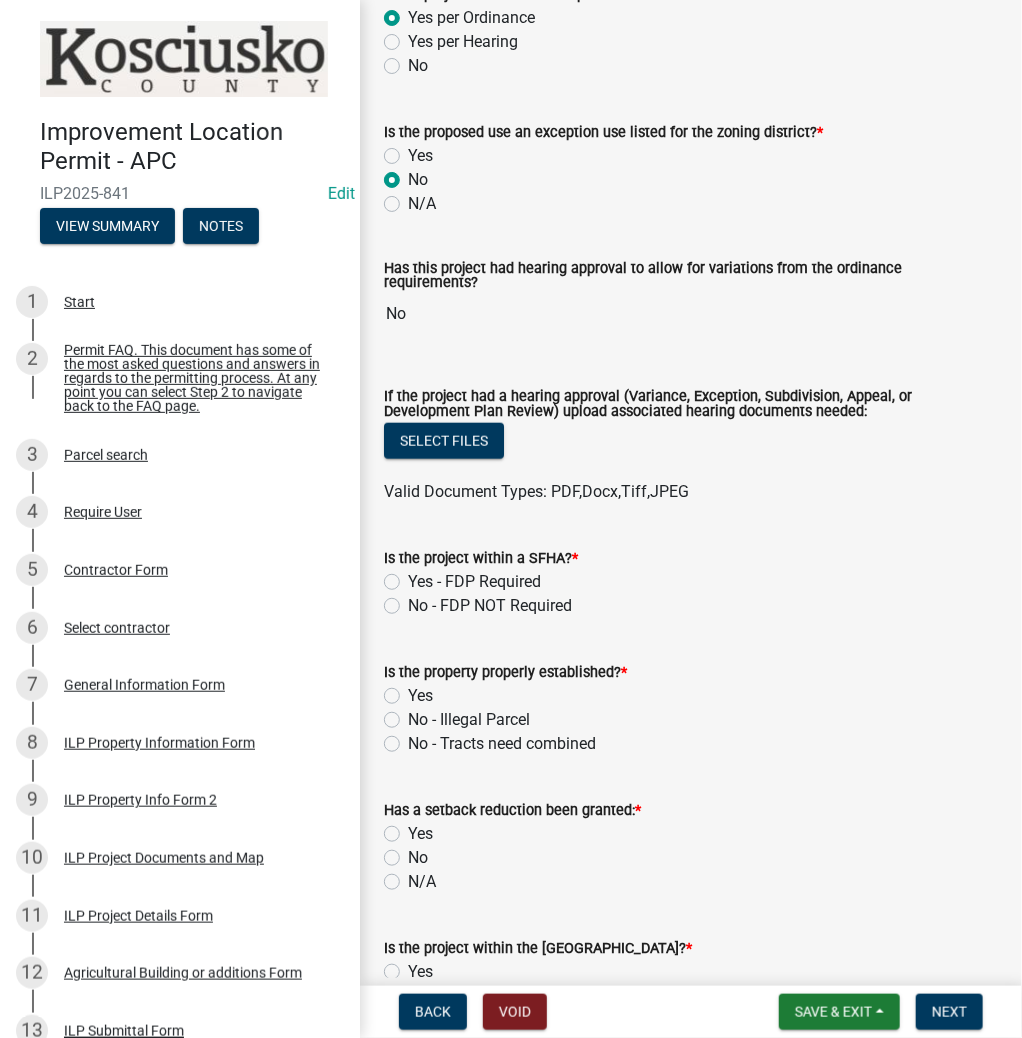 click on "No - FDP NOT Required" 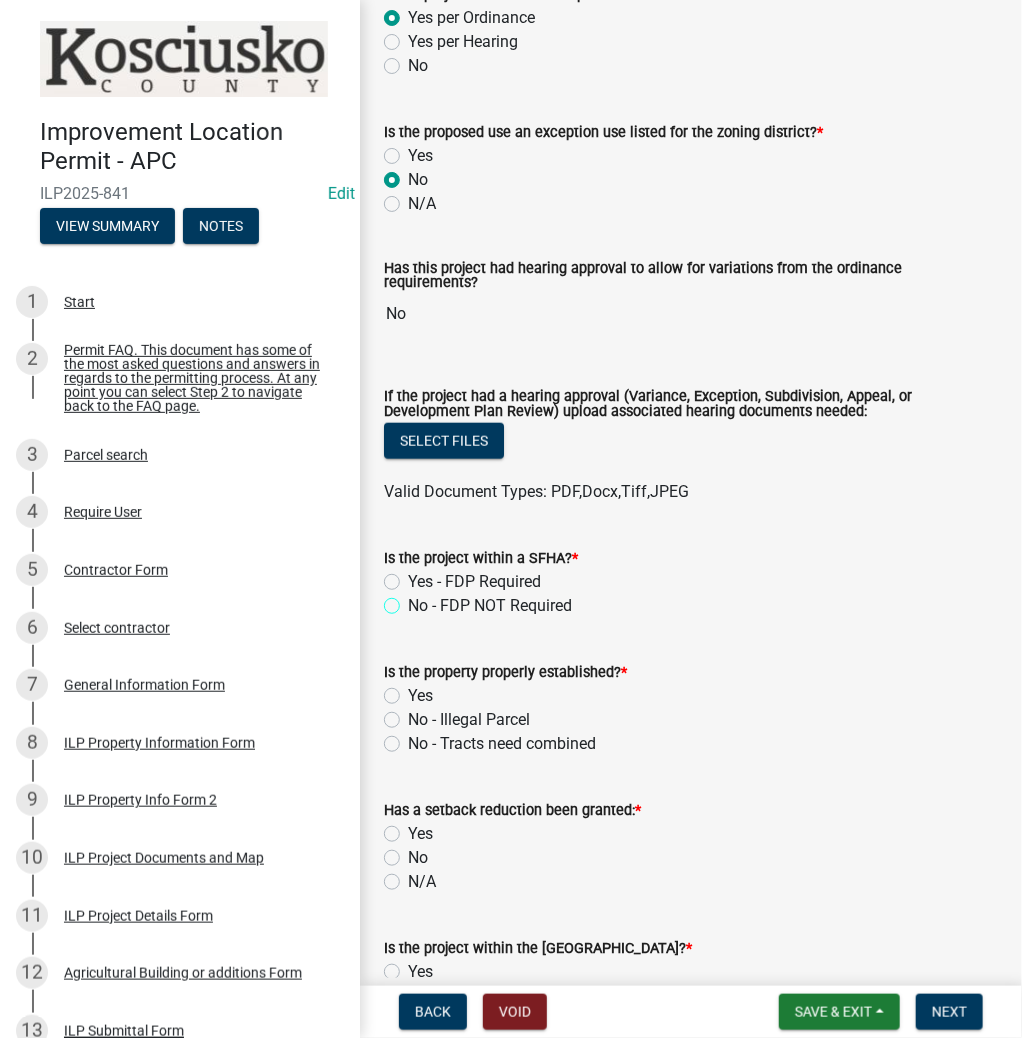 click on "No - FDP NOT Required" at bounding box center (414, 600) 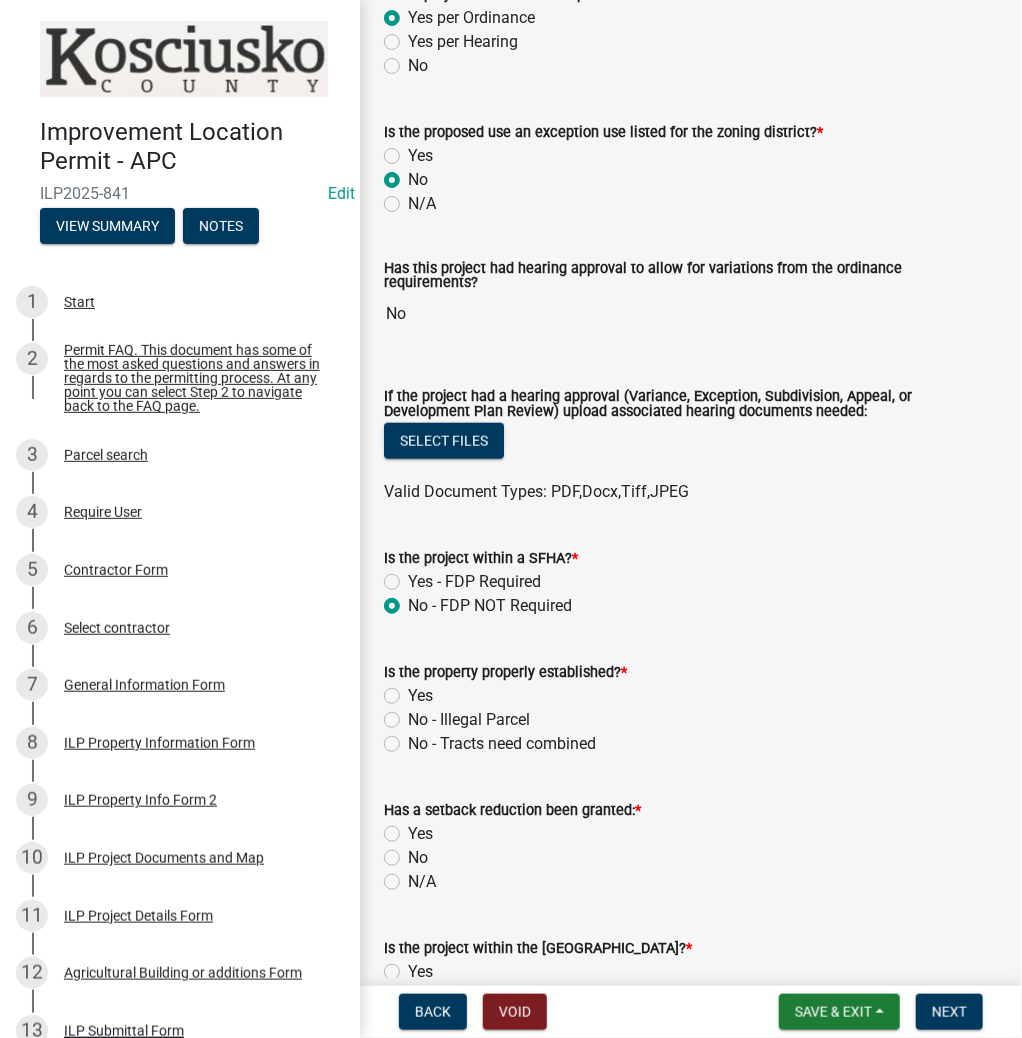 radio on "true" 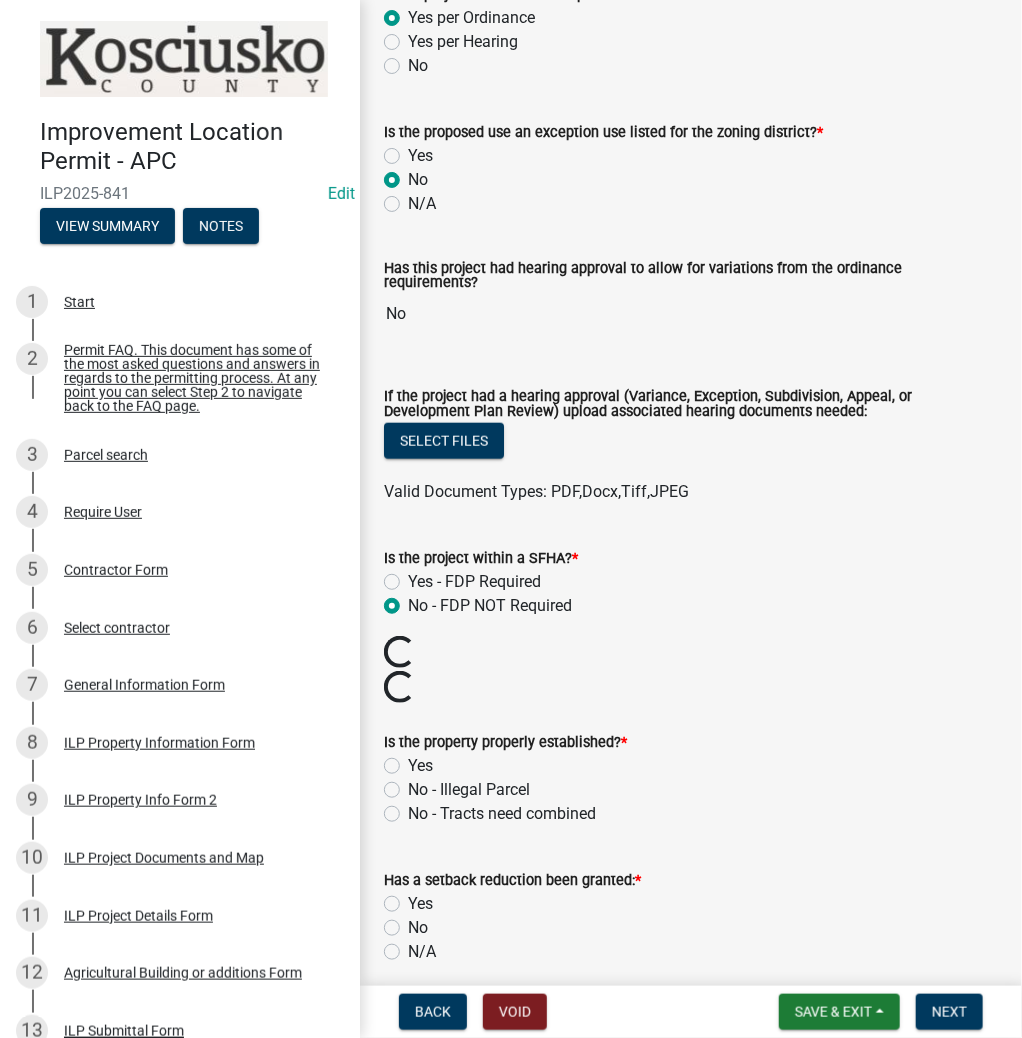 click on "Yes" 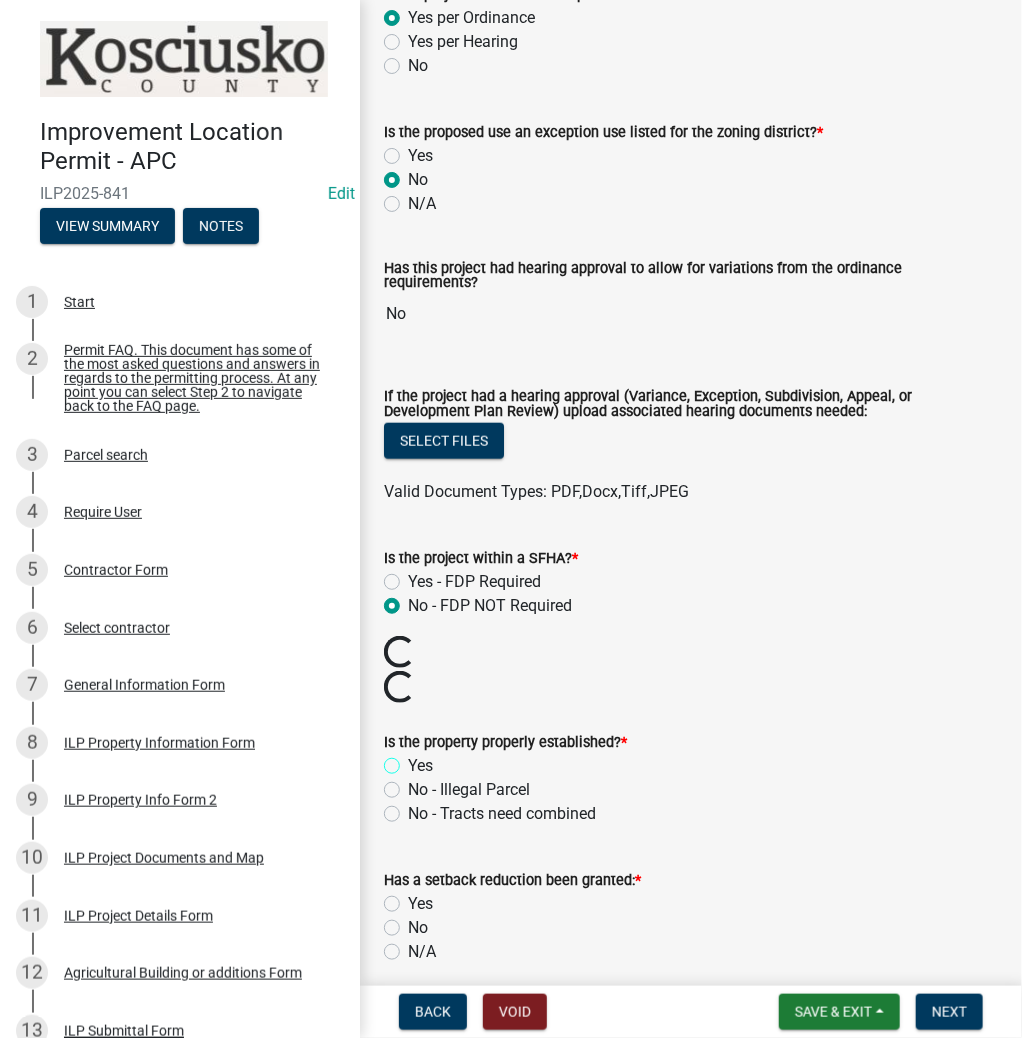 click on "Yes" at bounding box center [414, 760] 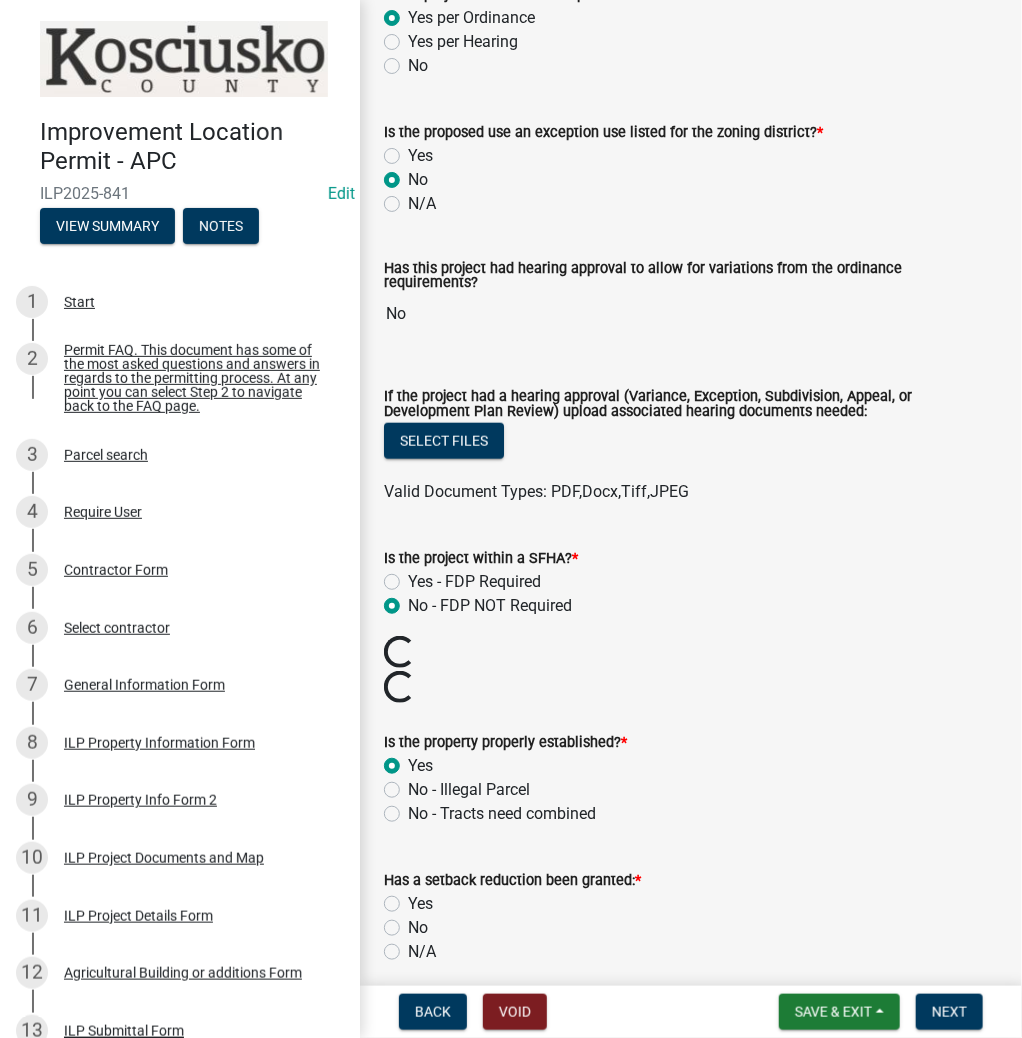 radio on "true" 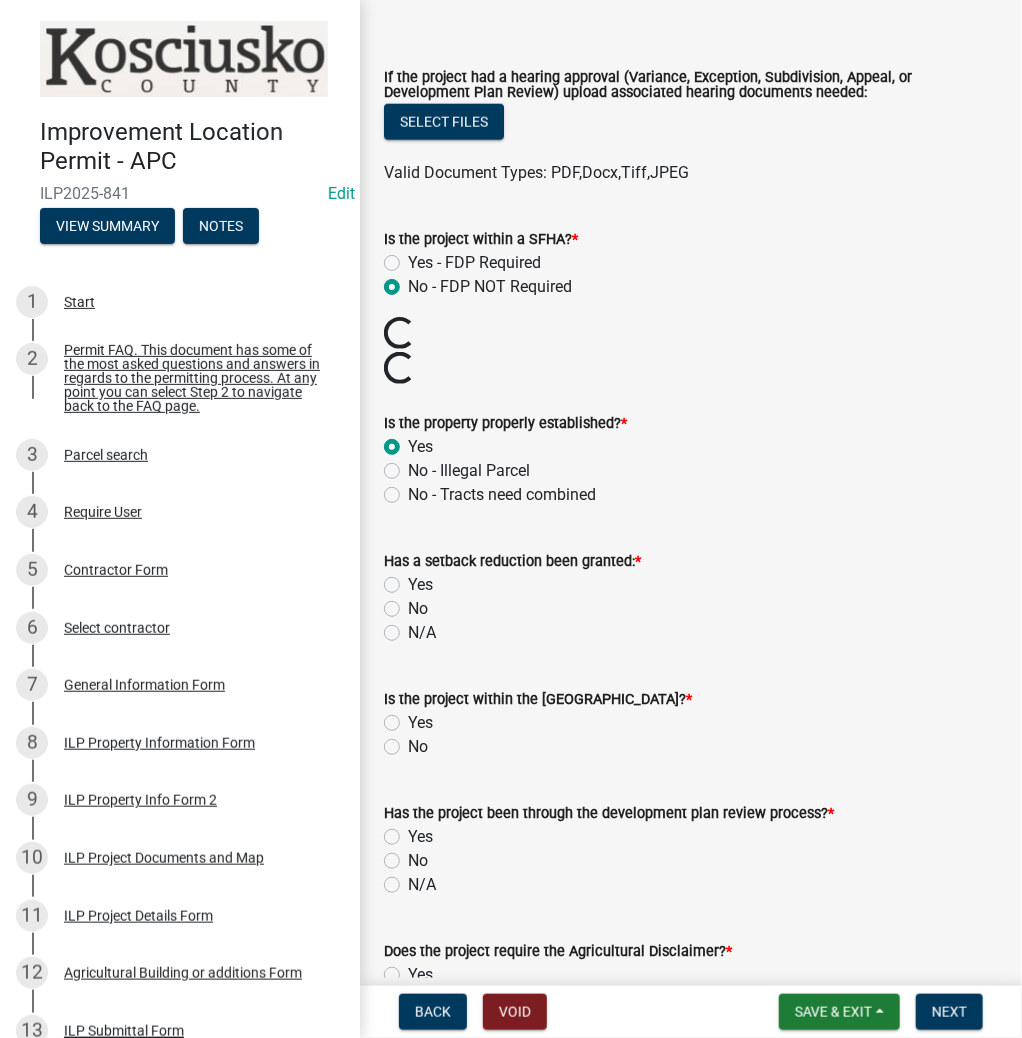 scroll, scrollTop: 720, scrollLeft: 0, axis: vertical 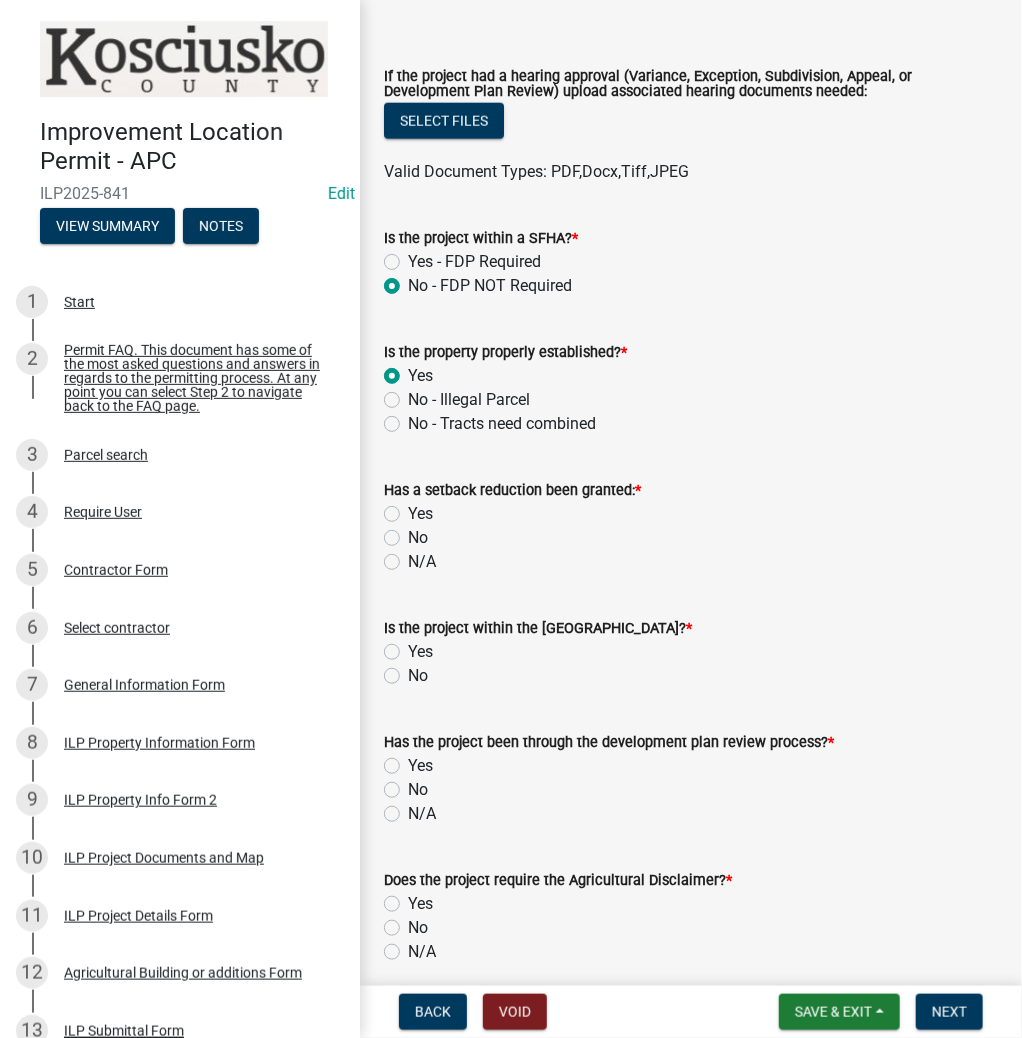 click on "No" 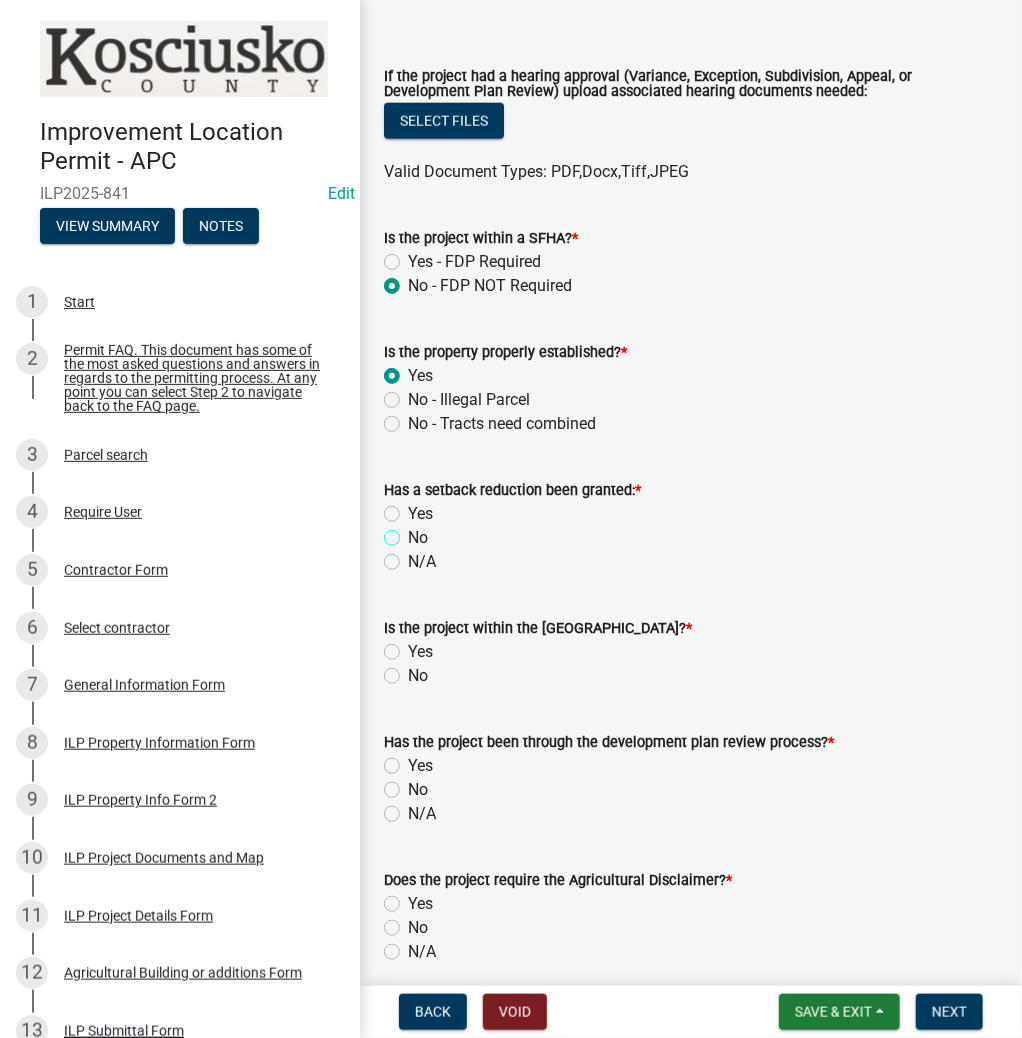 click on "No" at bounding box center [414, 532] 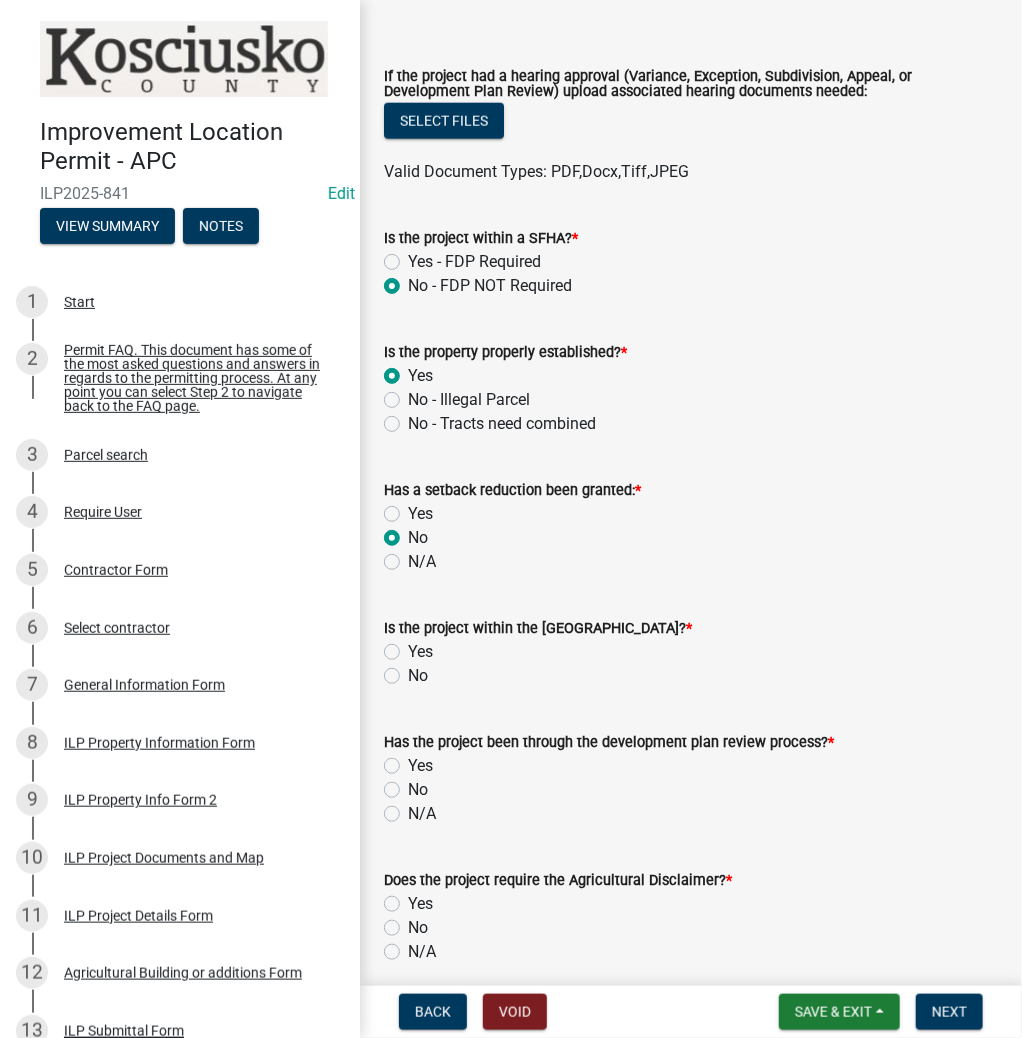 radio on "true" 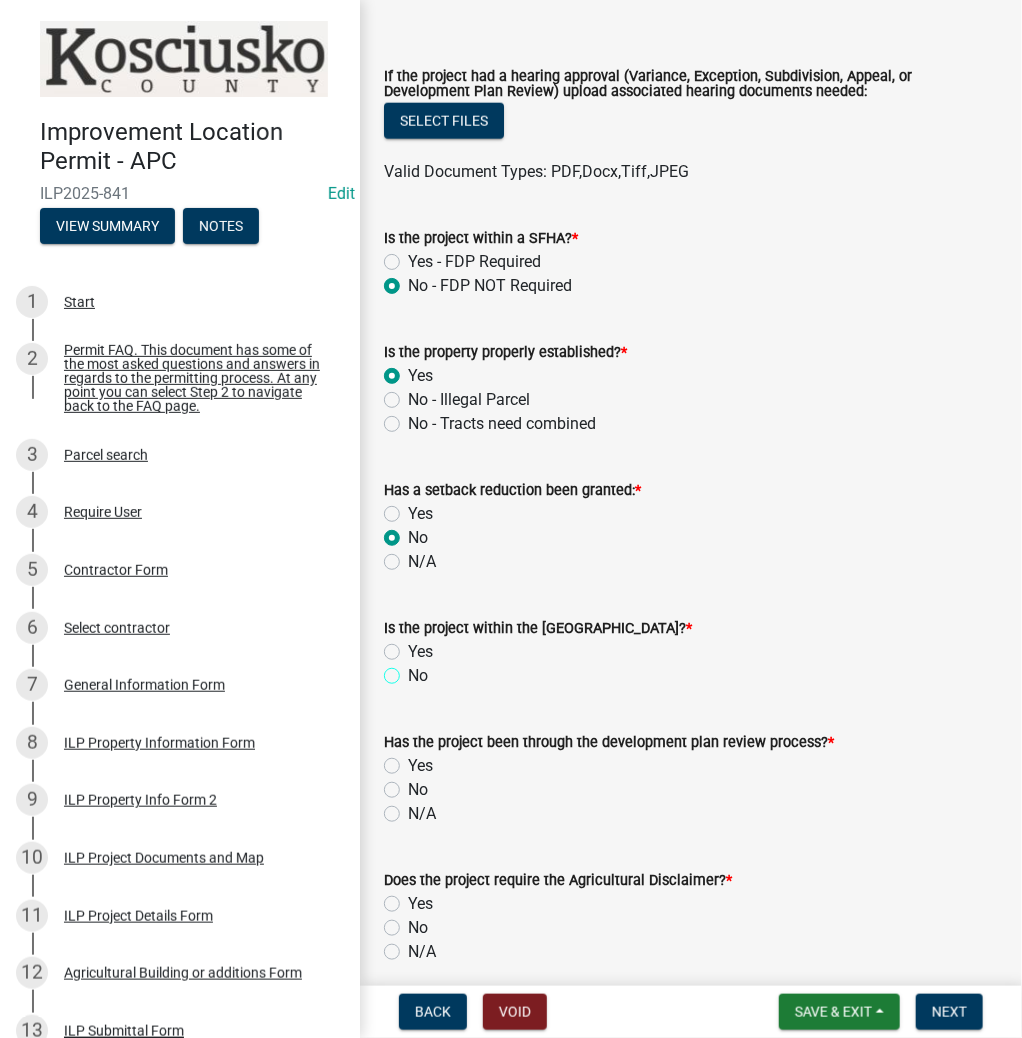 click on "No" at bounding box center (414, 670) 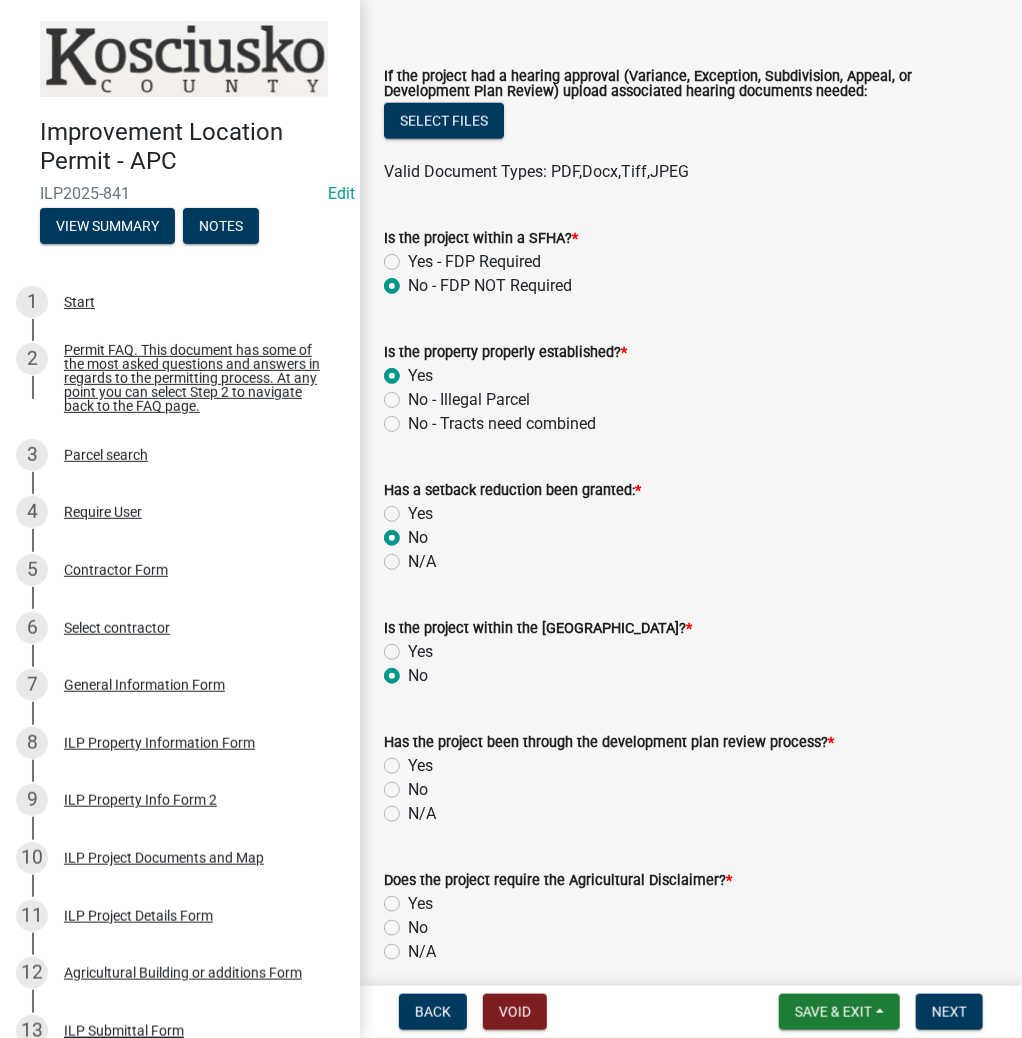 radio on "true" 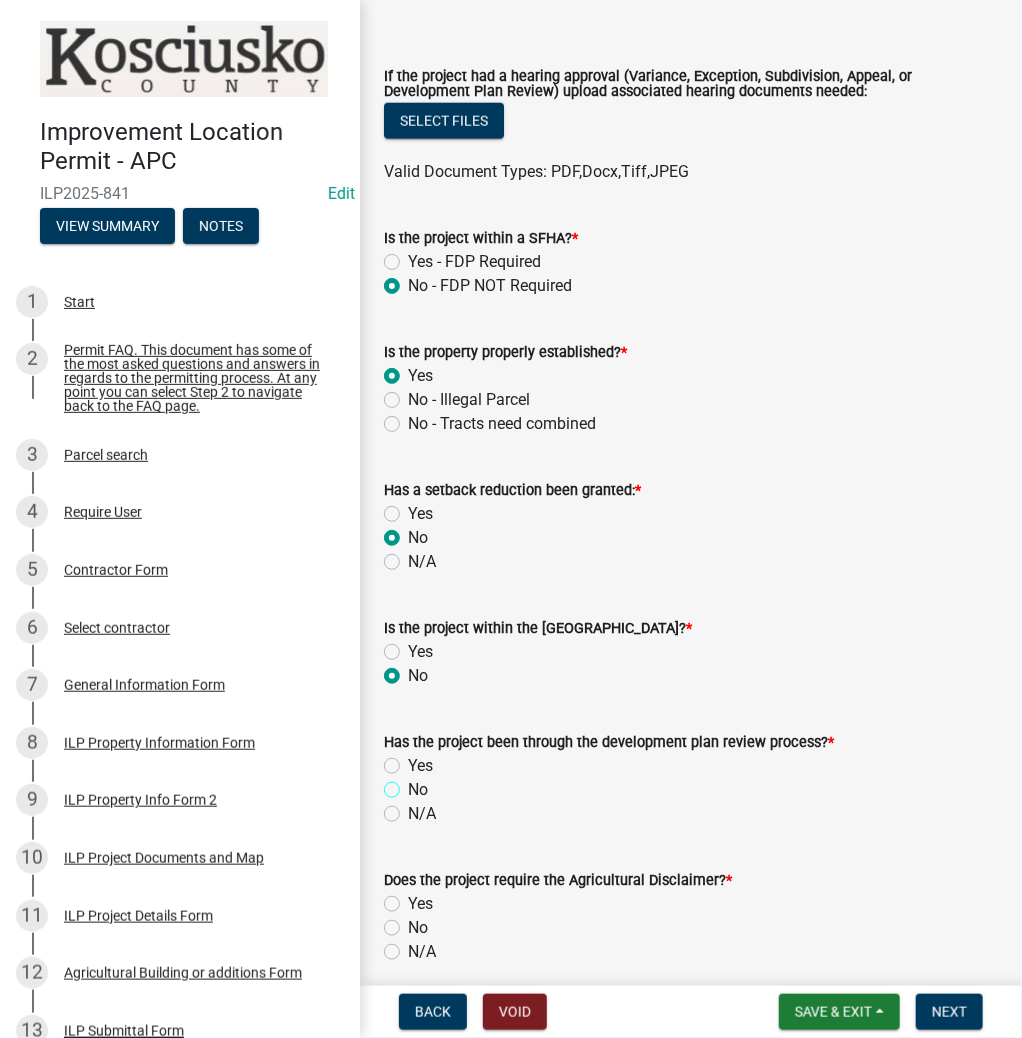 click on "No" at bounding box center [414, 784] 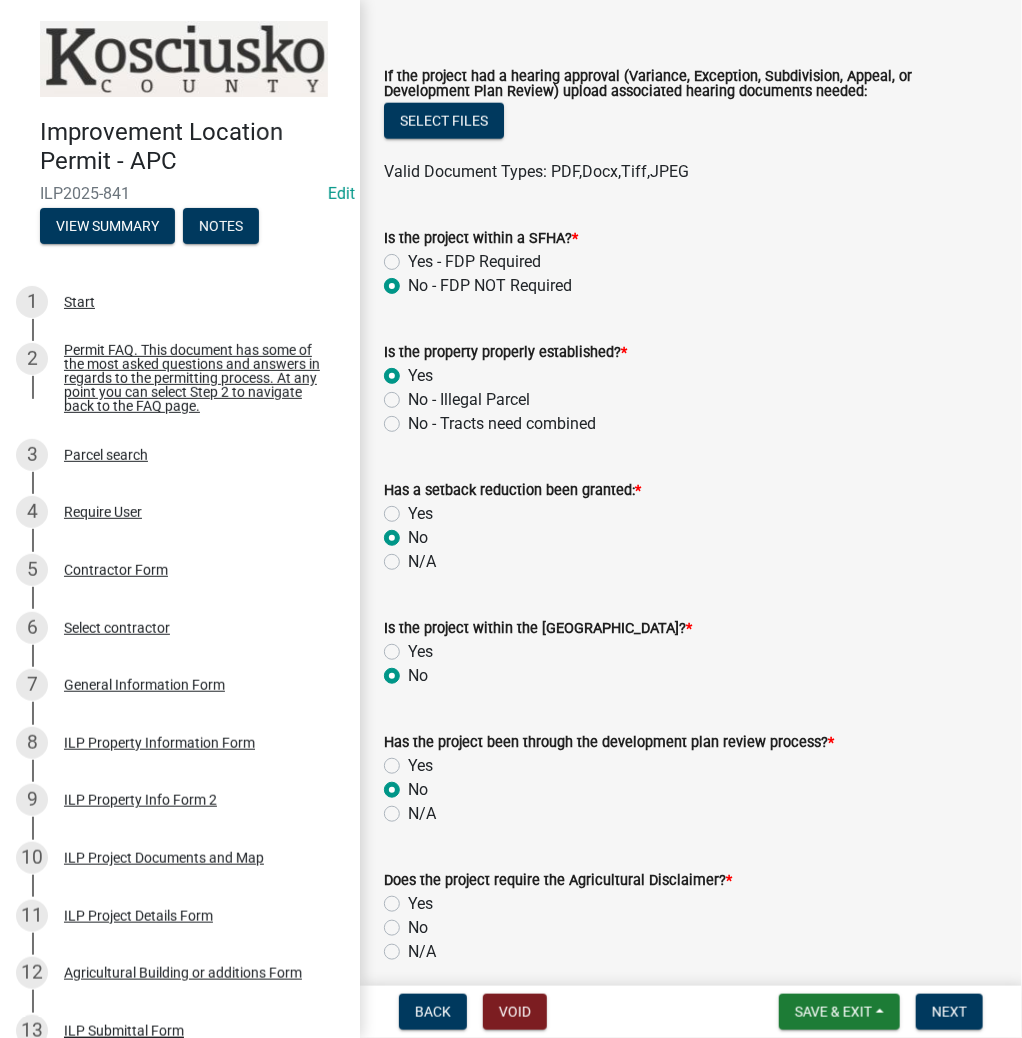 radio on "true" 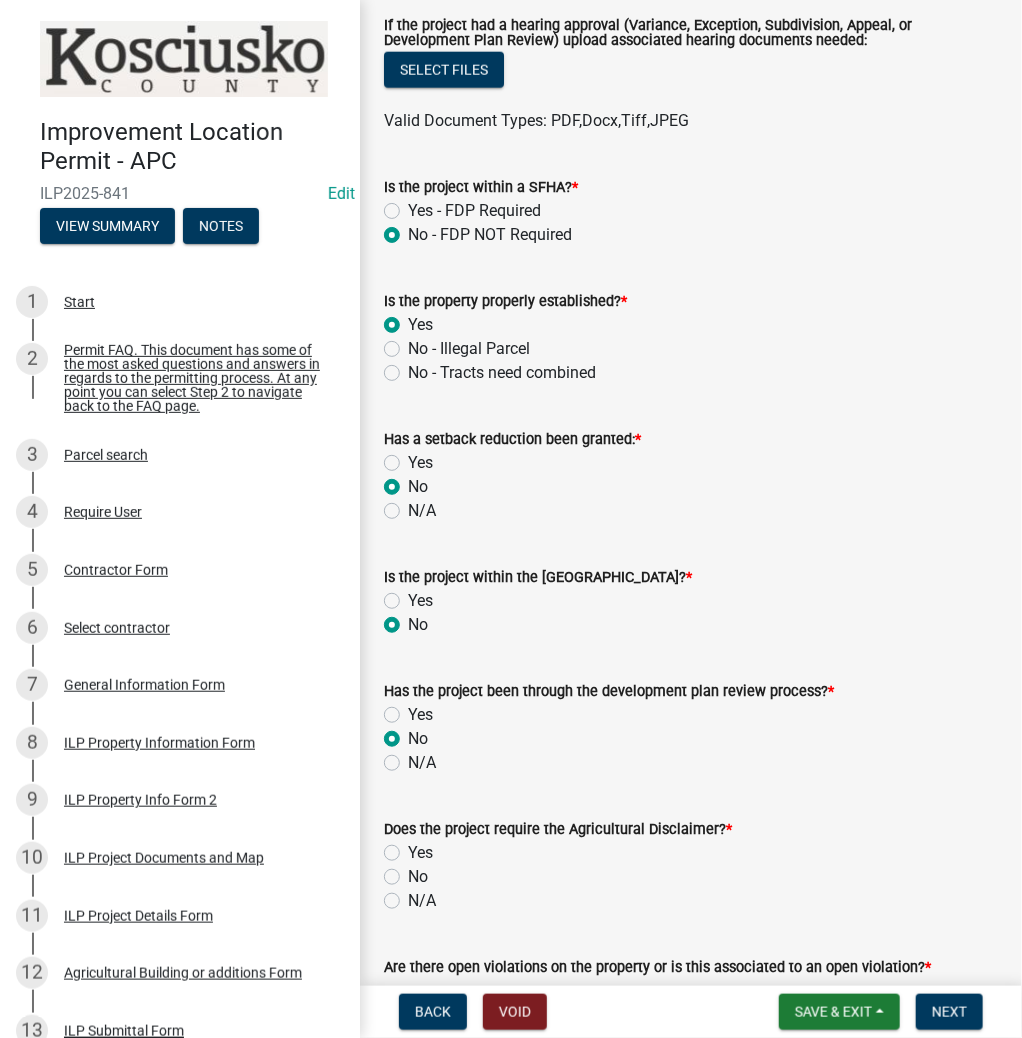 scroll, scrollTop: 1040, scrollLeft: 0, axis: vertical 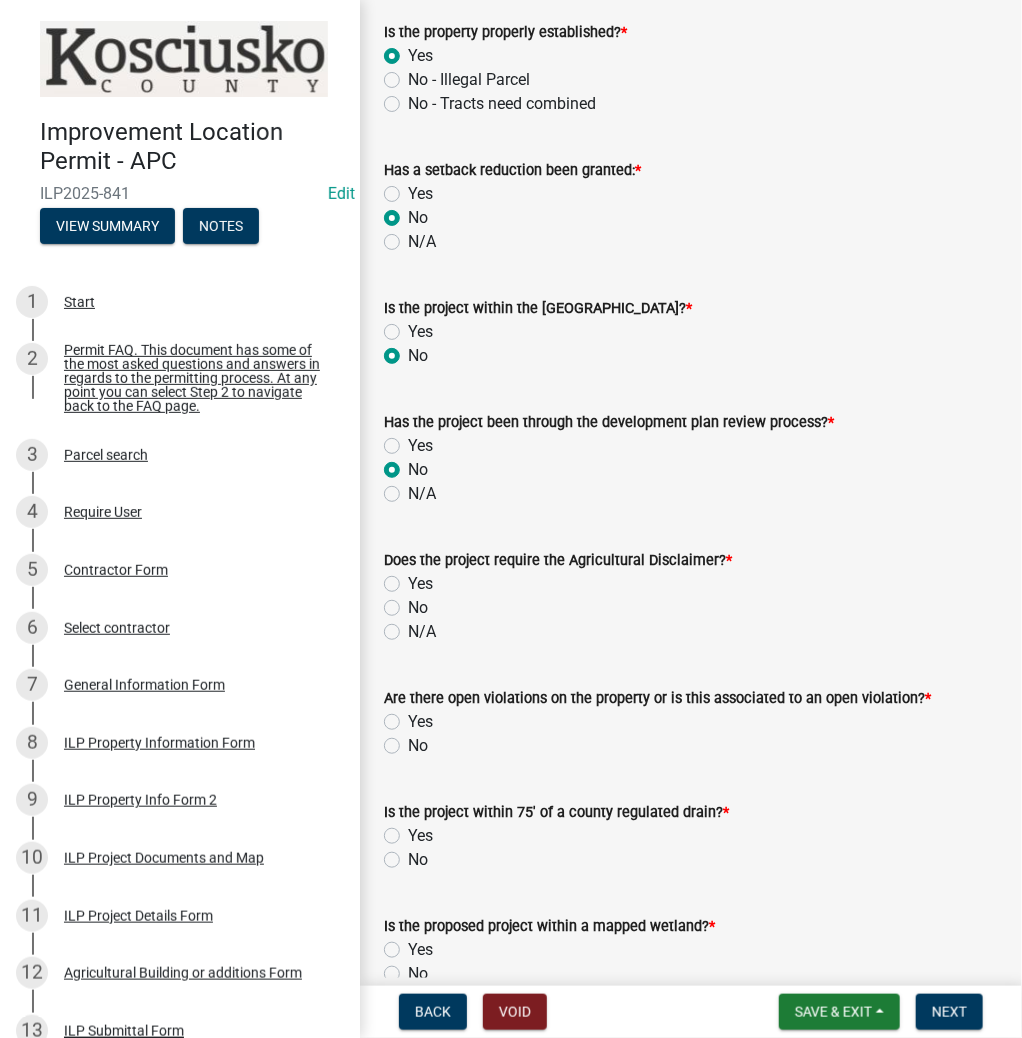 click on "No" 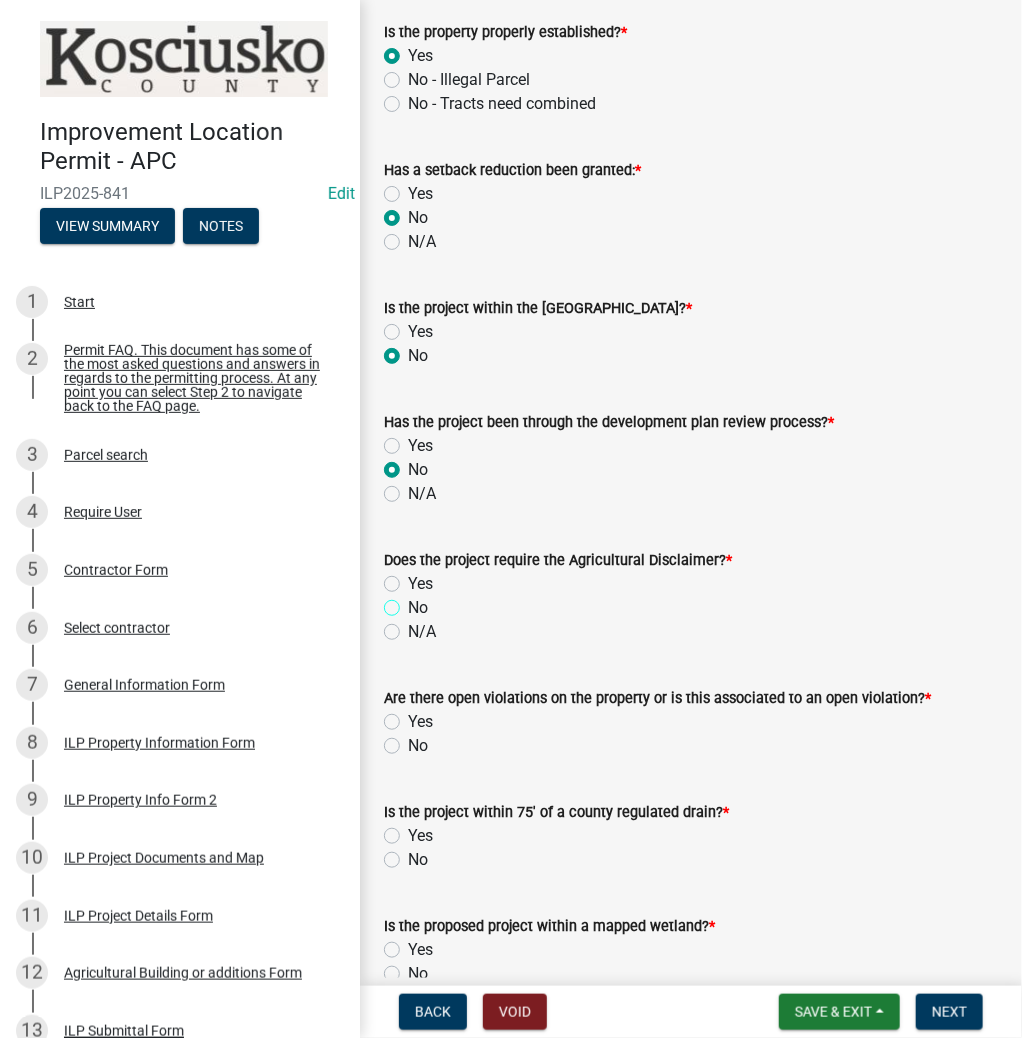 click on "No" at bounding box center [414, 602] 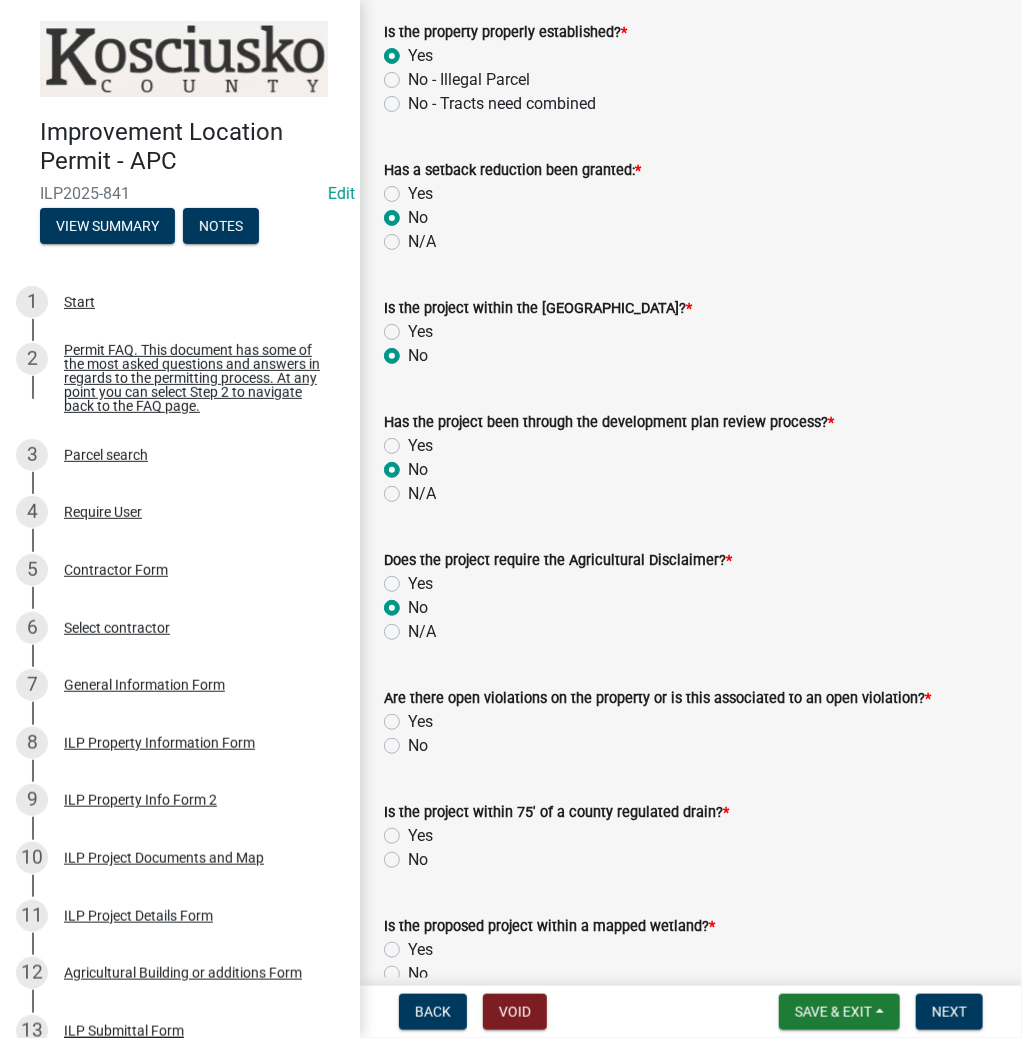 radio on "true" 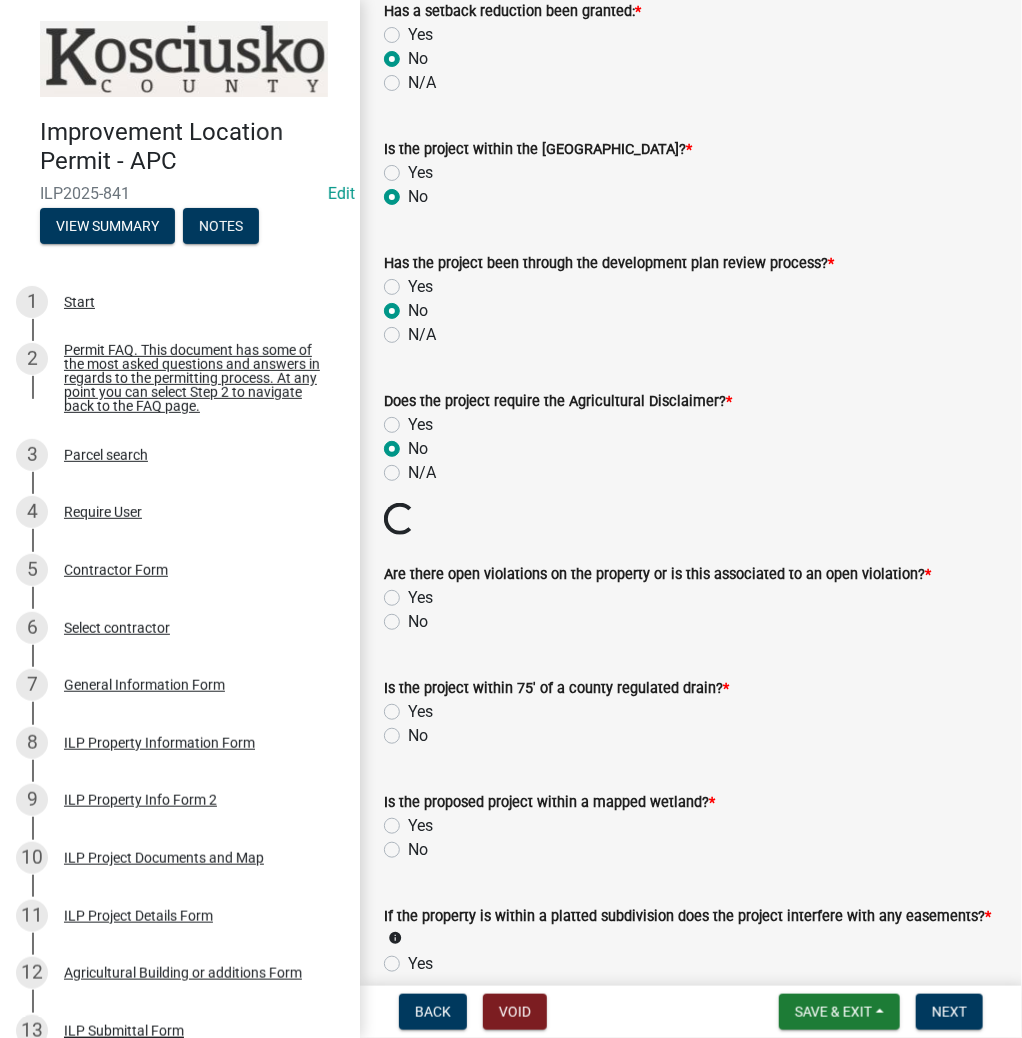 scroll, scrollTop: 1200, scrollLeft: 0, axis: vertical 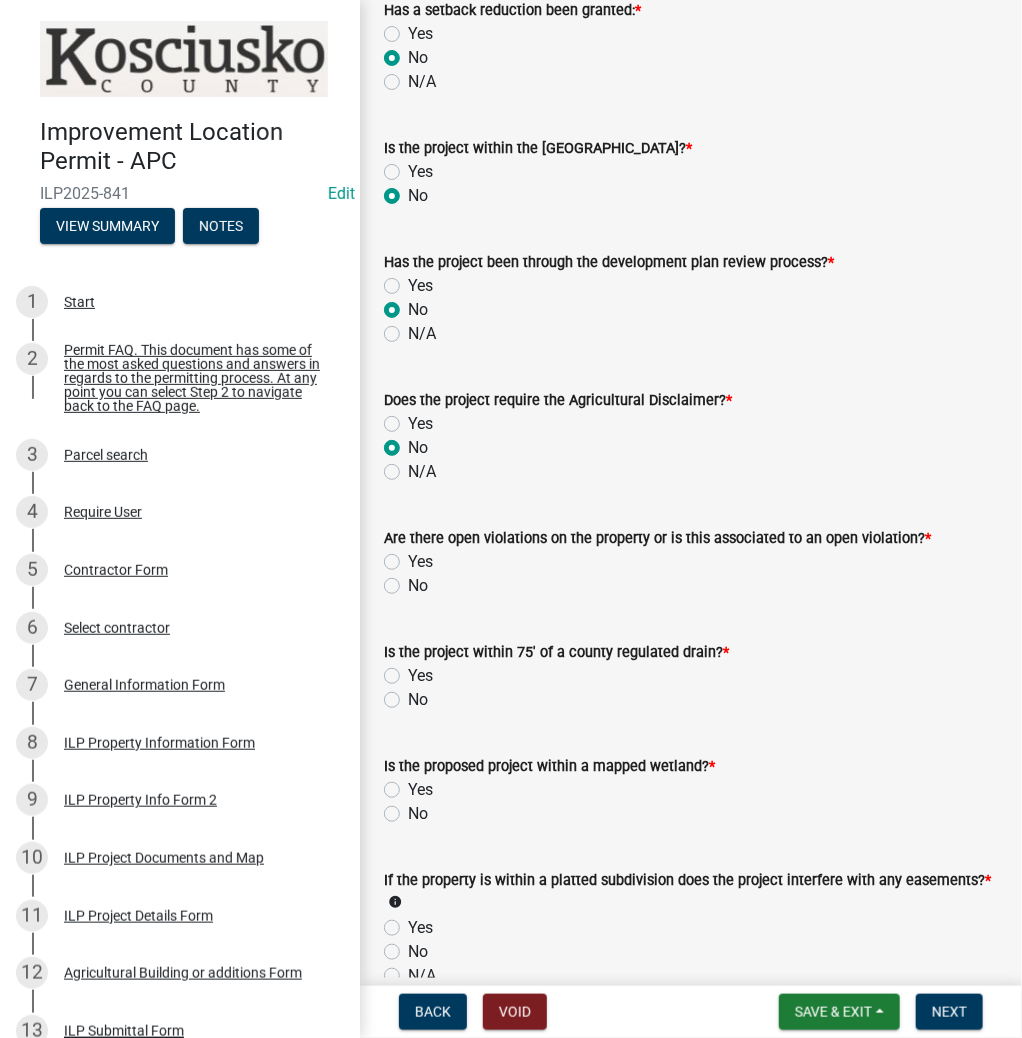 click on "No" 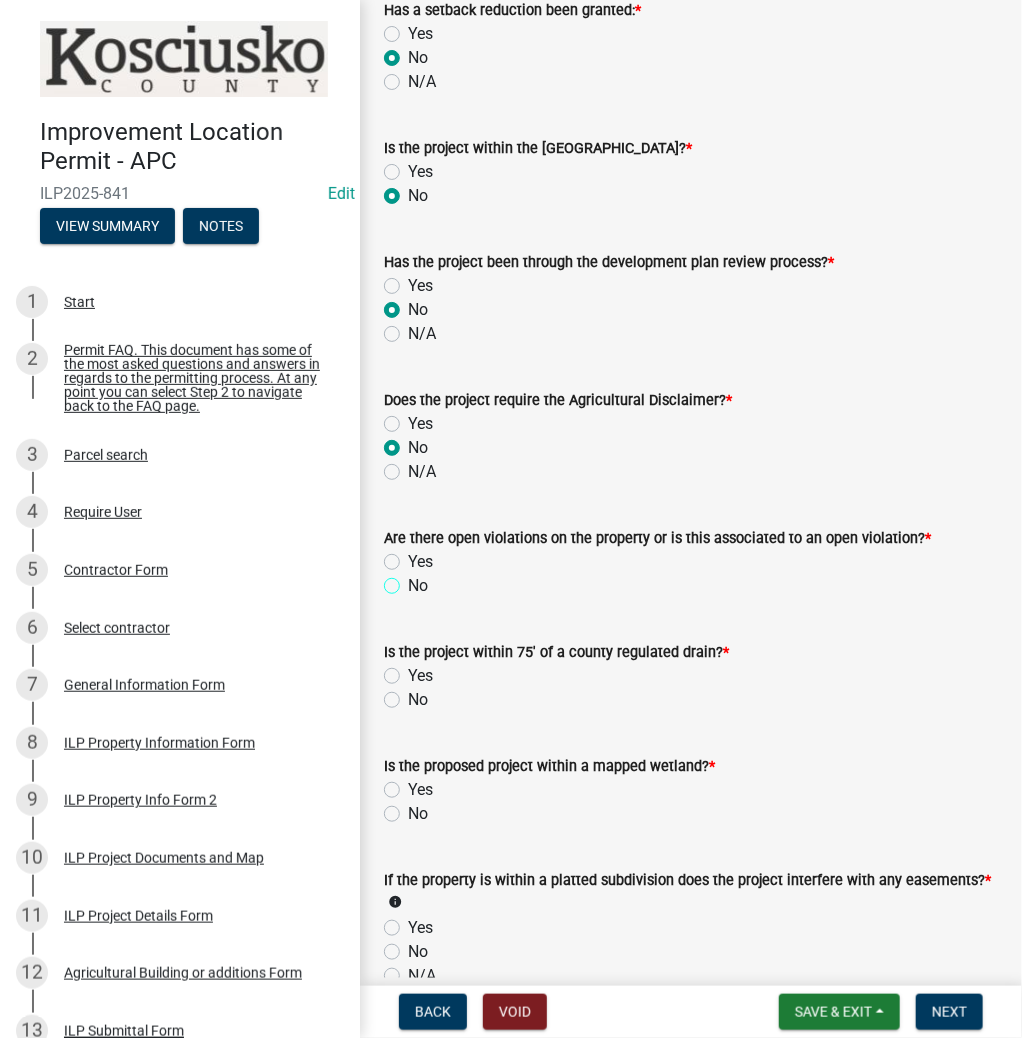 click on "No" at bounding box center (414, 580) 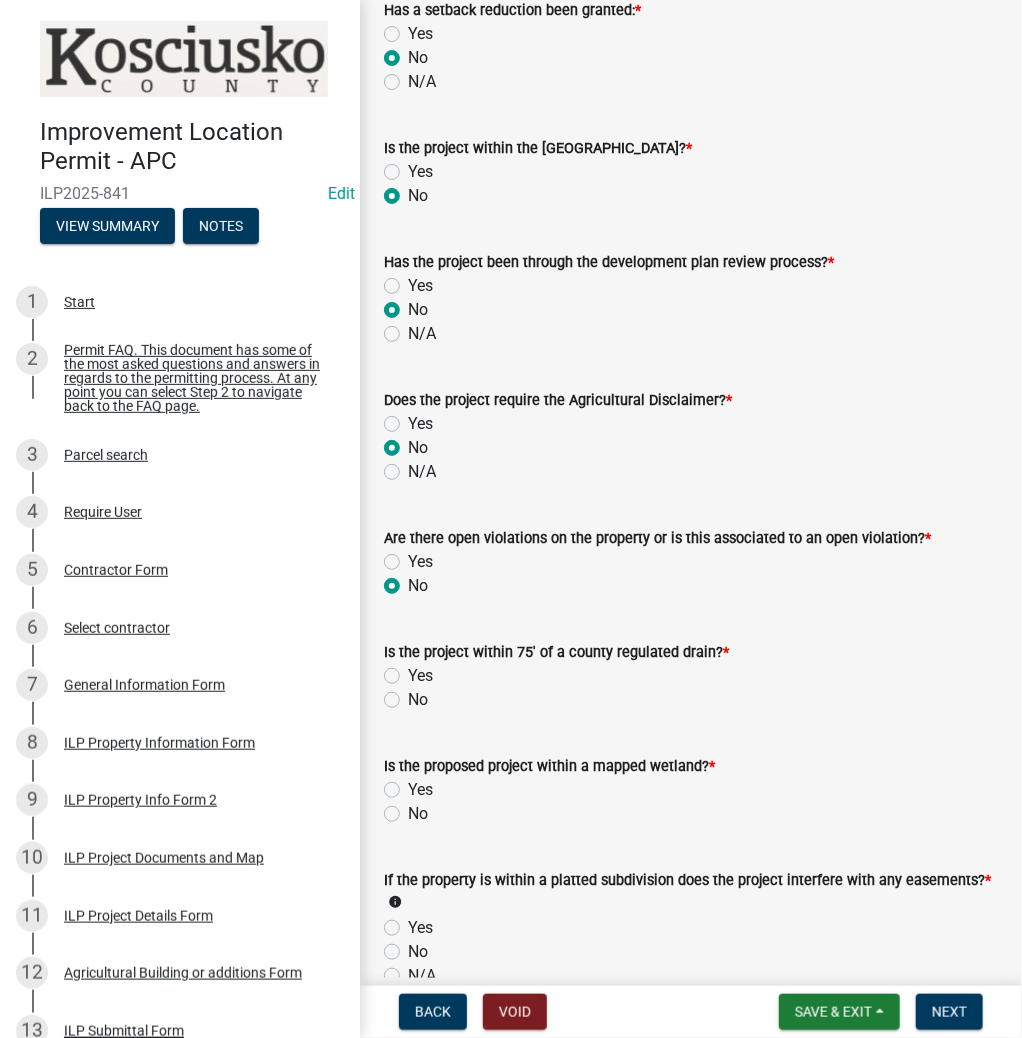 radio on "true" 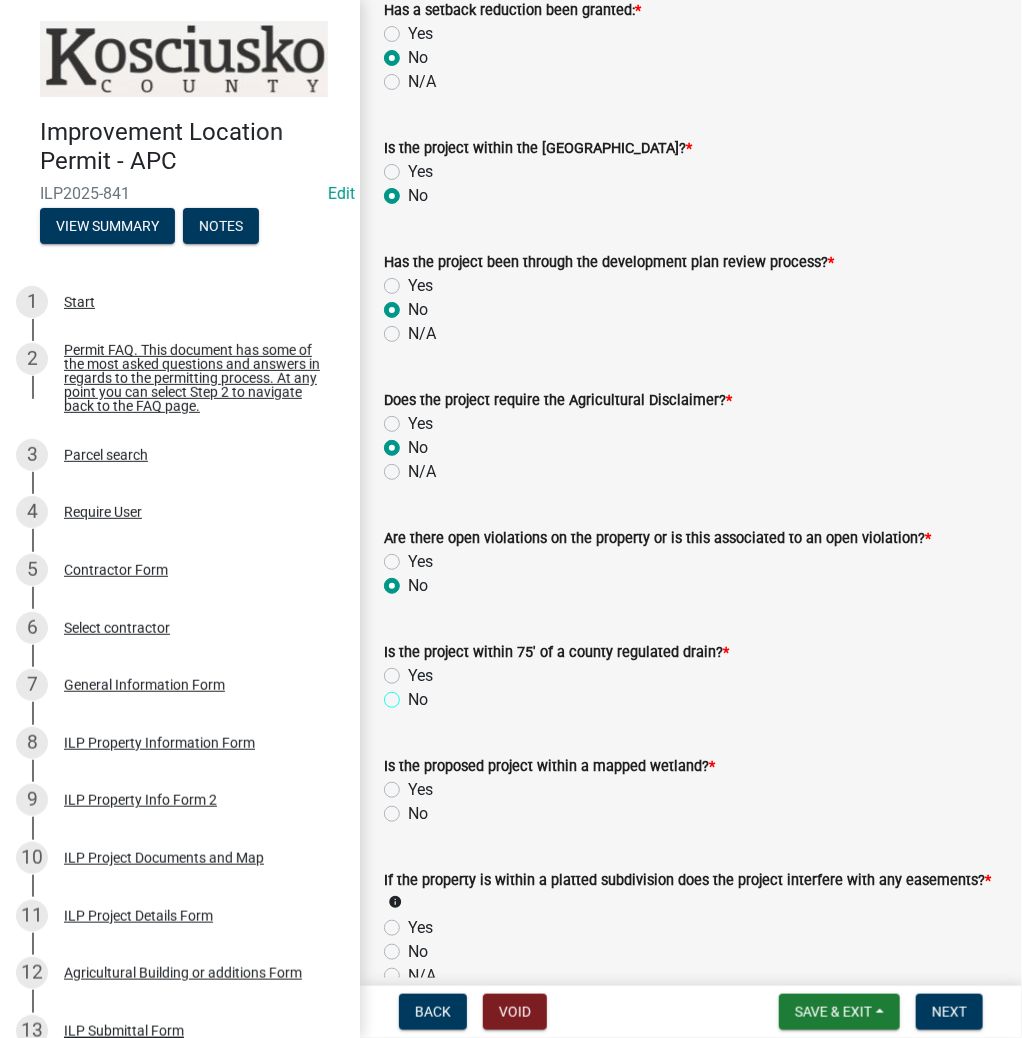 click on "No" at bounding box center (414, 694) 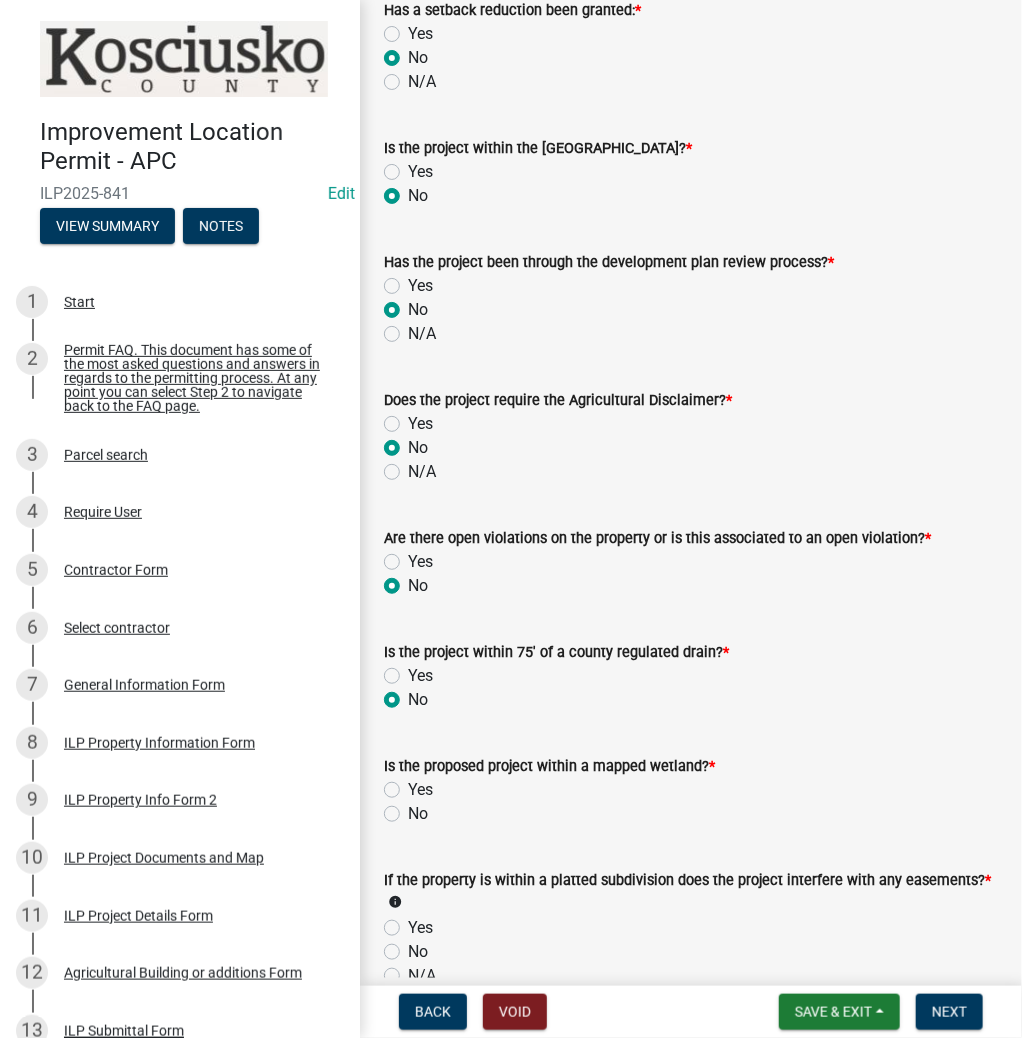 radio on "true" 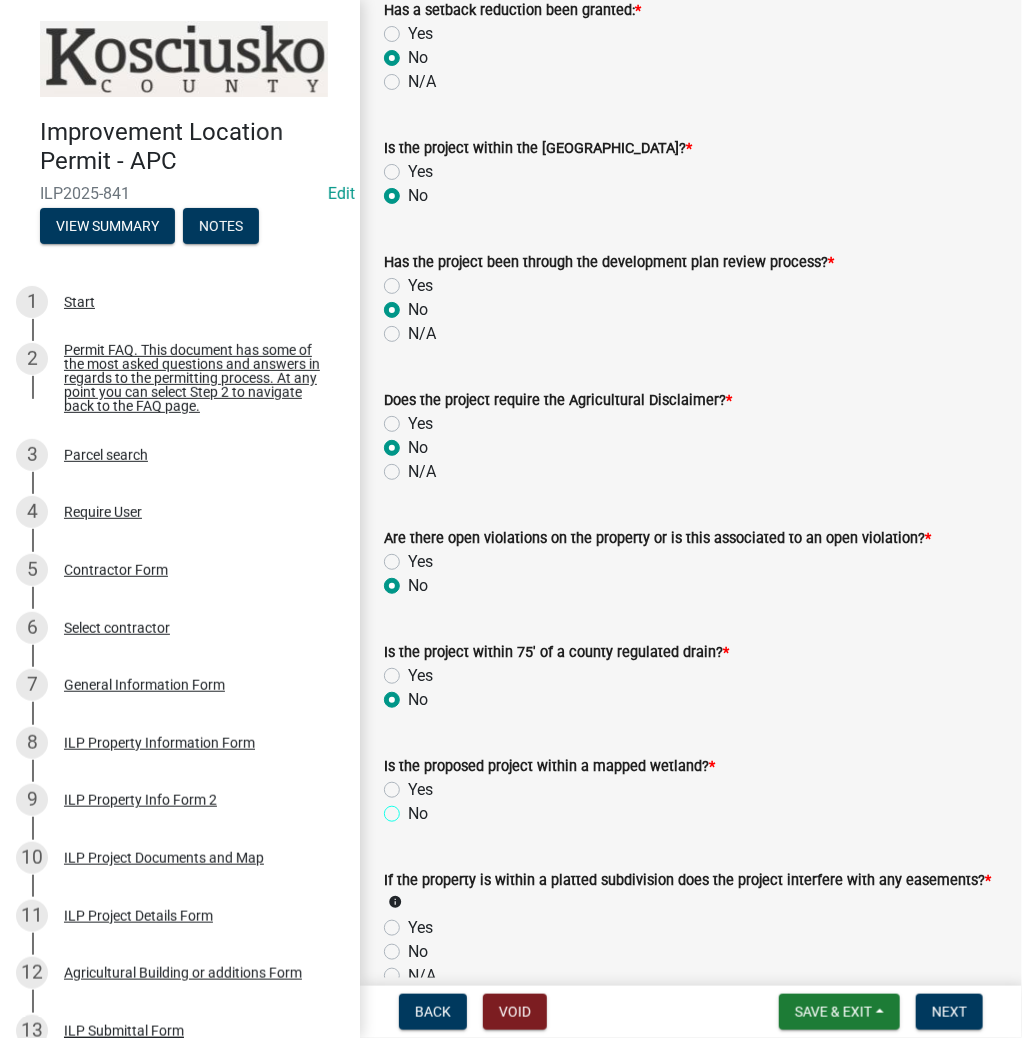 click on "No" at bounding box center [414, 808] 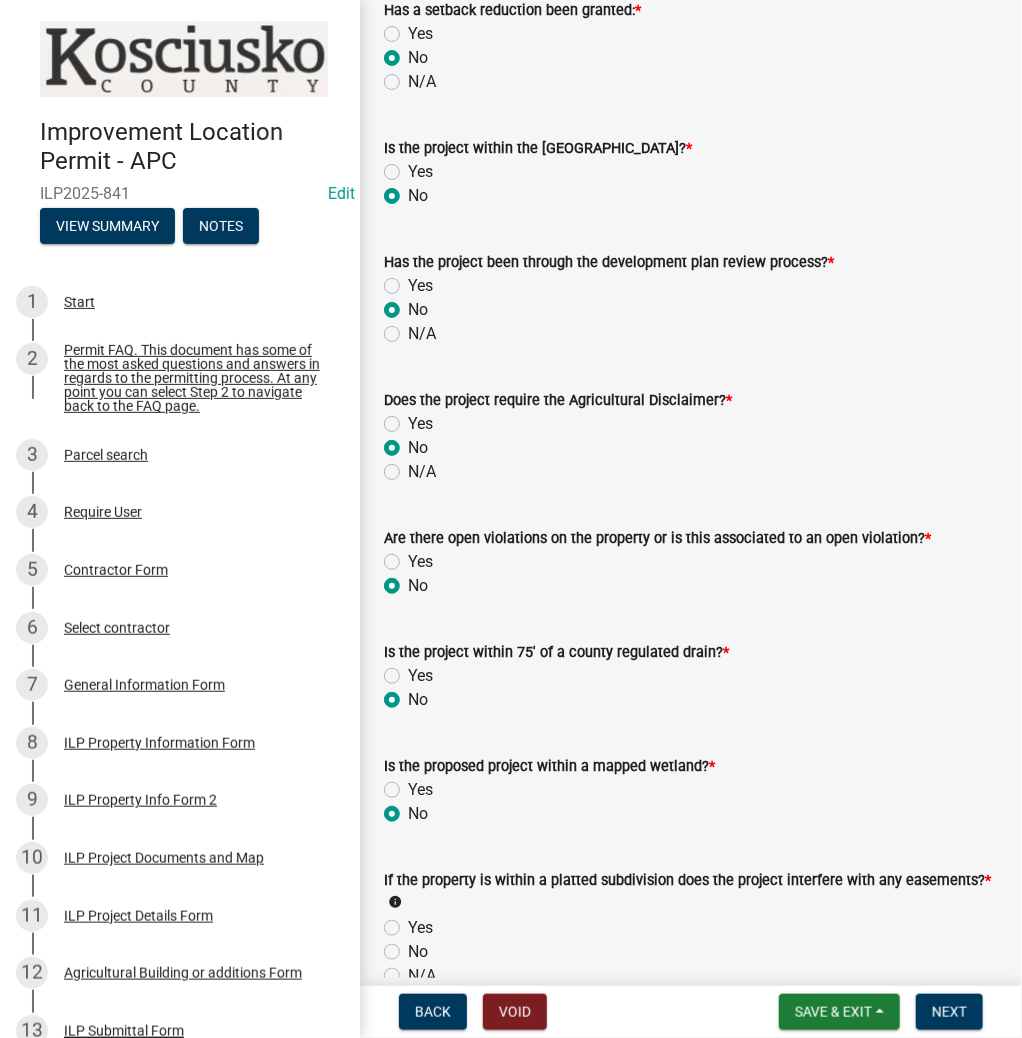 radio on "true" 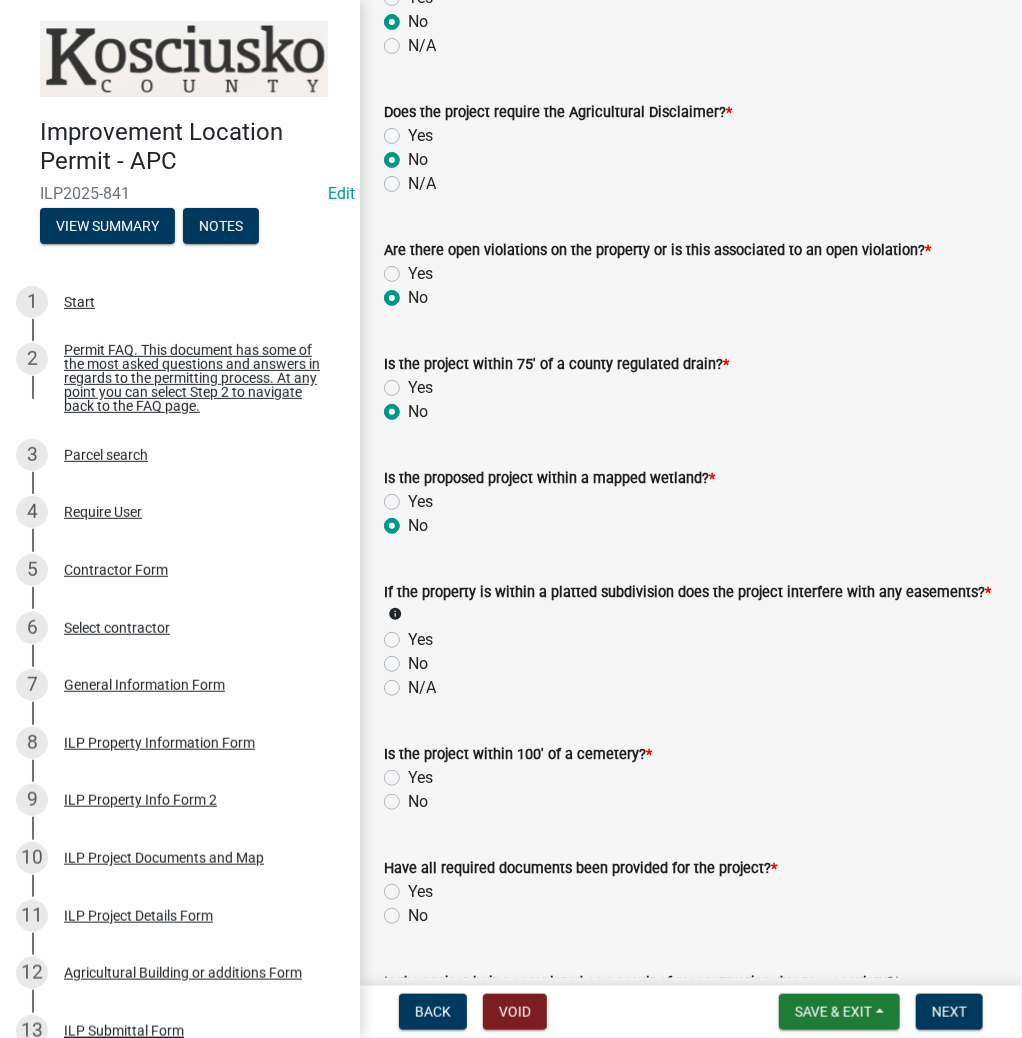 scroll, scrollTop: 1520, scrollLeft: 0, axis: vertical 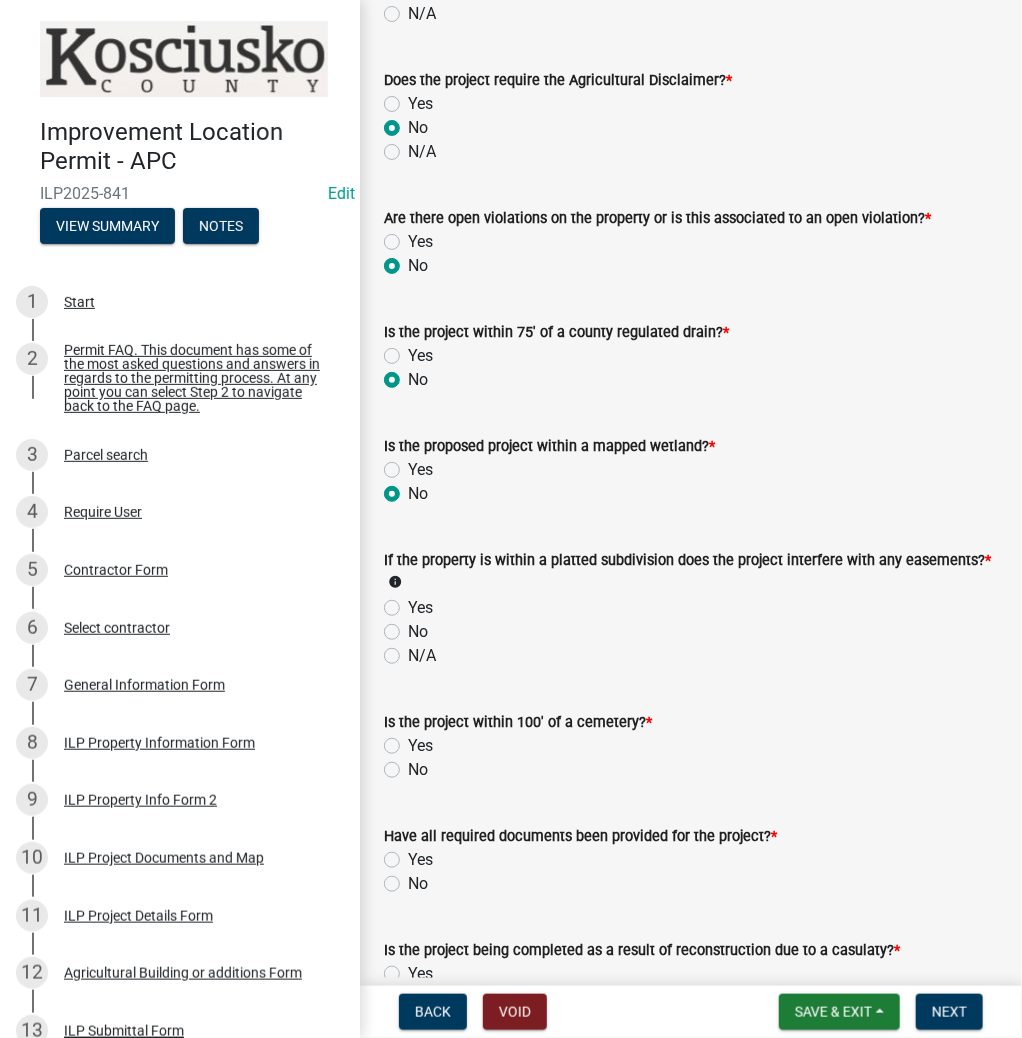 click on "No" 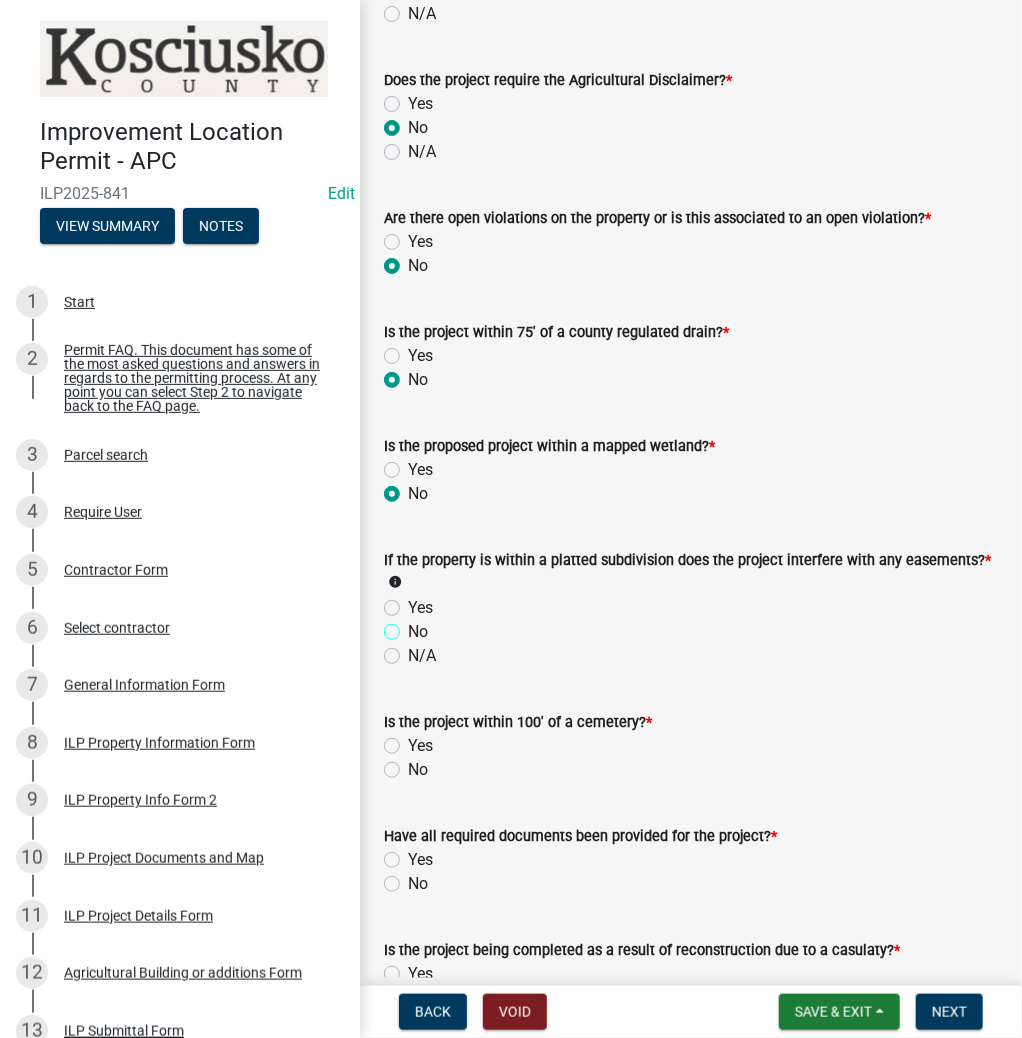 click on "No" at bounding box center (414, 626) 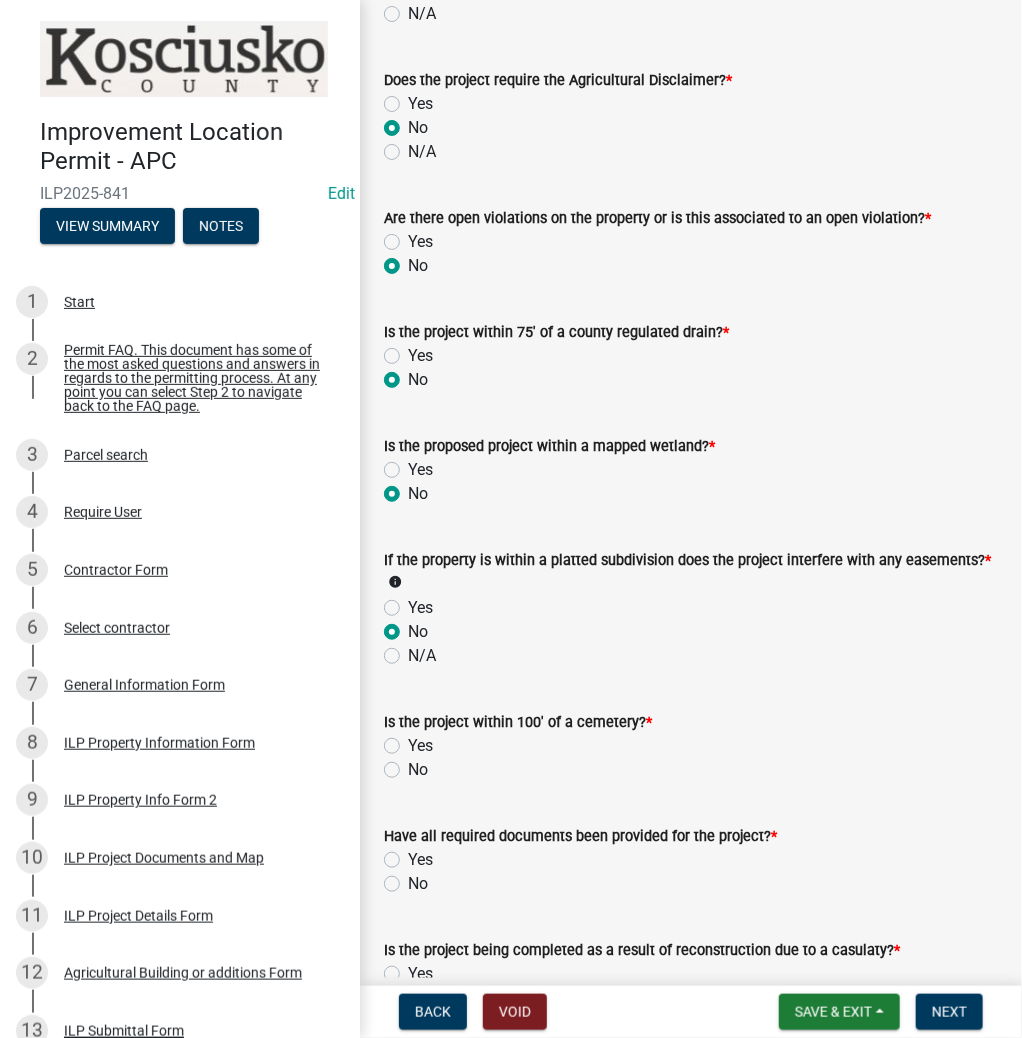 radio on "true" 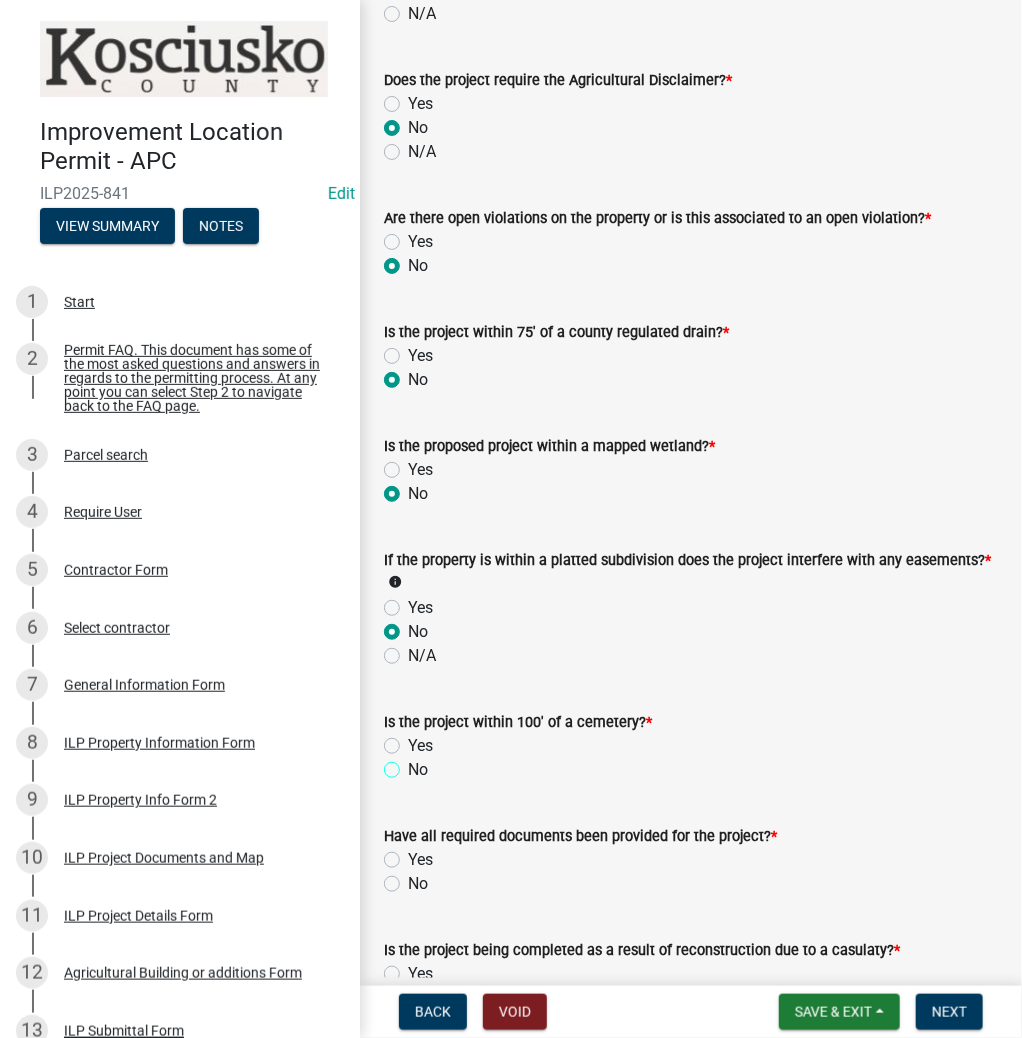 click on "No" at bounding box center (414, 764) 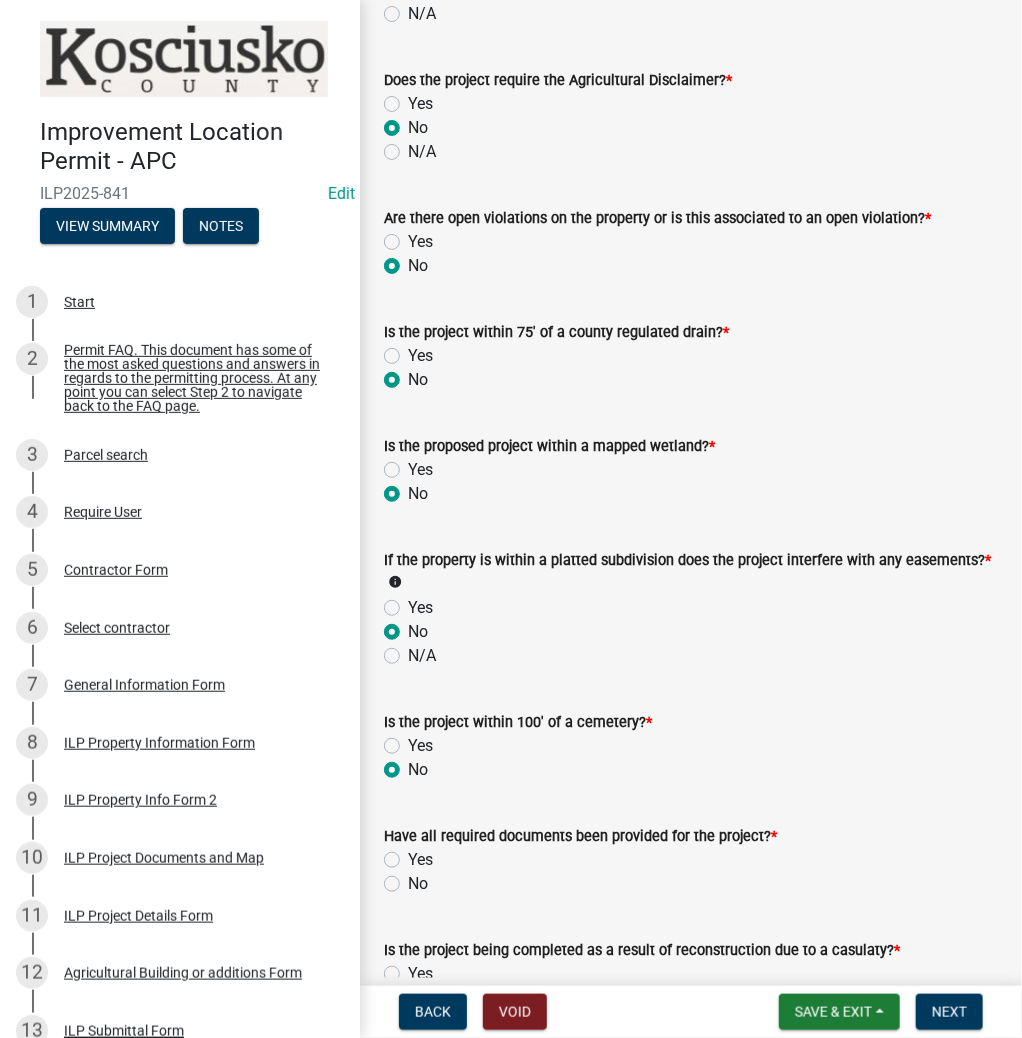 radio on "true" 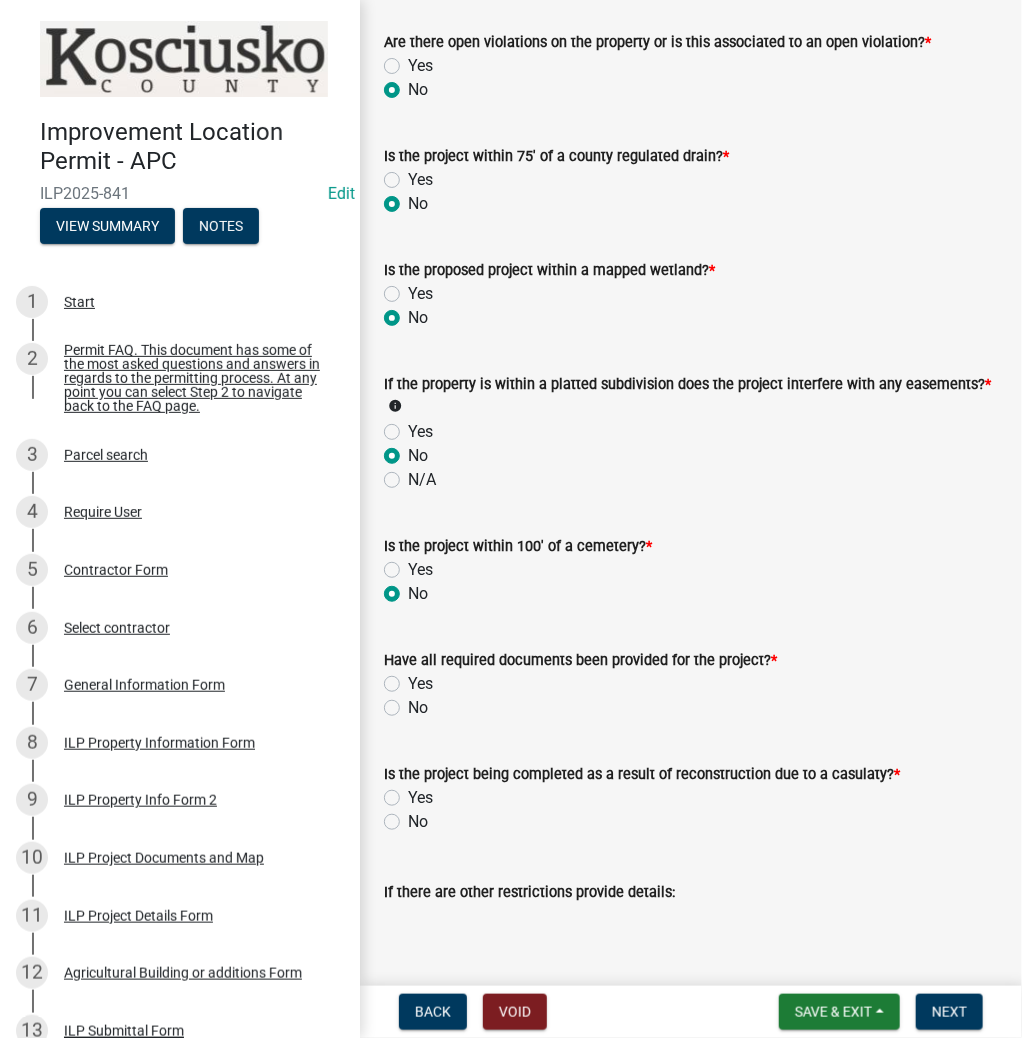 scroll, scrollTop: 1840, scrollLeft: 0, axis: vertical 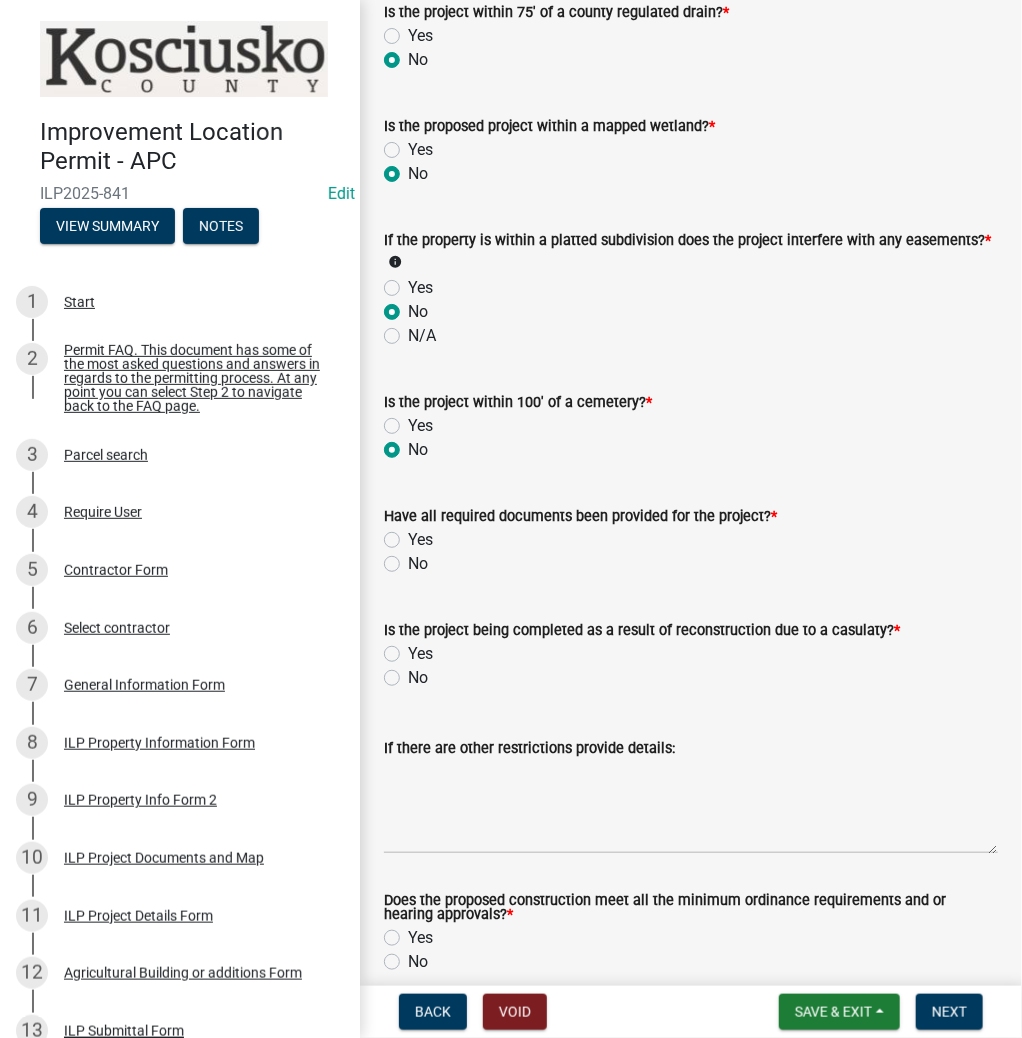 drag, startPoint x: 388, startPoint y: 536, endPoint x: 400, endPoint y: 567, distance: 33.24154 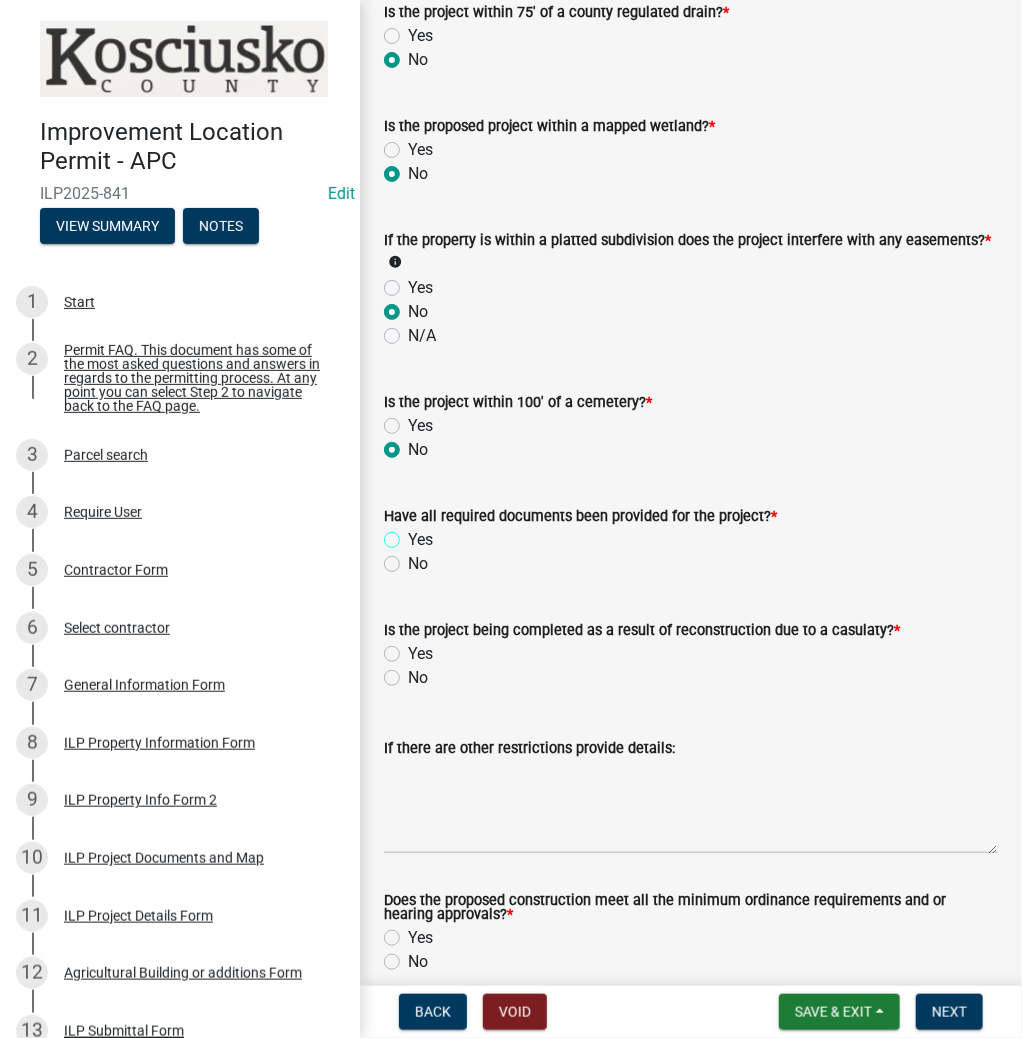 click on "Yes" at bounding box center [414, 534] 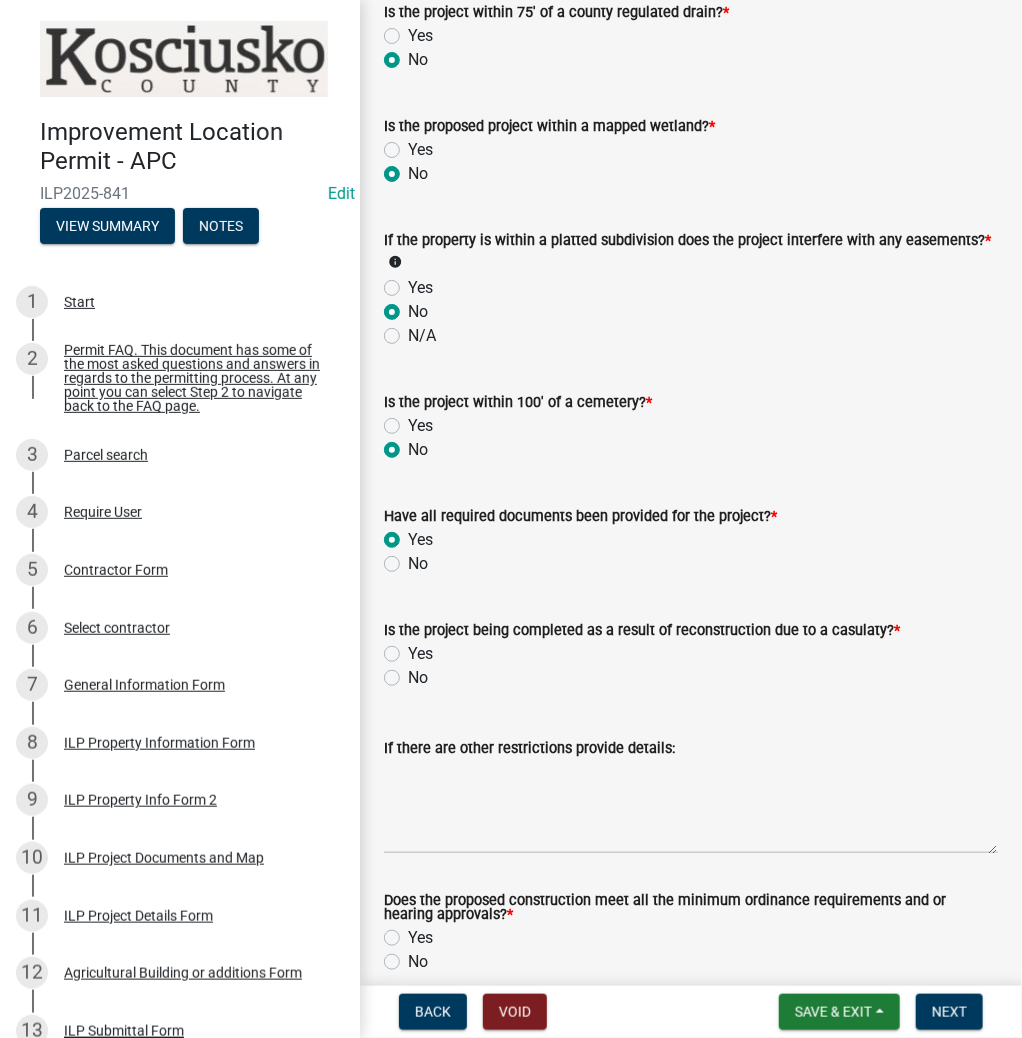 radio on "true" 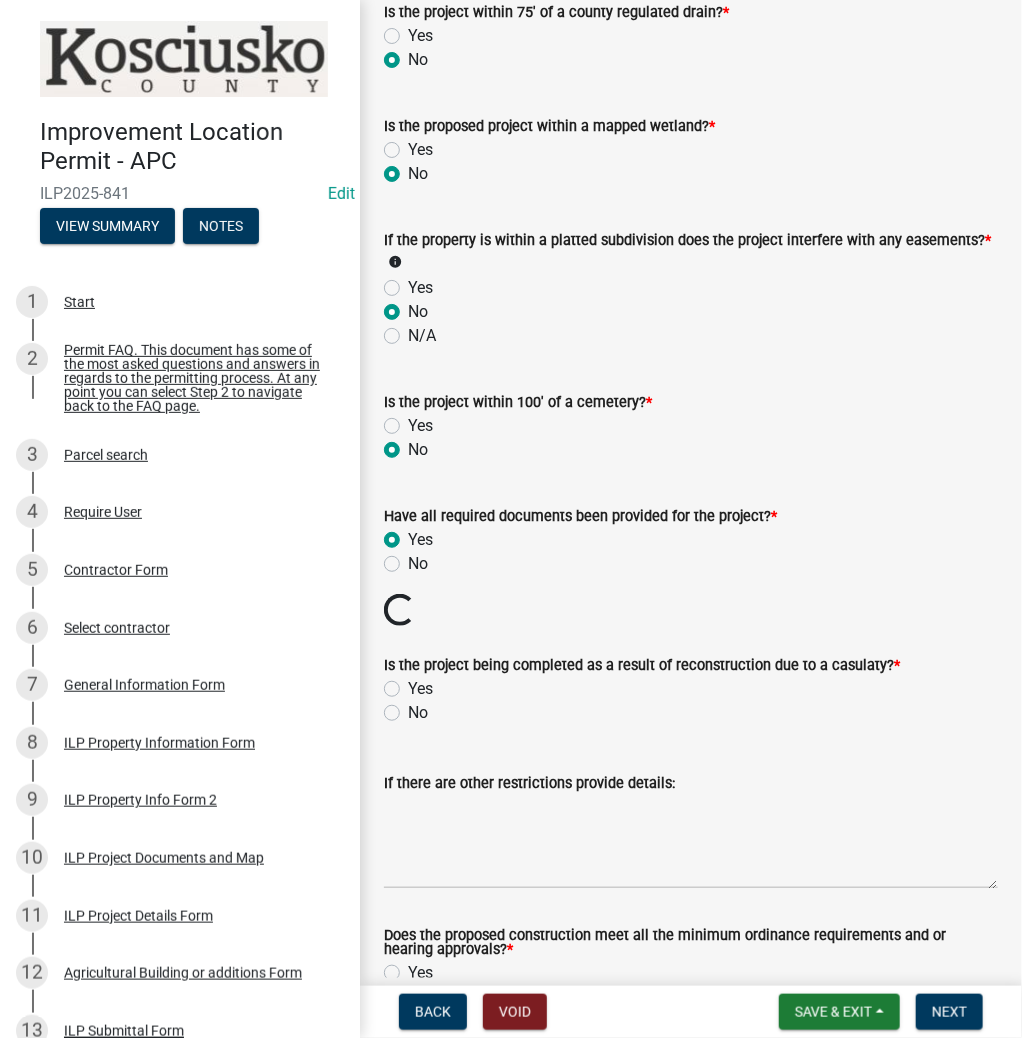 click on "No" 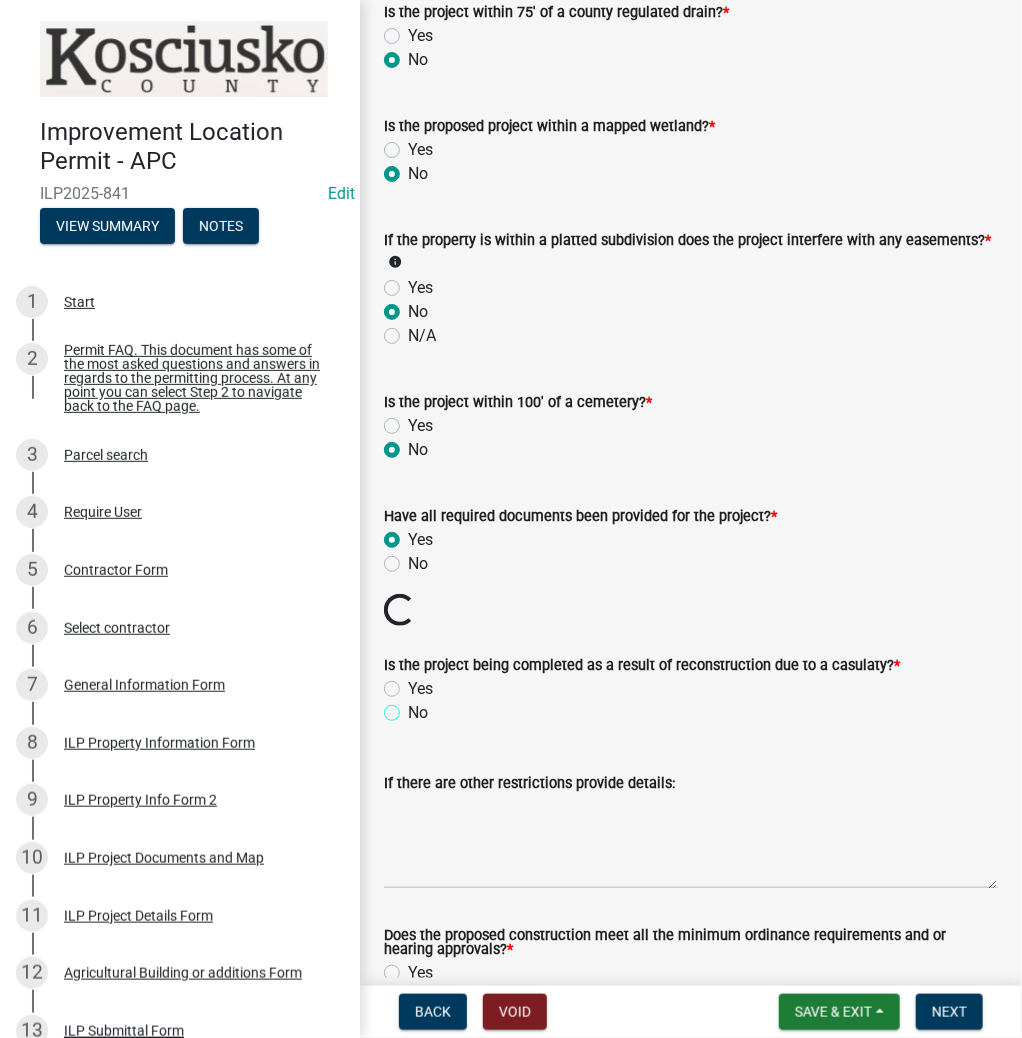 click on "No" at bounding box center (414, 707) 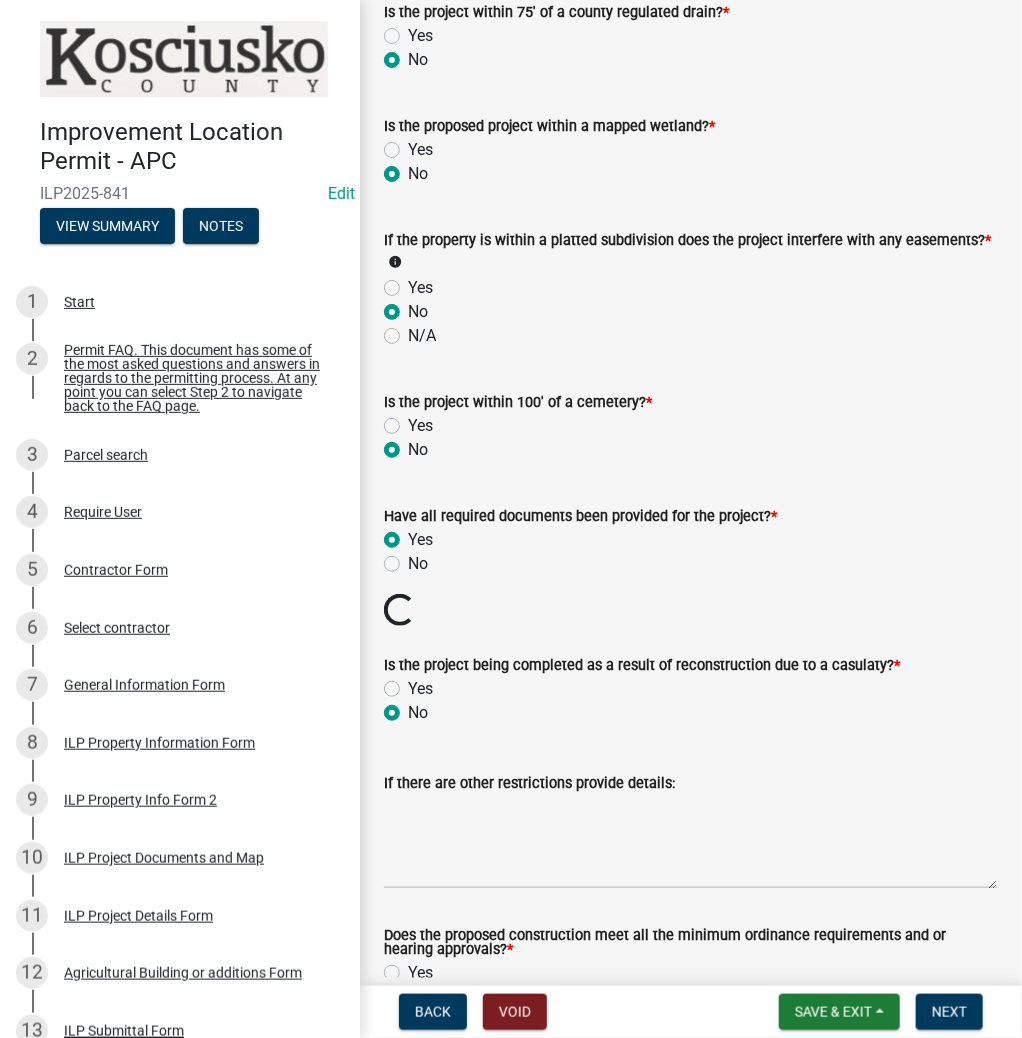 radio on "true" 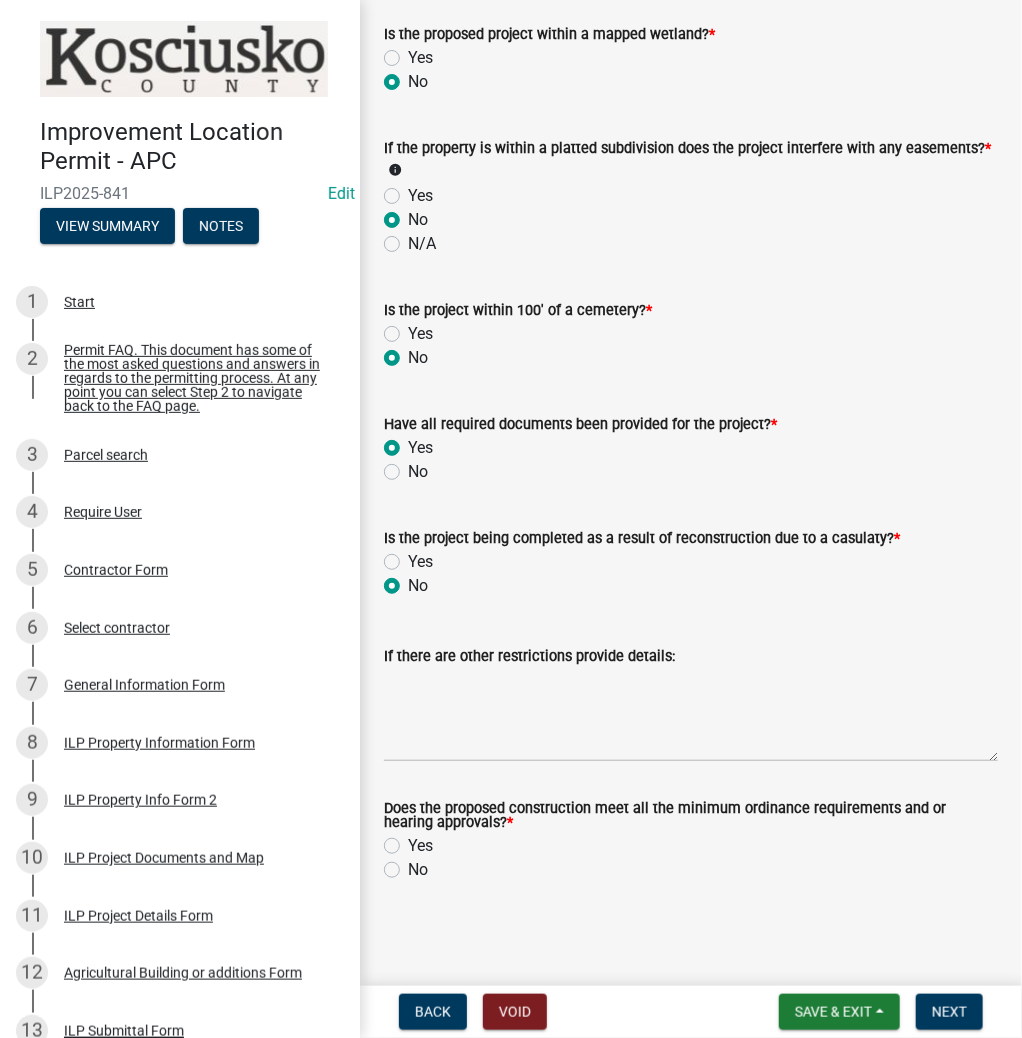 scroll, scrollTop: 1924, scrollLeft: 0, axis: vertical 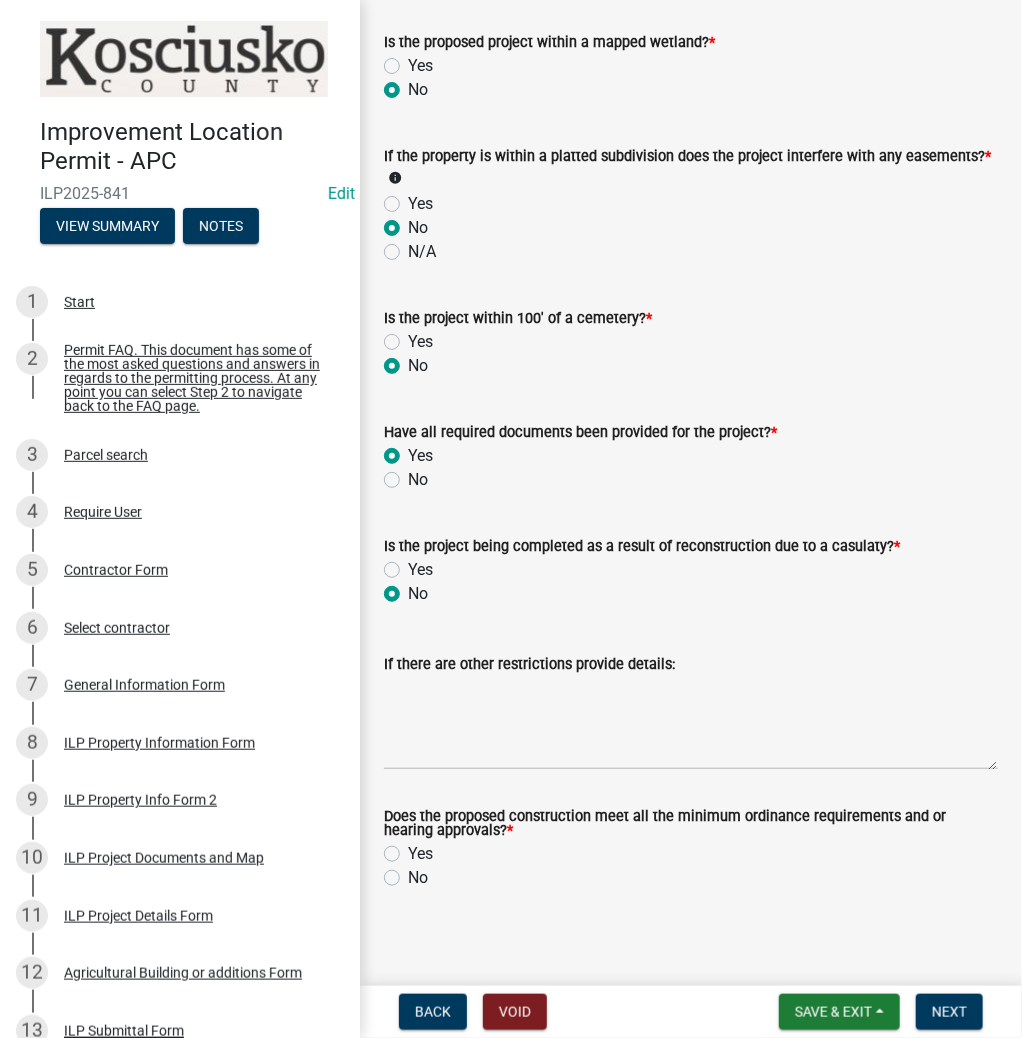 click on "Yes" 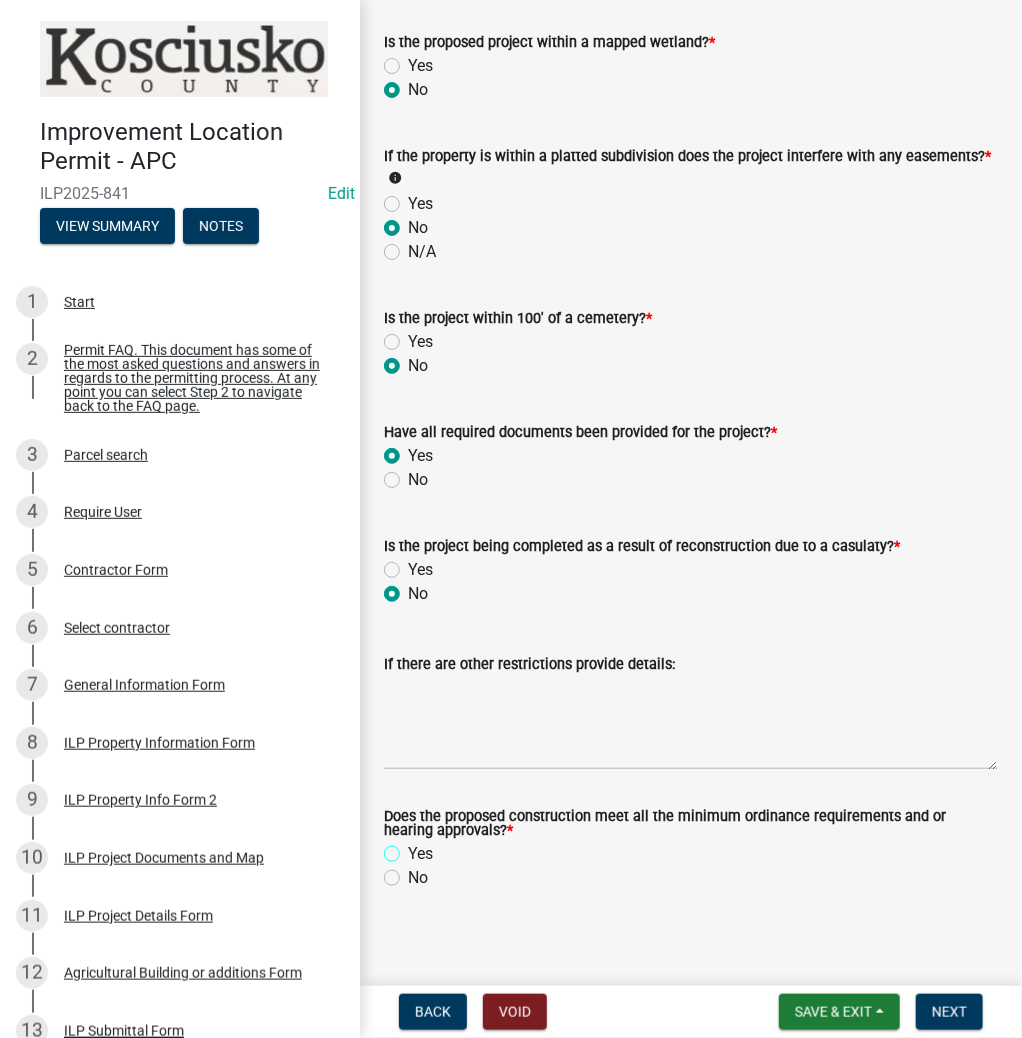 click on "Yes" at bounding box center (414, 848) 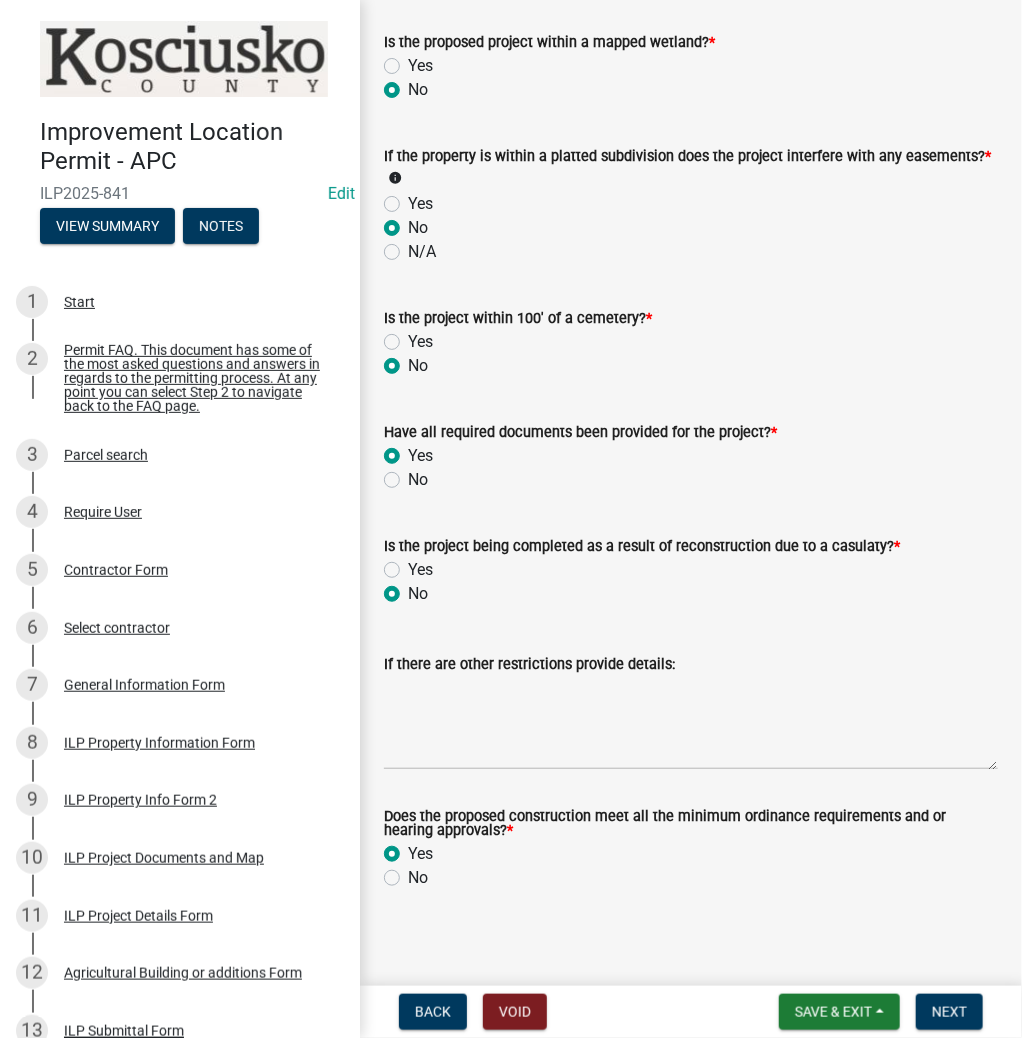 radio on "true" 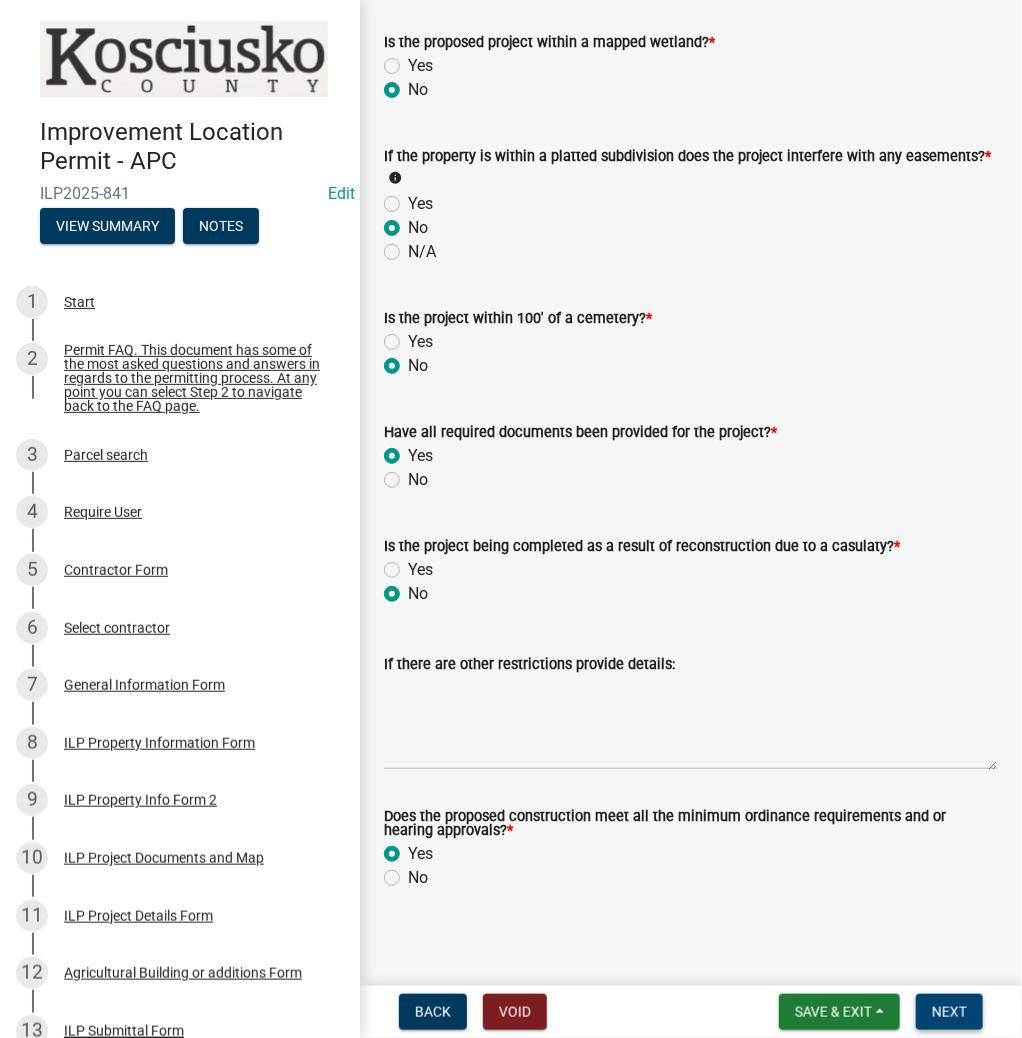 click on "Next" at bounding box center (949, 1012) 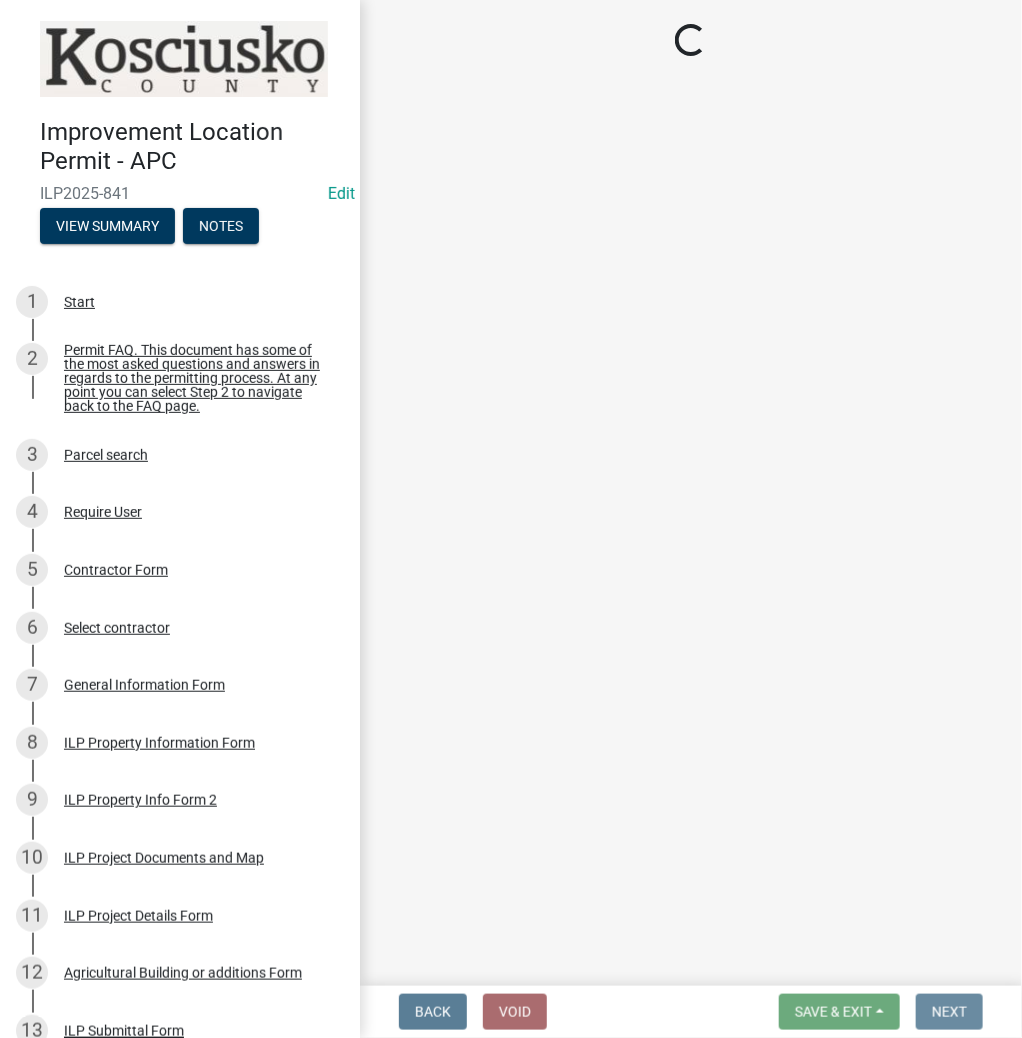 scroll, scrollTop: 0, scrollLeft: 0, axis: both 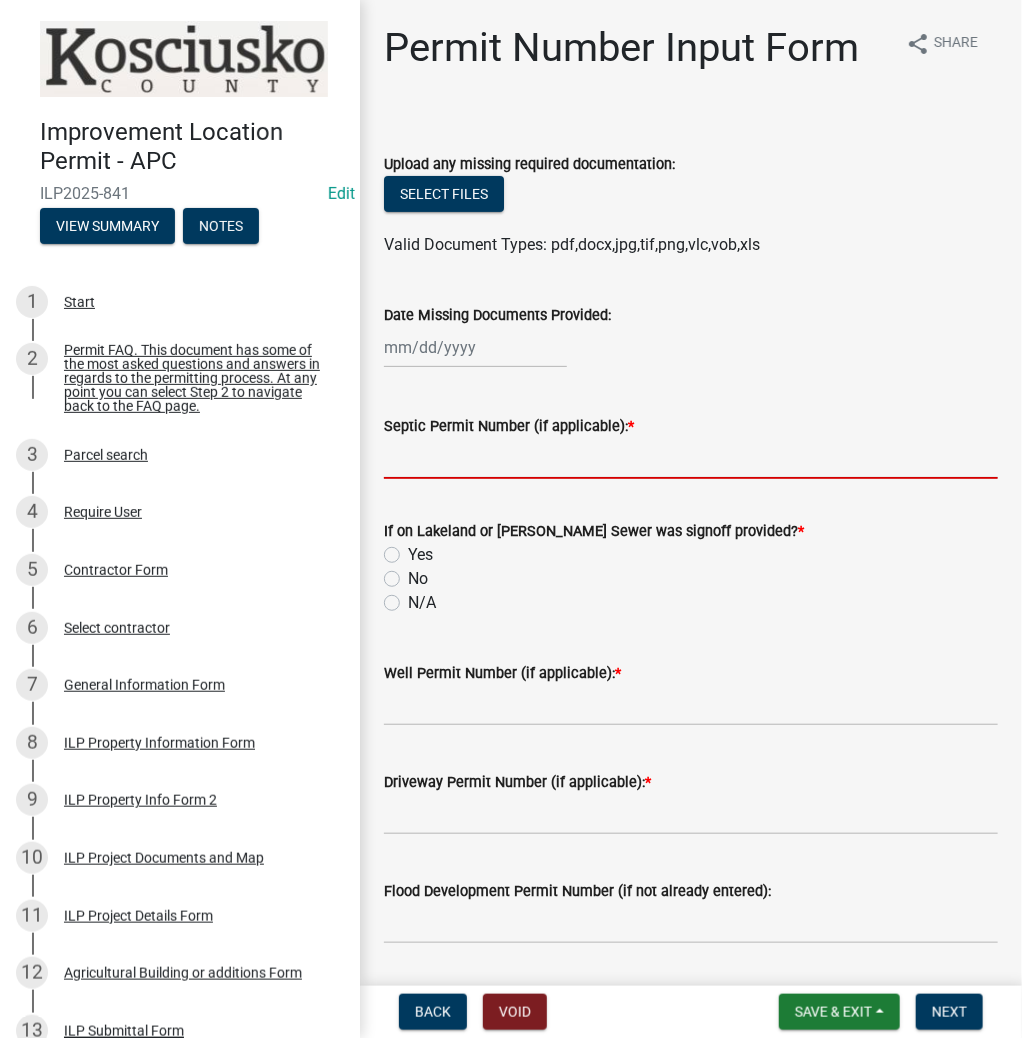 drag, startPoint x: 422, startPoint y: 468, endPoint x: 425, endPoint y: 457, distance: 11.401754 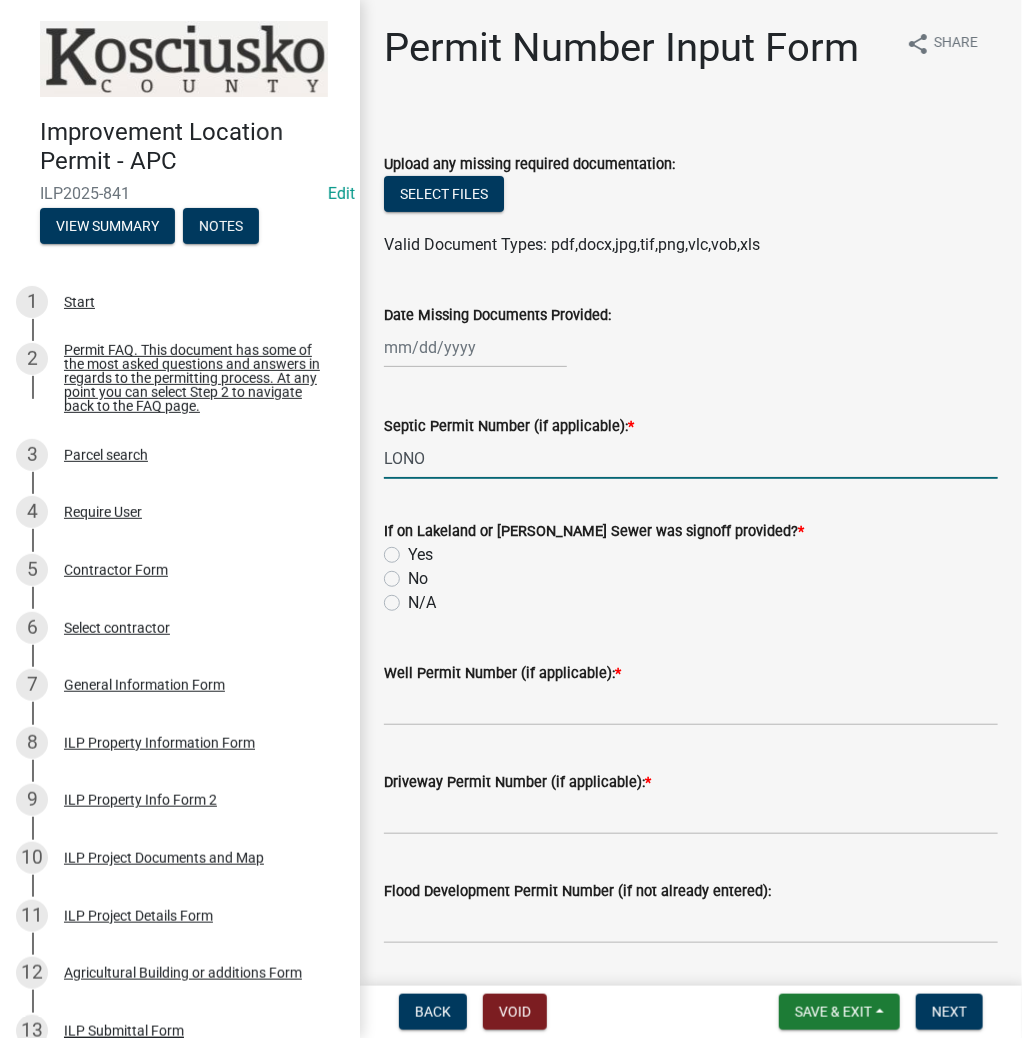type on "LONO" 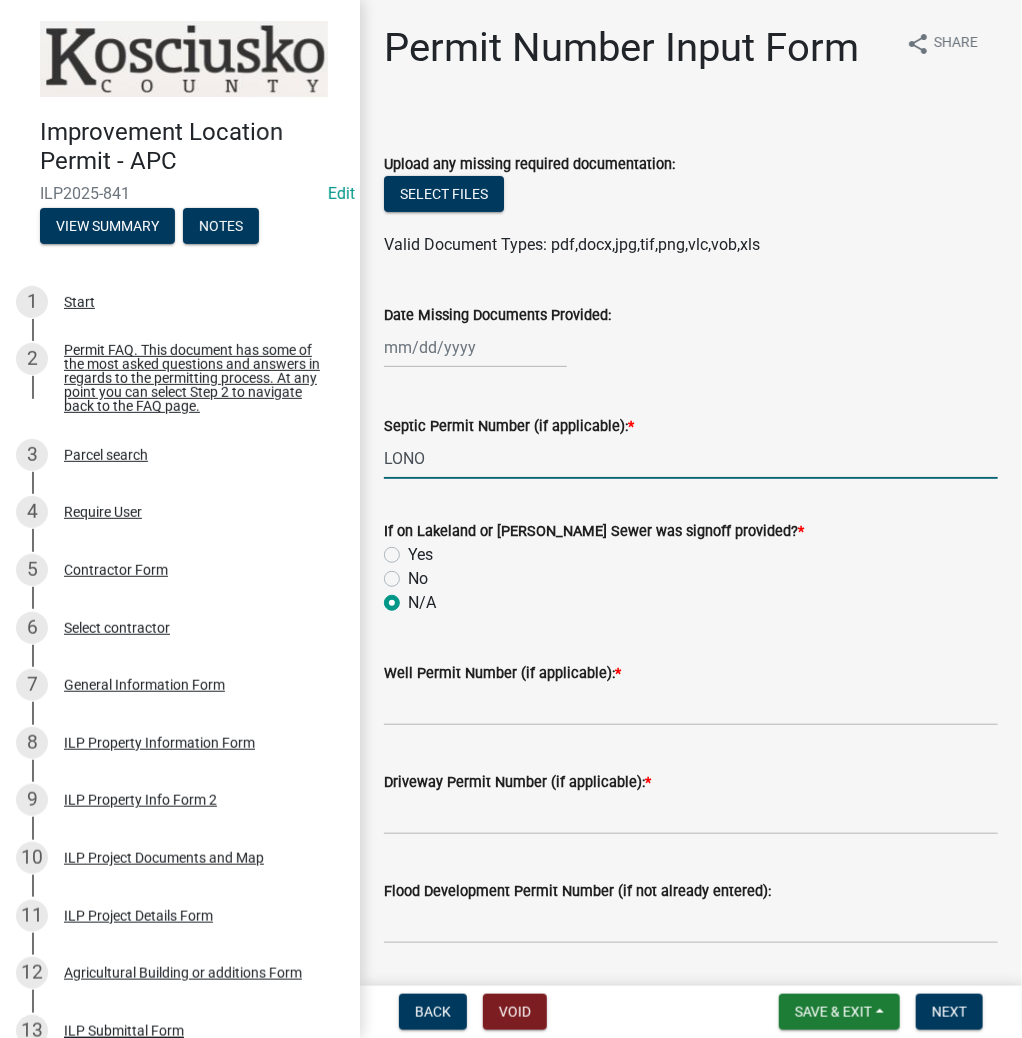 radio on "true" 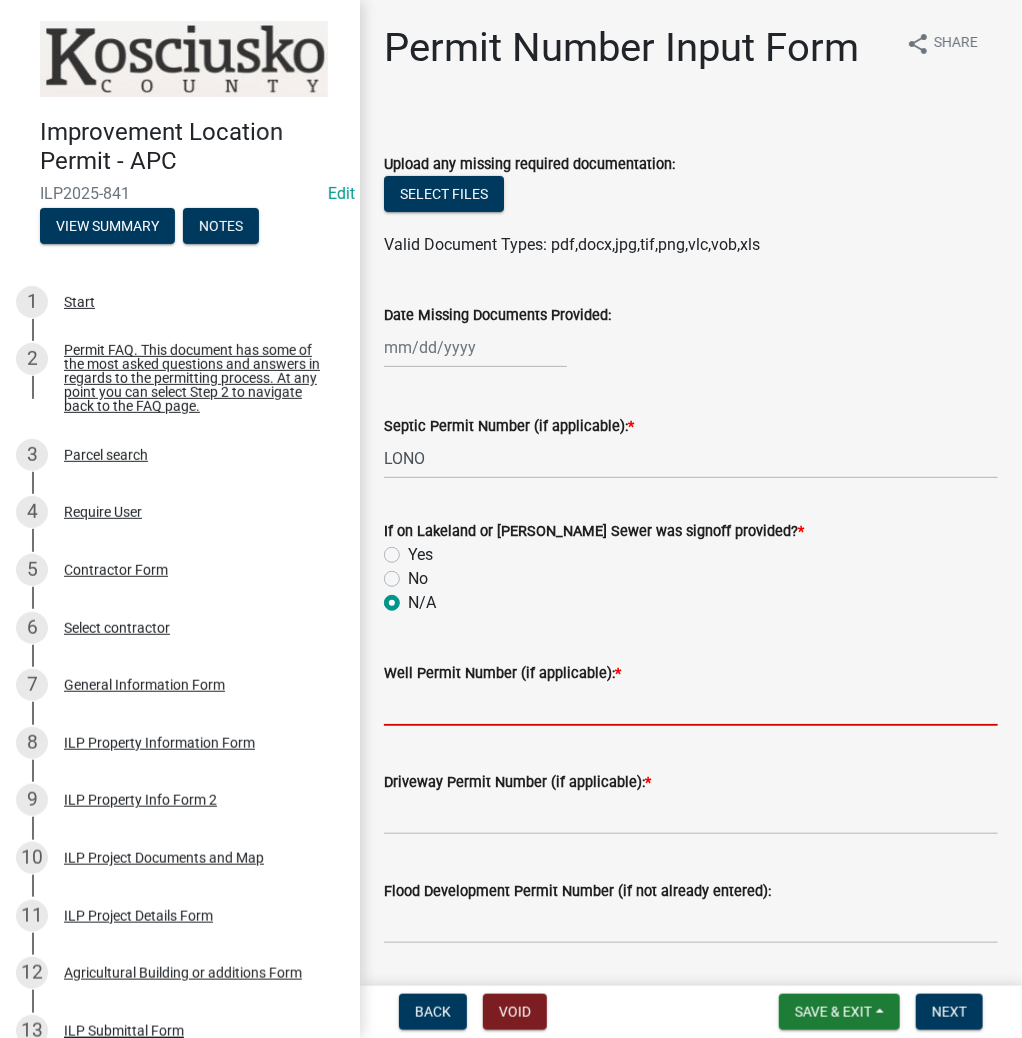 click on "Well Permit Number (if applicable):  *" at bounding box center [691, 705] 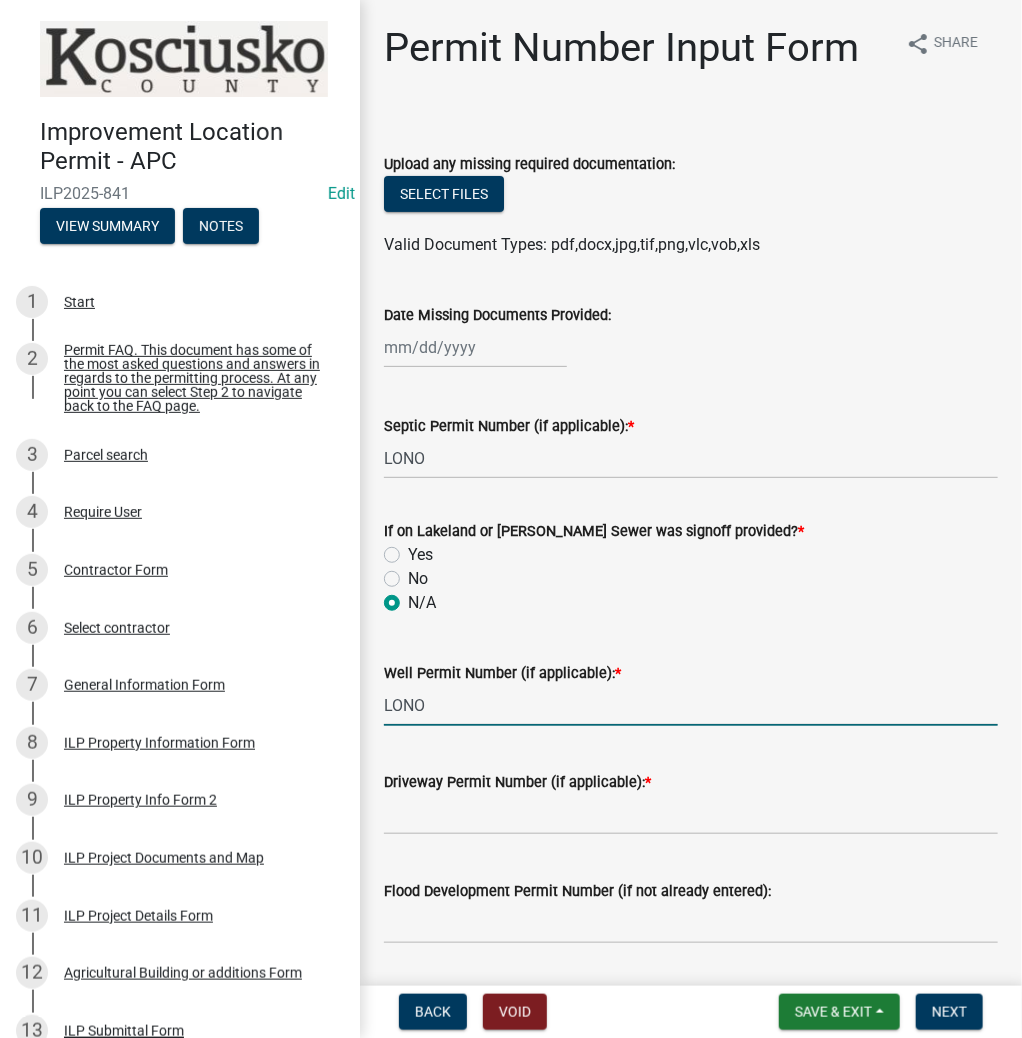 type on "LONO" 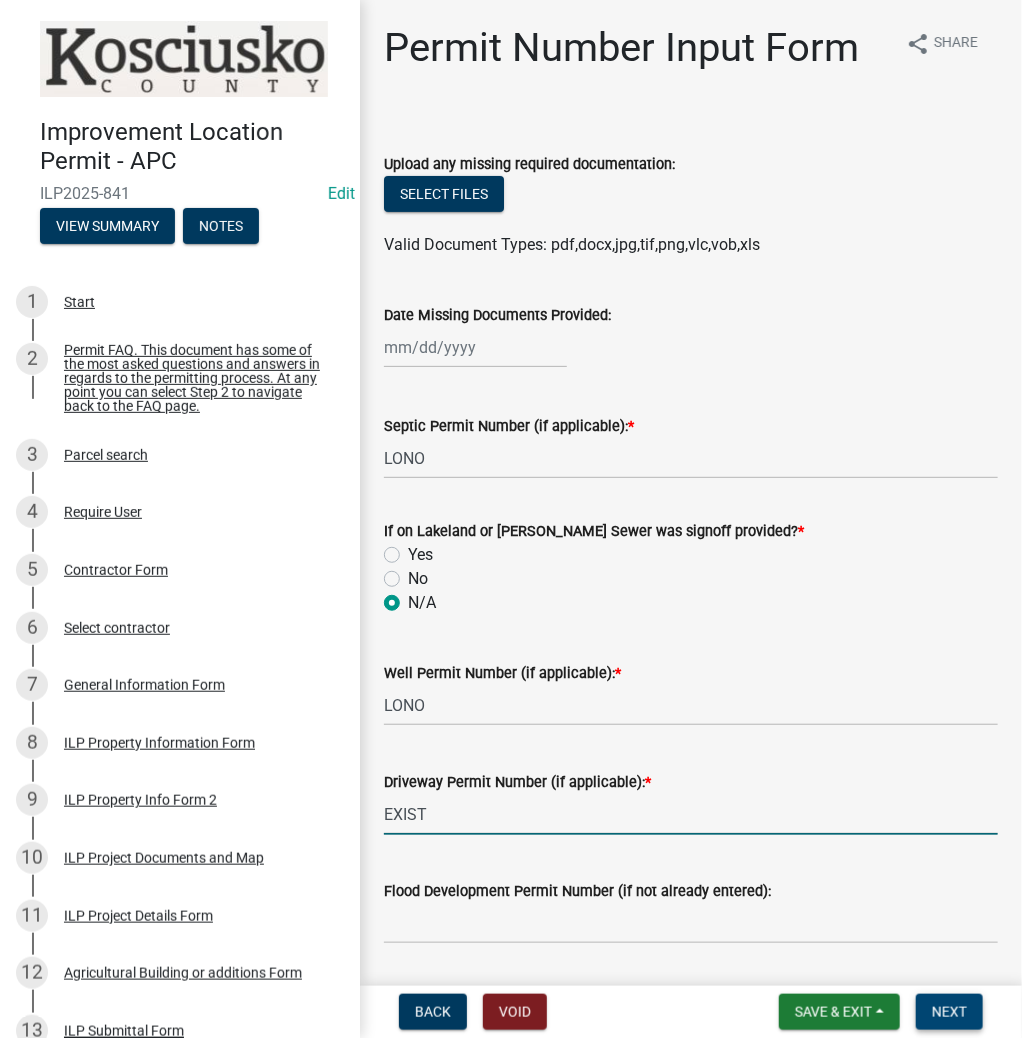 type on "EXIST" 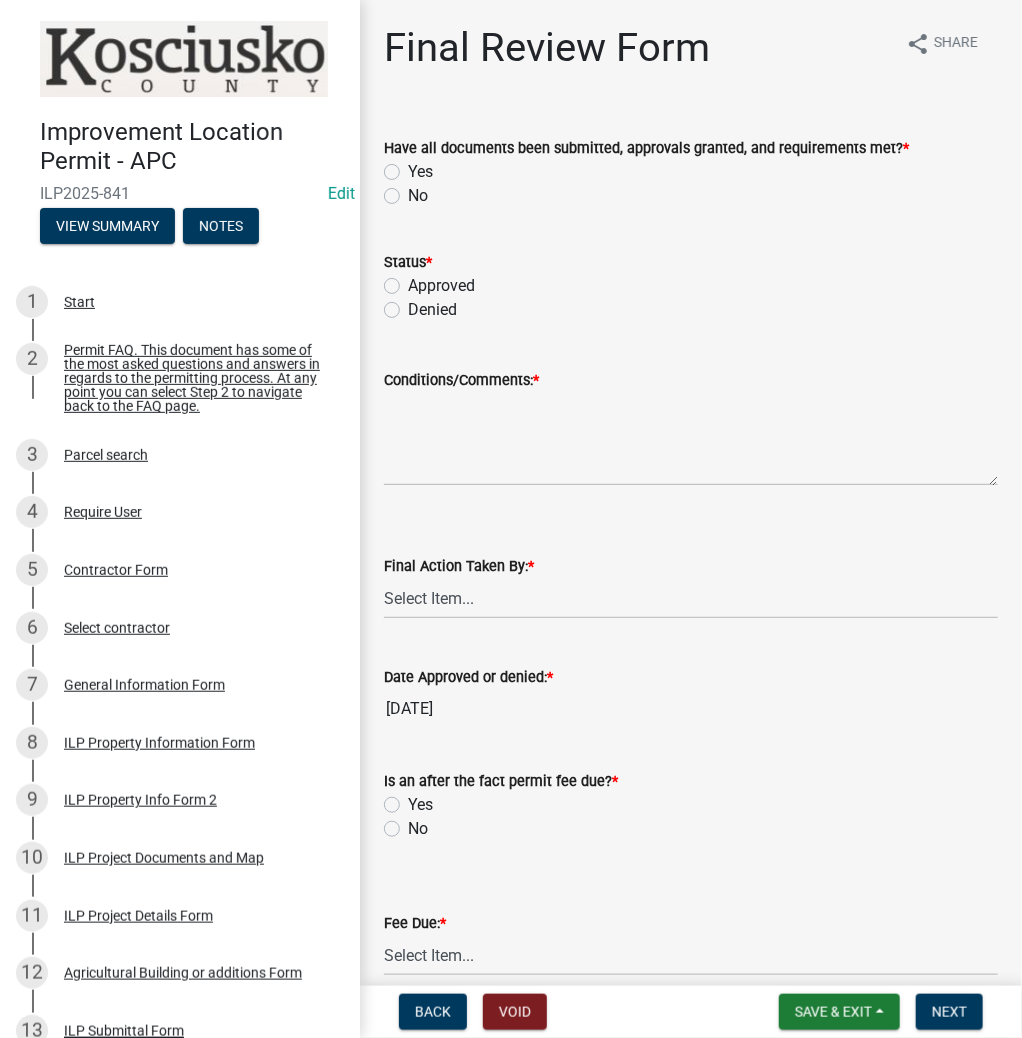 click on "Yes" 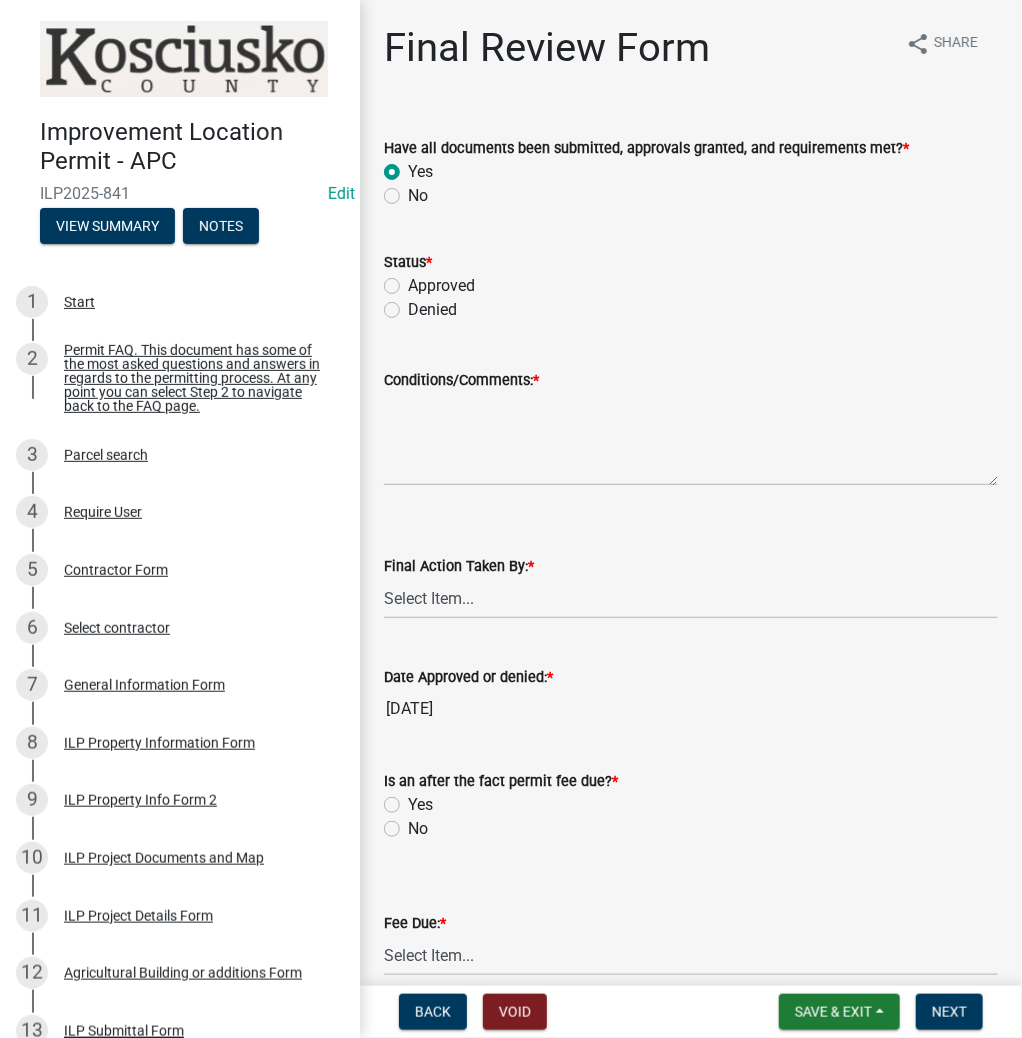 radio on "true" 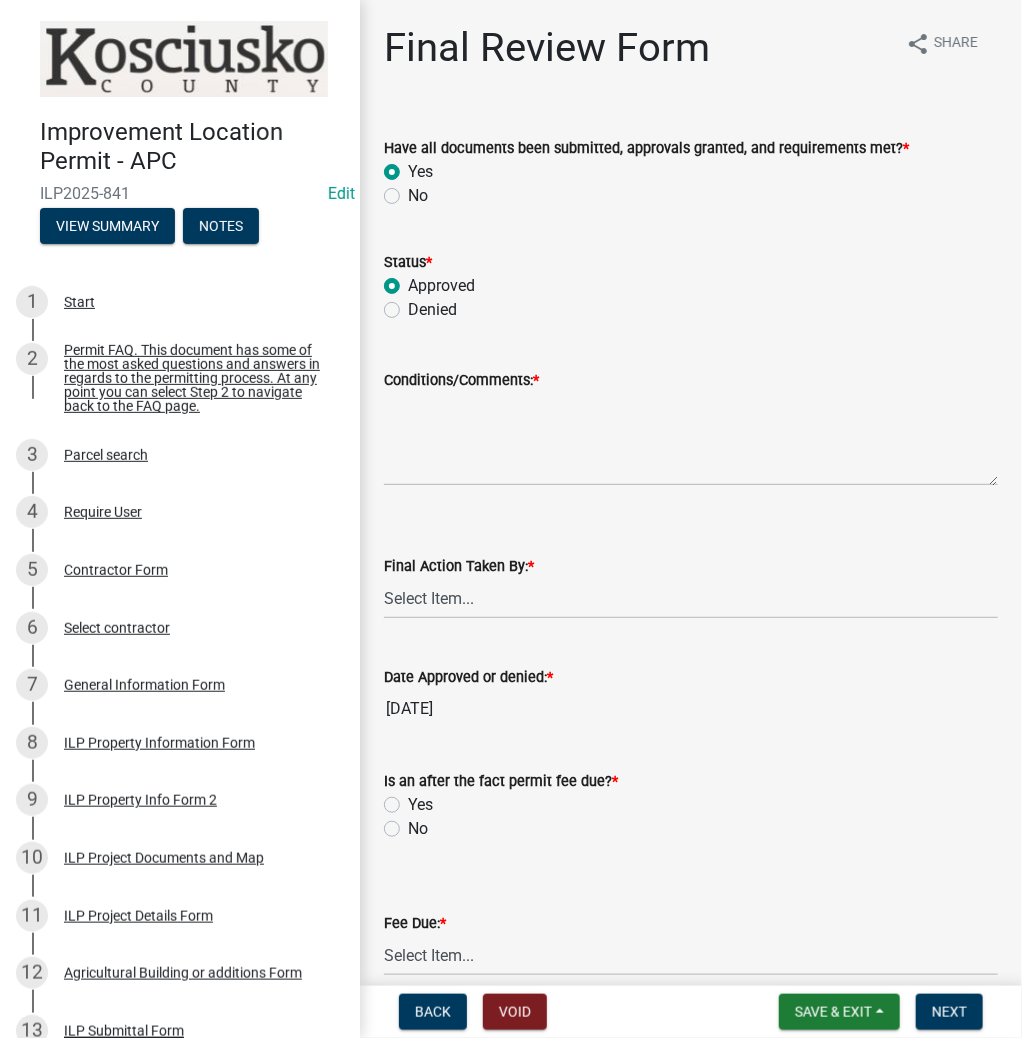 radio on "true" 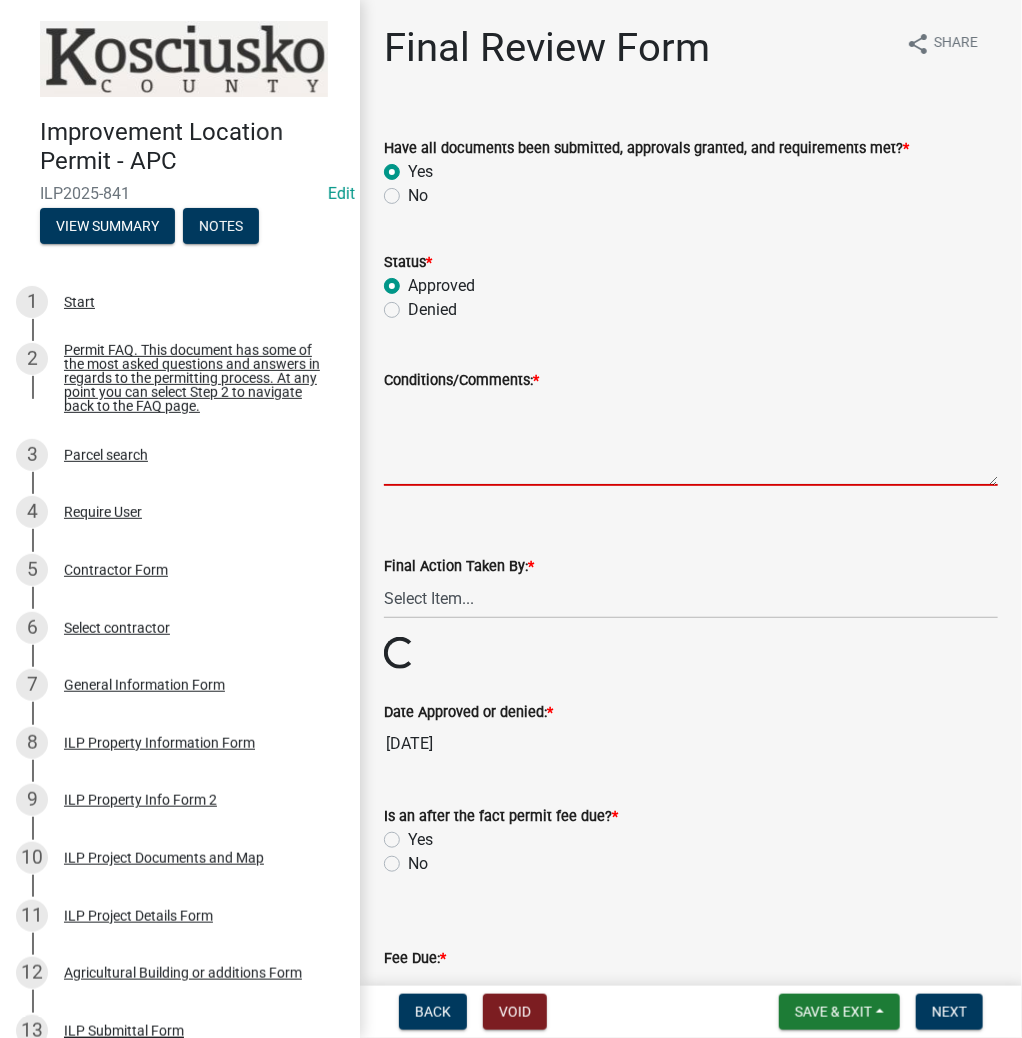 click on "Conditions/Comments:  *" at bounding box center [691, 439] 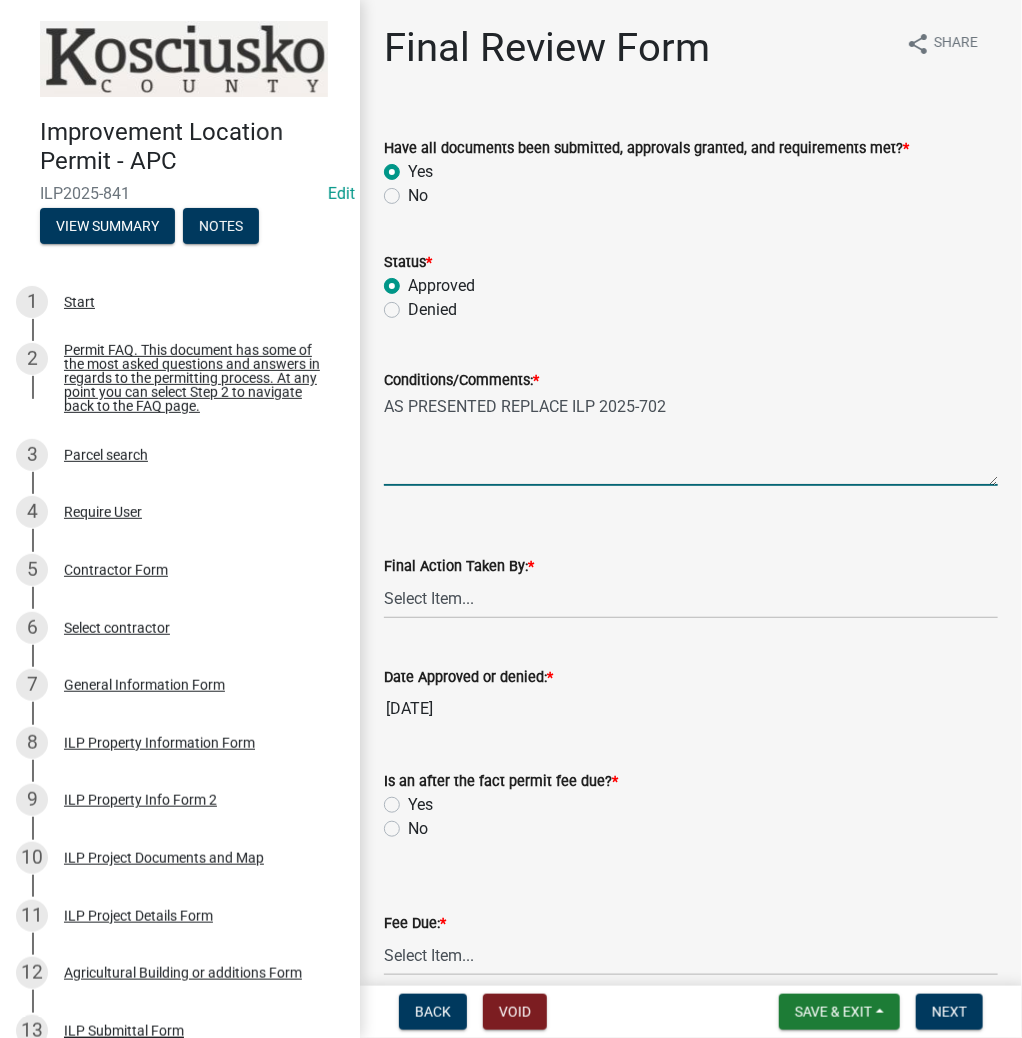 type on "AS PRESENTED REPLACE ILP 2025-702" 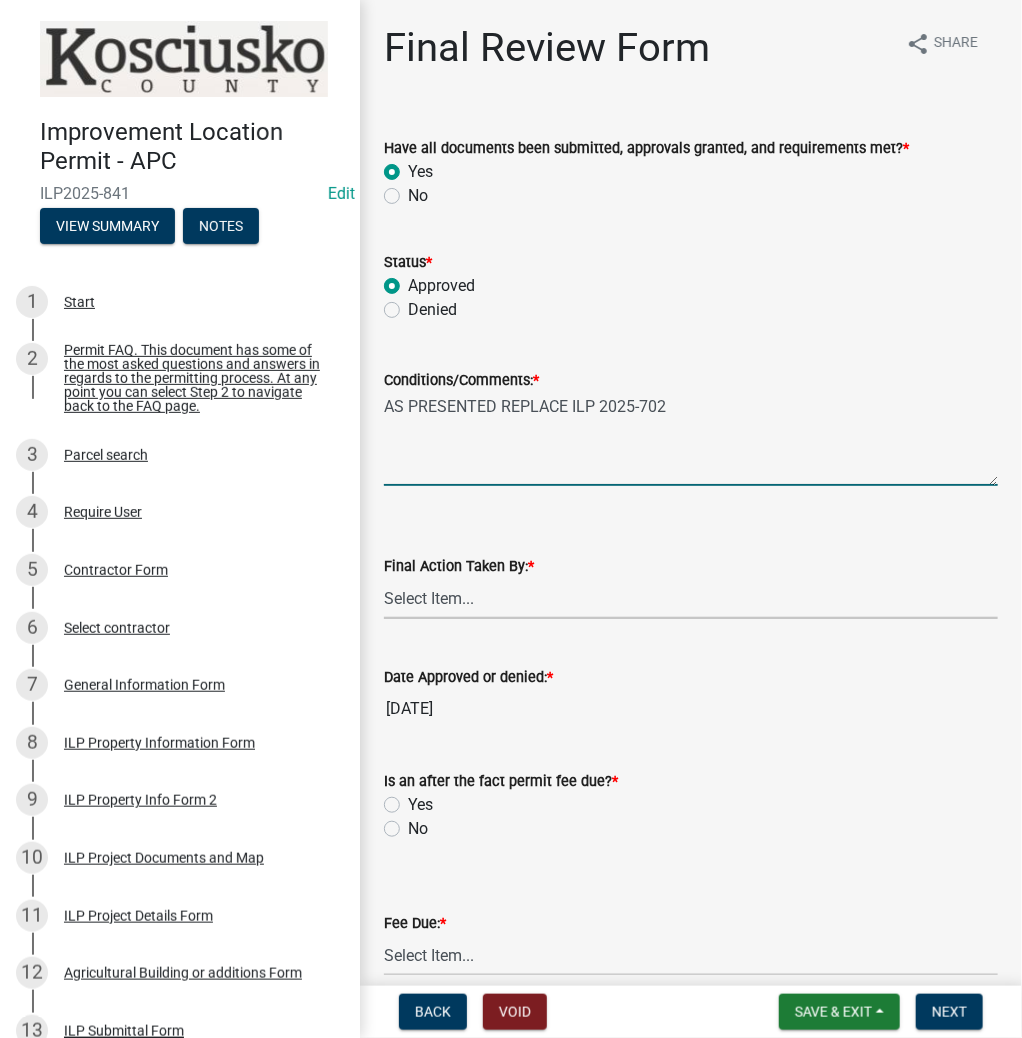click on "Select Item...   MMS   LT   AT   CS   AH   Vacant" at bounding box center [691, 598] 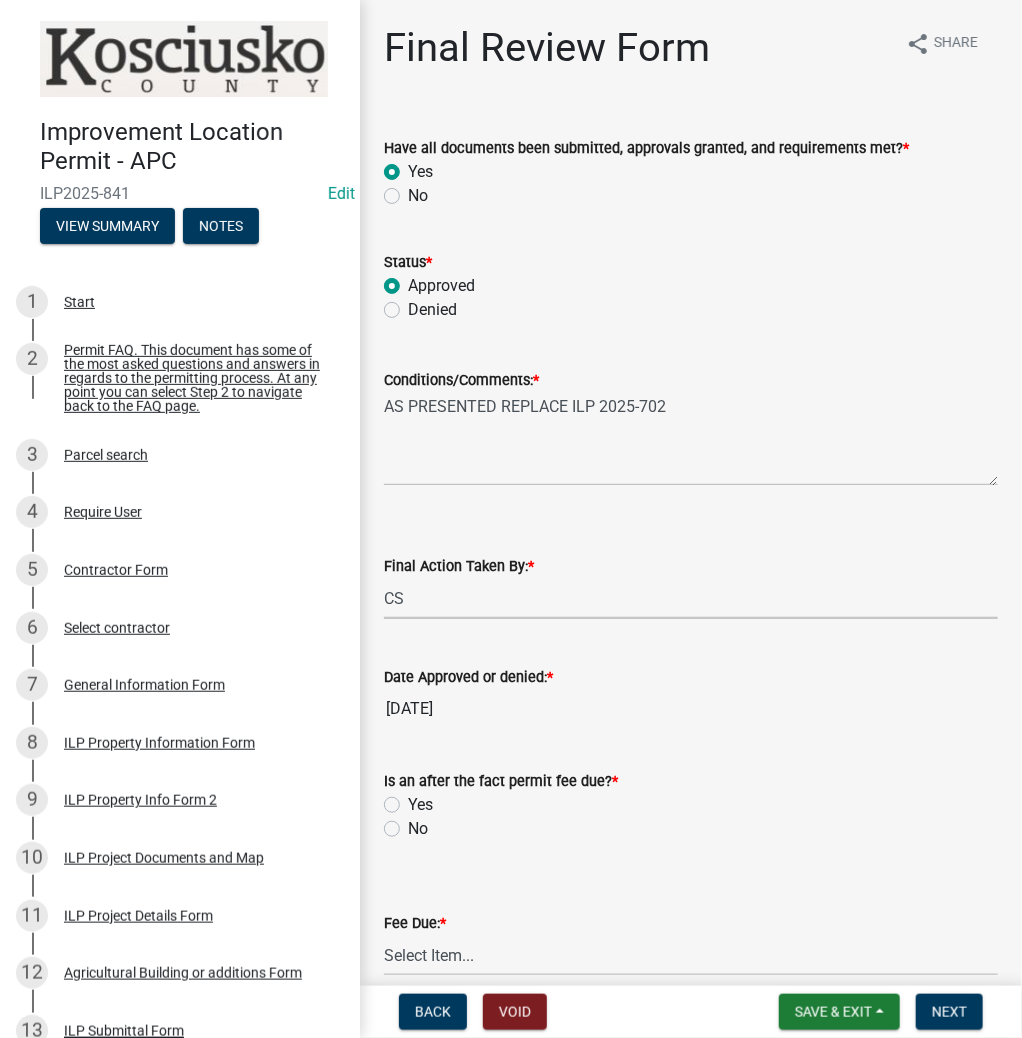 click on "Select Item...   MMS   LT   AT   CS   AH   Vacant" at bounding box center [691, 598] 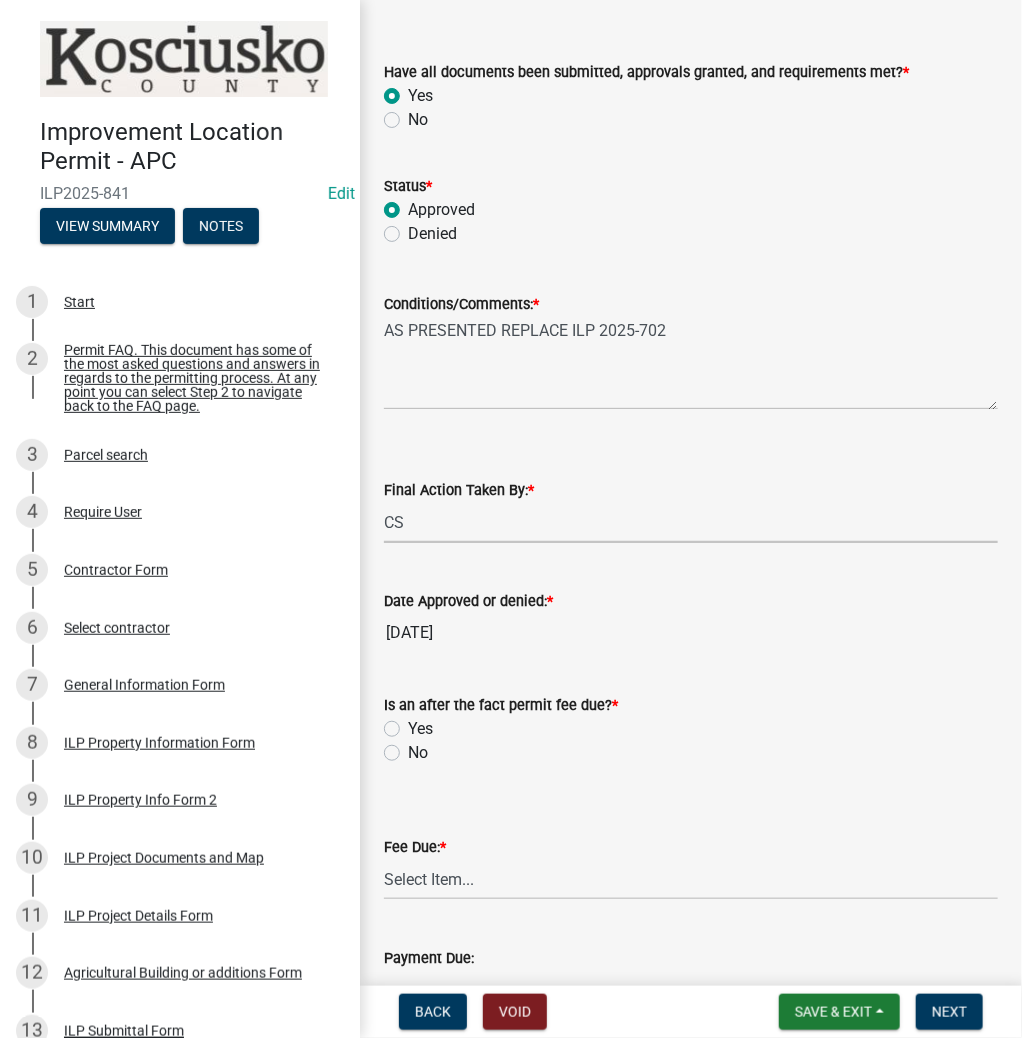 scroll, scrollTop: 160, scrollLeft: 0, axis: vertical 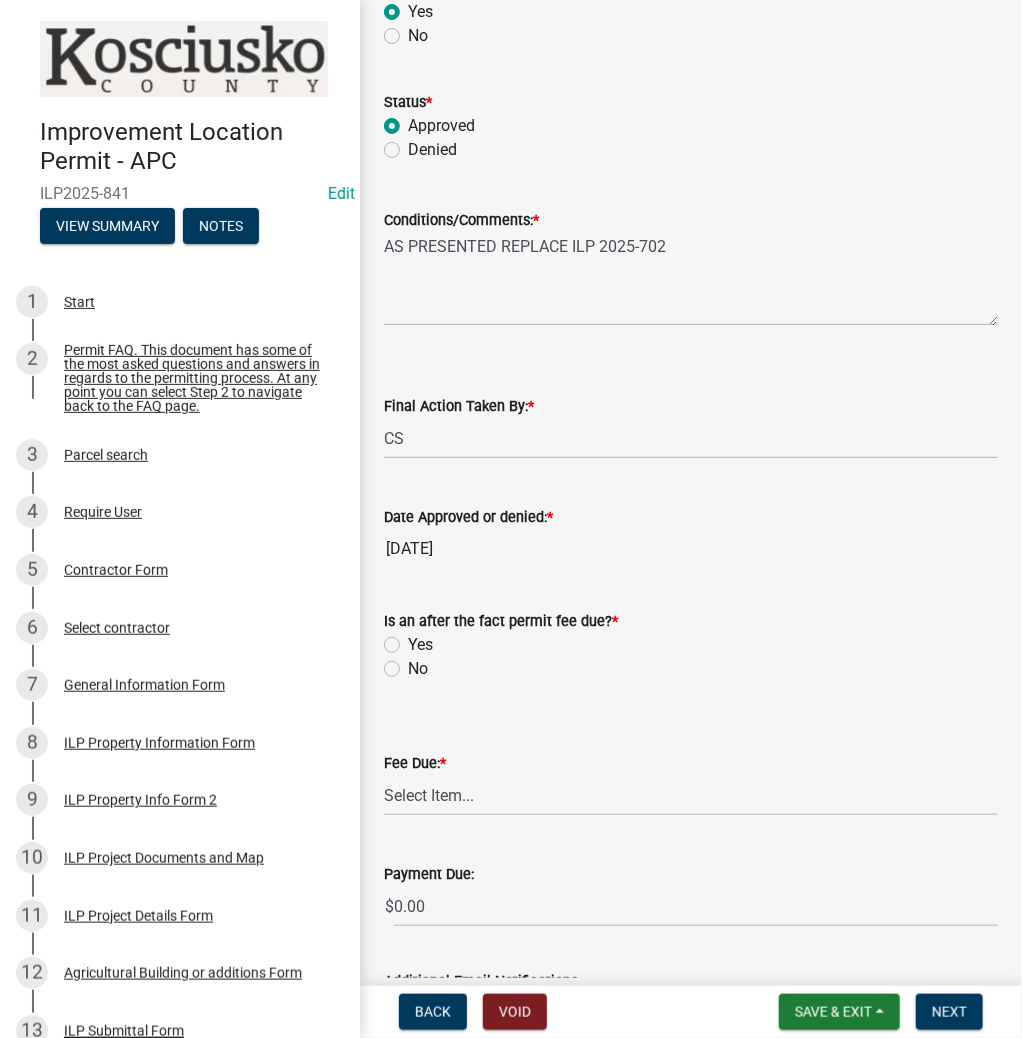 click on "No" 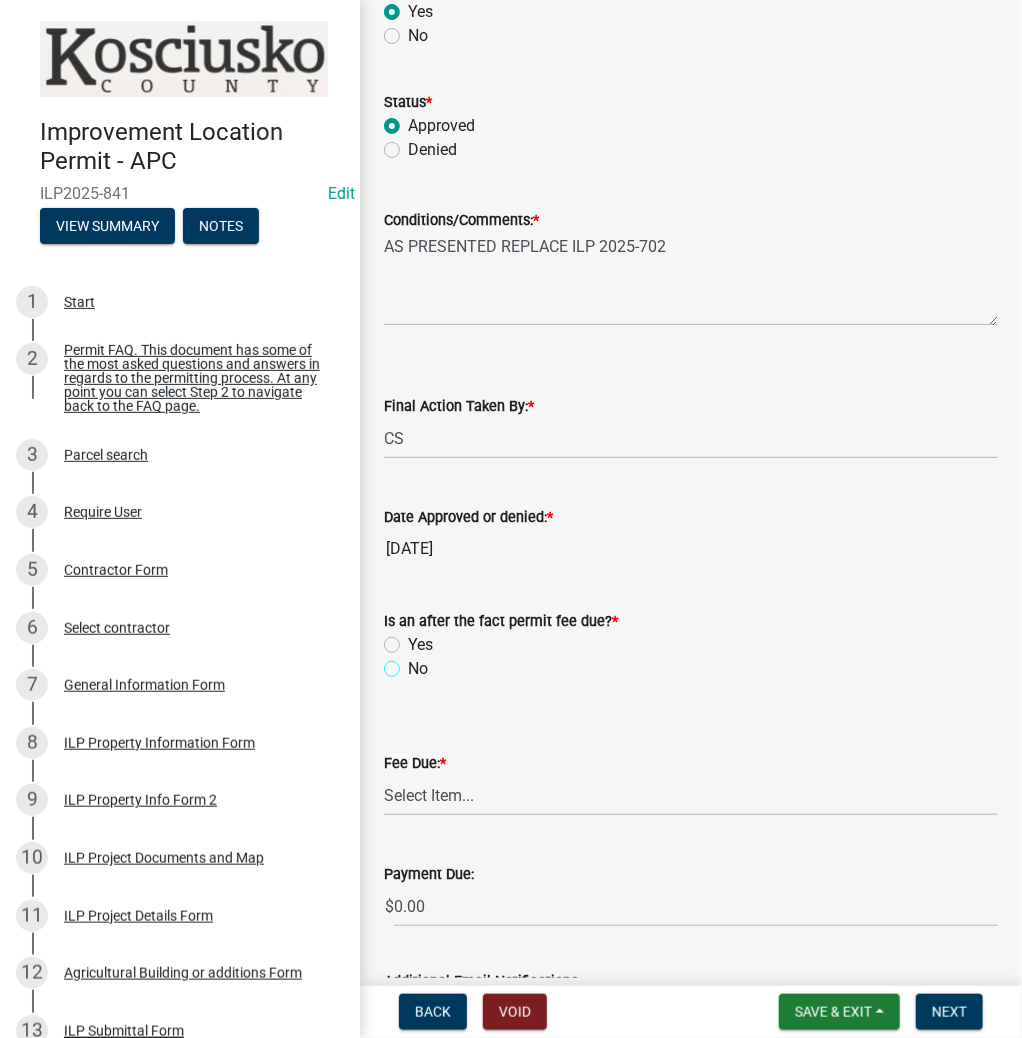click on "No" at bounding box center (414, 663) 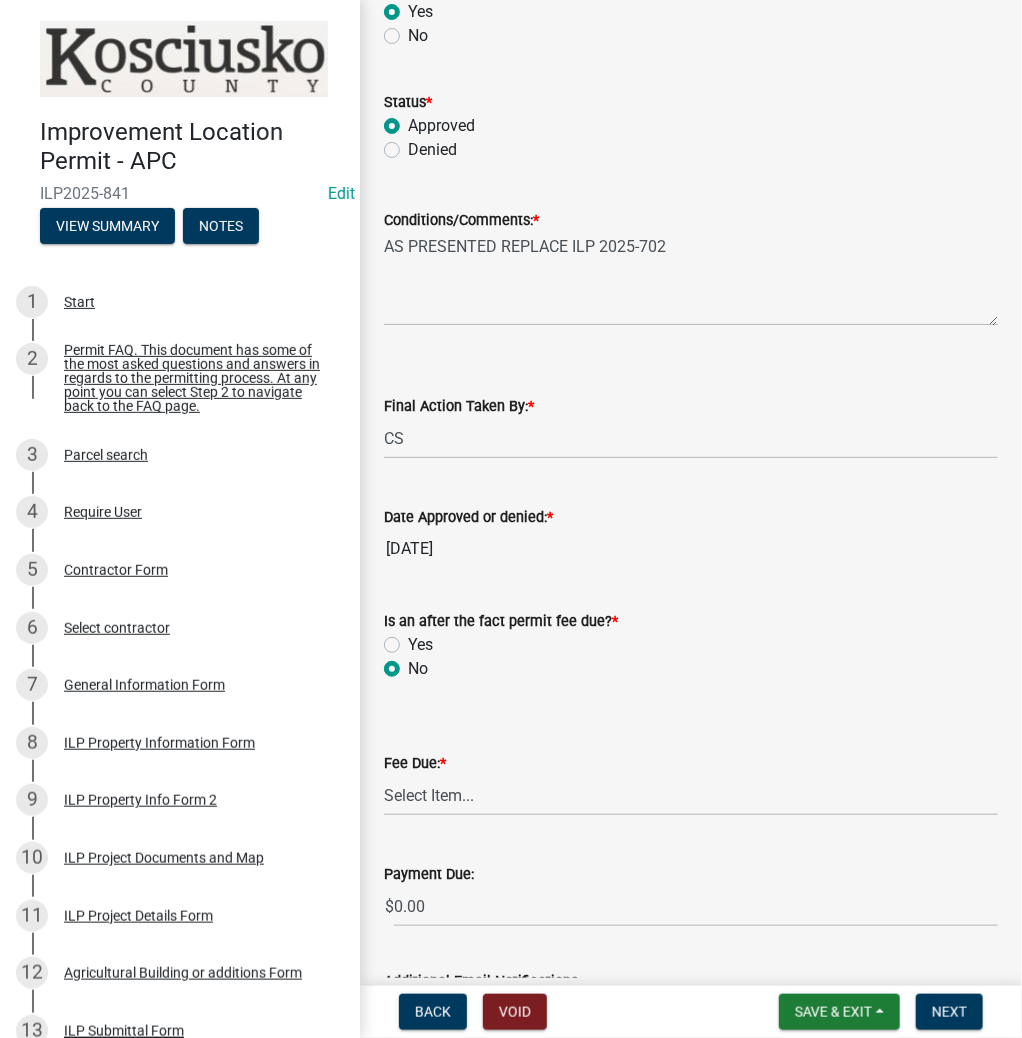 radio on "true" 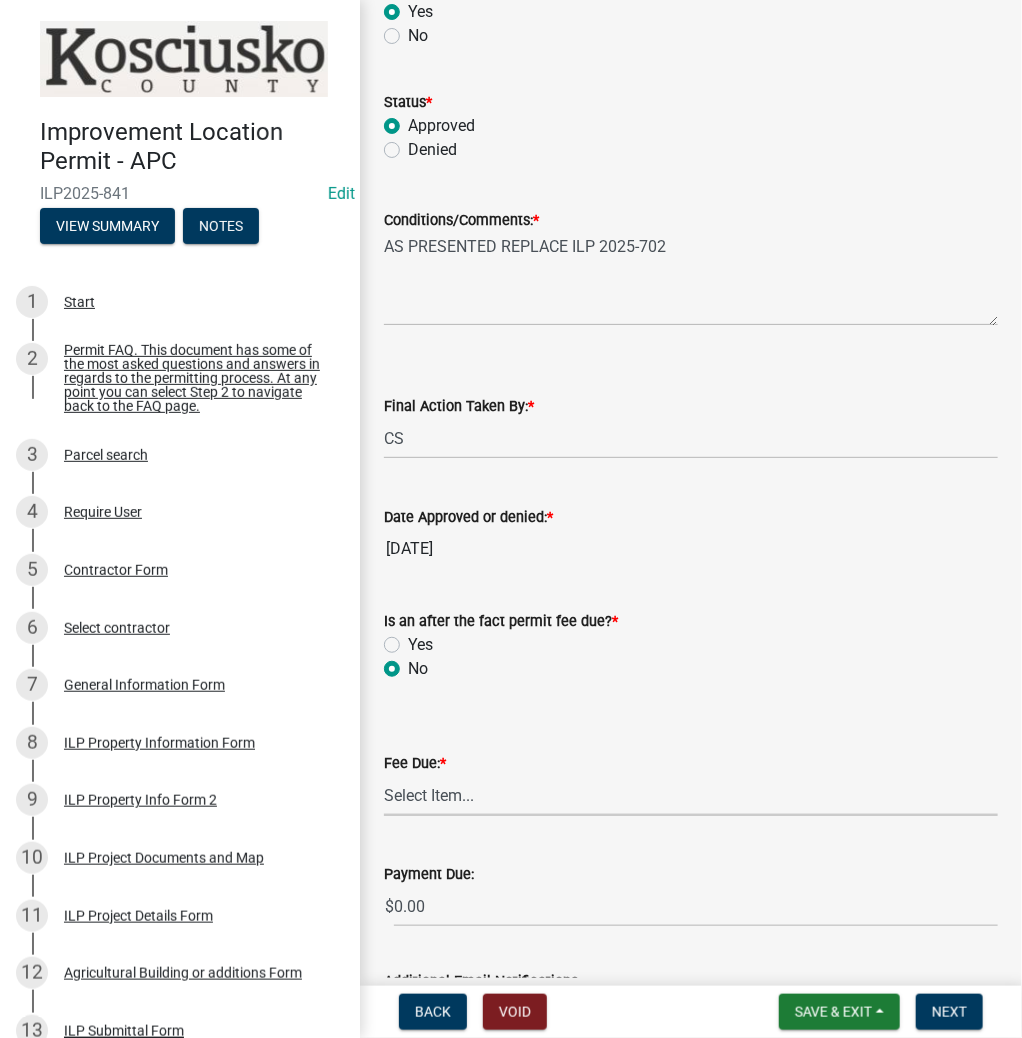 click on "Select Item...   N/A   $10.00   $25.00   $125.00   $250   $500   $500 + $10.00 for every 10 sq. ft. over 5000   $1000" at bounding box center (691, 795) 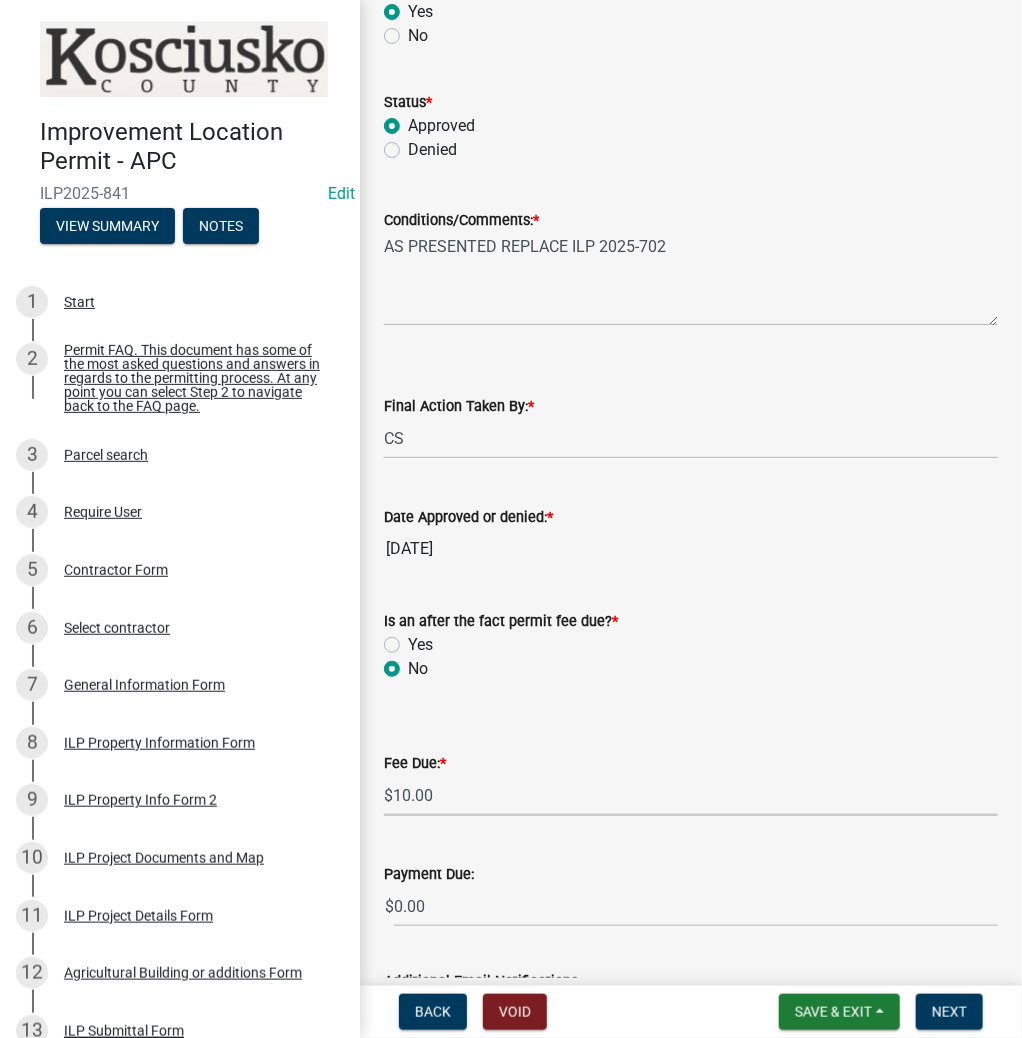 click on "Select Item...   N/A   $10.00   $25.00   $125.00   $250   $500   $500 + $10.00 for every 10 sq. ft. over 5000   $1000" at bounding box center [691, 795] 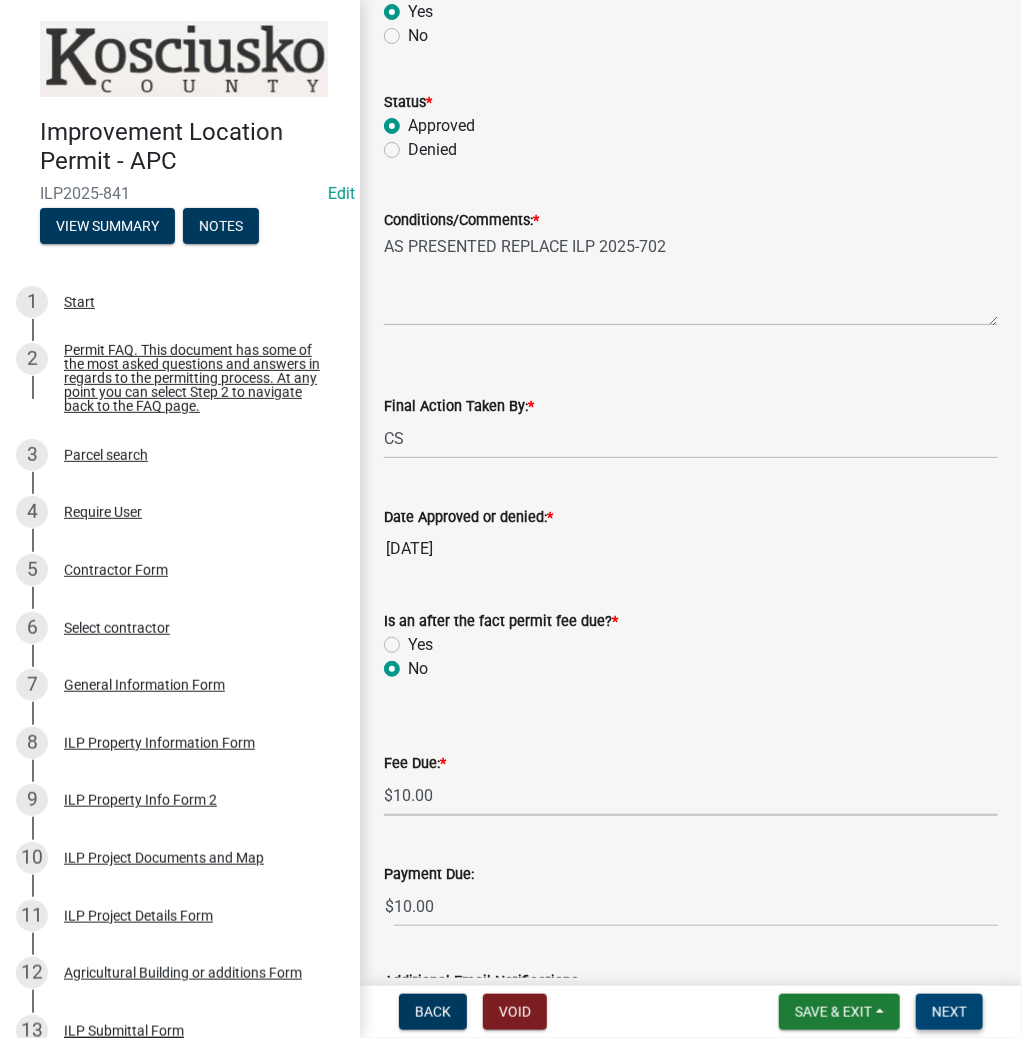 drag, startPoint x: 968, startPoint y: 1004, endPoint x: 964, endPoint y: 993, distance: 11.7046995 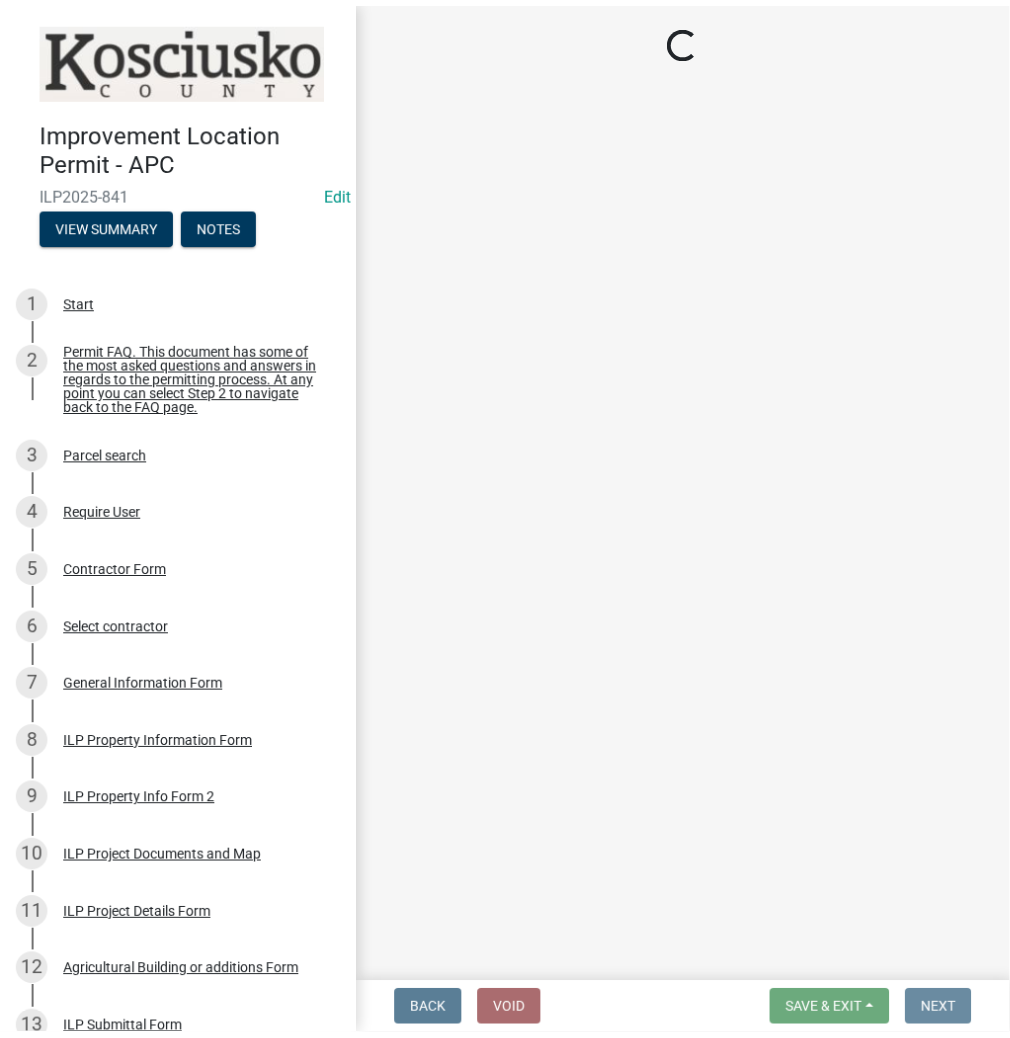 scroll, scrollTop: 0, scrollLeft: 0, axis: both 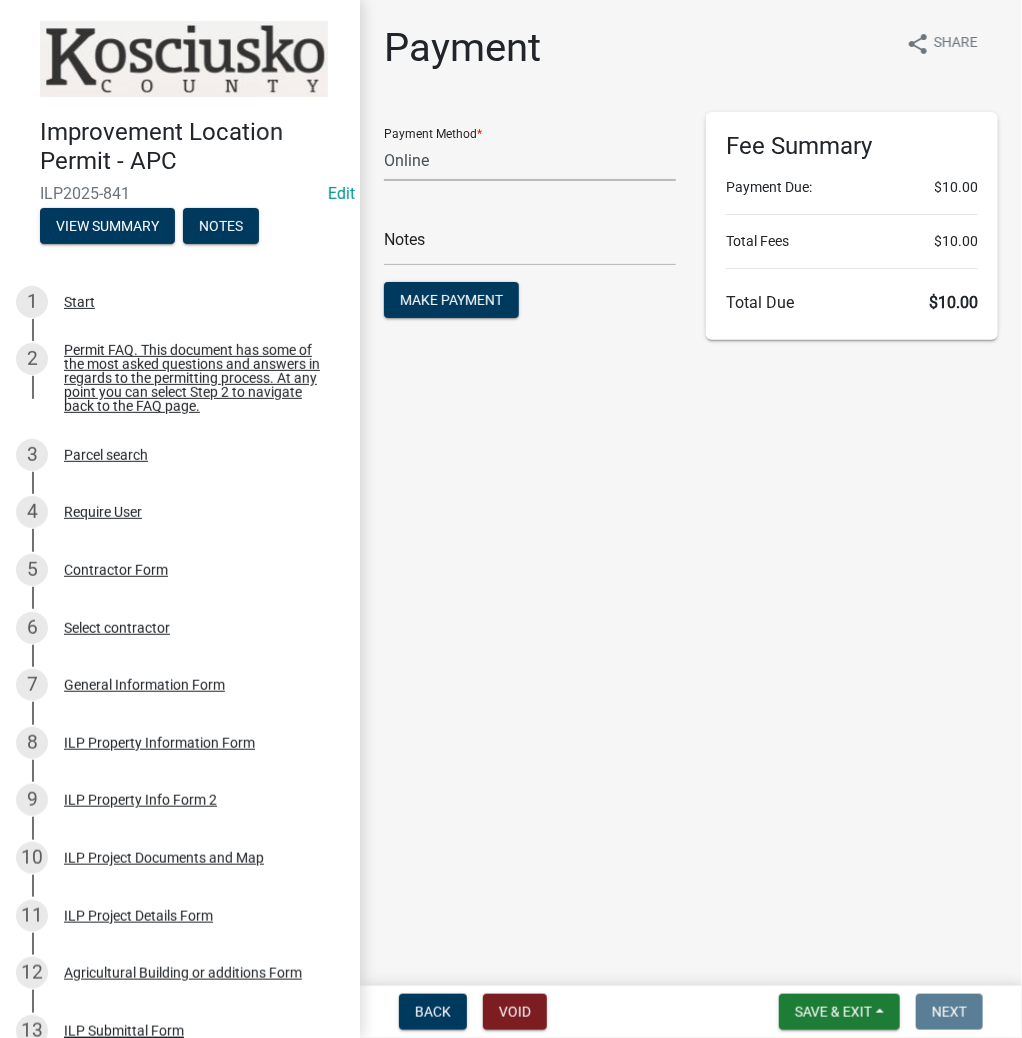 drag, startPoint x: 431, startPoint y: 156, endPoint x: 439, endPoint y: 170, distance: 16.124516 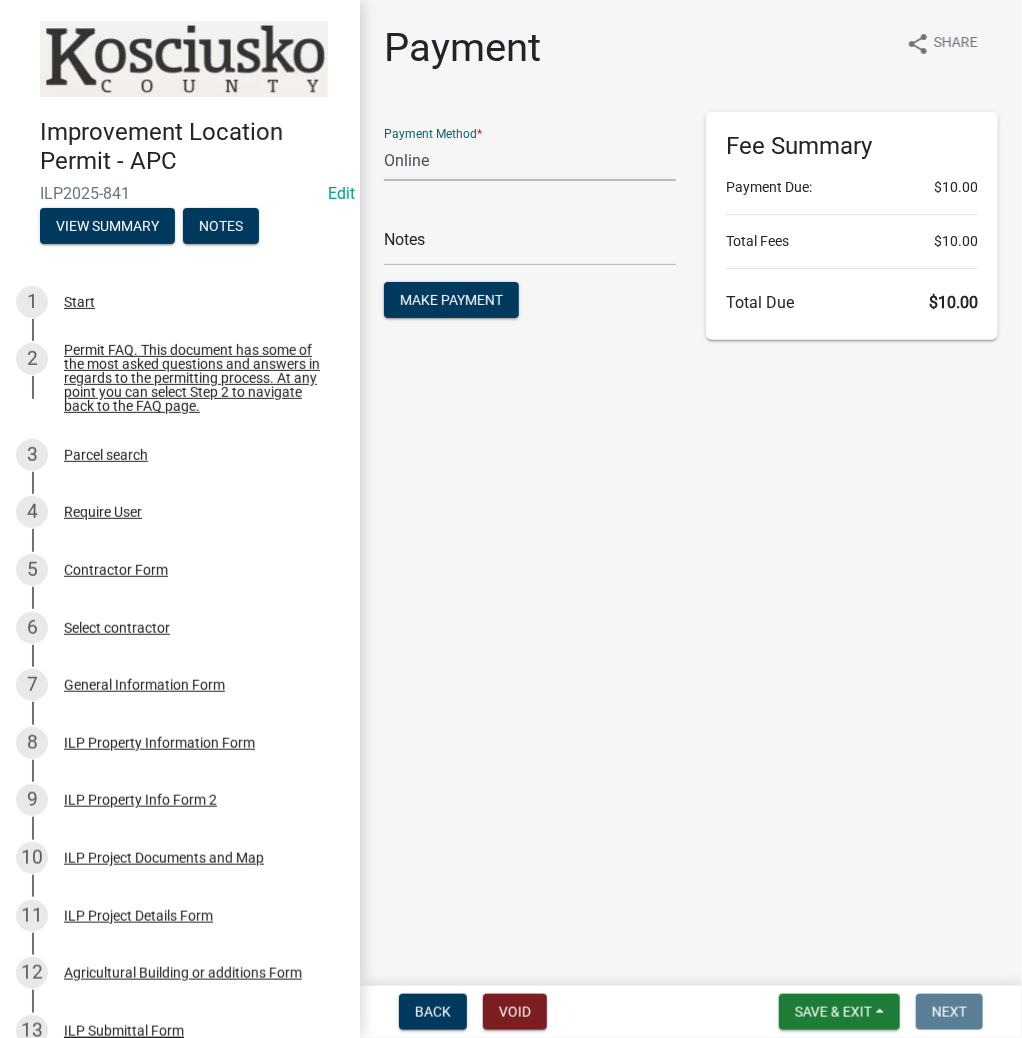 select on "2: 1" 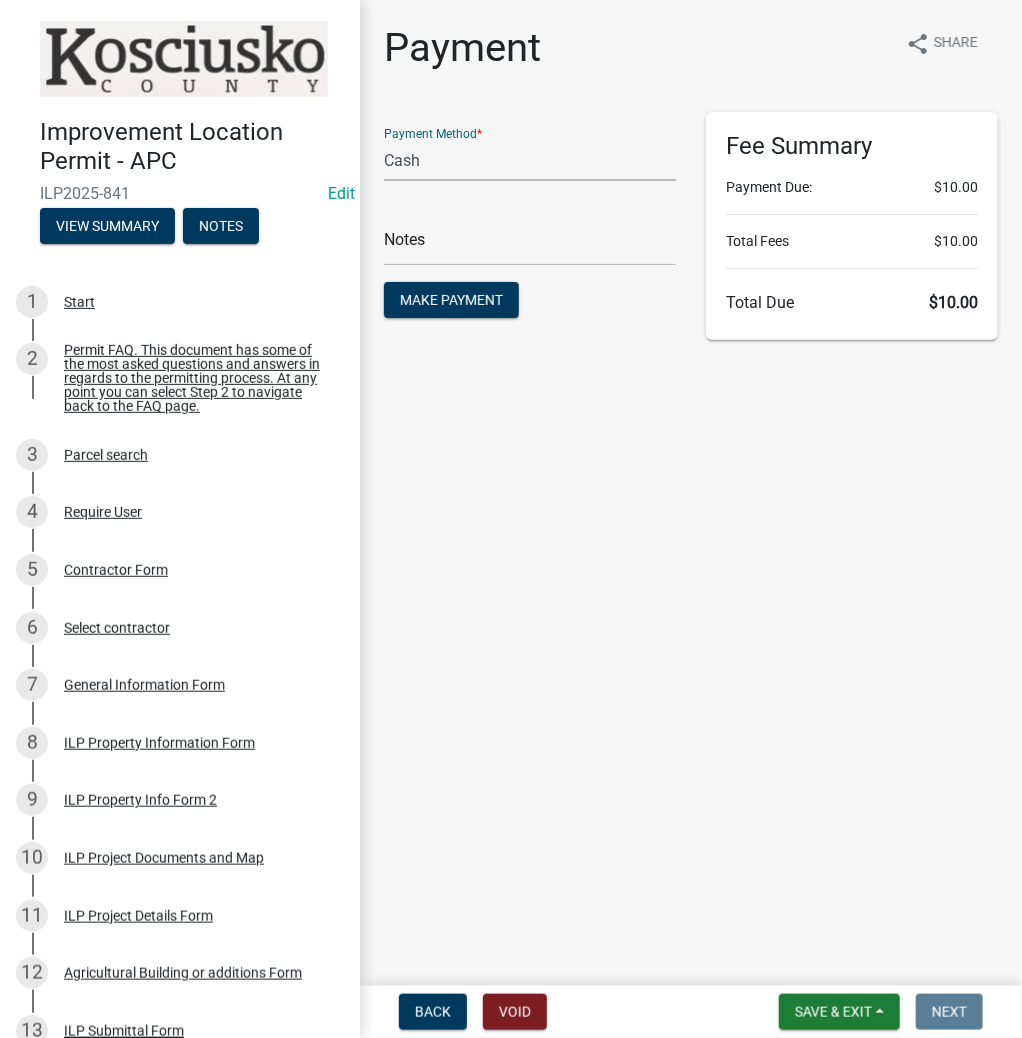 click on "Credit Card POS Check Cash Online" 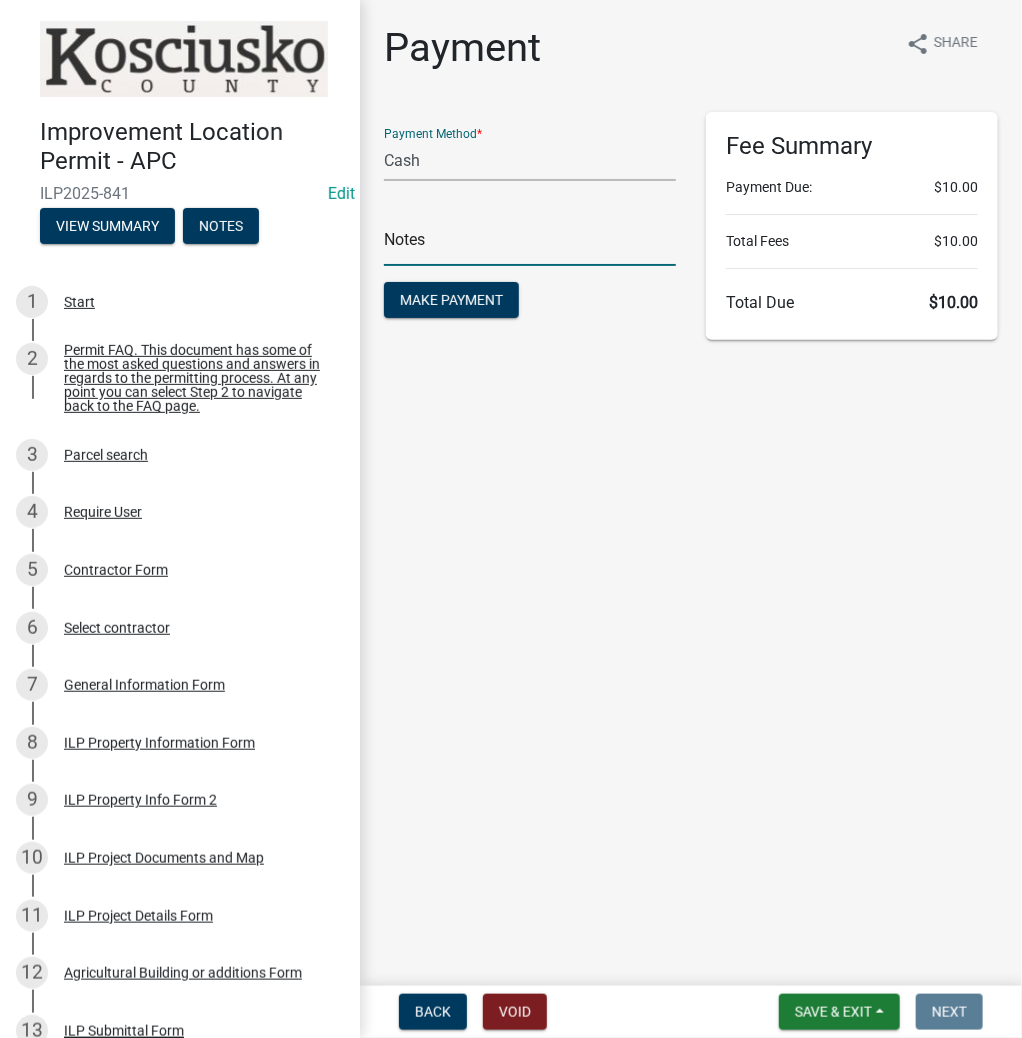 click 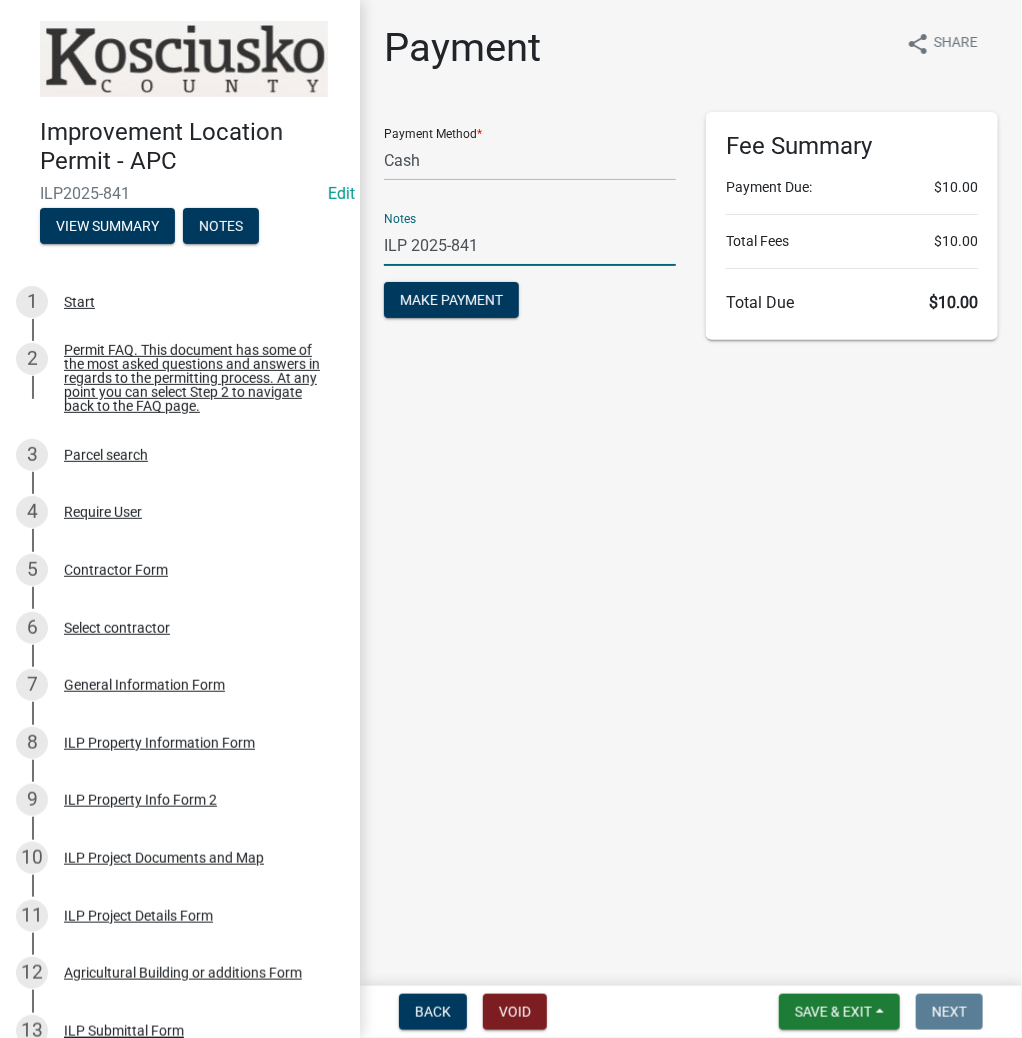 type on "ILP 2025-841" 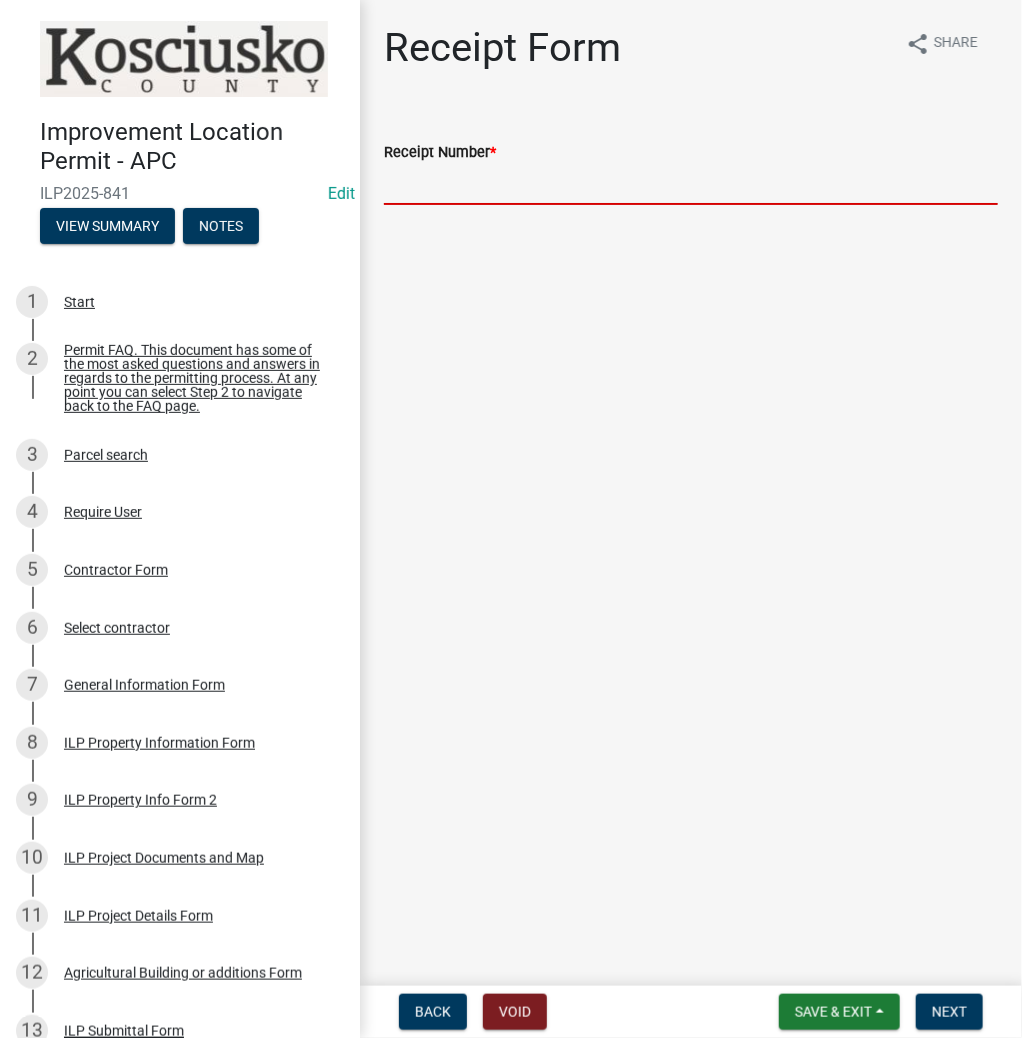 click on "Receipt Number  *" at bounding box center (691, 184) 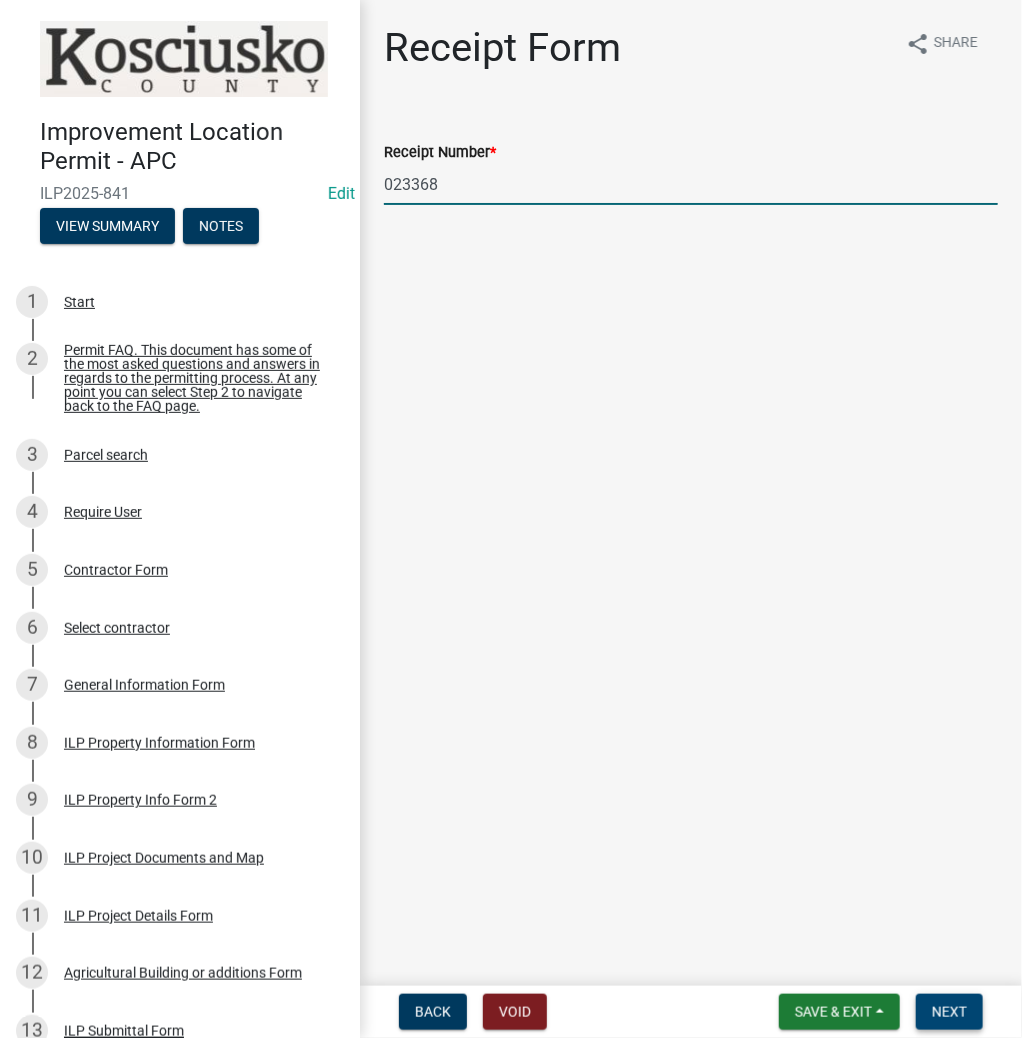 type on "023368" 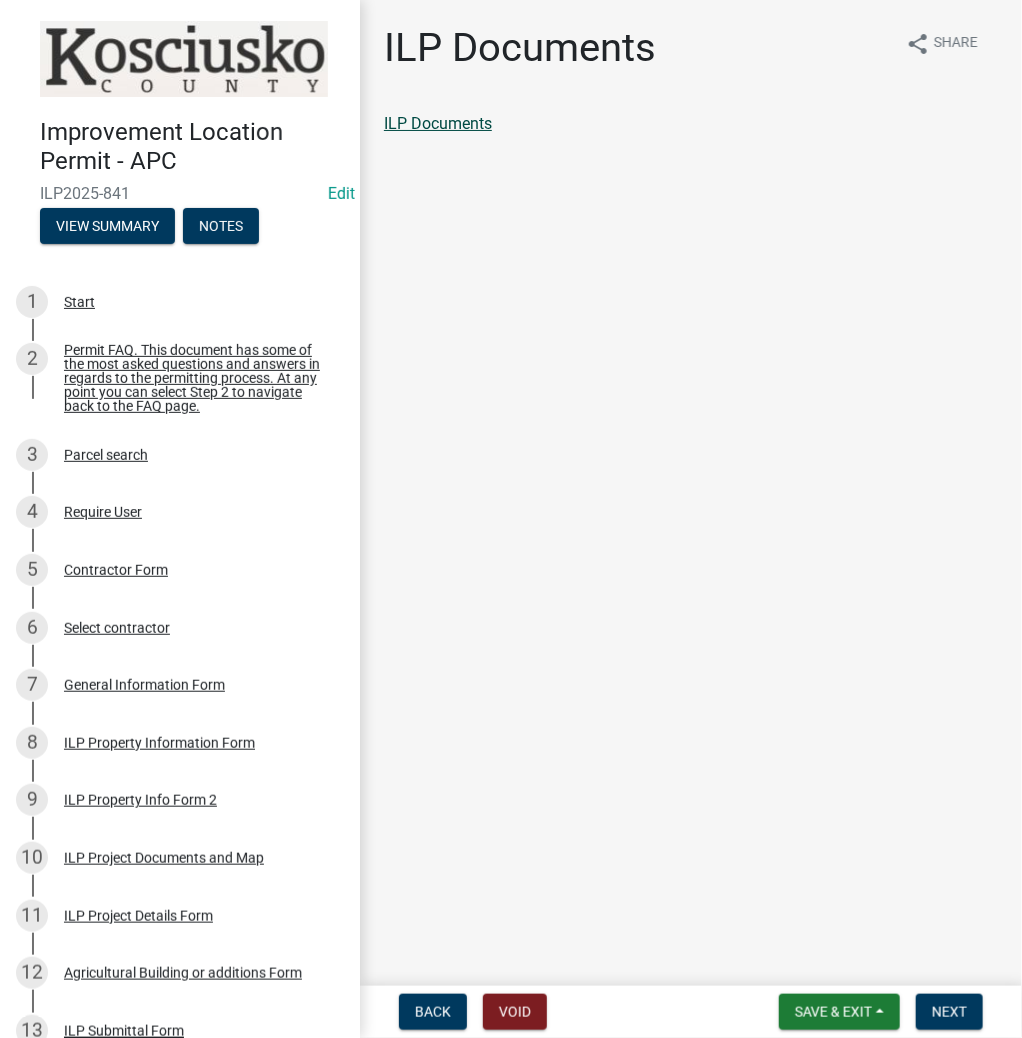 click on "ILP Documents" 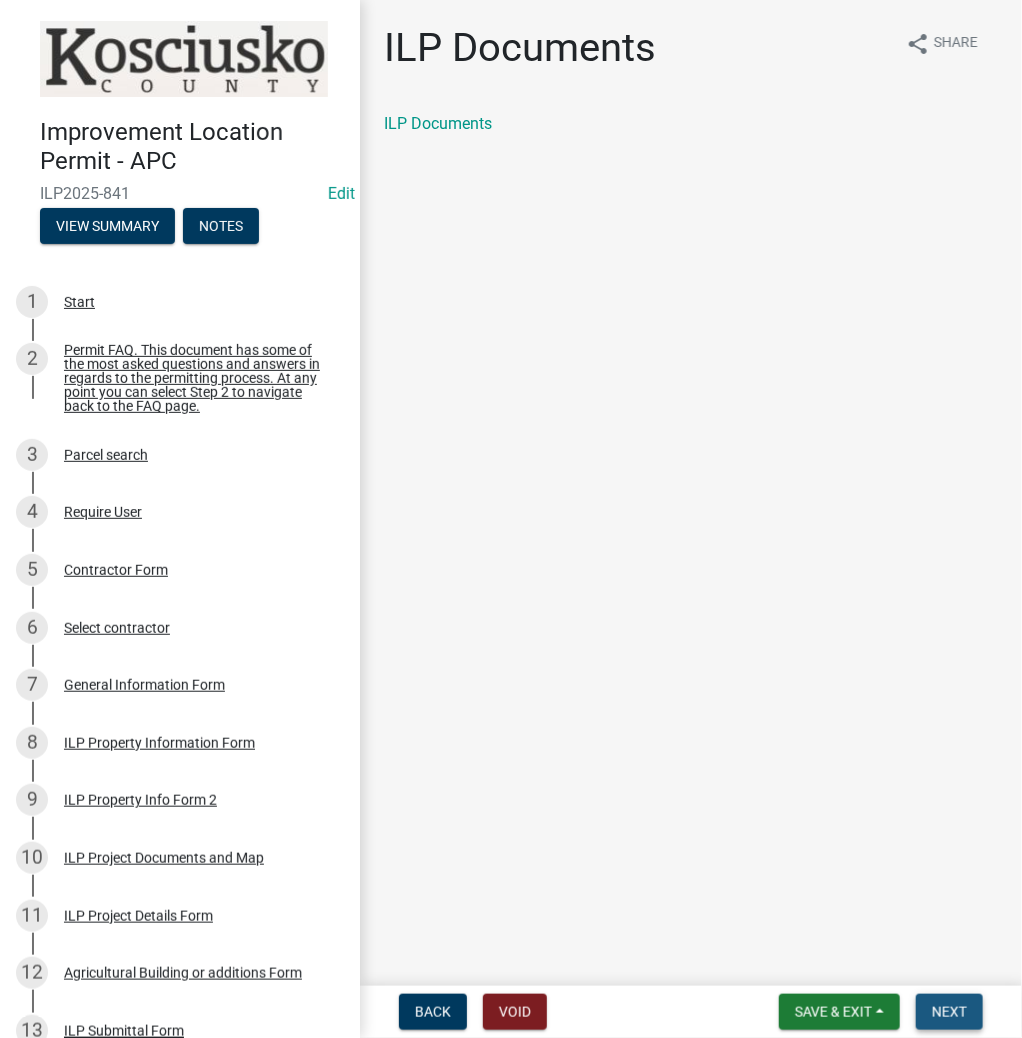 click on "Next" at bounding box center [949, 1012] 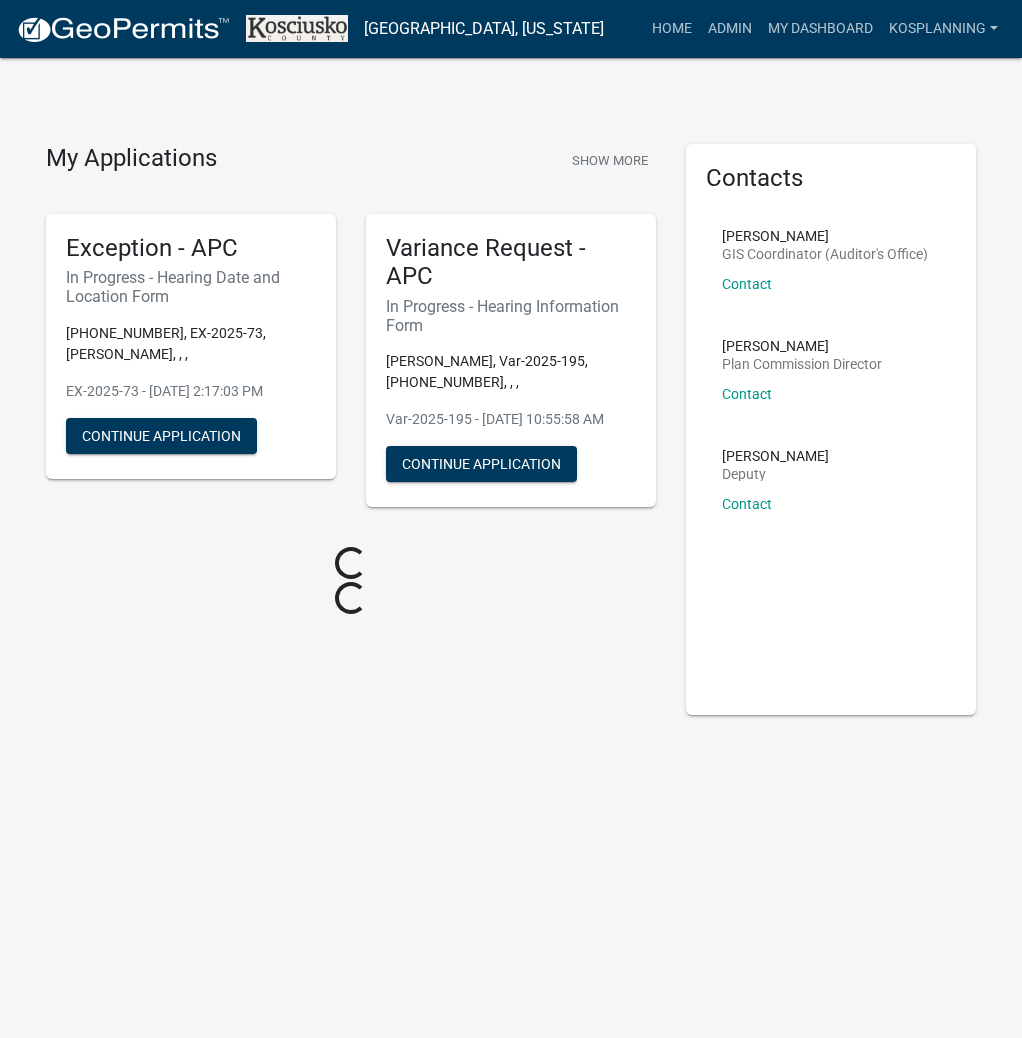 scroll, scrollTop: 0, scrollLeft: 0, axis: both 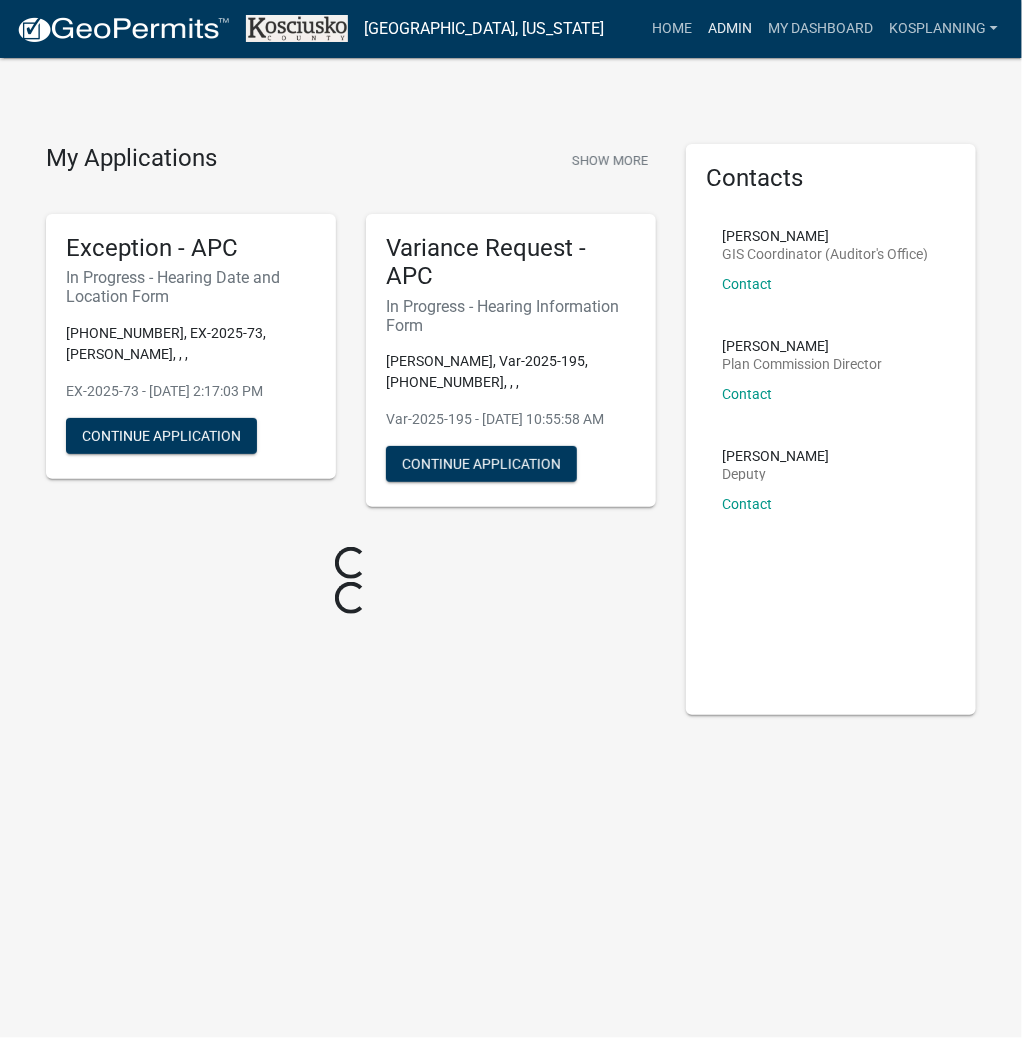 click on "Admin" at bounding box center [730, 29] 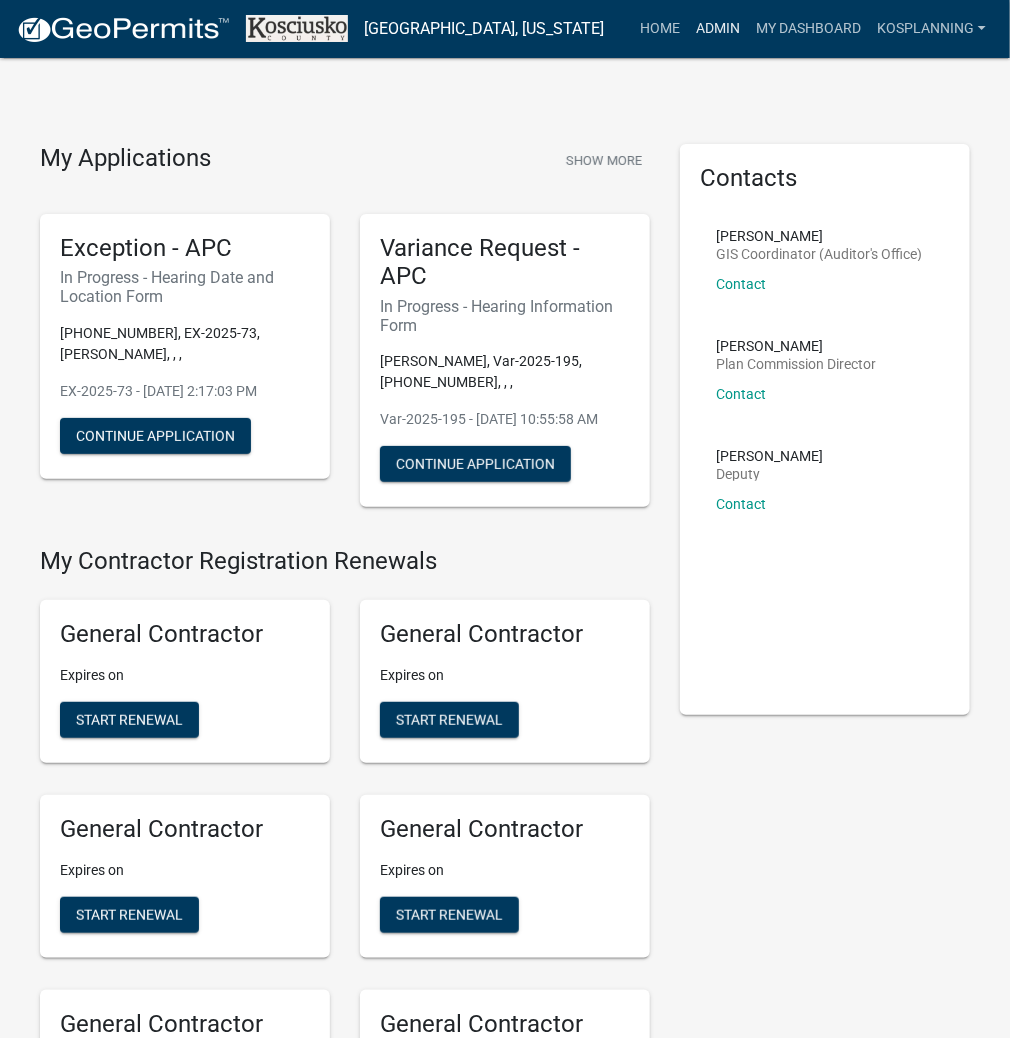 click on "Admin" at bounding box center (718, 29) 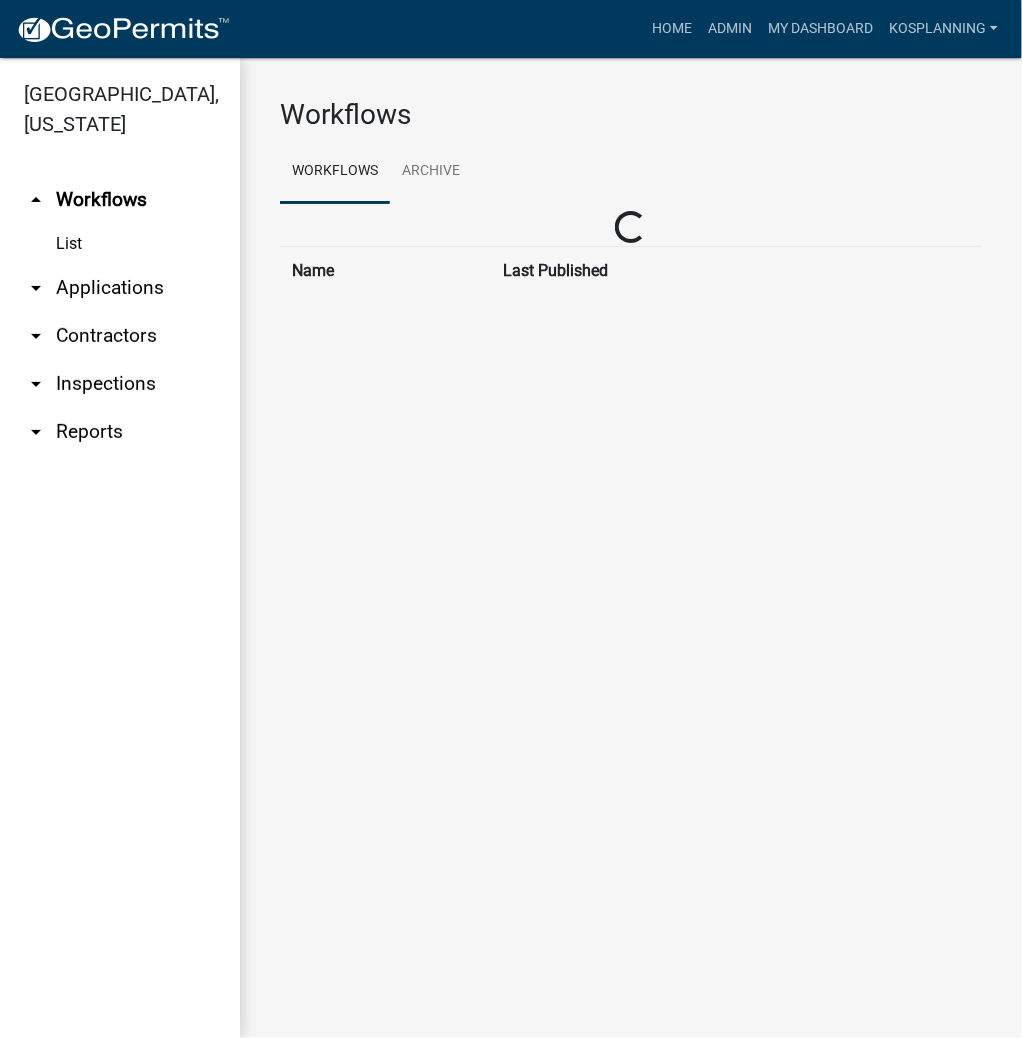 click on "arrow_drop_down   Applications" at bounding box center [120, 288] 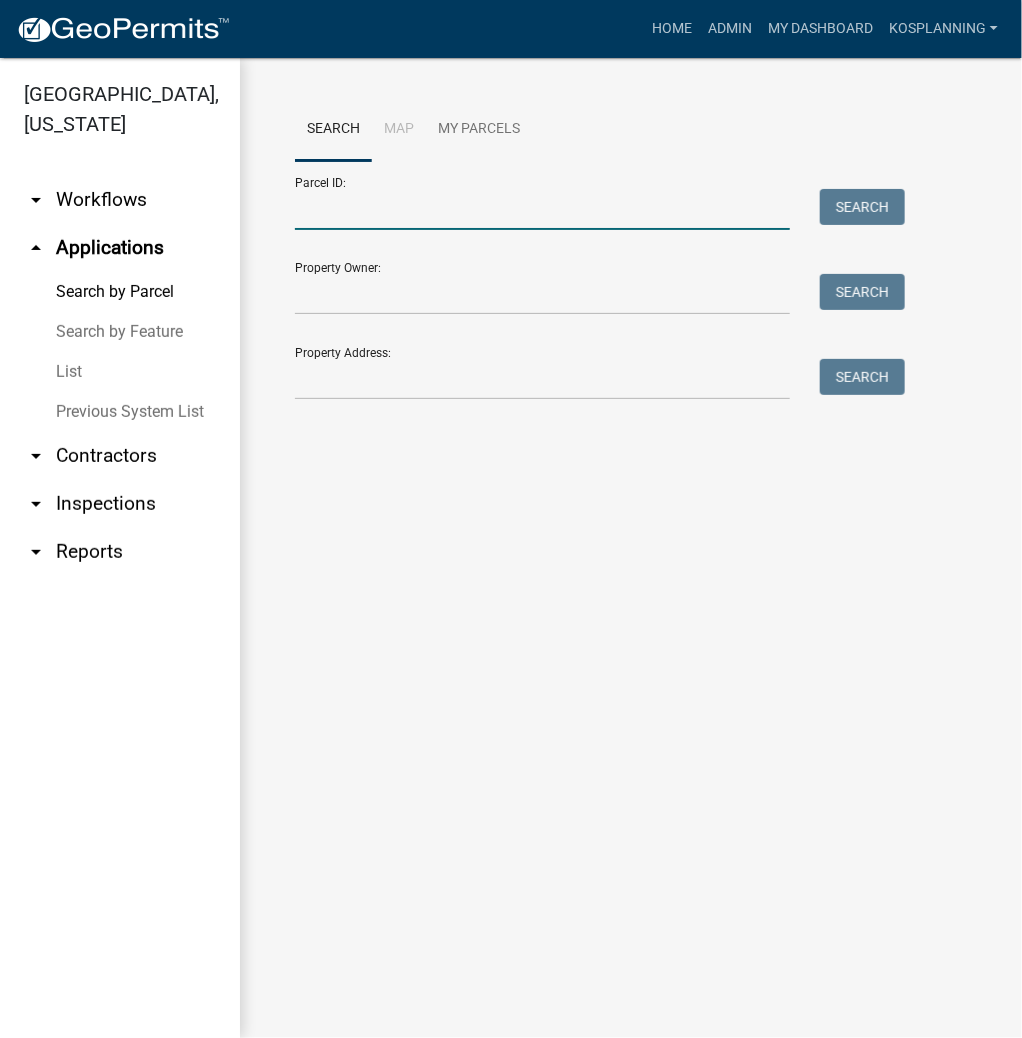 click on "Parcel ID:" at bounding box center [542, 209] 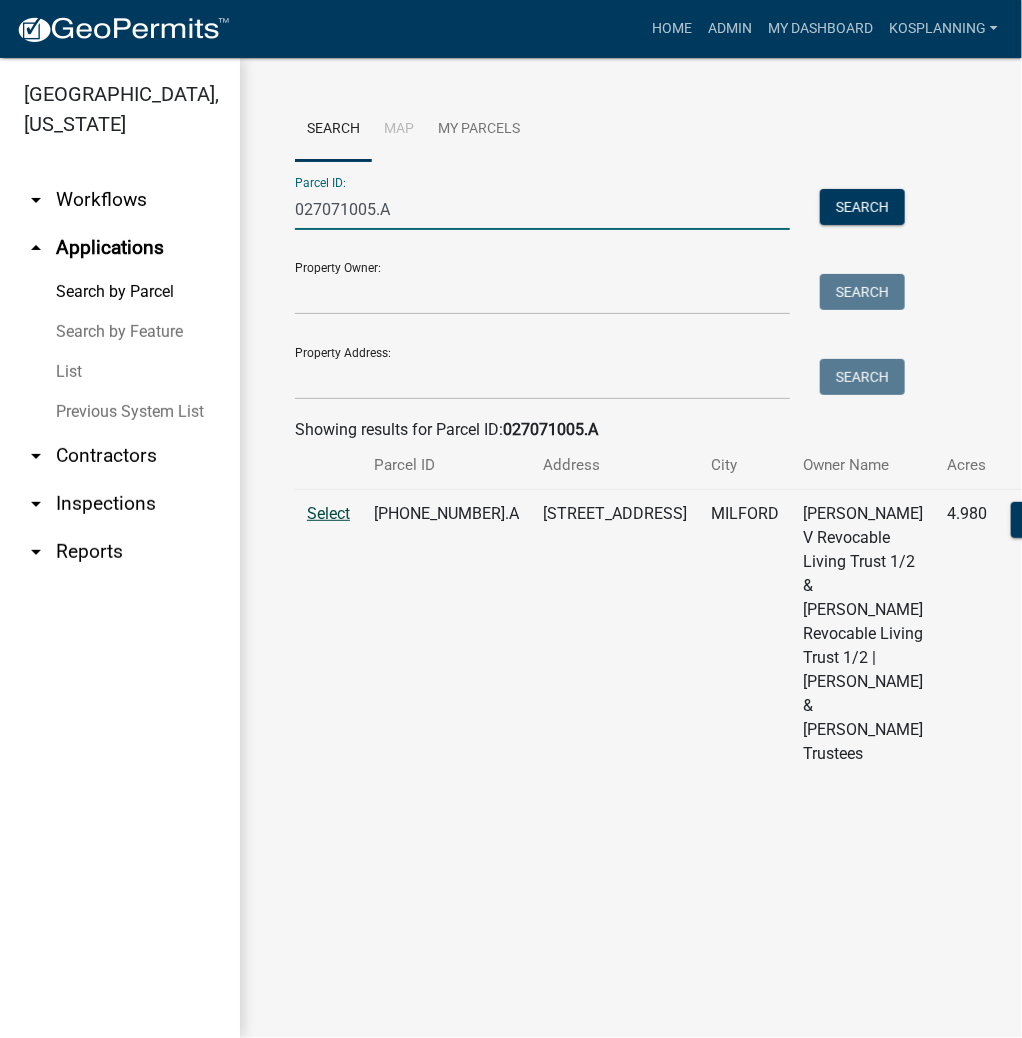 type on "027071005.A" 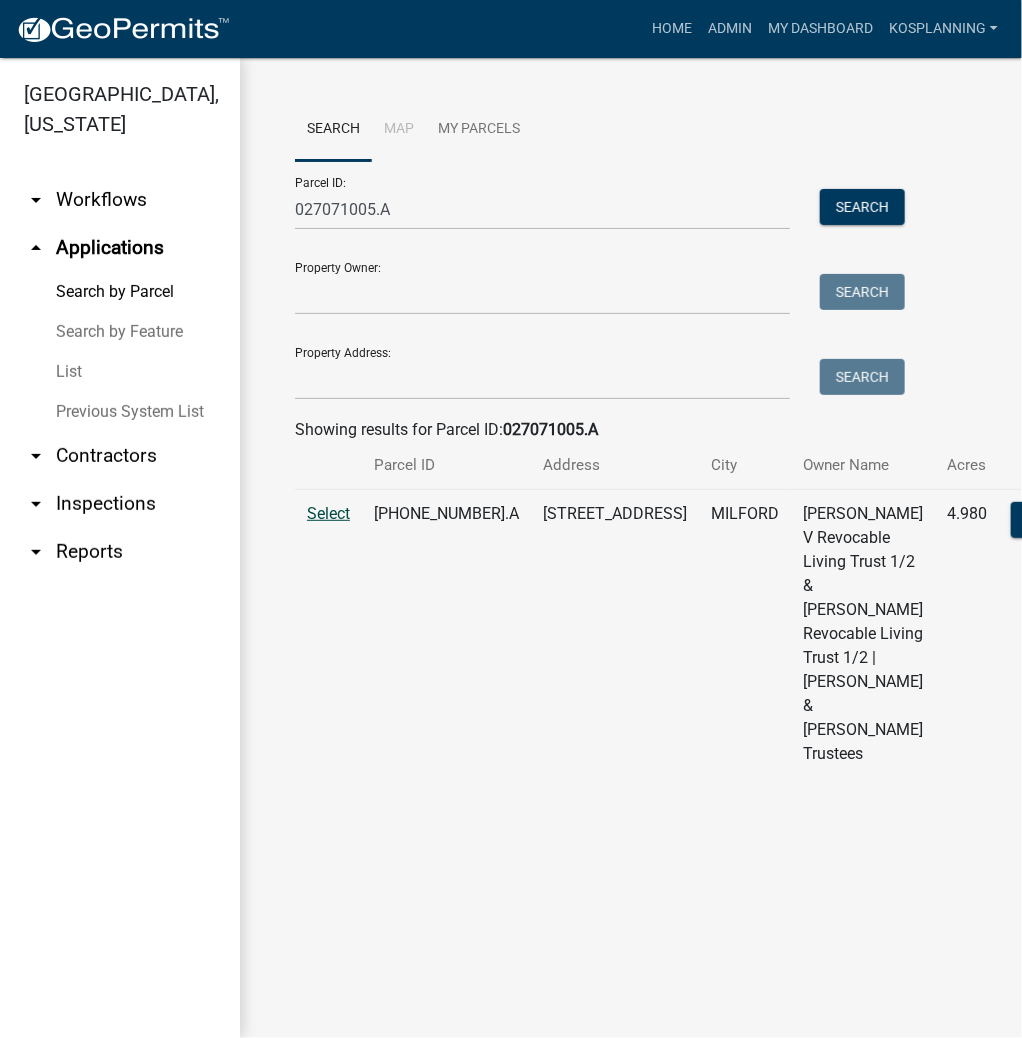 click on "Select" at bounding box center [328, 513] 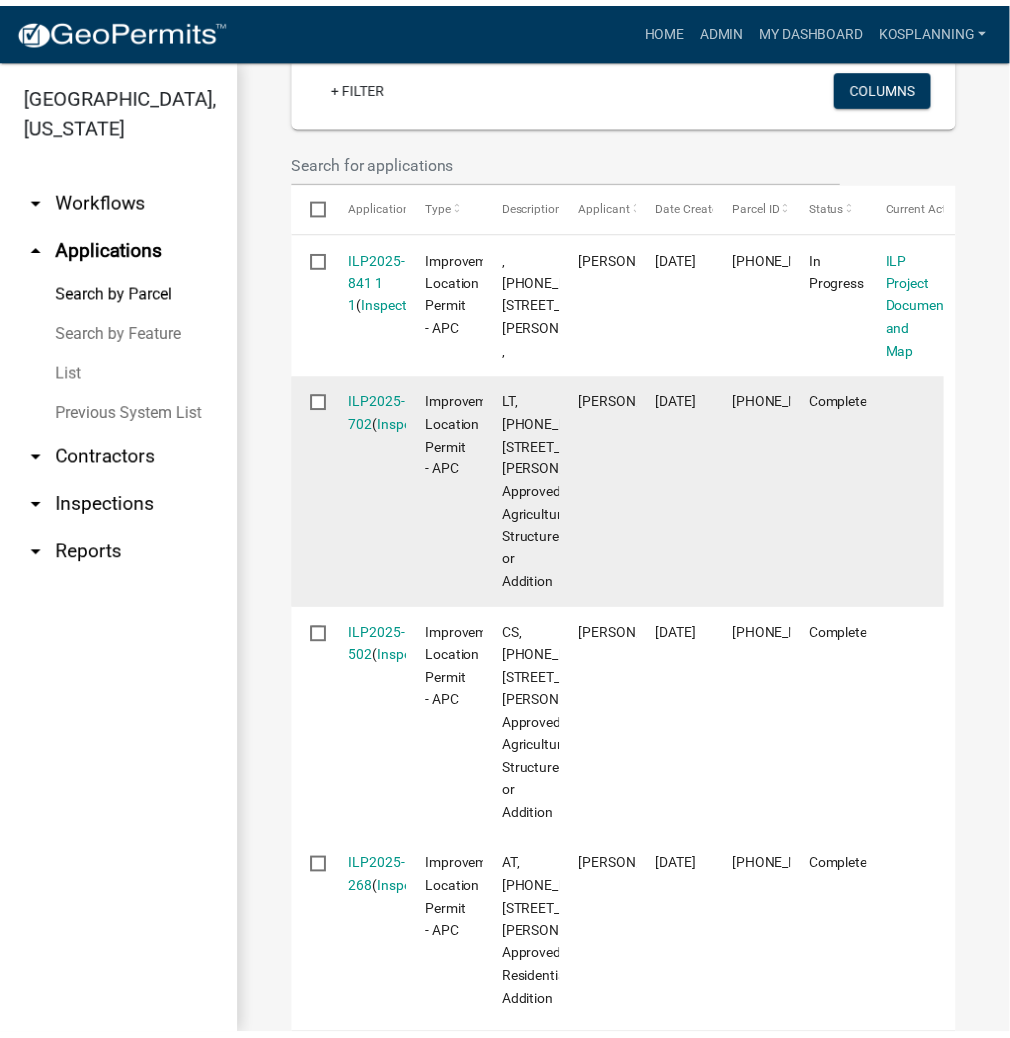 scroll, scrollTop: 800, scrollLeft: 0, axis: vertical 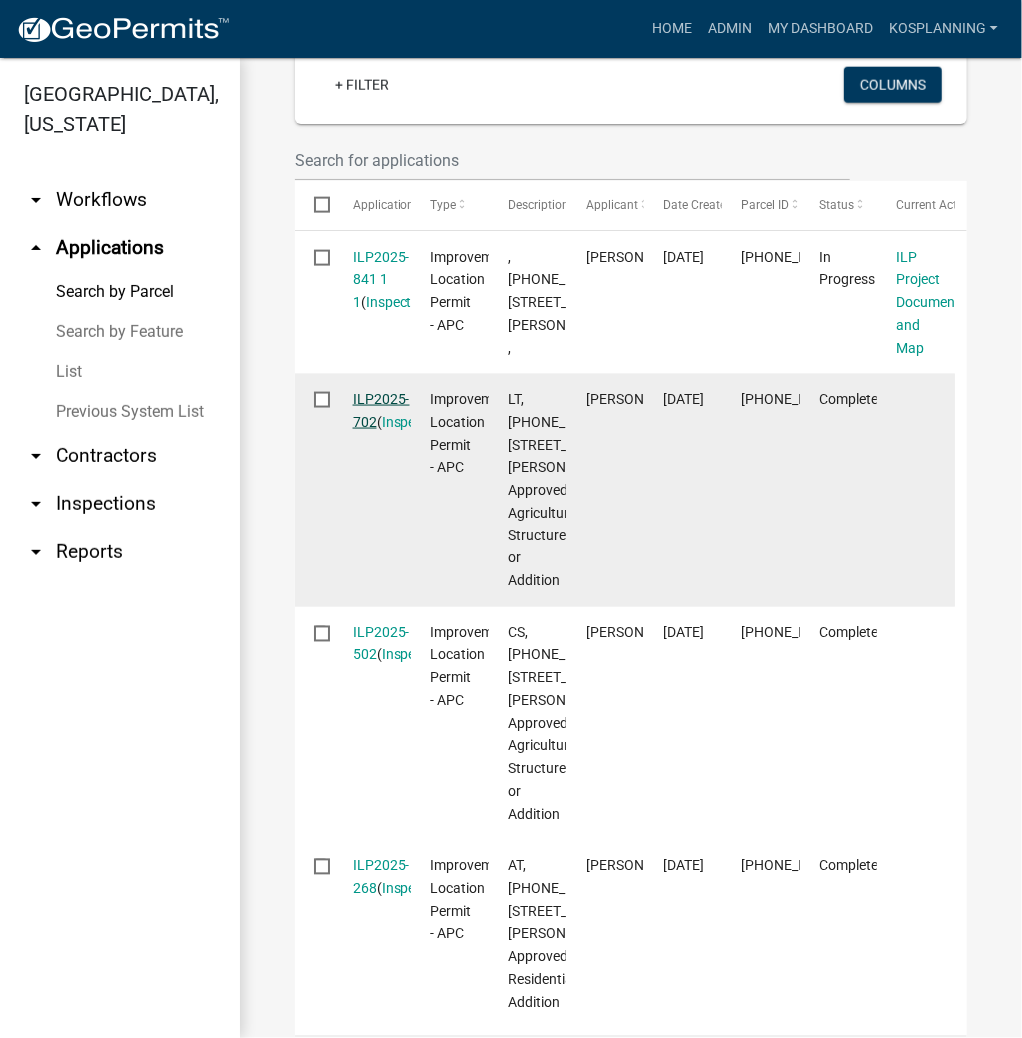 click on "ILP2025-702" 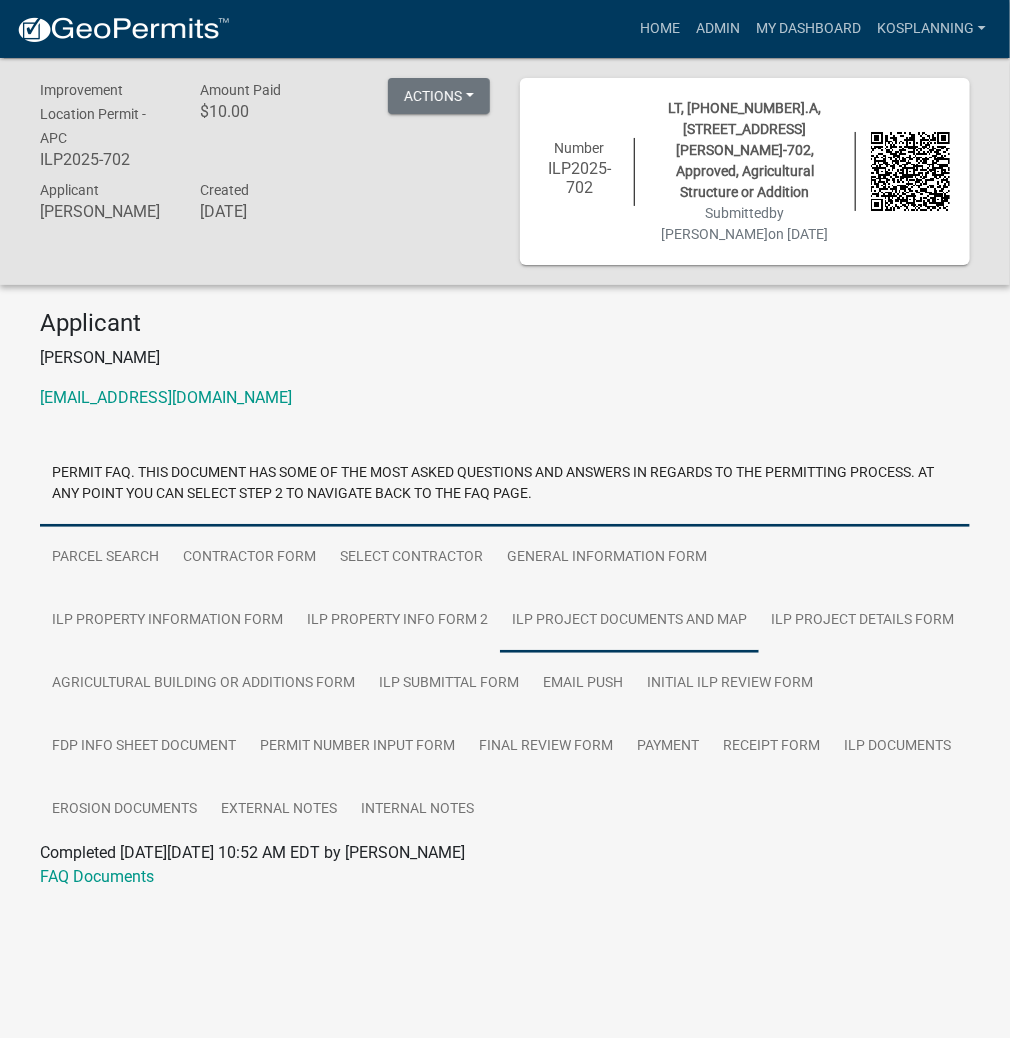 click on "ILP Project Documents and Map" at bounding box center [629, 621] 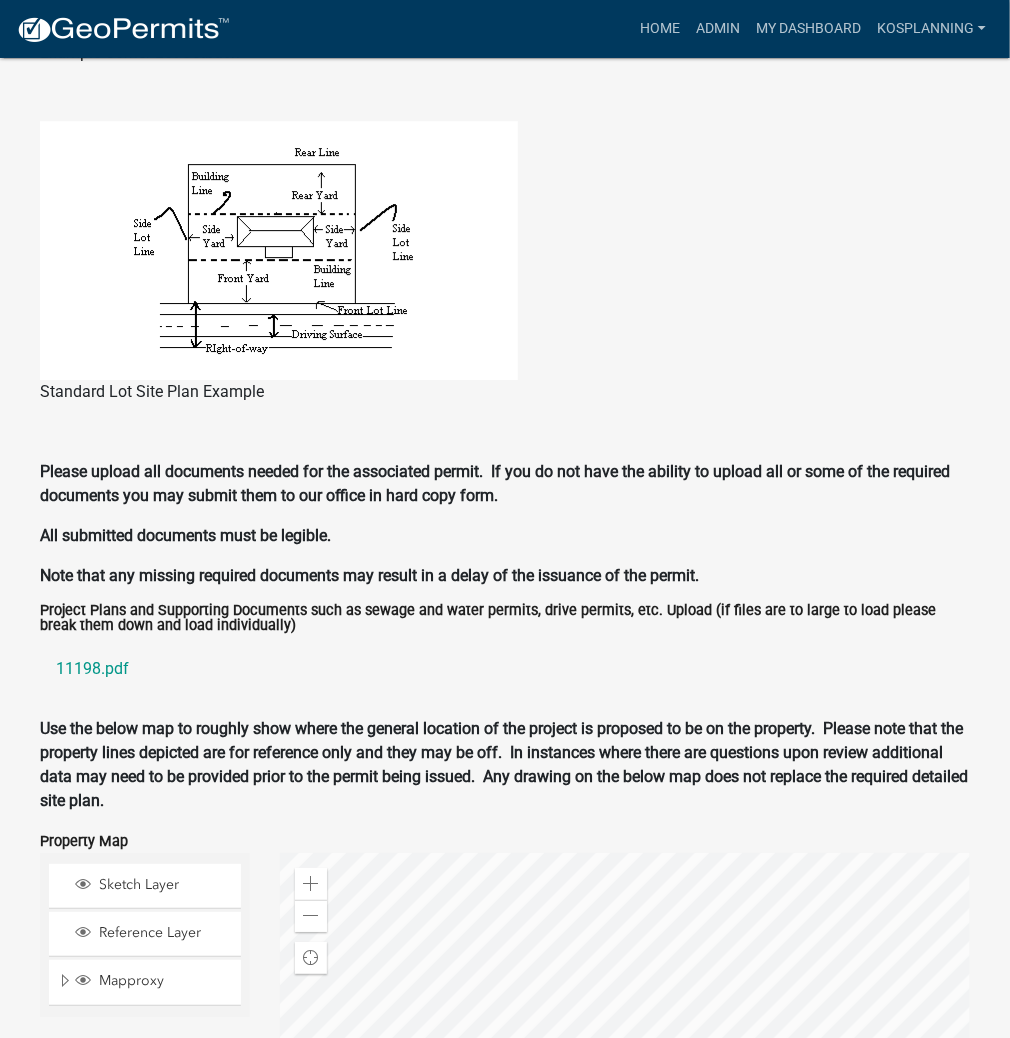 scroll, scrollTop: 2240, scrollLeft: 0, axis: vertical 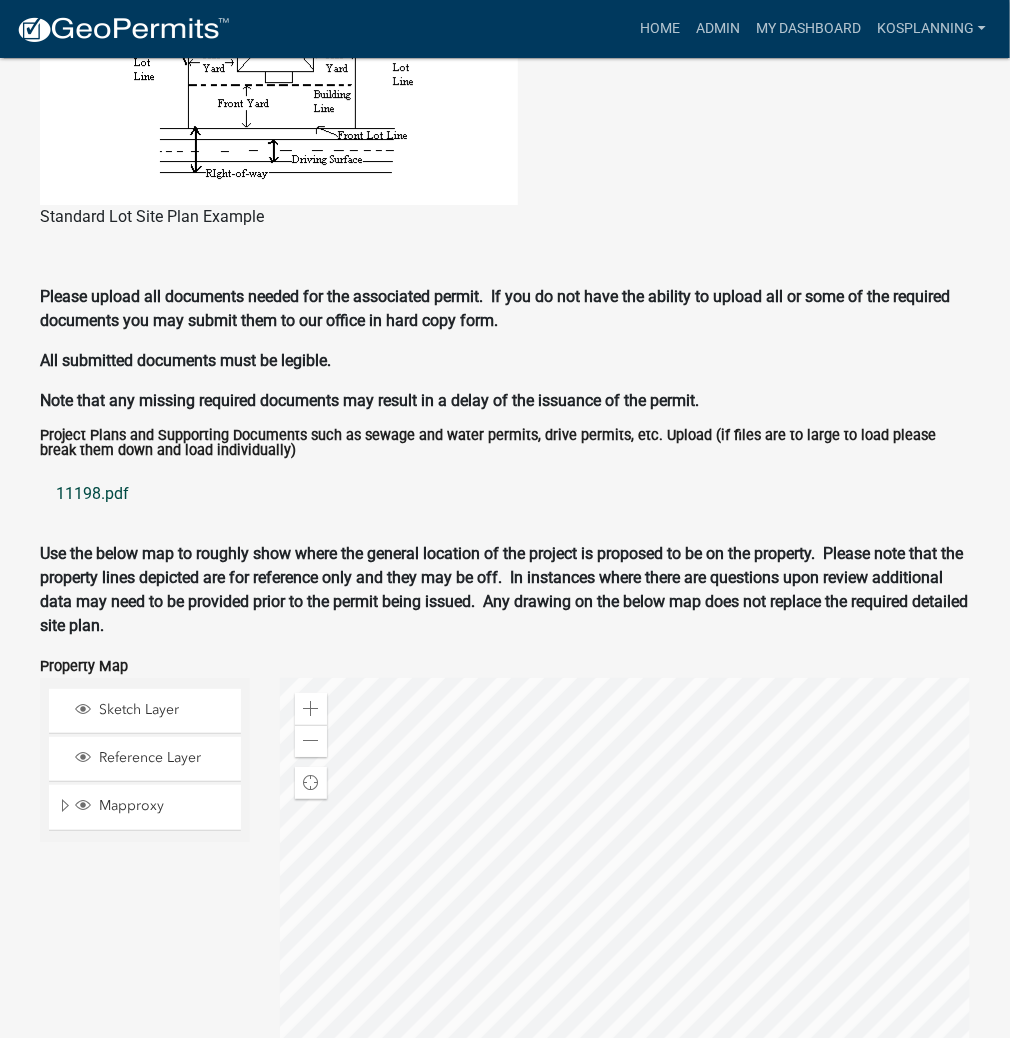 click on "11198.pdf" 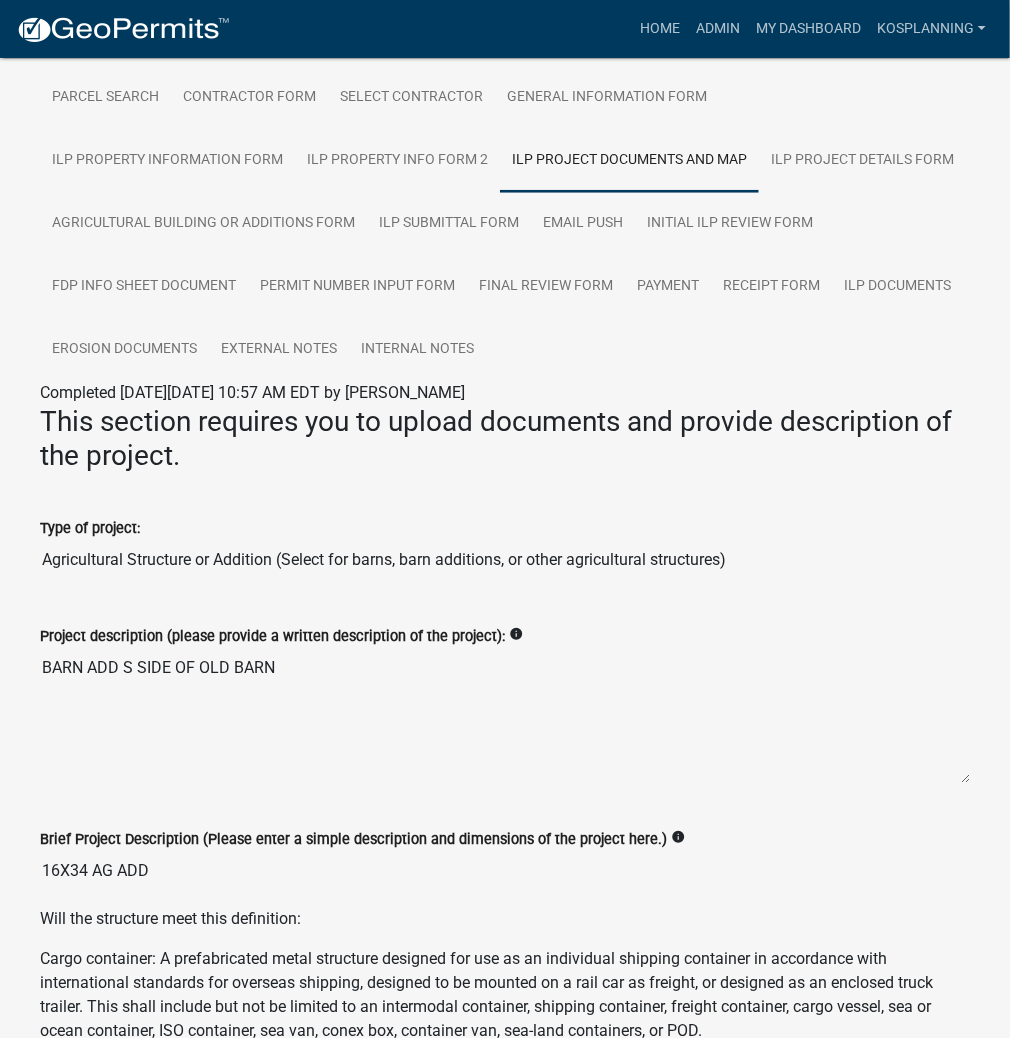 scroll, scrollTop: 320, scrollLeft: 0, axis: vertical 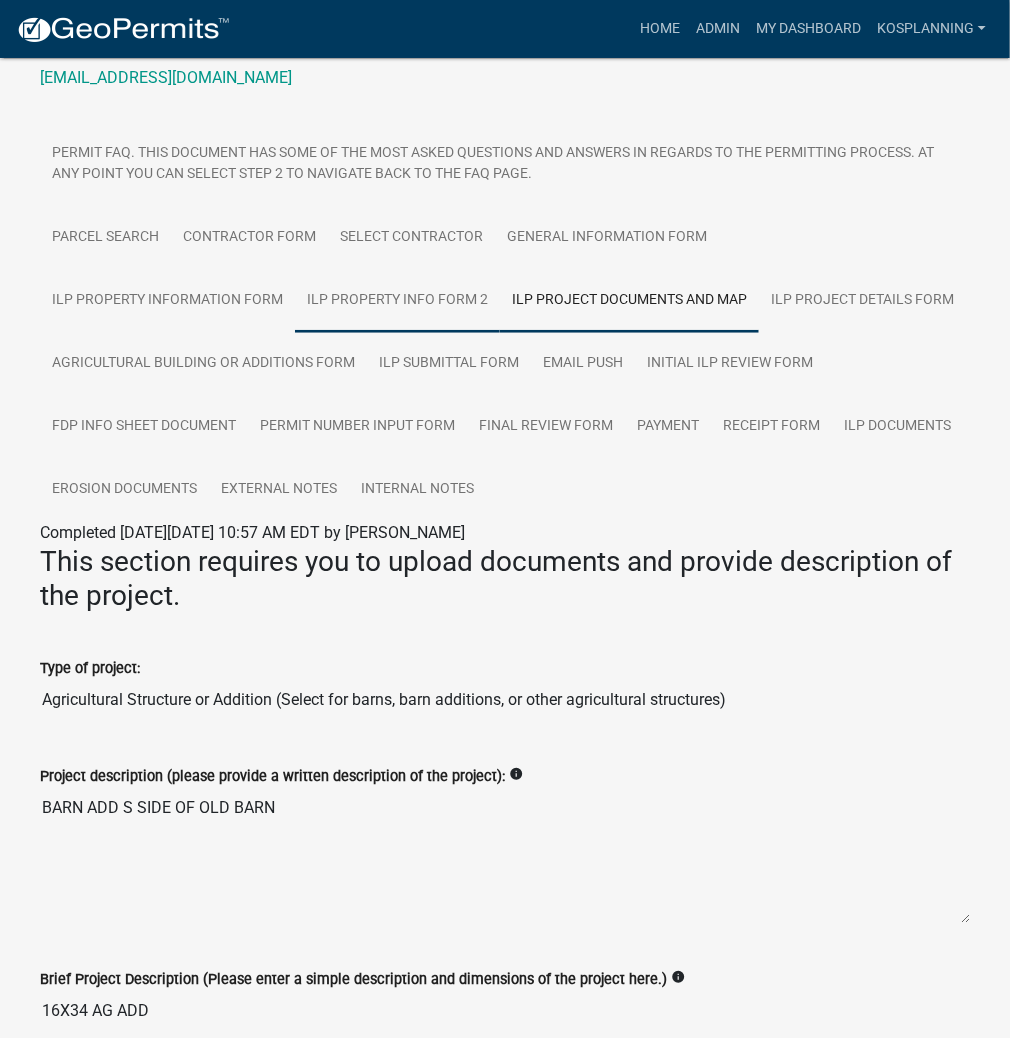 click on "ILP Property Info Form 2" at bounding box center (397, 301) 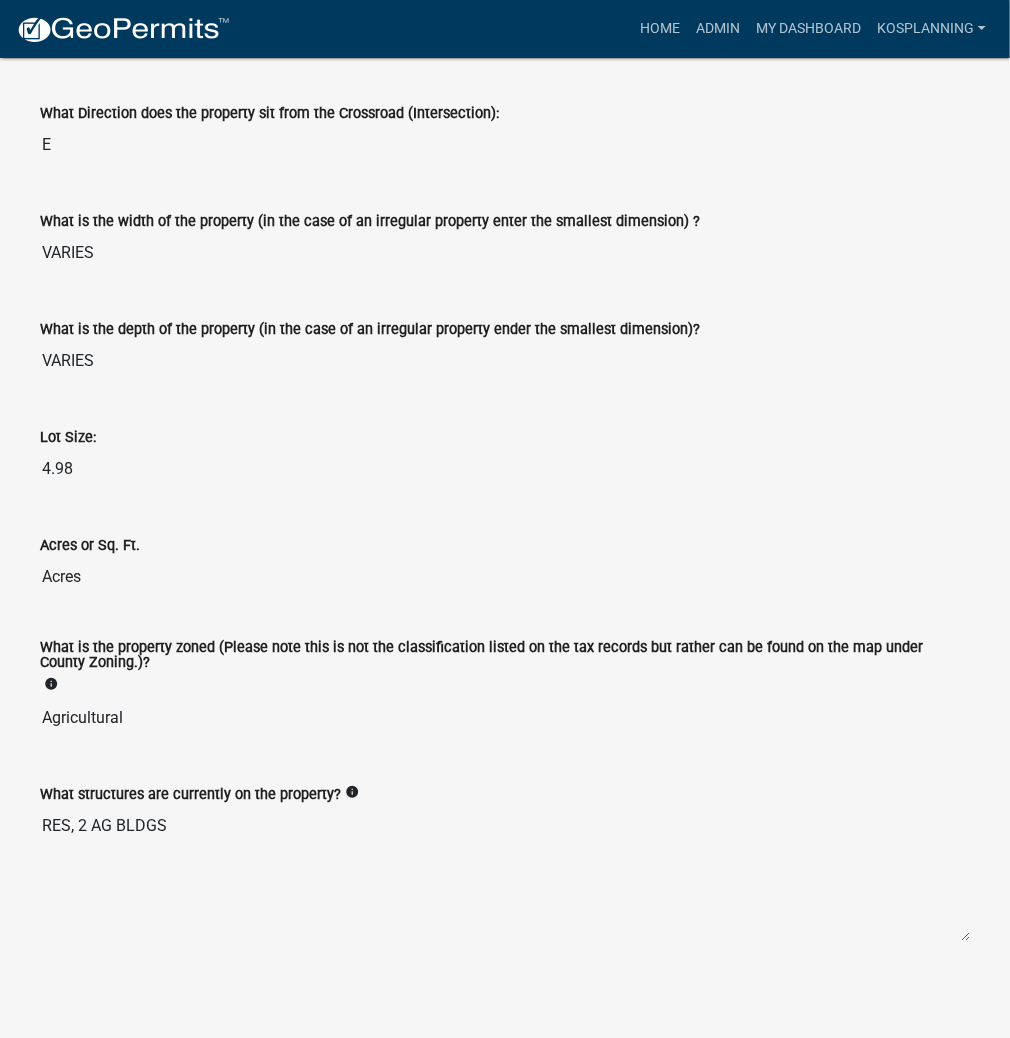 scroll, scrollTop: 1353, scrollLeft: 0, axis: vertical 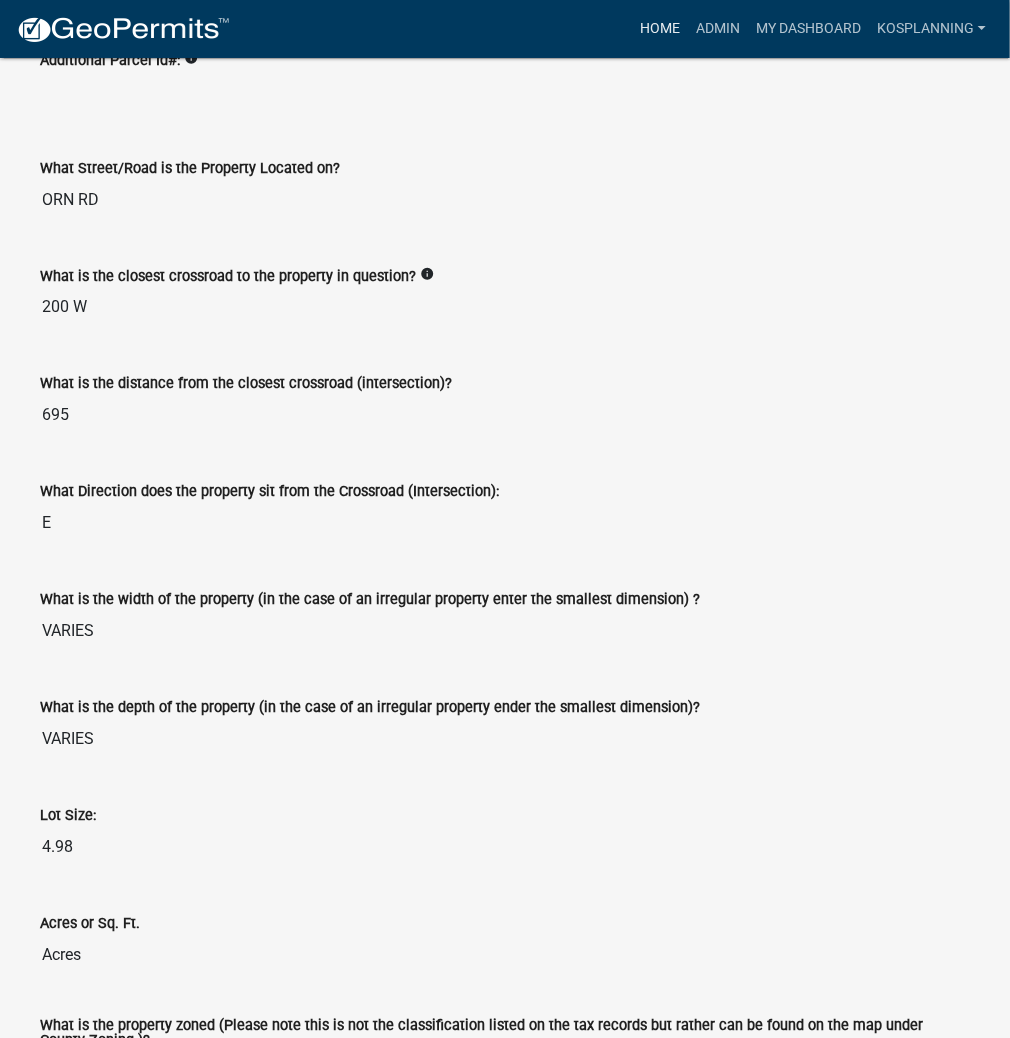 click on "Home" at bounding box center [660, 29] 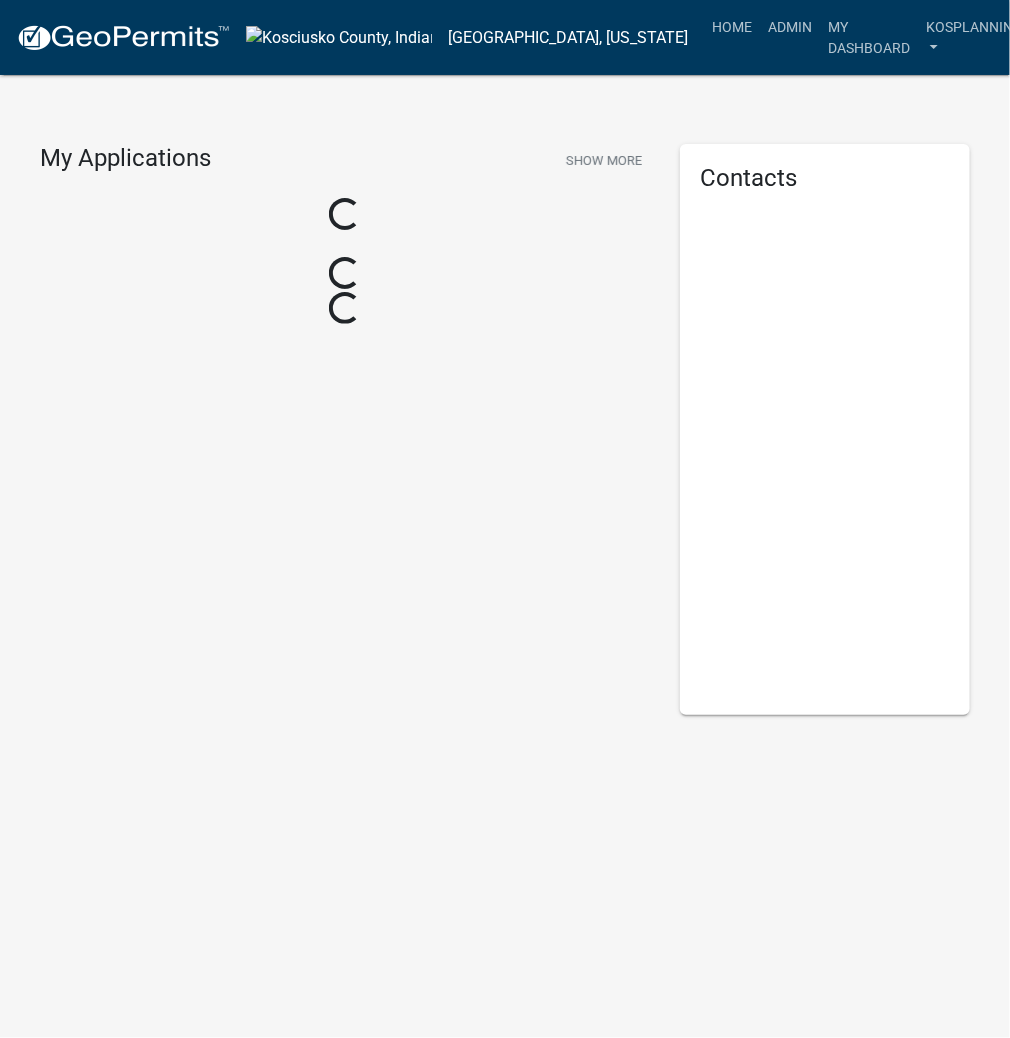 scroll, scrollTop: 0, scrollLeft: 0, axis: both 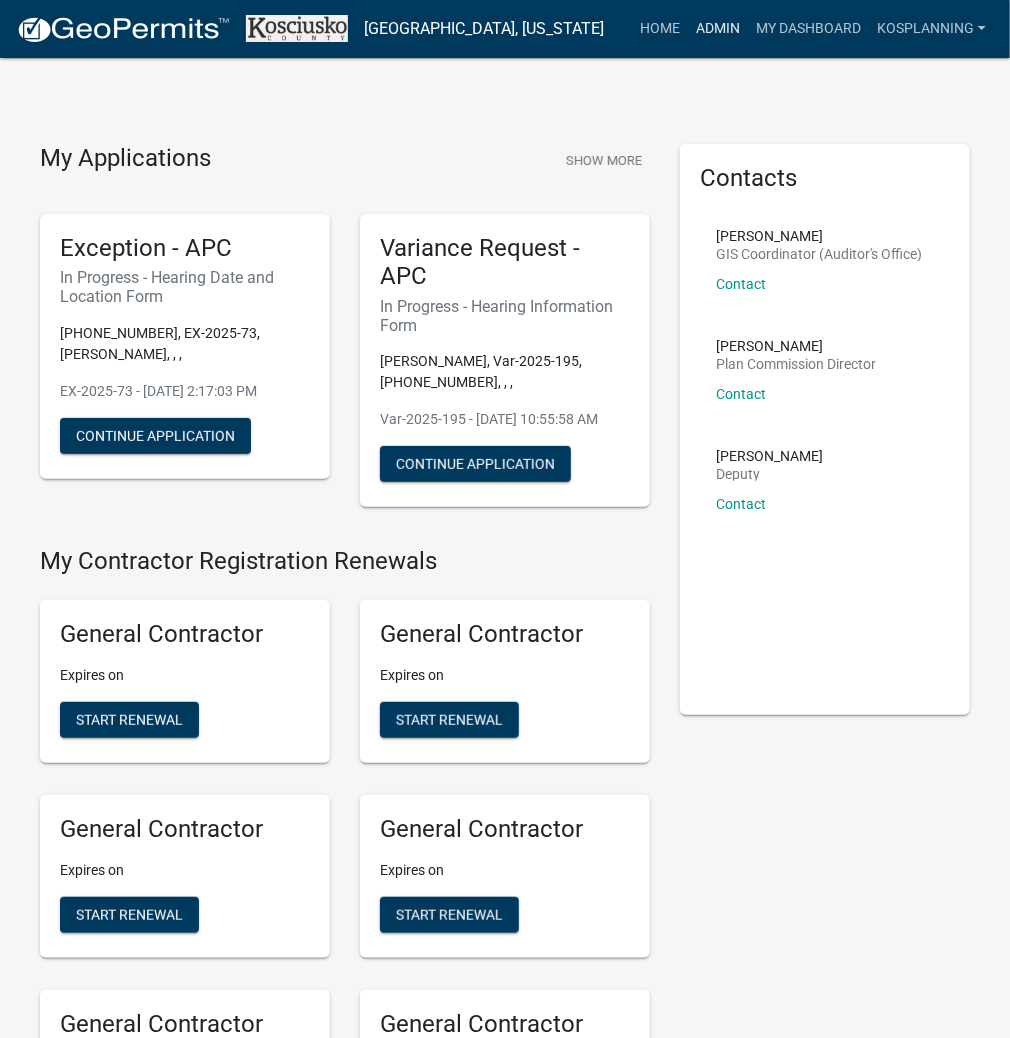 click on "Admin" at bounding box center [718, 29] 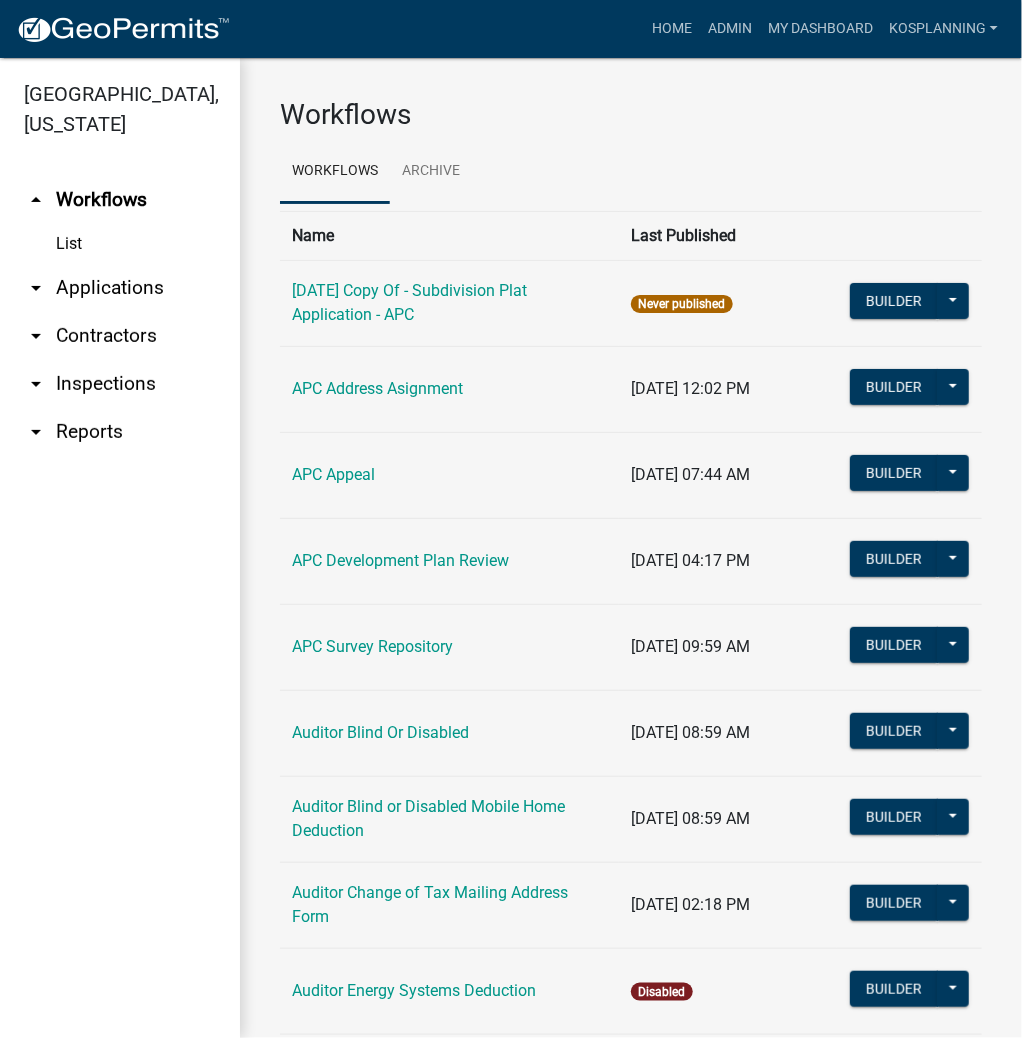 click on "arrow_drop_down   Applications" at bounding box center (120, 288) 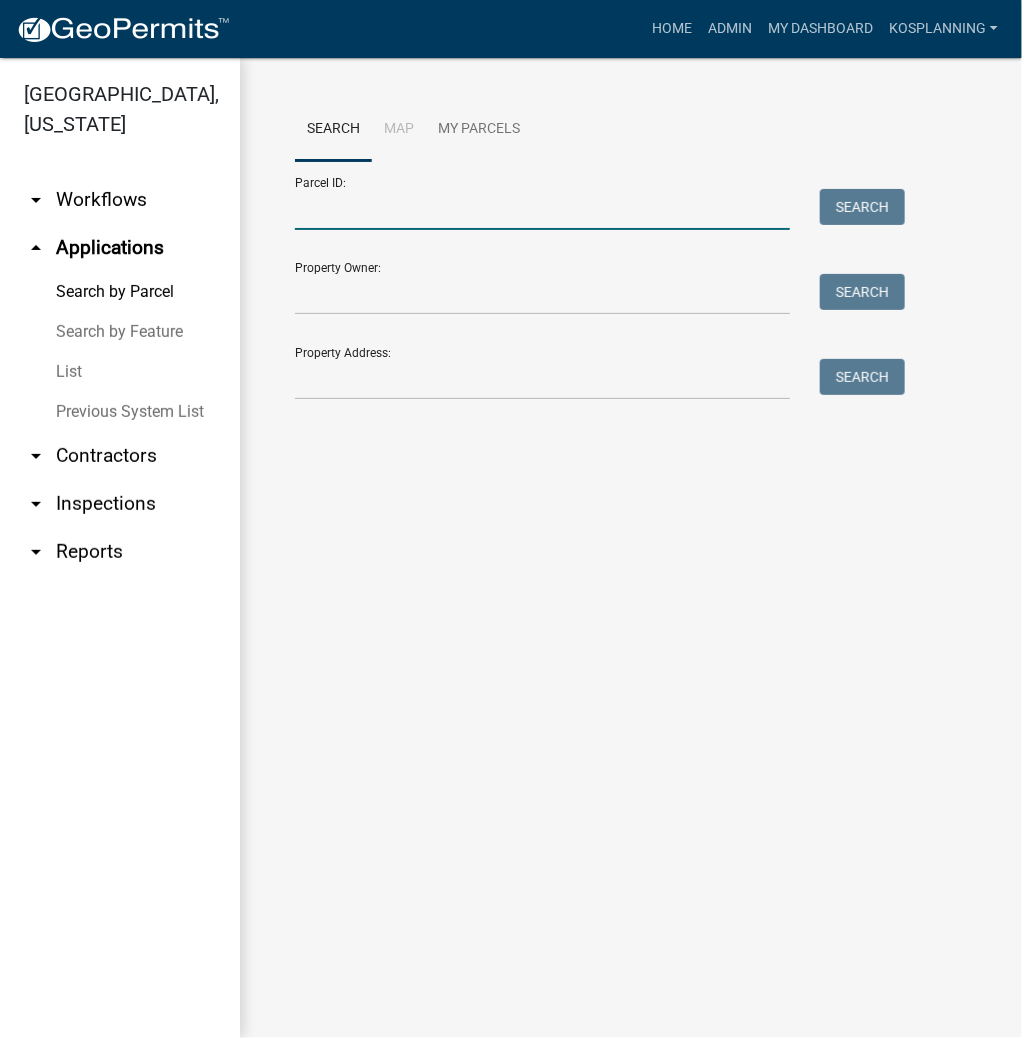 click on "Parcel ID:" at bounding box center (542, 209) 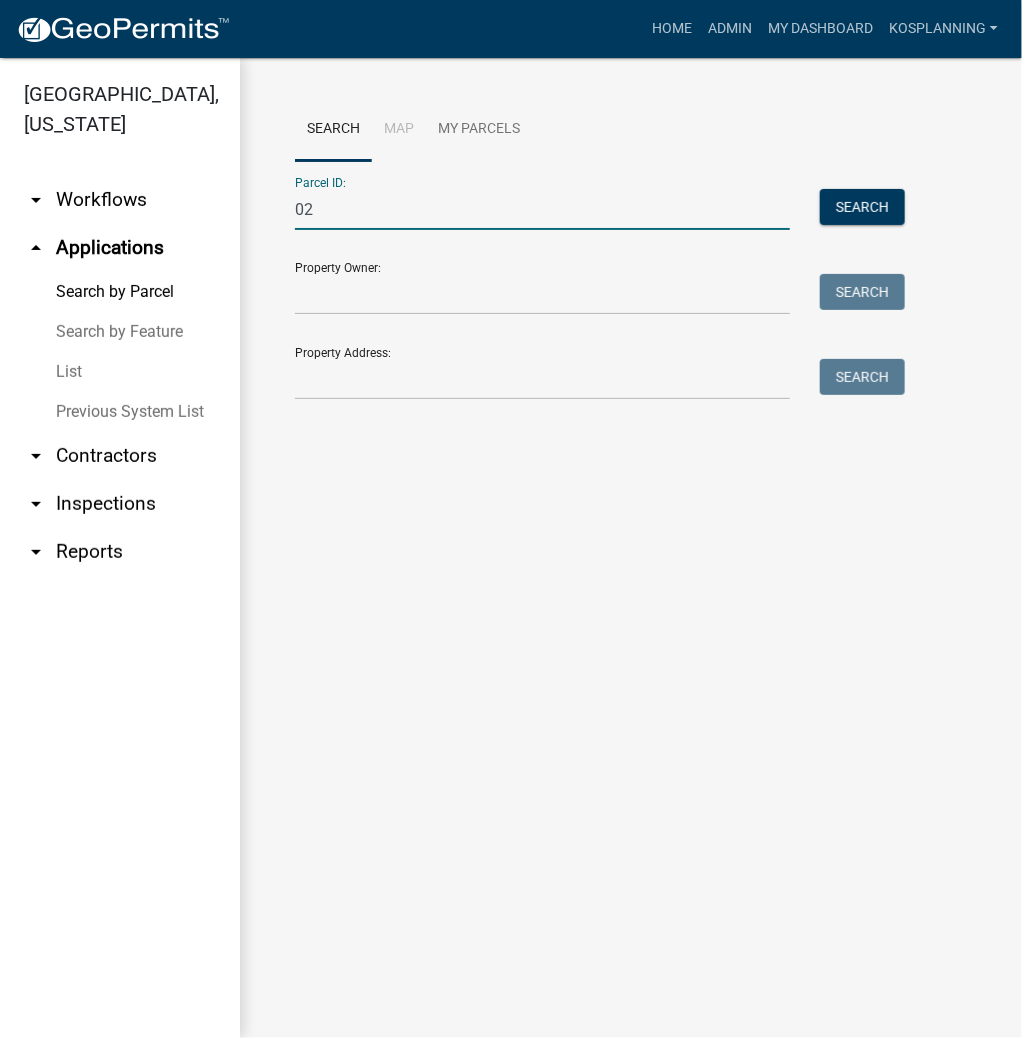 type on "0" 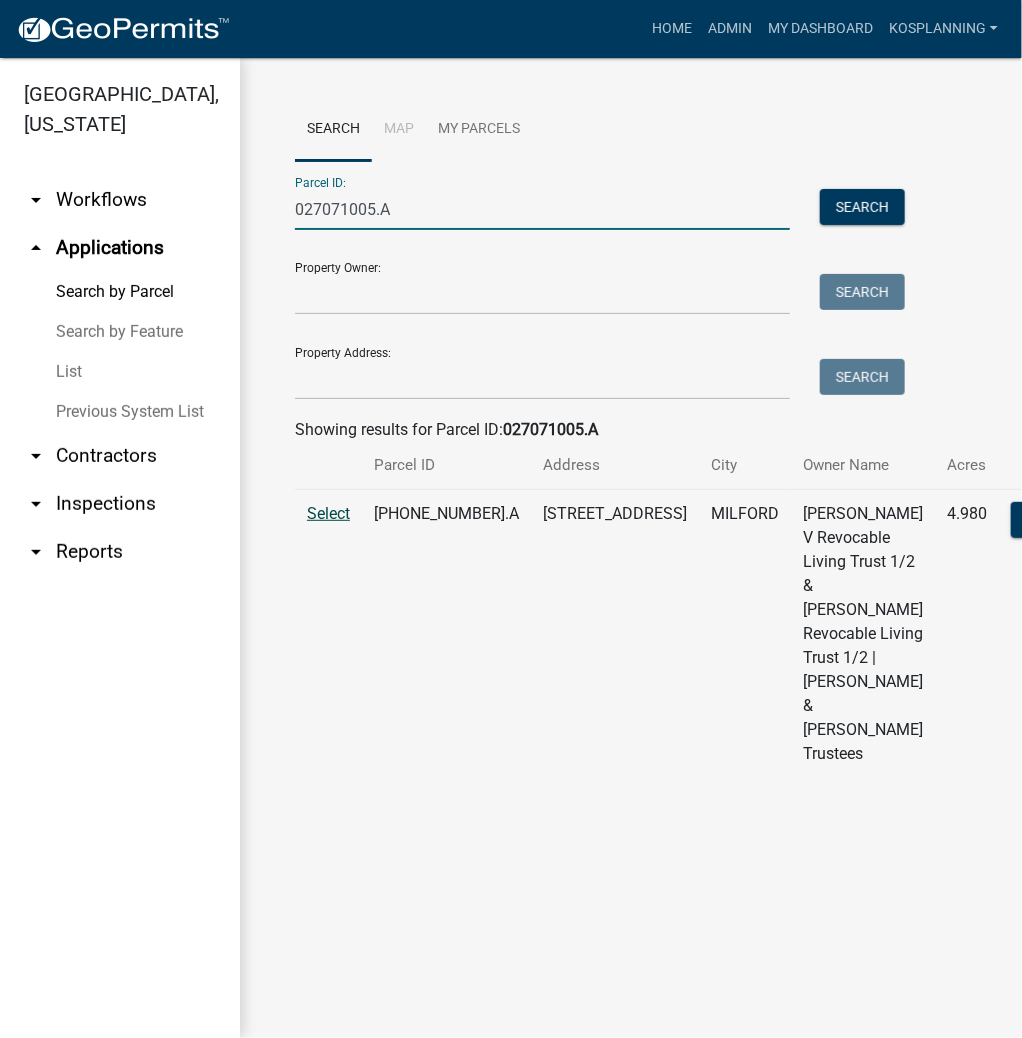 type on "027071005.A" 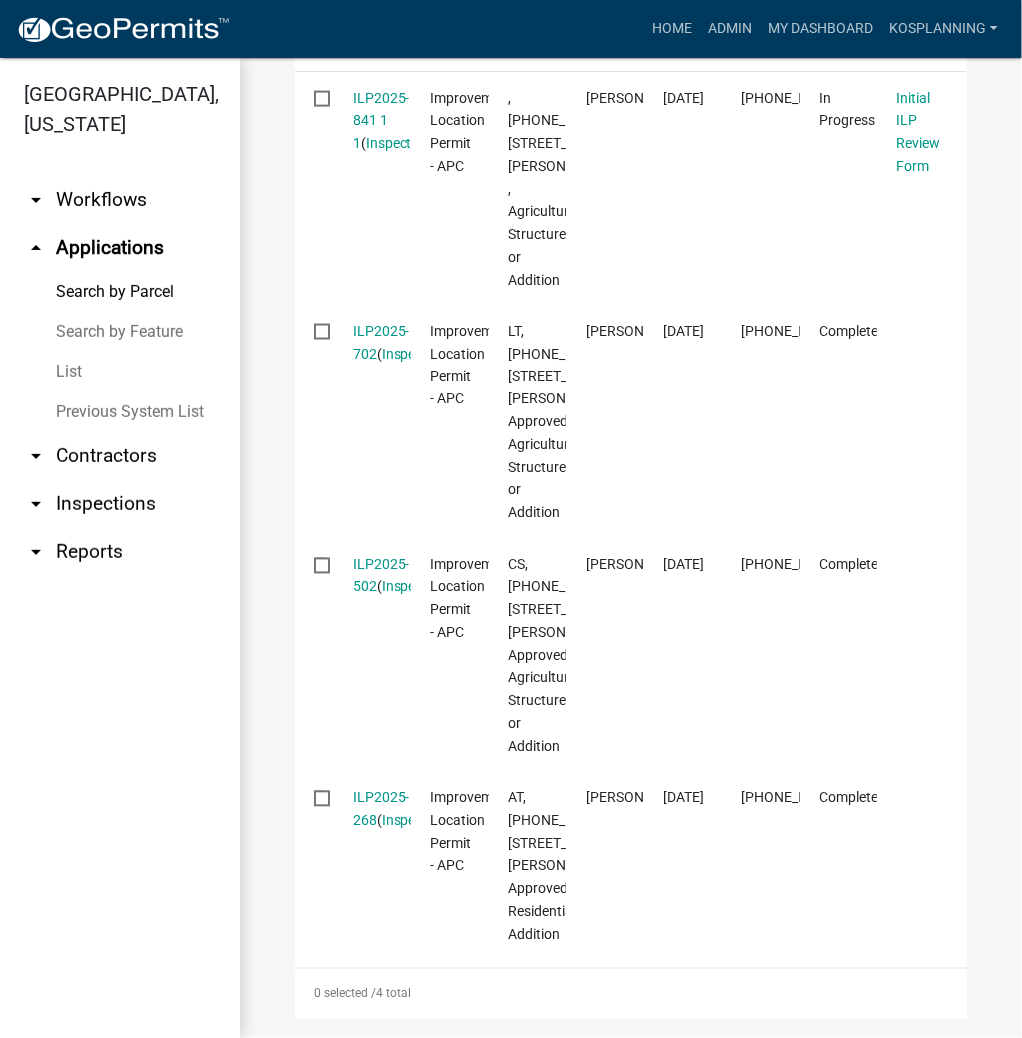 scroll, scrollTop: 960, scrollLeft: 0, axis: vertical 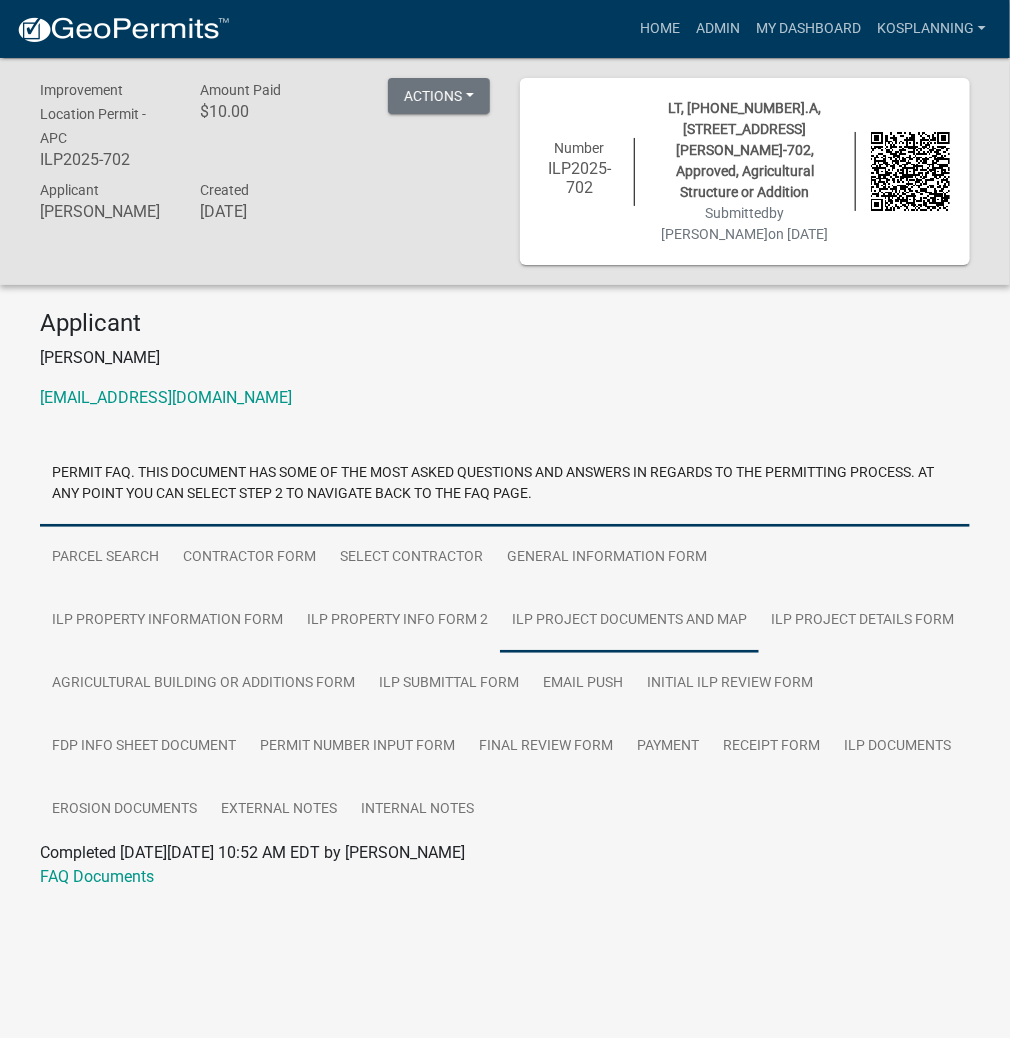 click on "ILP Project Documents and Map" at bounding box center (629, 621) 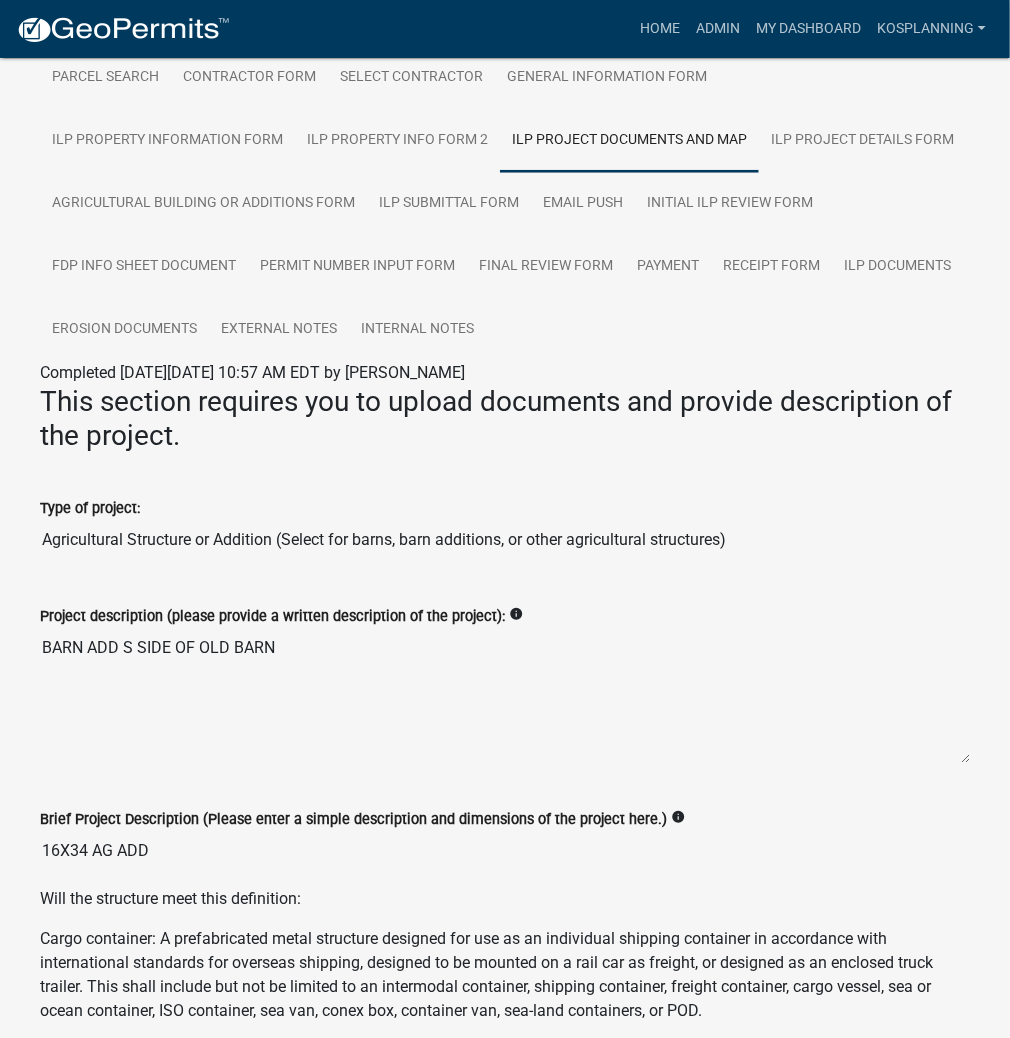 scroll, scrollTop: 880, scrollLeft: 0, axis: vertical 